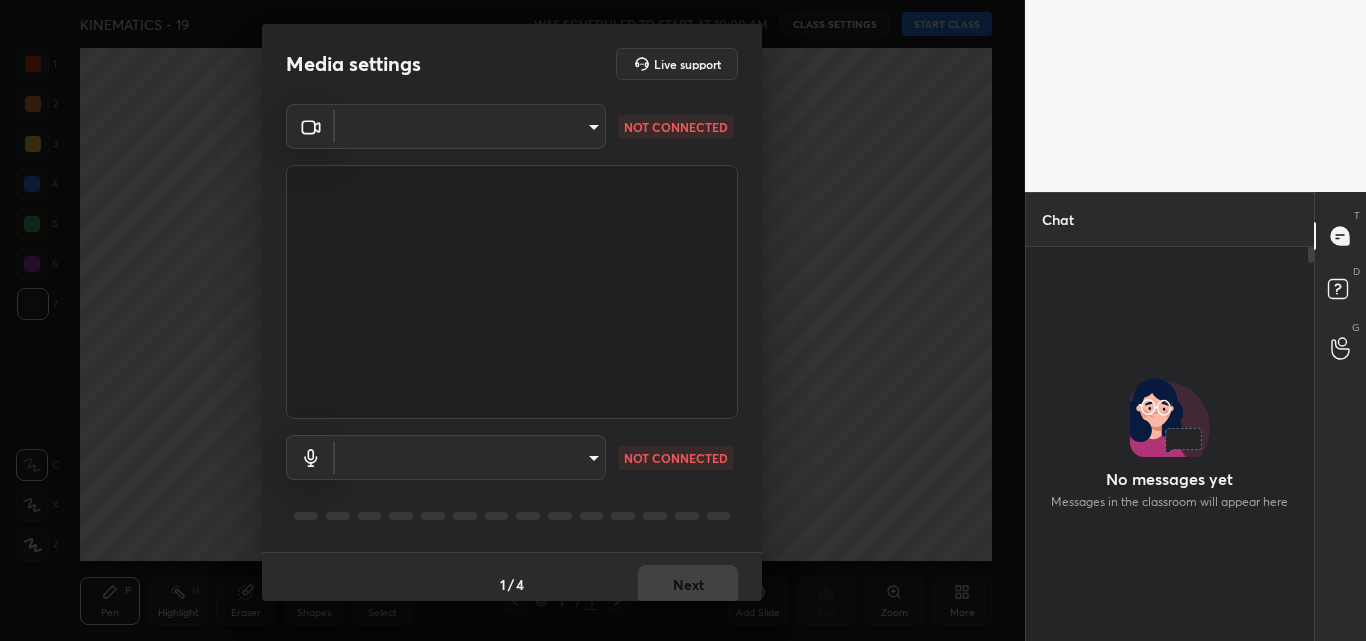 scroll, scrollTop: 0, scrollLeft: 0, axis: both 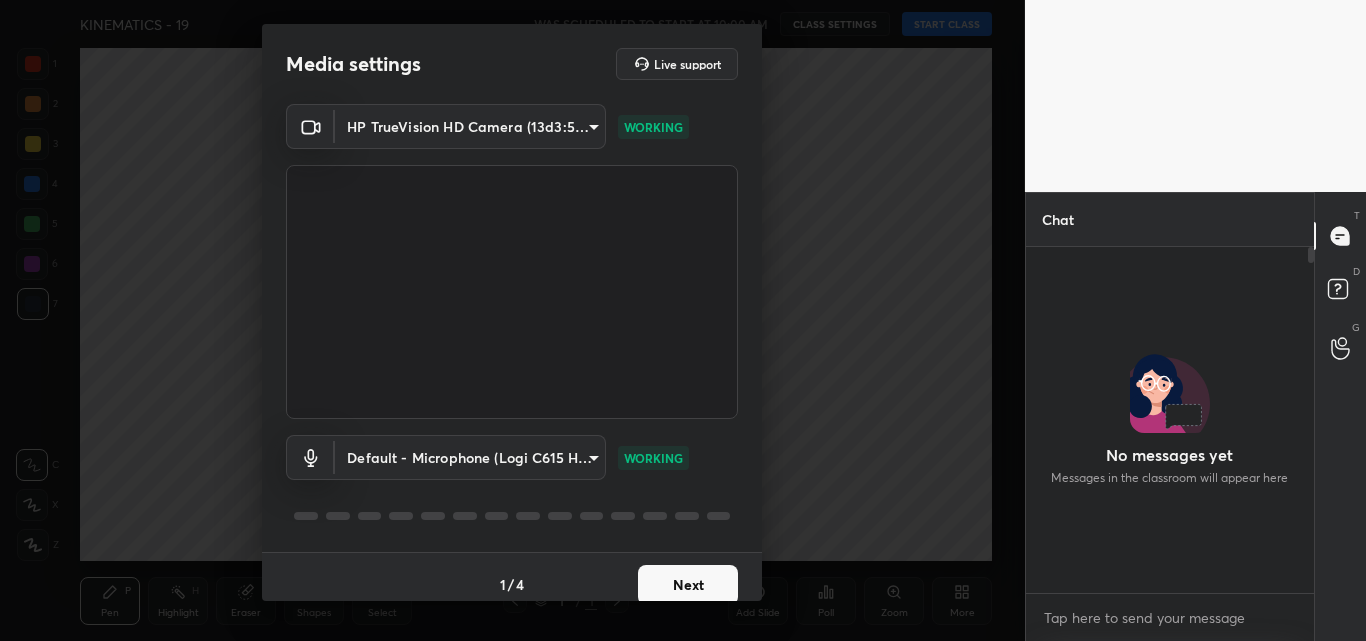 click on "1 2 3 4 5 6 7 C X Z C X Z E E Erase all   H H KINEMATICS - 19 WAS SCHEDULED TO START AT  10:00 AM CLASS SETTINGS START CLASS Setting up your live class Back KINEMATICS - 19 • L32 of Course on Physics Yogendra Nagar Pen P Highlight H Eraser Shapes L Select S 1 / 1 Add Slide Poll Zoom More Chat No messages yet Messages in the classroom will appear here JUMP TO LATEST Enable hand raising Enable raise hand to speak to learners. Once enabled, chat will be turned off temporarily. Enable x   introducing Raise a hand with a doubt Now learners can raise their hand along with a doubt  How it works? Doubts asked by learners will show up here Raise hand disabled You have disabled Raise hand currently. Enable it to invite learners to speak Enable Can't raise hand Looks like educator just invited you to speak. Please wait before you can raise your hand again. Got it T Messages (T) D Doubts (D) G Raise Hand (G) Report an issue Reason for reporting Buffering Chat not working Audio - Video sync issue ​ Attach an image 1 /" at bounding box center [683, 320] 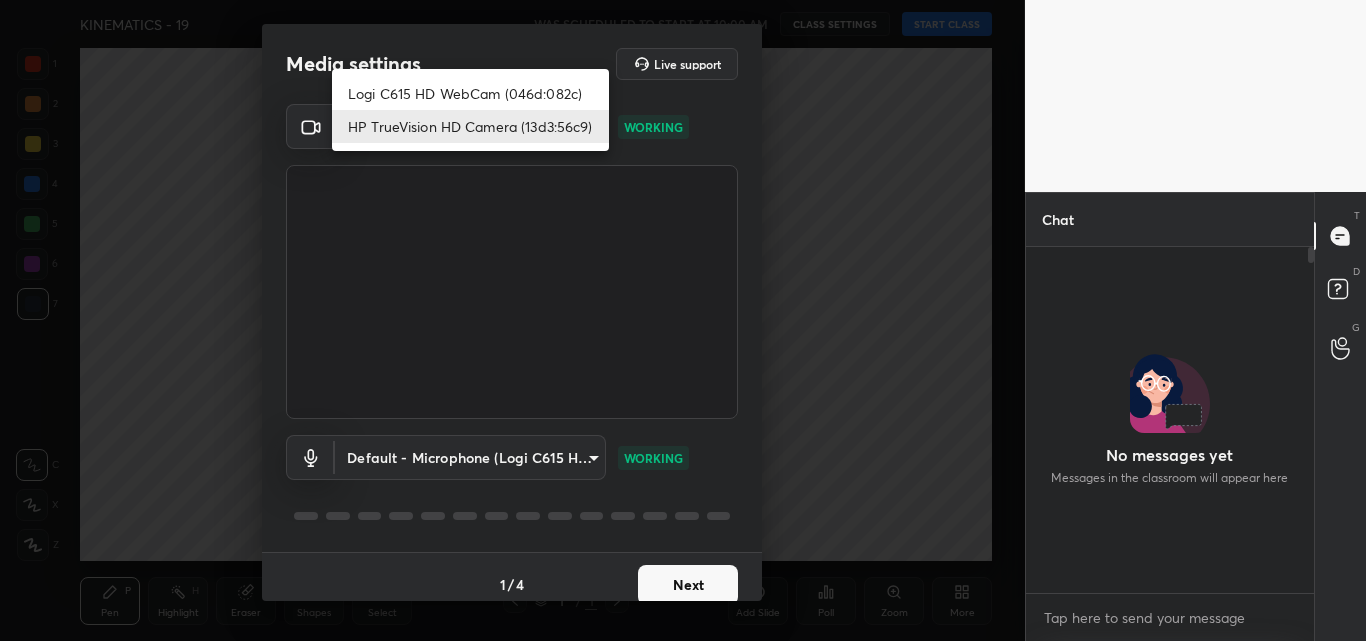 click on "Logi C615 HD WebCam (046d:082c)" at bounding box center (470, 93) 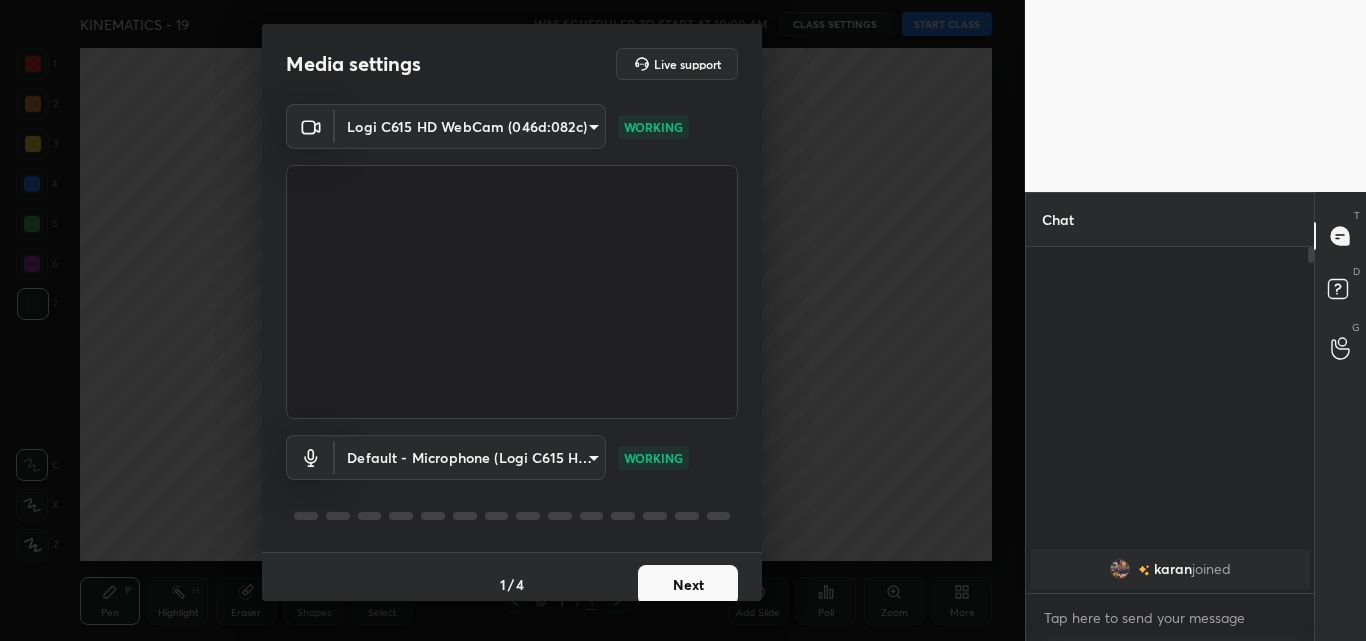 click on "Next" at bounding box center [688, 585] 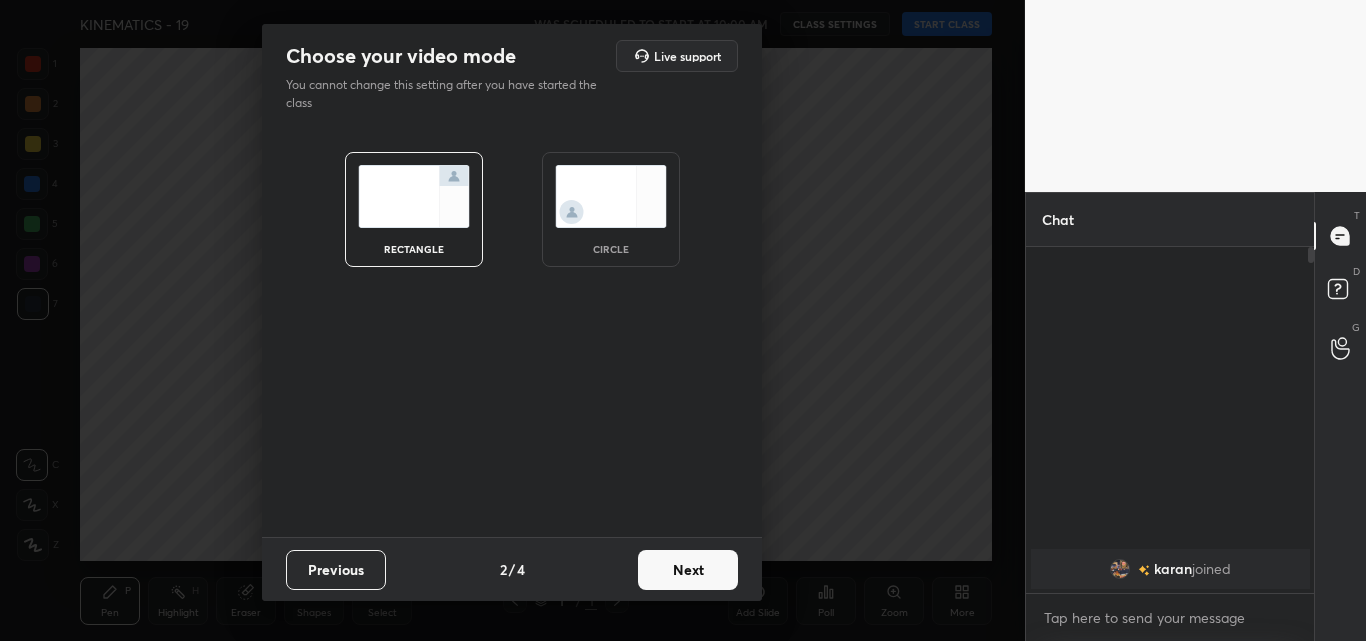click on "Next" at bounding box center (688, 570) 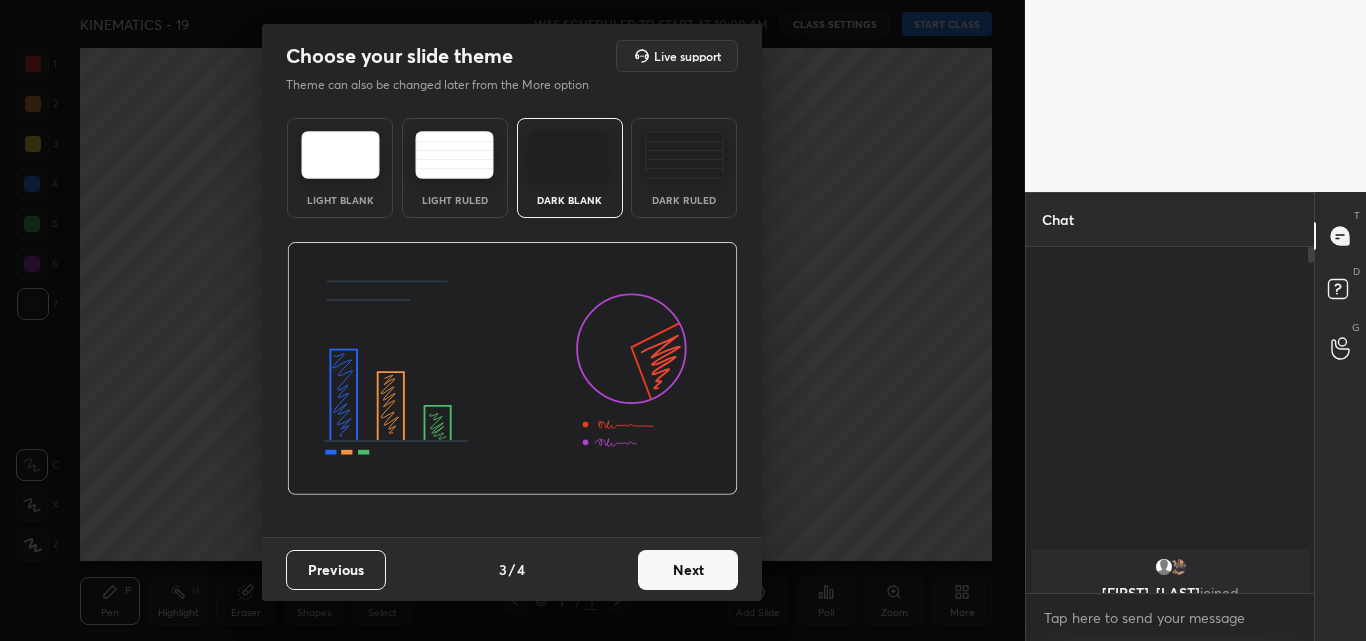 click on "Next" at bounding box center [688, 570] 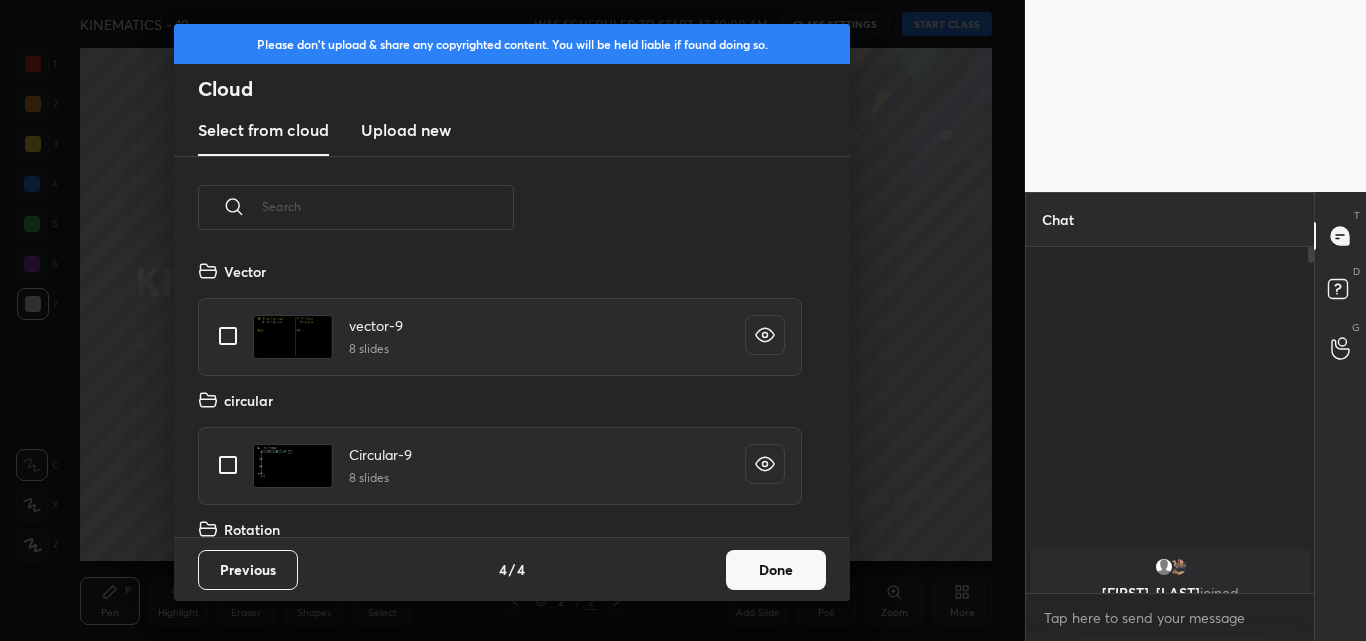 scroll, scrollTop: 7, scrollLeft: 11, axis: both 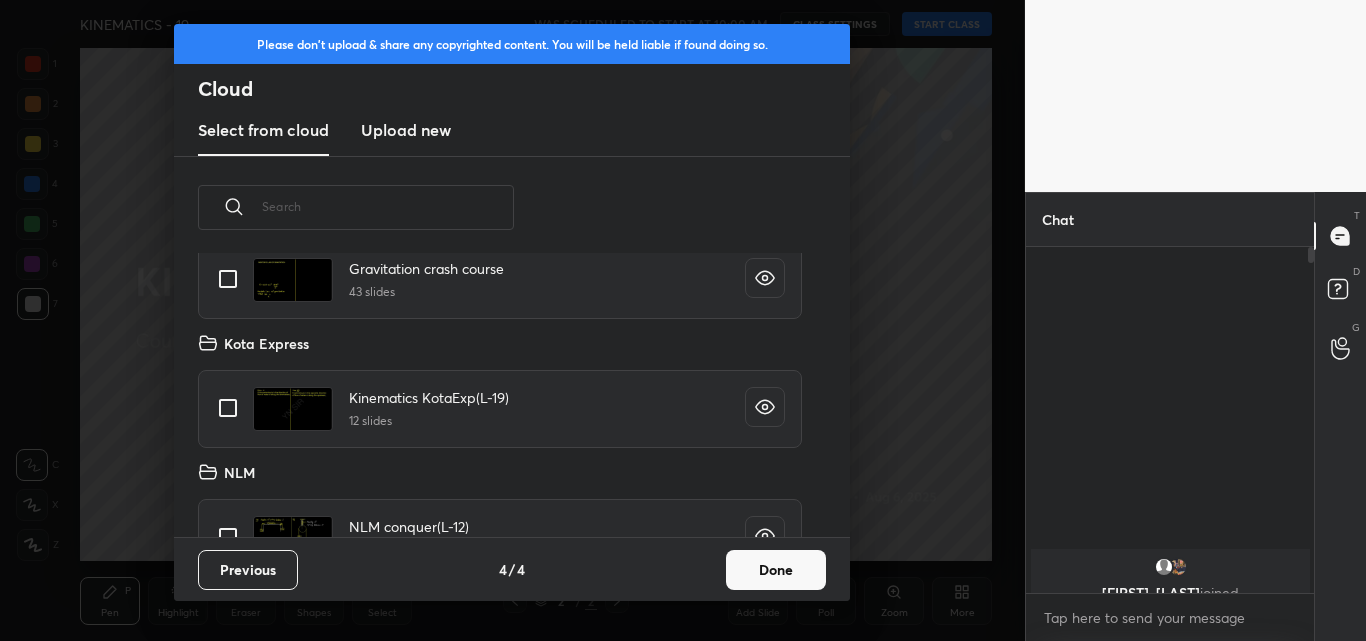 click at bounding box center [228, 408] 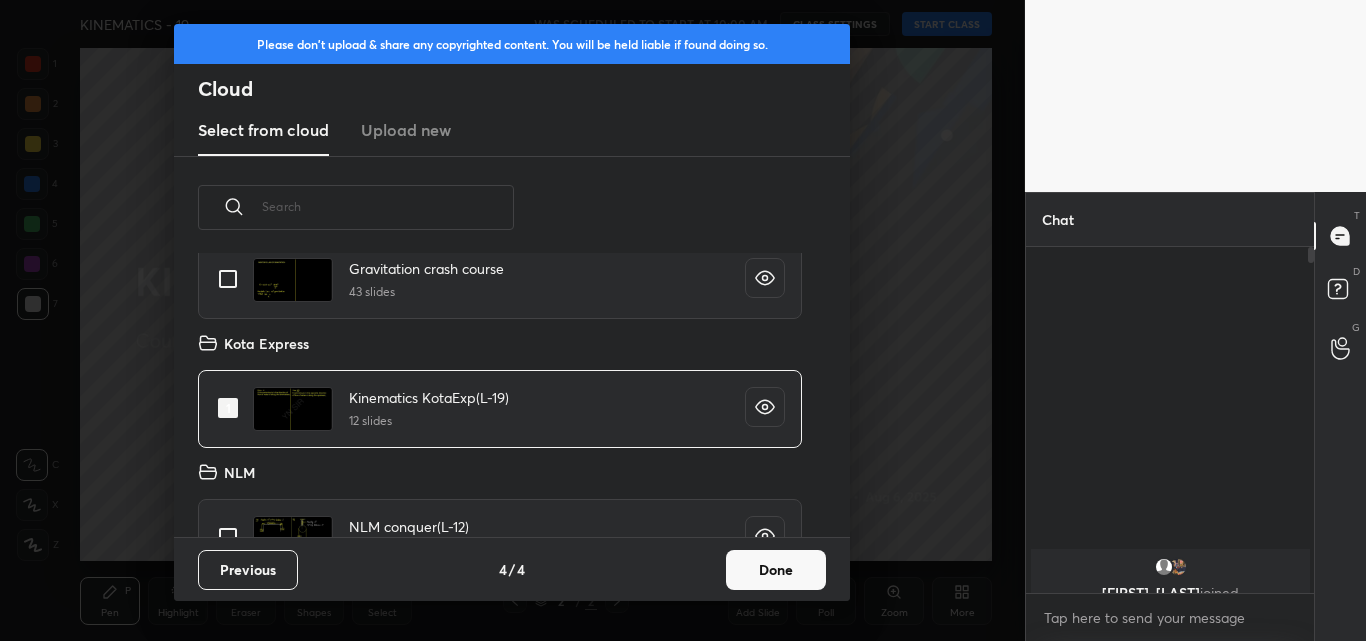 click on "Done" at bounding box center (776, 570) 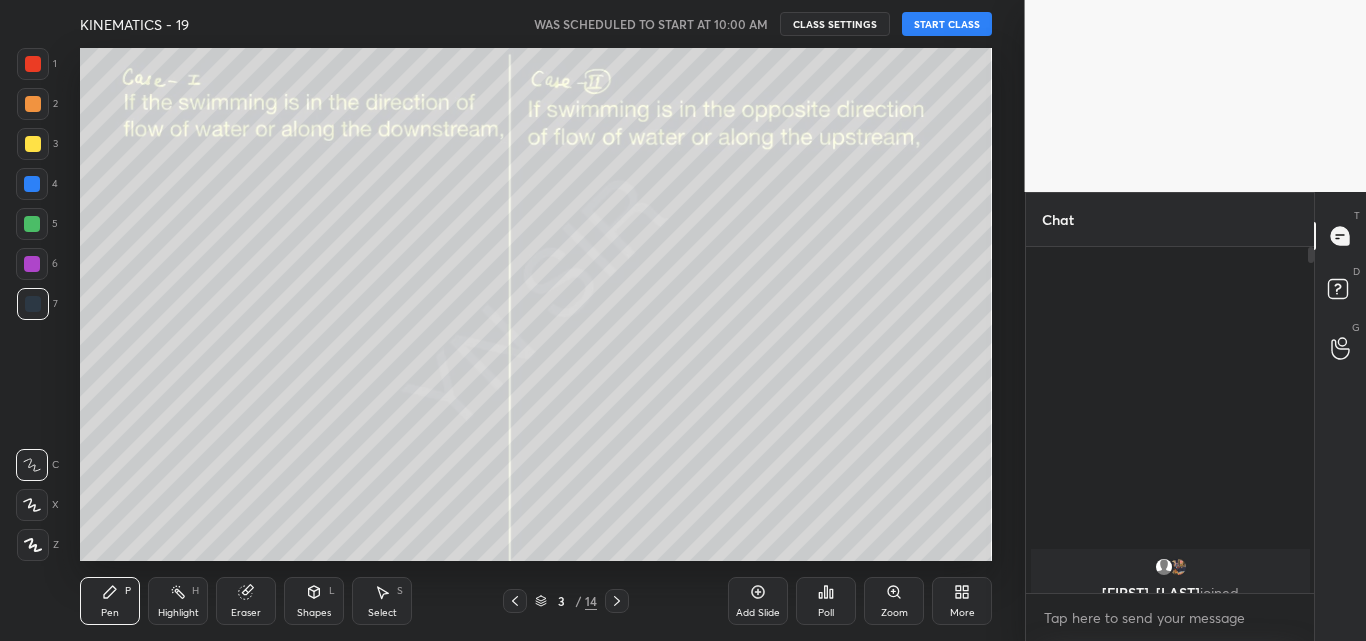 click on "START CLASS" at bounding box center (947, 24) 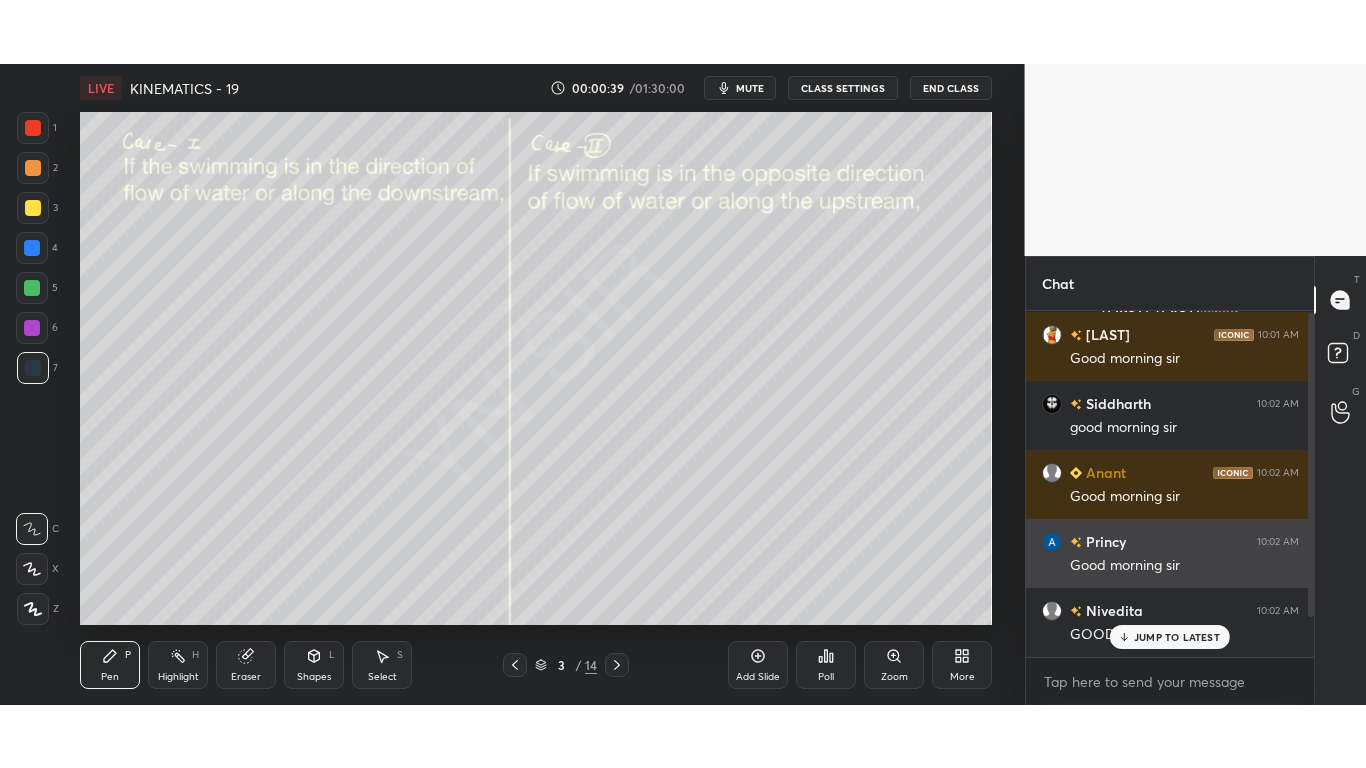 scroll, scrollTop: 0, scrollLeft: 0, axis: both 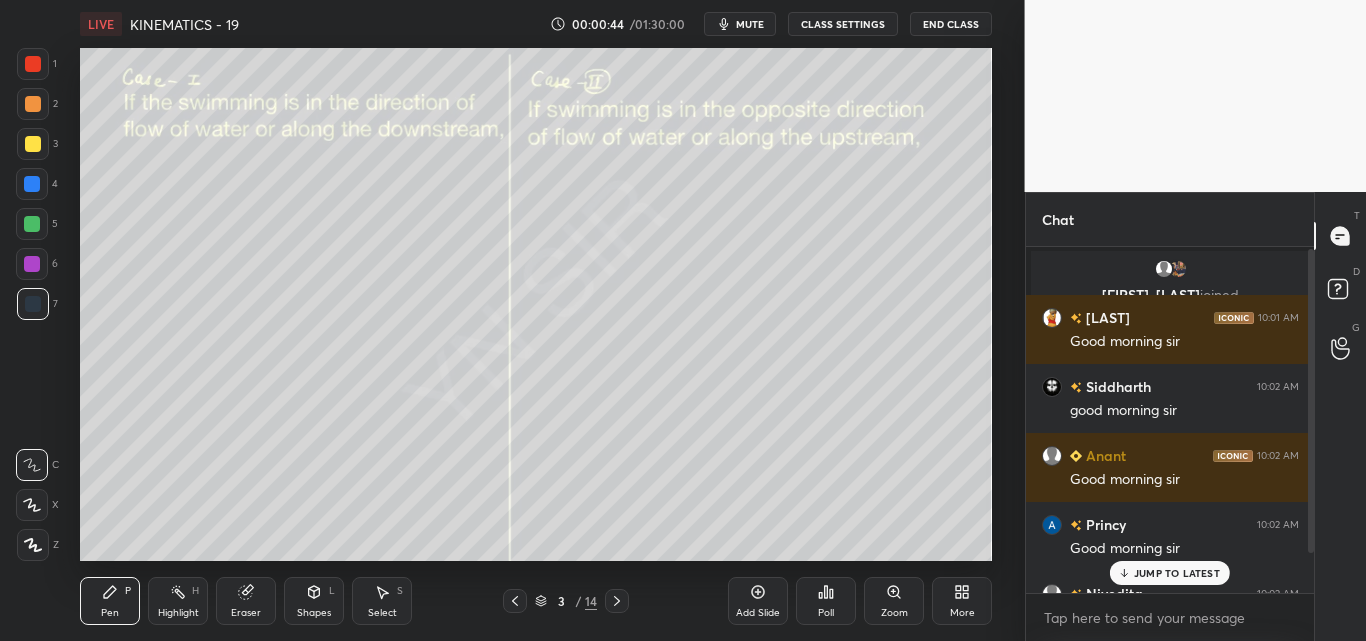 click on "More" at bounding box center (962, 601) 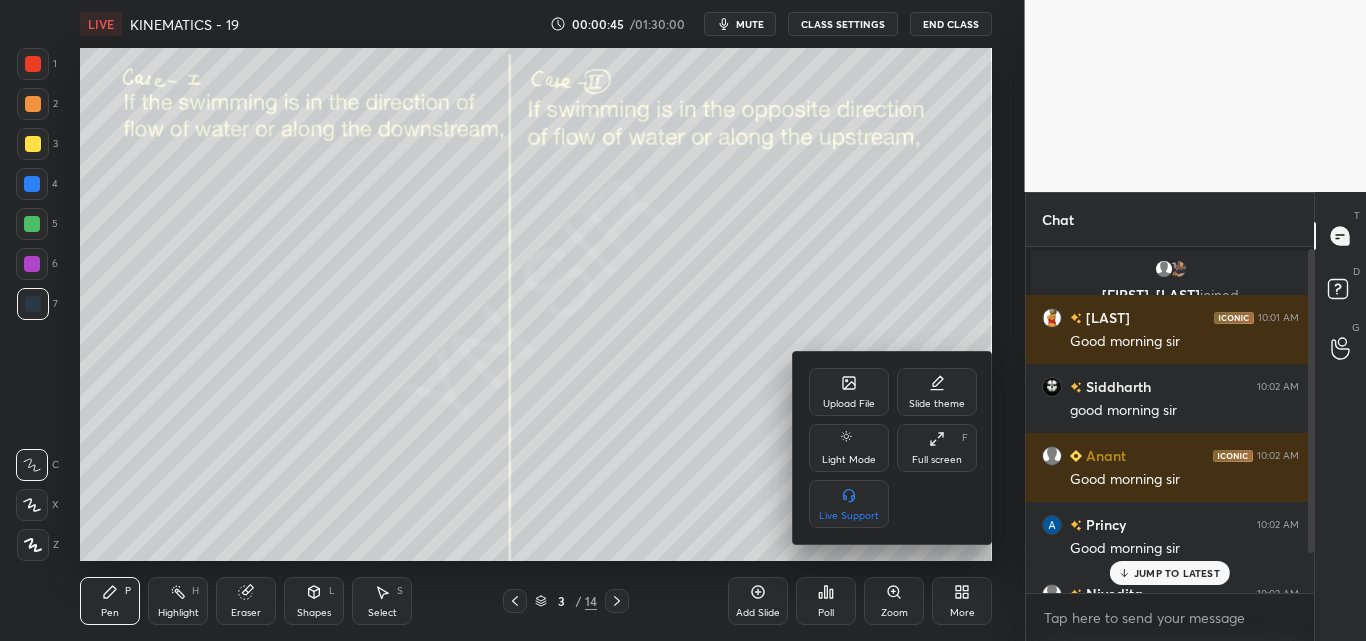 drag, startPoint x: 925, startPoint y: 450, endPoint x: 931, endPoint y: 539, distance: 89.20202 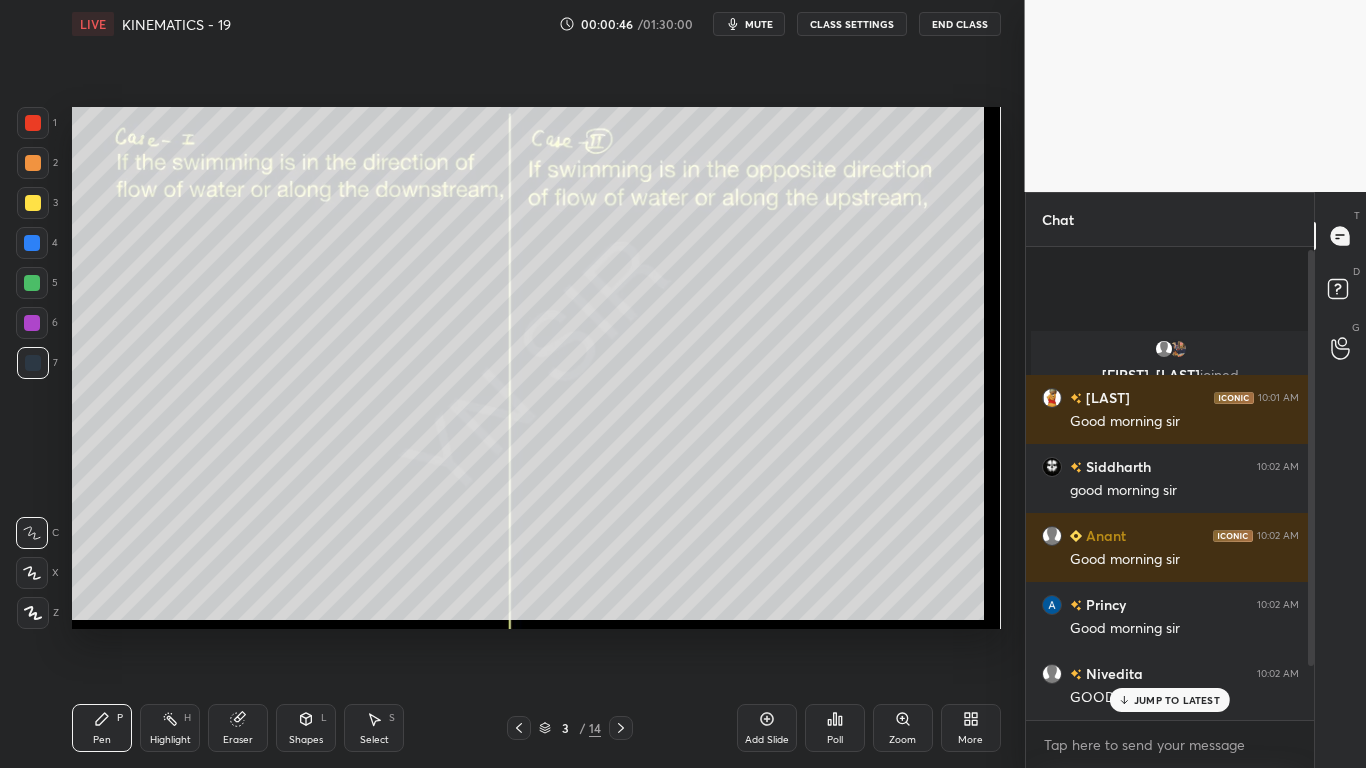 scroll, scrollTop: 99360, scrollLeft: 99055, axis: both 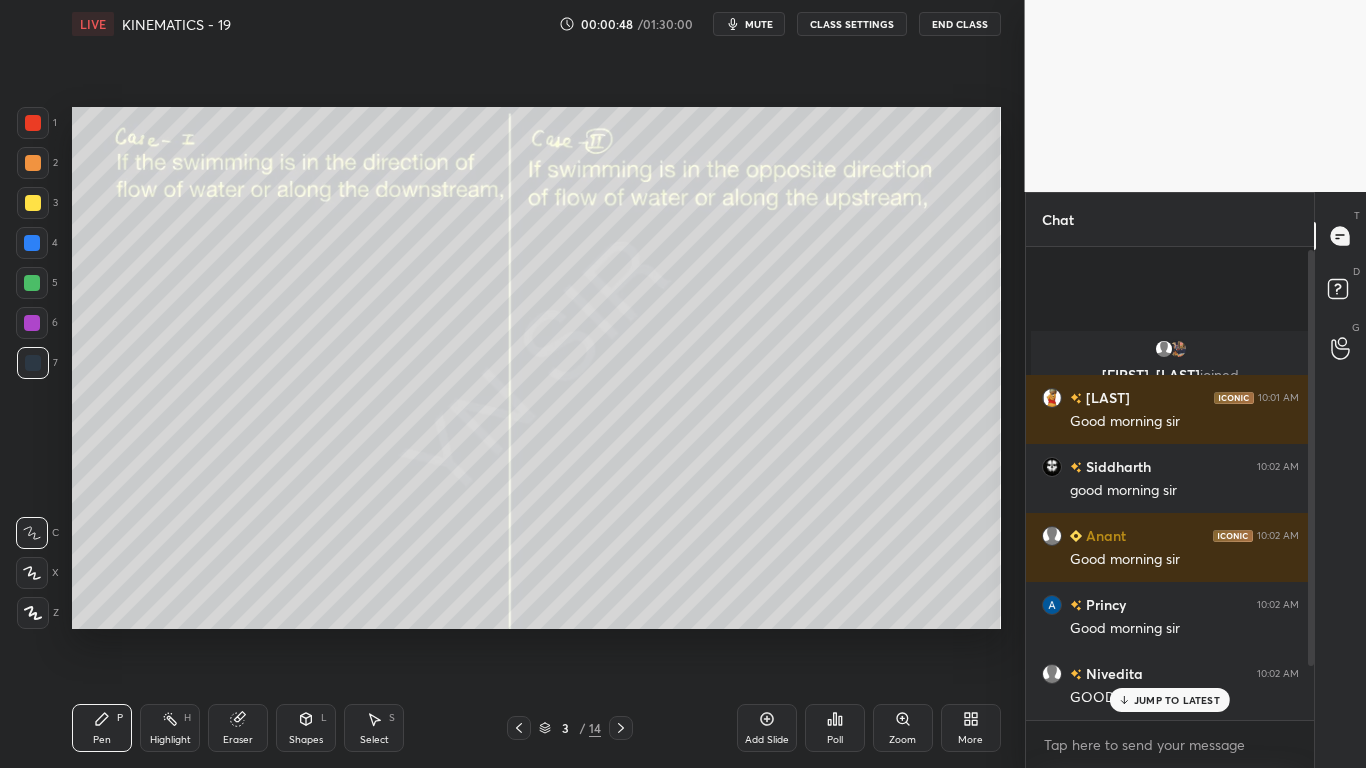 click on "JUMP TO LATEST" at bounding box center (1177, 700) 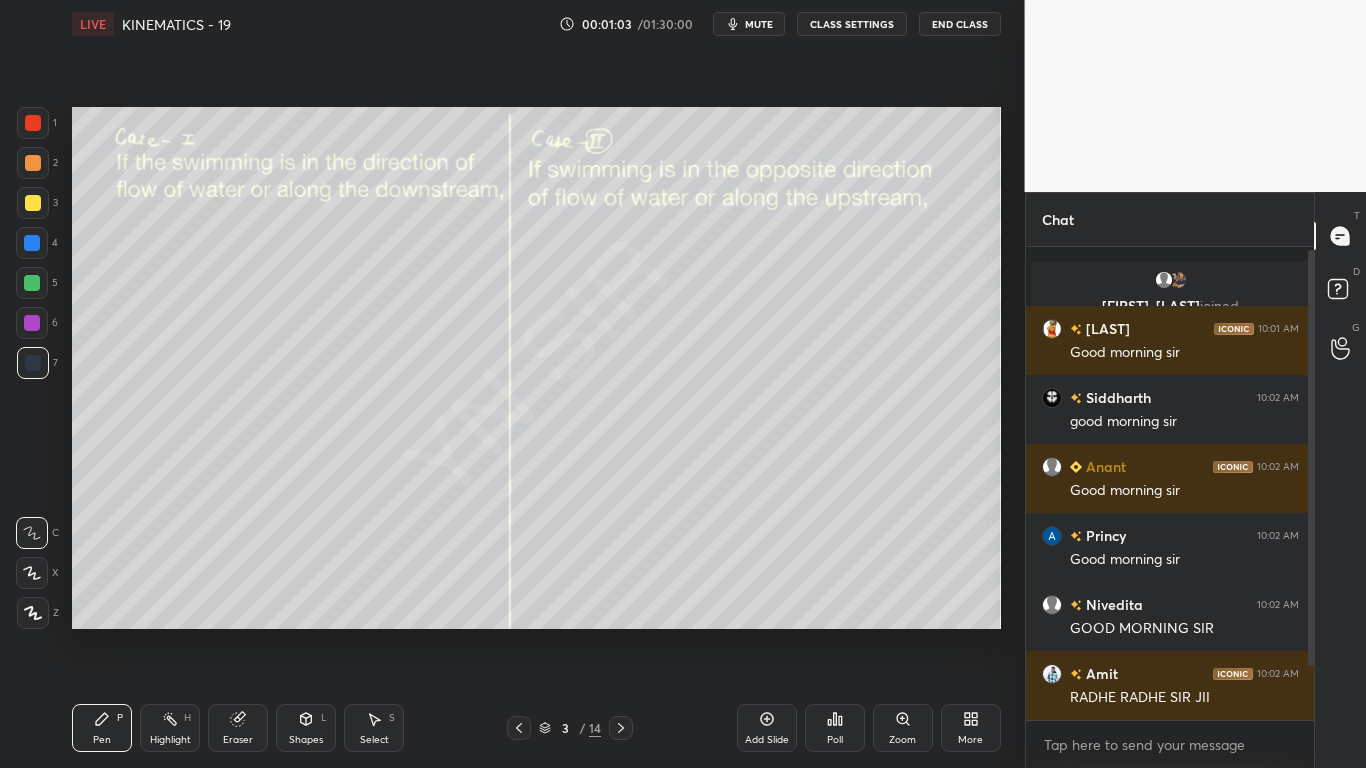drag, startPoint x: 1314, startPoint y: 498, endPoint x: 1305, endPoint y: 602, distance: 104.388695 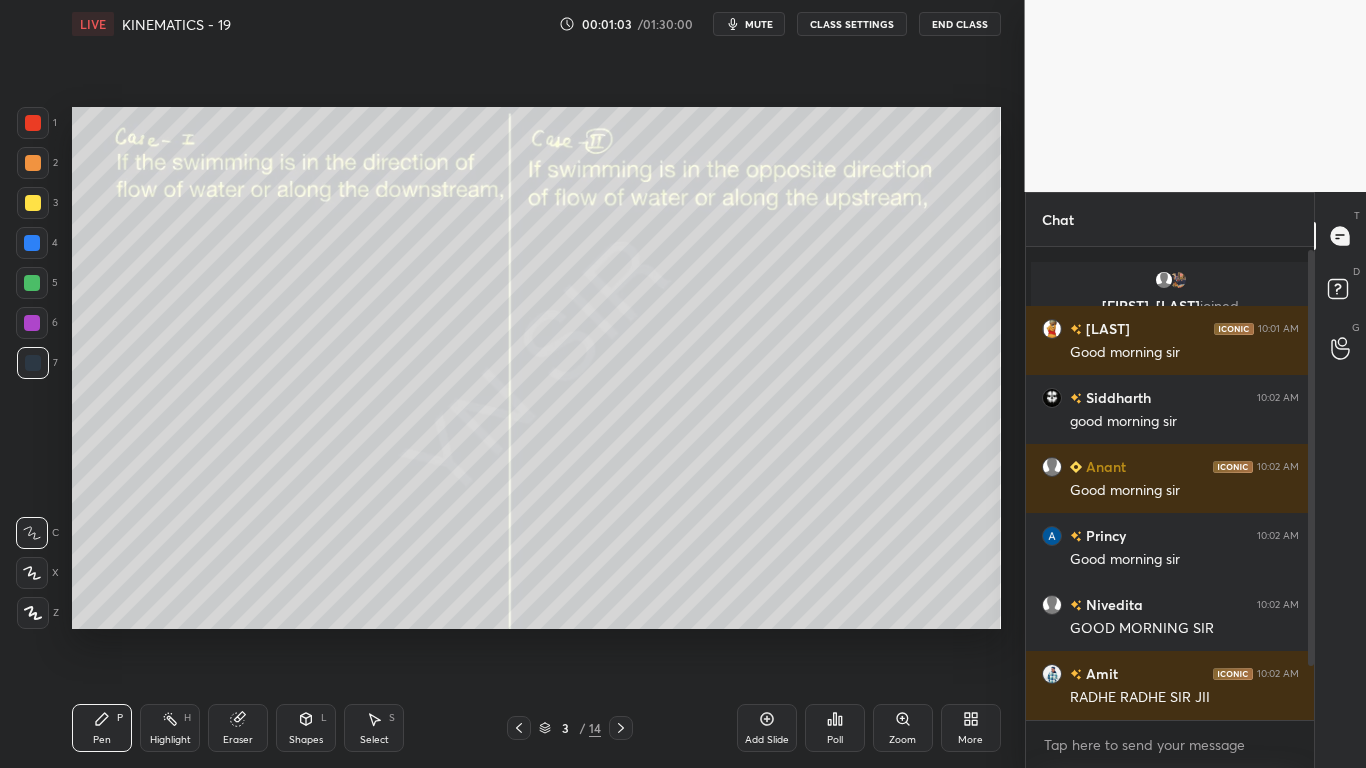 click on "Chat [LAST], [LAST]  joined [LAST] 10:01 AM Good morning sir [LAST] 10:02 AM good morning sir [LAST] 10:02 AM Good morning sir [LAST] 10:02 AM Good morning sir [LAST] 10:02 AM GOOD MORNING SIR [LAST] 10:02 AM RADHE RADHE SIR JII JUMP TO LATEST Enable hand raising Enable raise hand to speak to learners. Once enabled, chat will be turned off temporarily. Enable x   introducing Raise a hand with a doubt Now learners can raise their hand along with a doubt  How it works? Doubts asked by learners will show up here NEW DOUBTS ASKED No one has raised a hand yet Can't raise hand Looks like educator just invited you to speak. Please wait before you can raise your hand again. Got it T Messages (T) D Doubts (D) G Raise Hand (G)" at bounding box center (1196, 480) 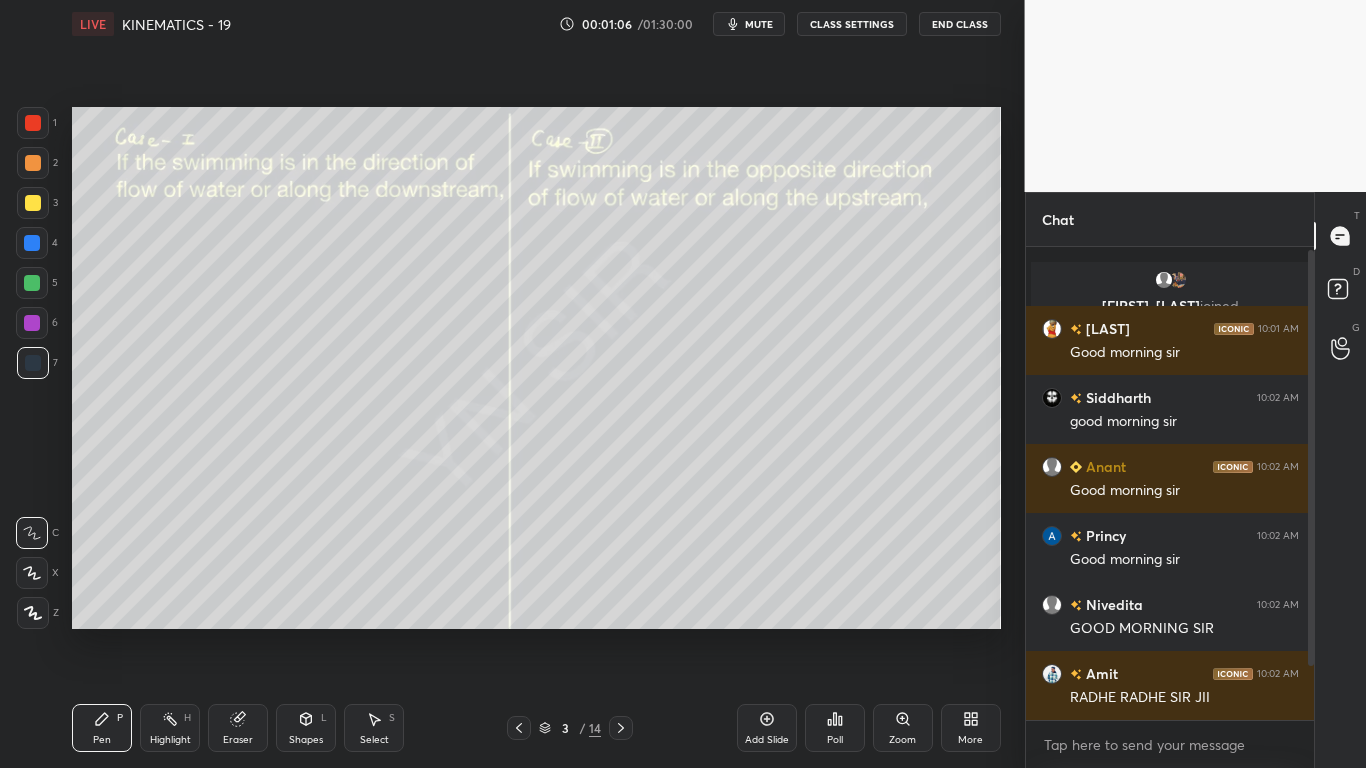 drag, startPoint x: 1312, startPoint y: 602, endPoint x: 1312, endPoint y: 664, distance: 62 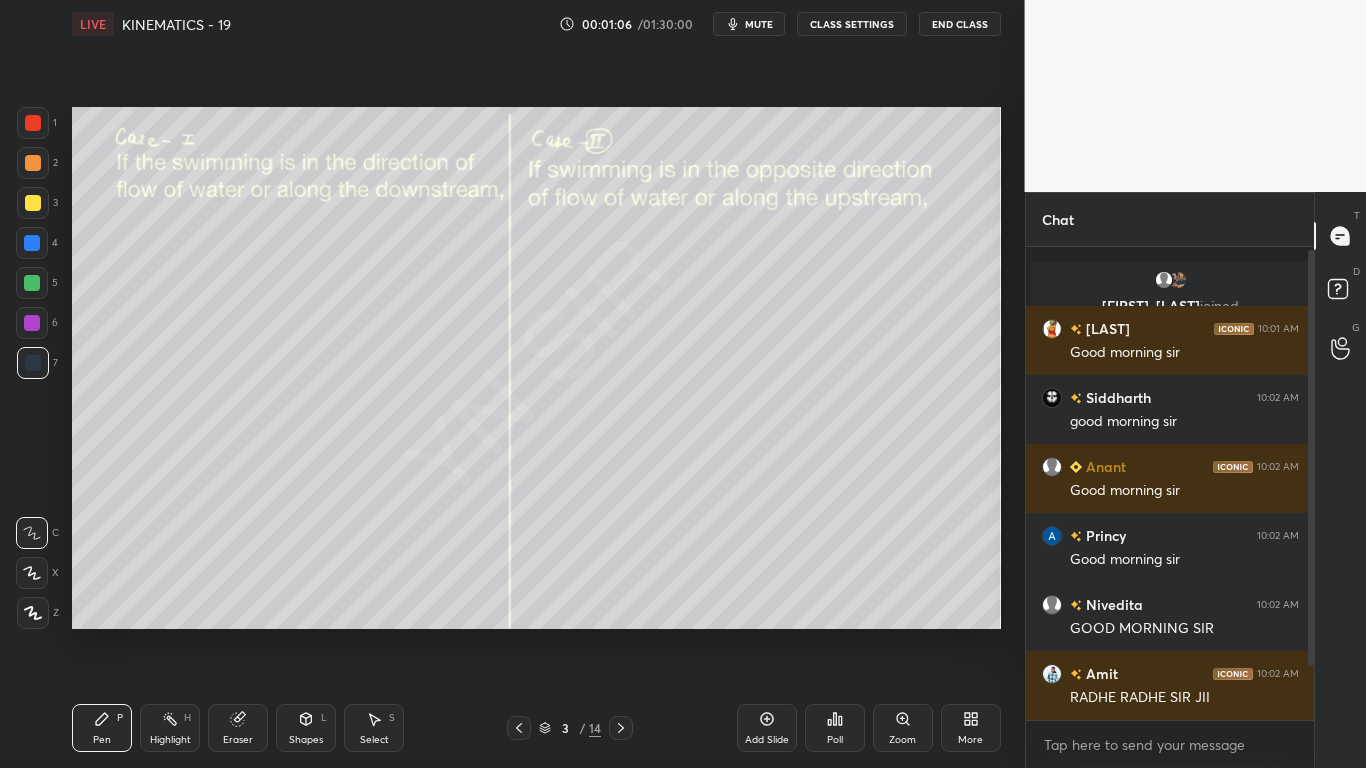 click at bounding box center (1311, 458) 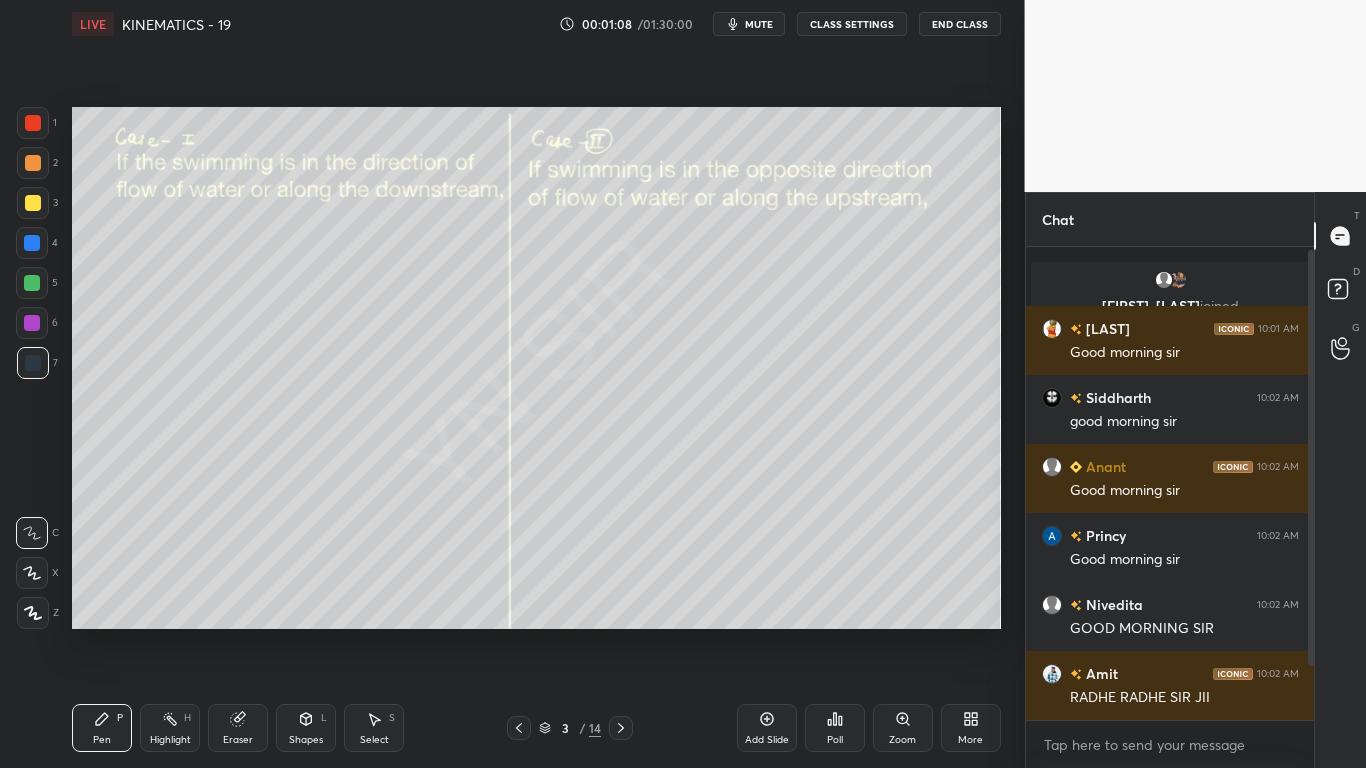 drag, startPoint x: 1312, startPoint y: 656, endPoint x: 1321, endPoint y: 707, distance: 51.78803 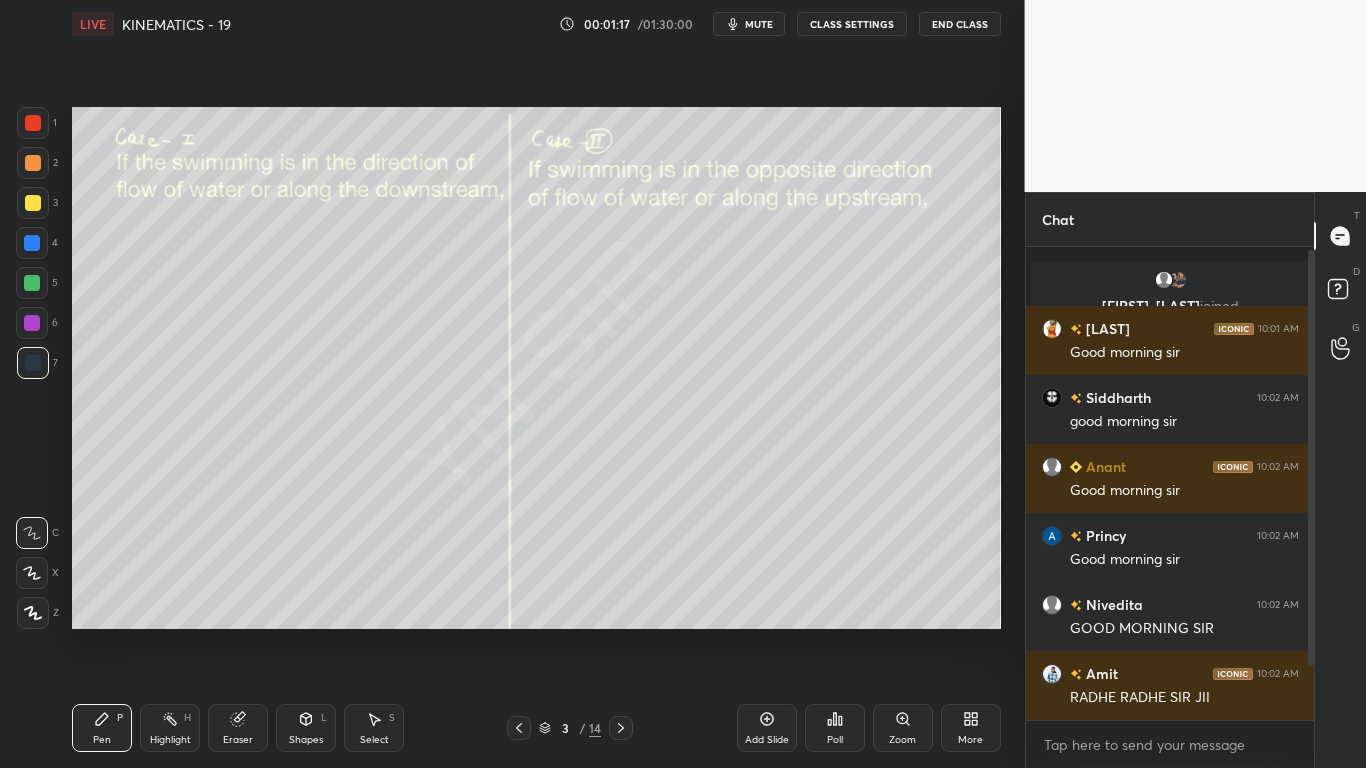 click 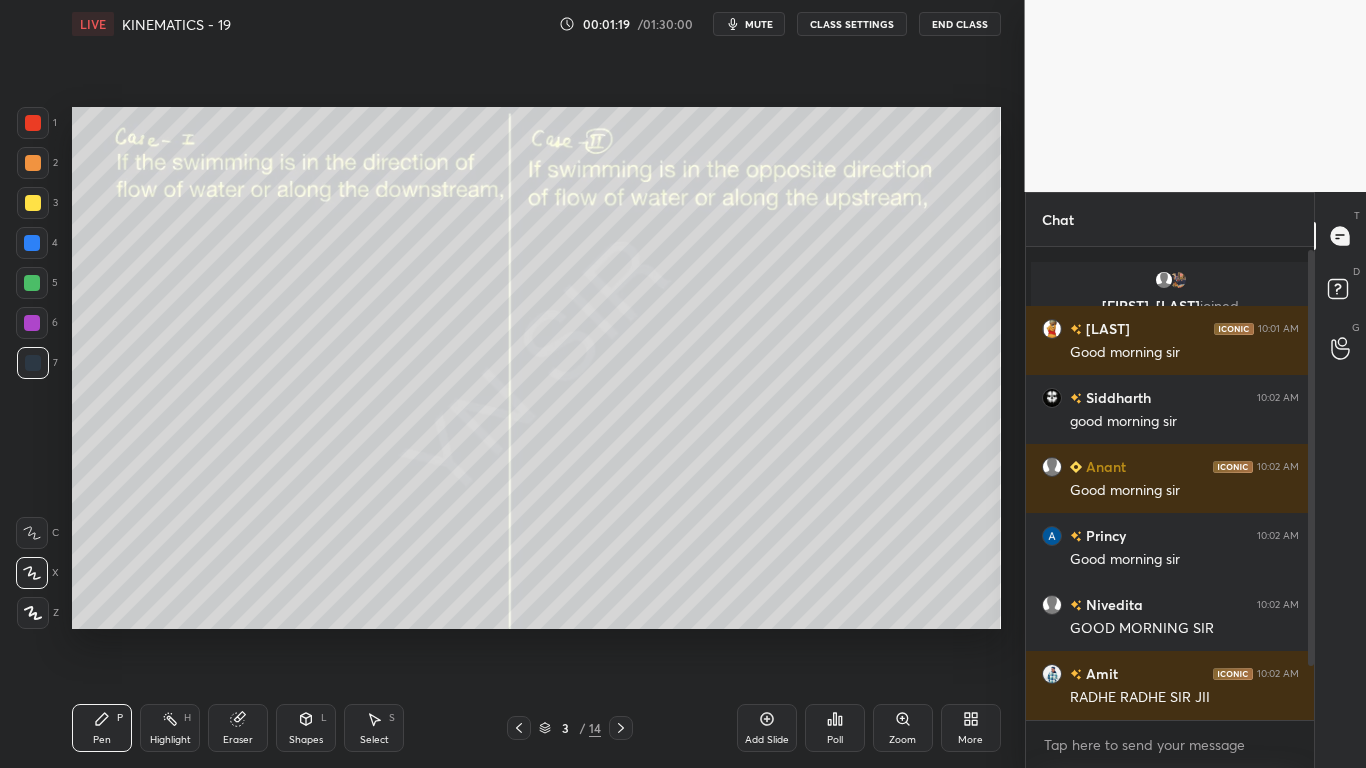 click at bounding box center [33, 203] 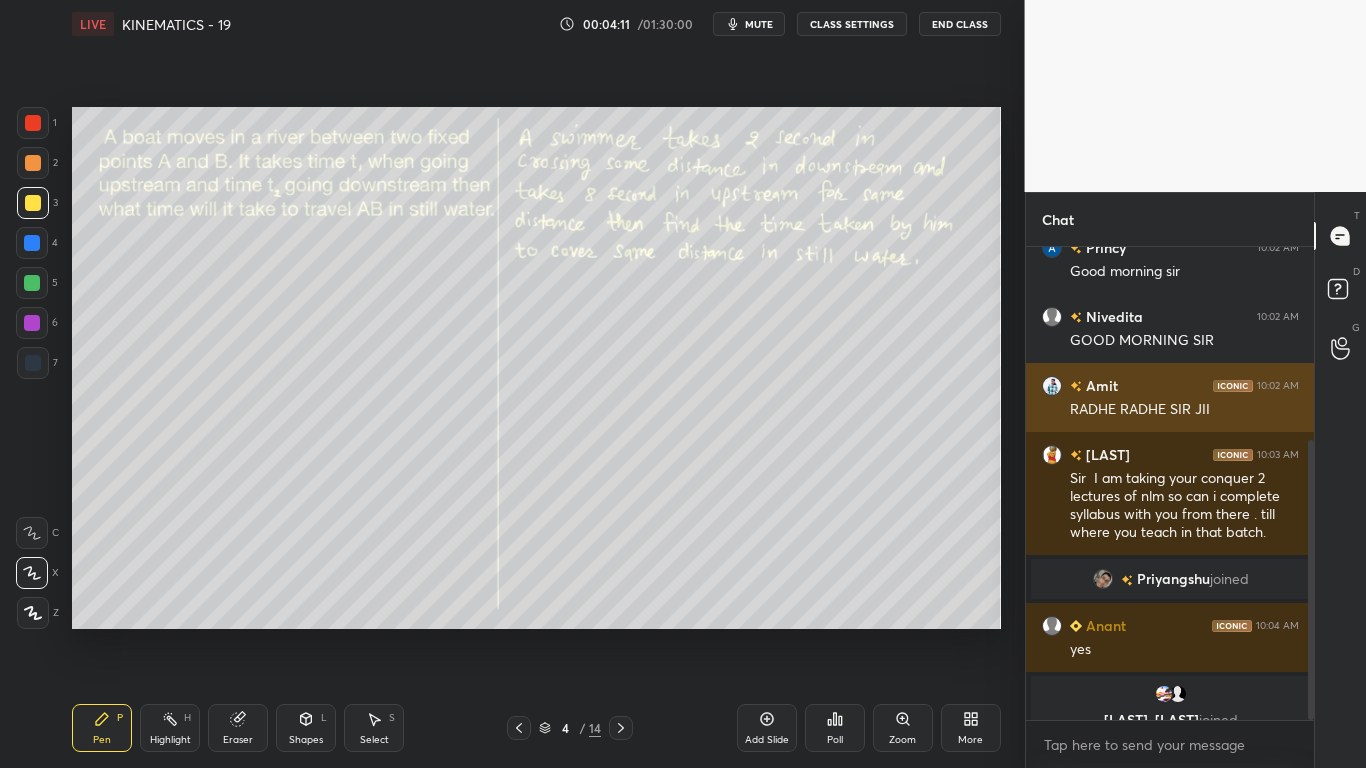 scroll, scrollTop: 325, scrollLeft: 0, axis: vertical 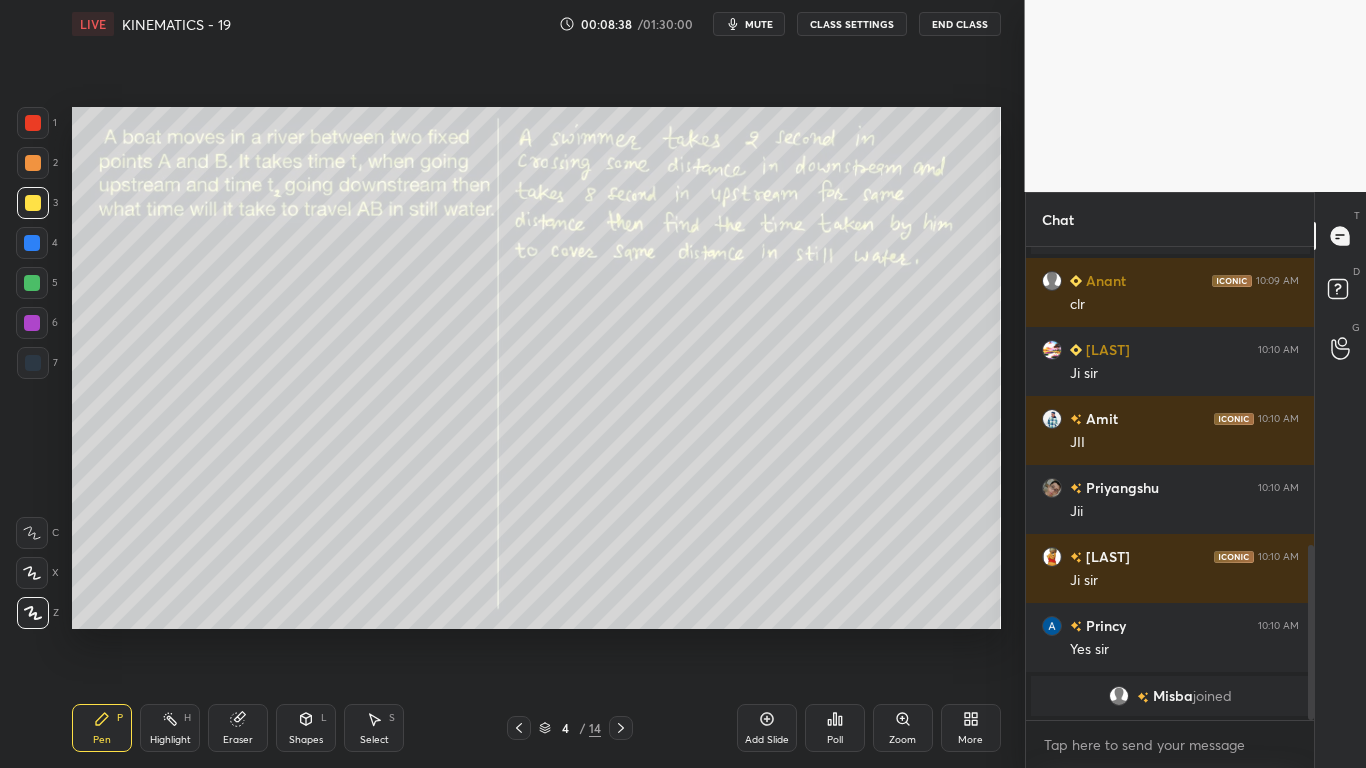 drag, startPoint x: 758, startPoint y: 724, endPoint x: 758, endPoint y: 713, distance: 11 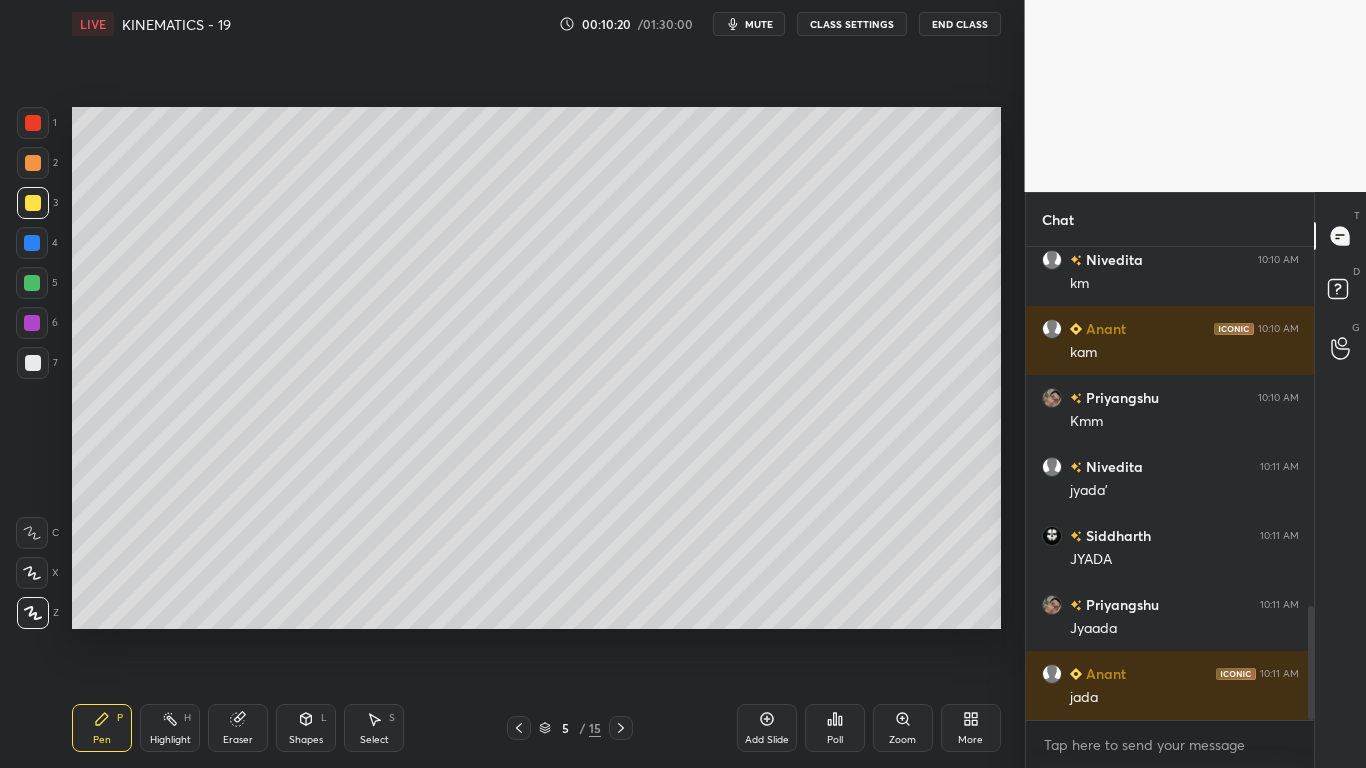 scroll, scrollTop: 1493, scrollLeft: 0, axis: vertical 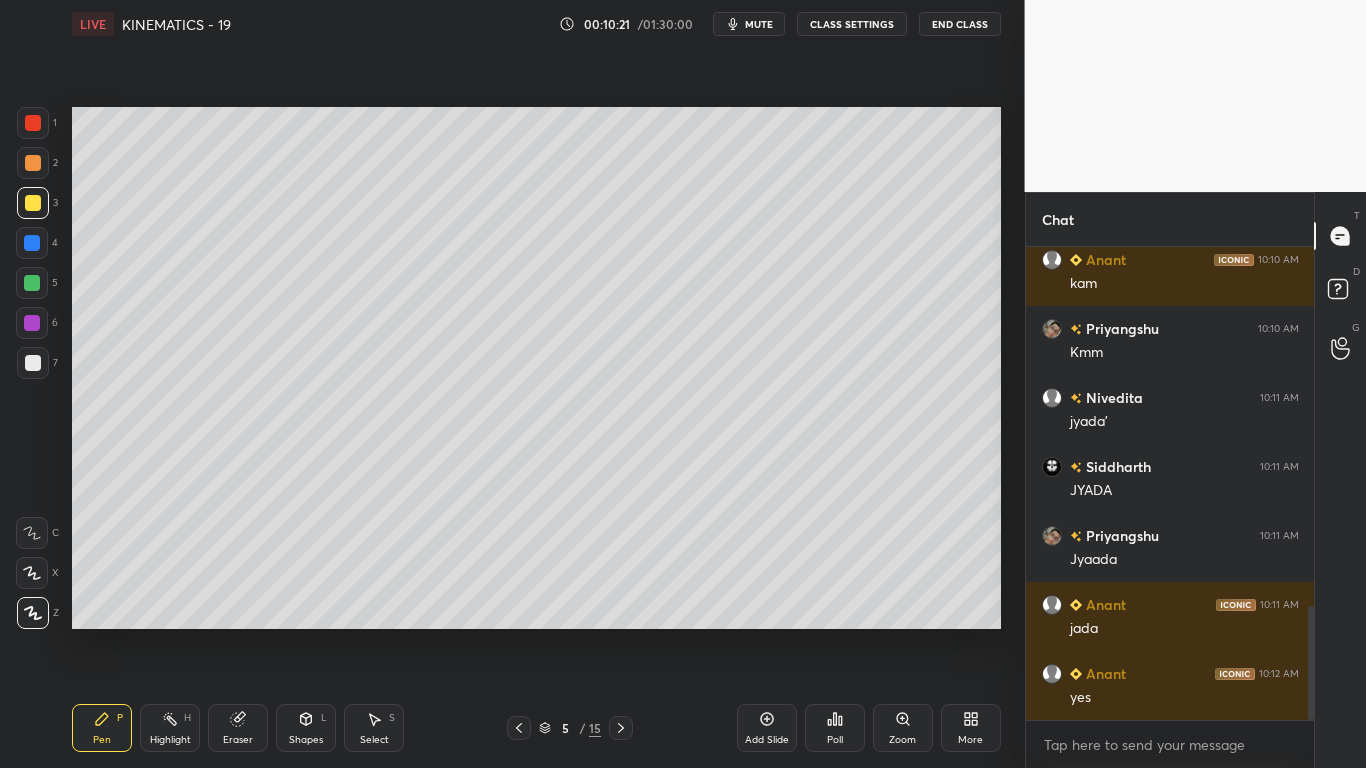 click on "Select S" at bounding box center (374, 728) 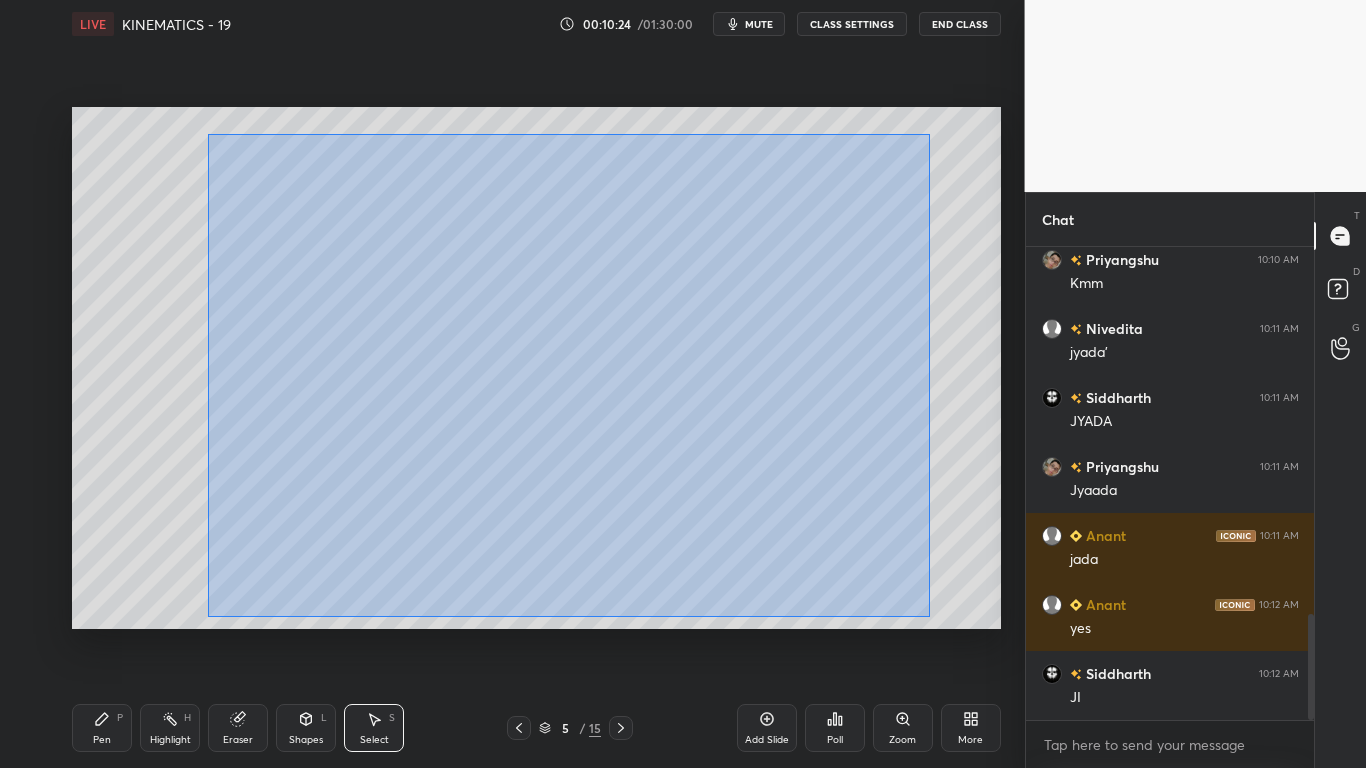 scroll, scrollTop: 1631, scrollLeft: 0, axis: vertical 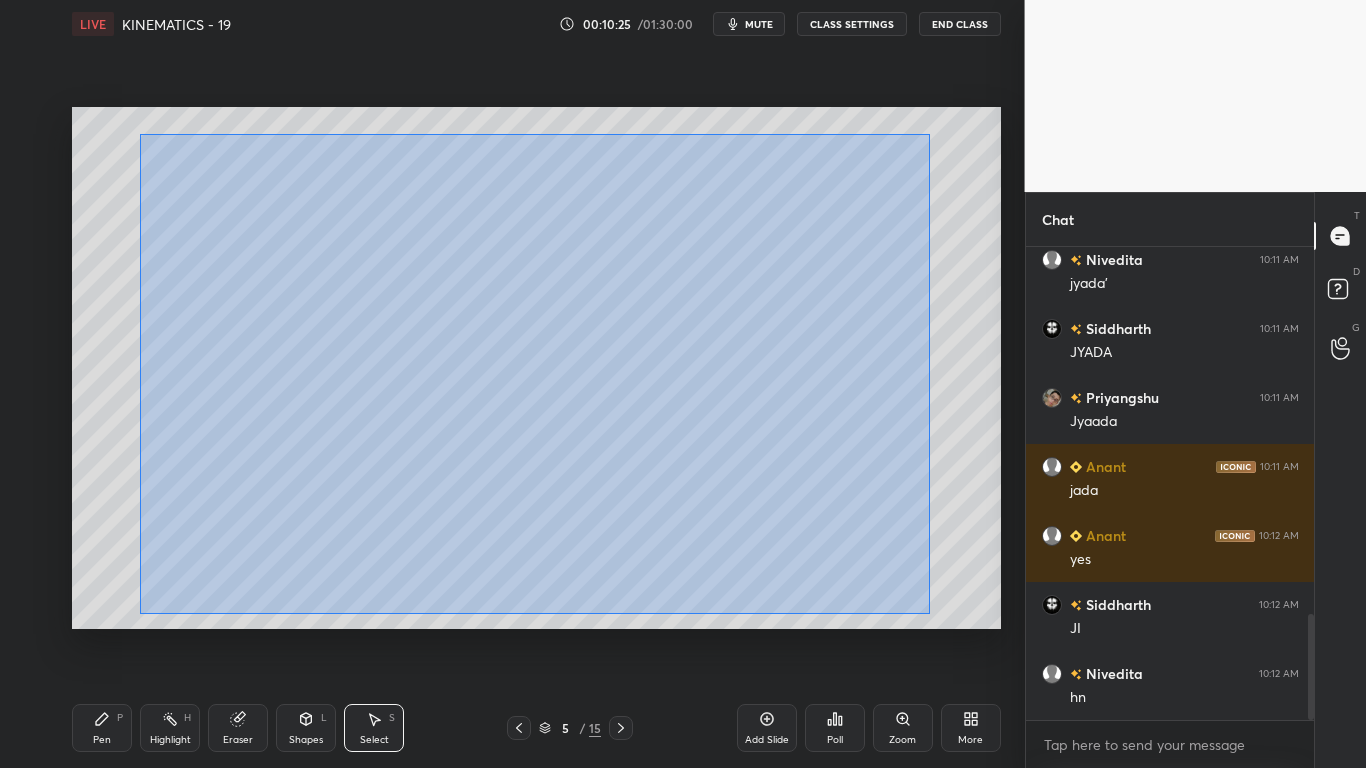 drag, startPoint x: 929, startPoint y: 184, endPoint x: 786, endPoint y: 214, distance: 146.11298 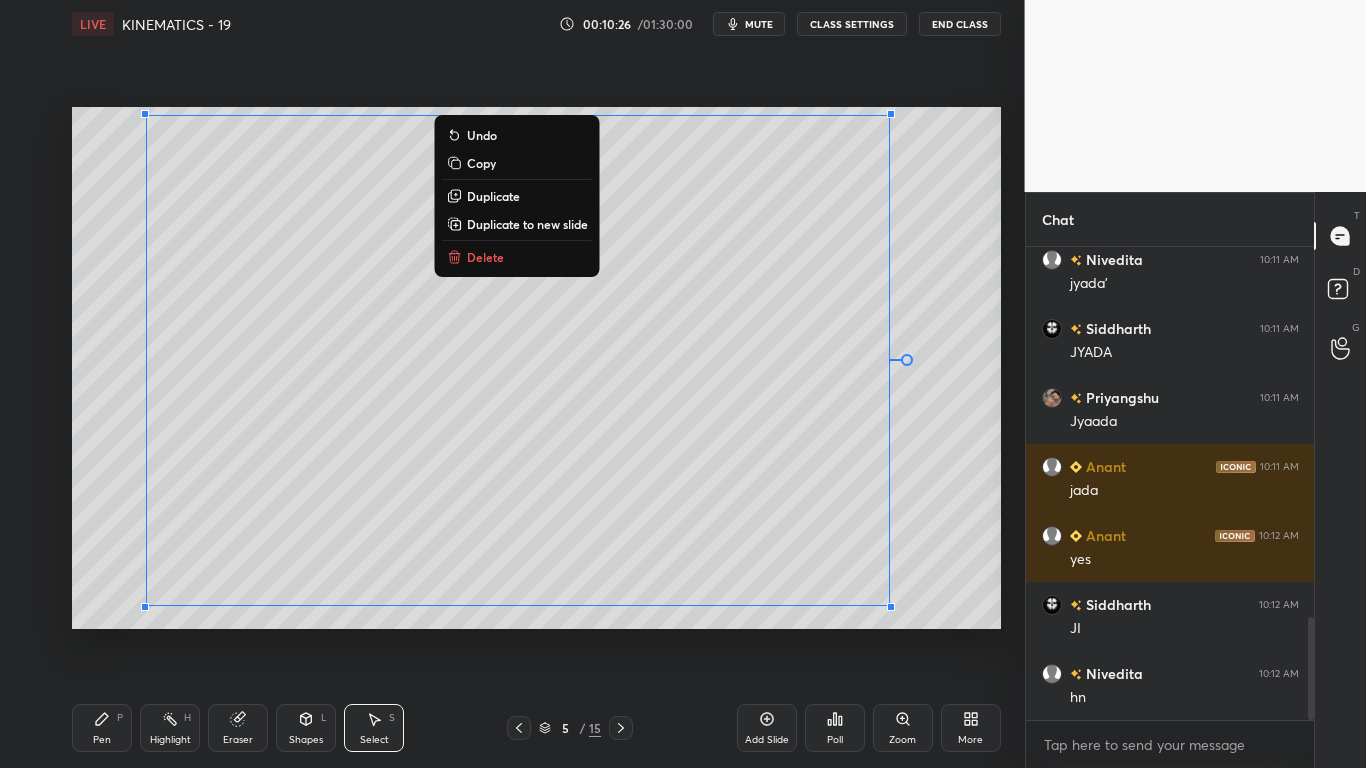 scroll, scrollTop: 1700, scrollLeft: 0, axis: vertical 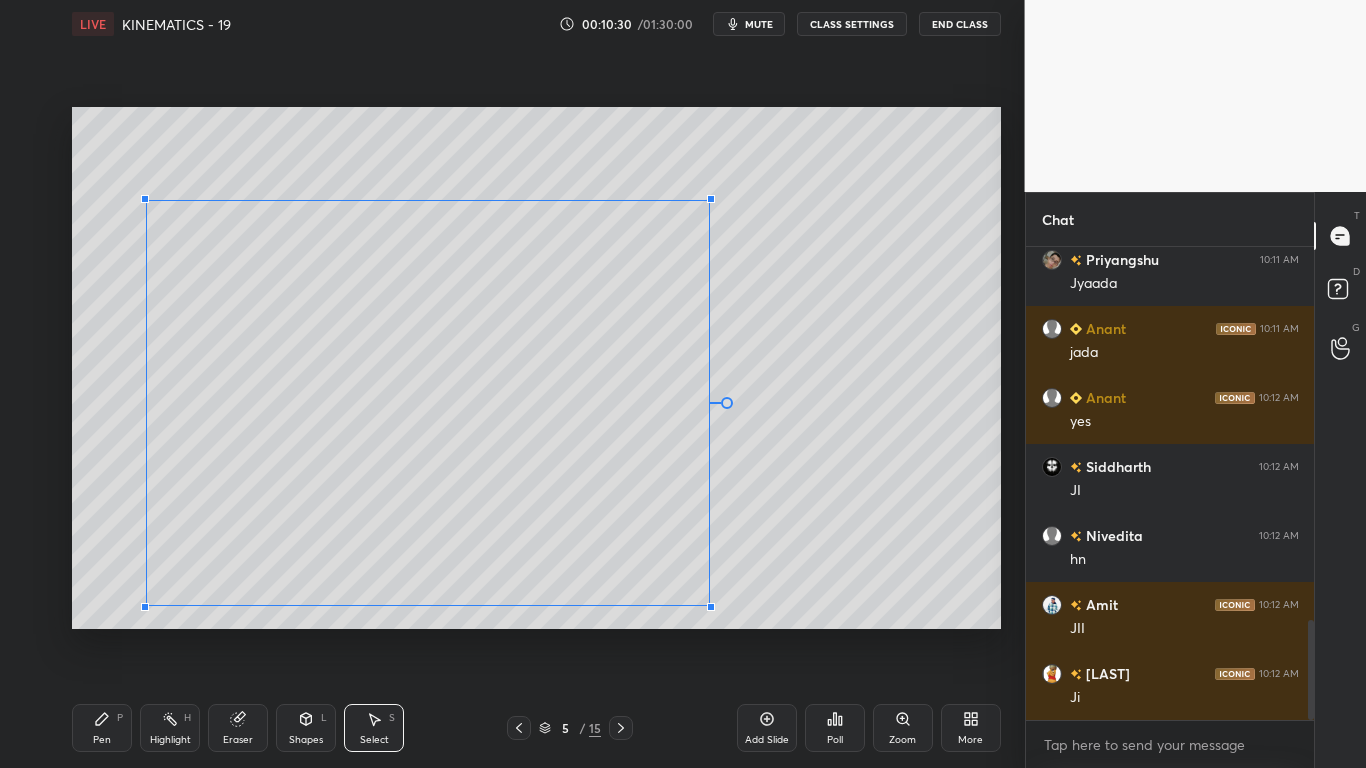 drag, startPoint x: 829, startPoint y: 155, endPoint x: 606, endPoint y: 358, distance: 301.5593 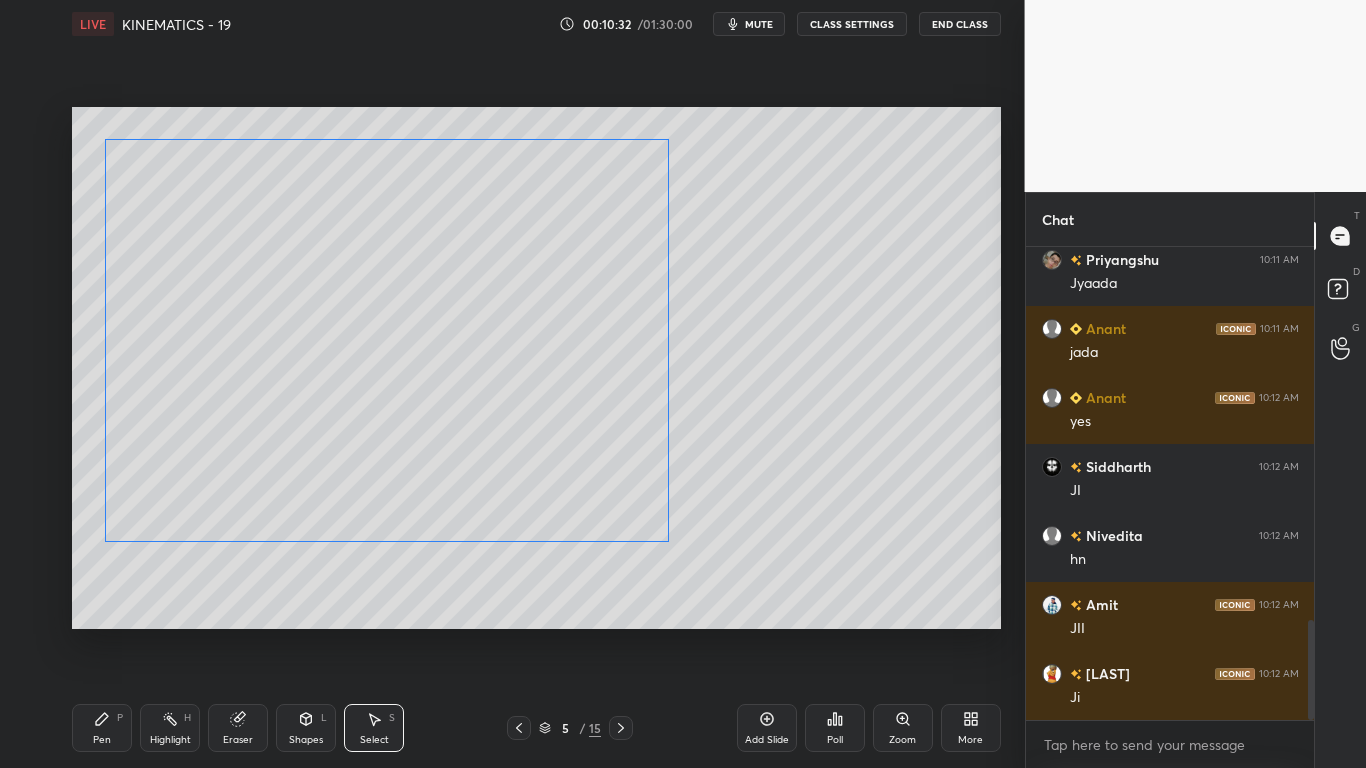 drag, startPoint x: 510, startPoint y: 337, endPoint x: 156, endPoint y: 763, distance: 553.88806 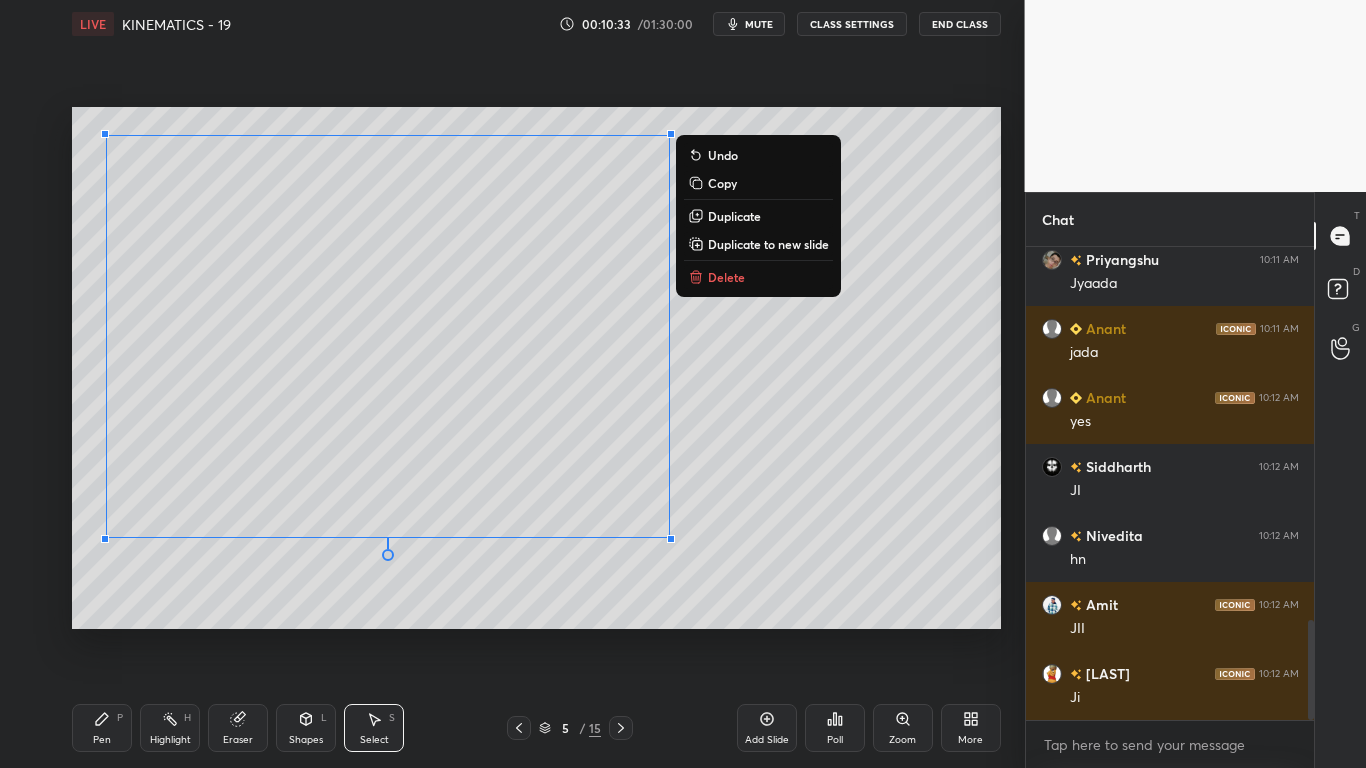 click on "0 ° Undo Copy Duplicate Duplicate to new slide Delete" at bounding box center [536, 368] 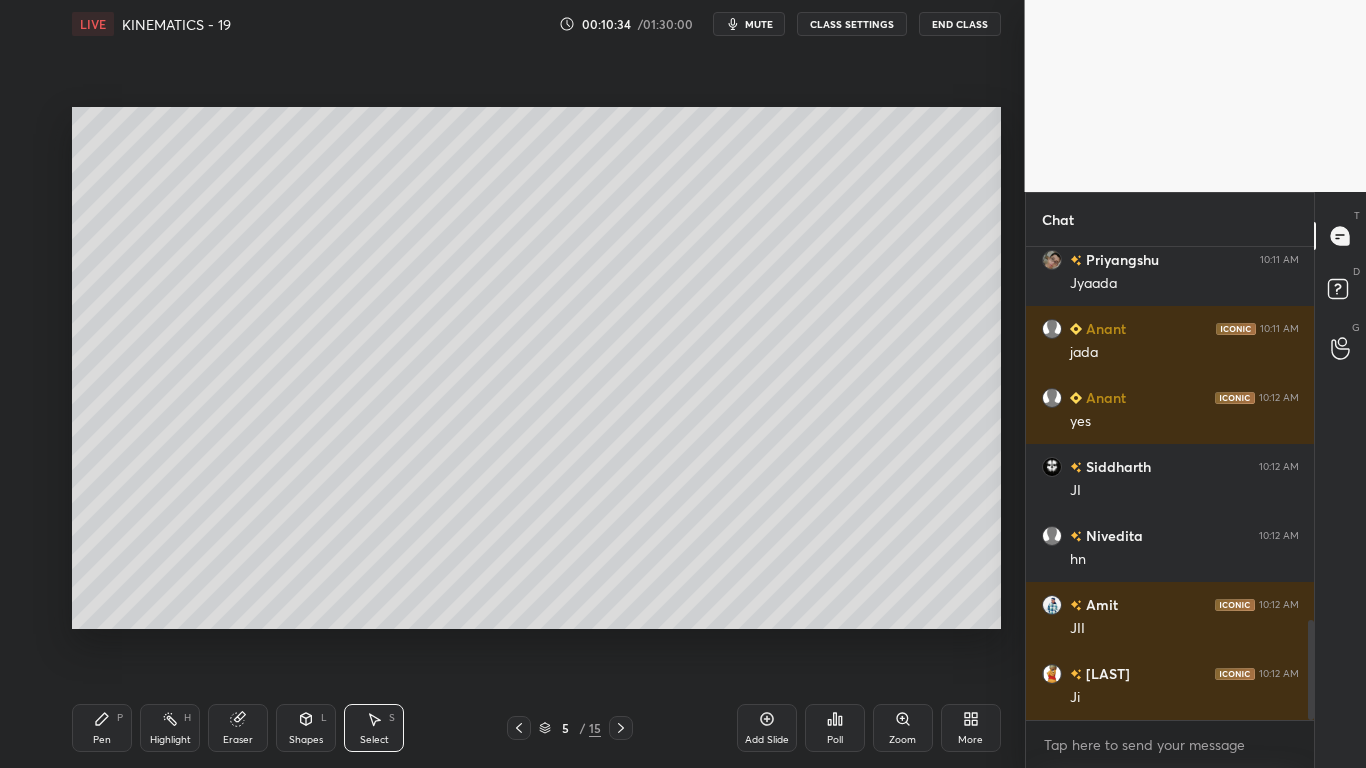 drag, startPoint x: 102, startPoint y: 735, endPoint x: 114, endPoint y: 731, distance: 12.649111 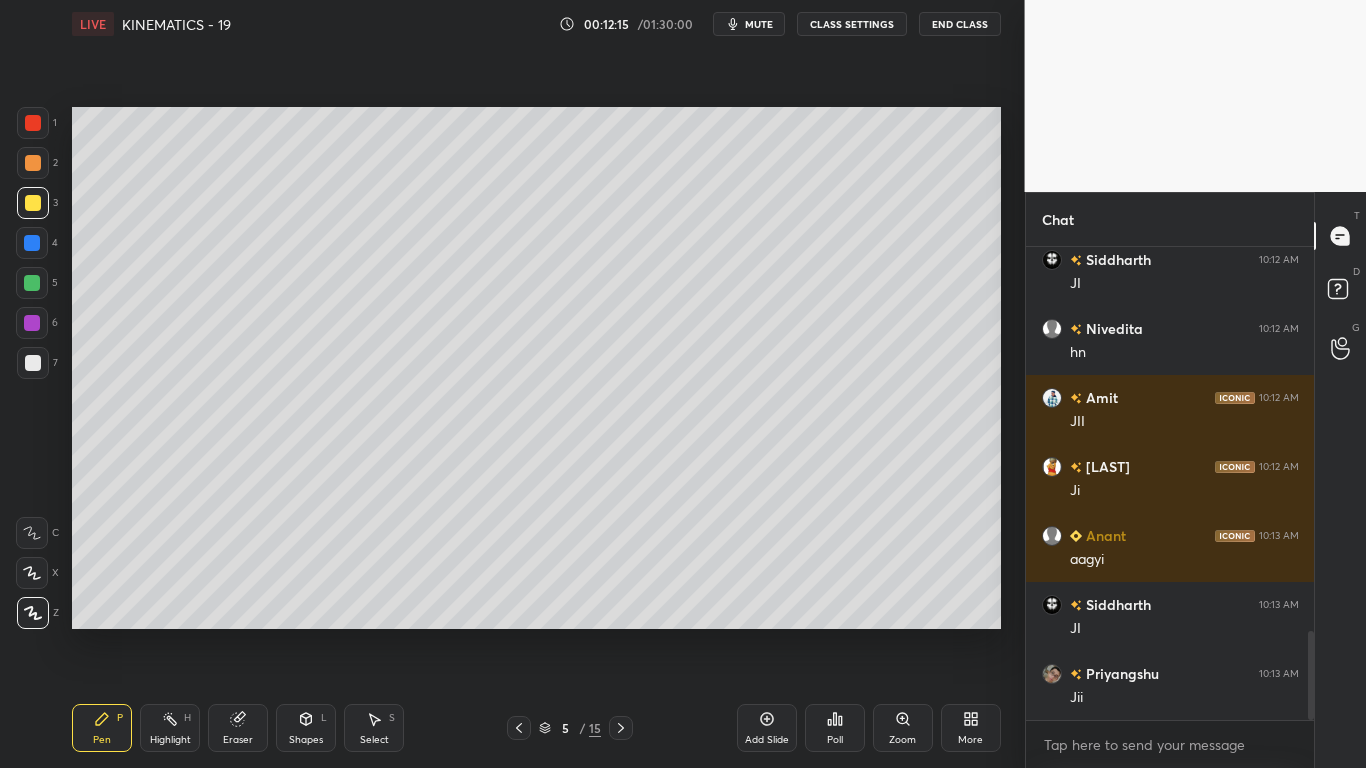 scroll, scrollTop: 2045, scrollLeft: 0, axis: vertical 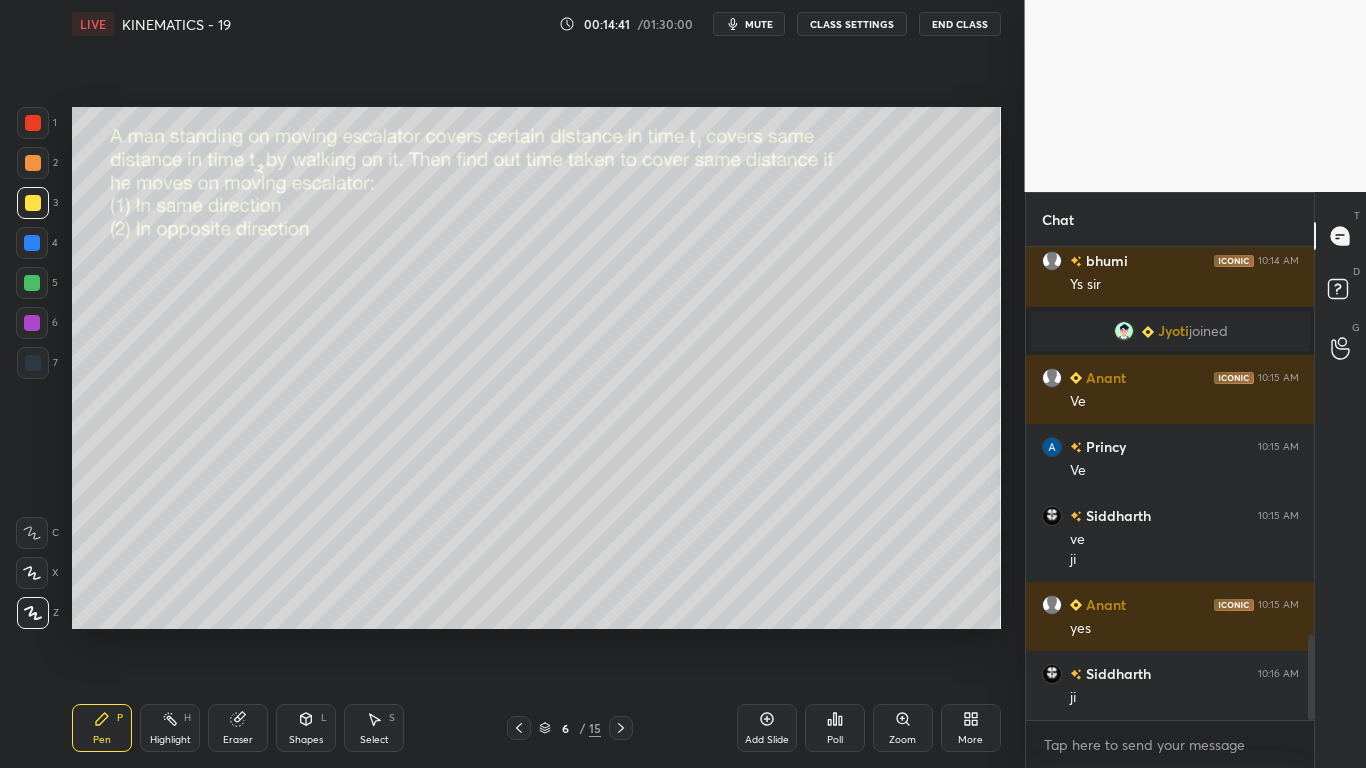 click 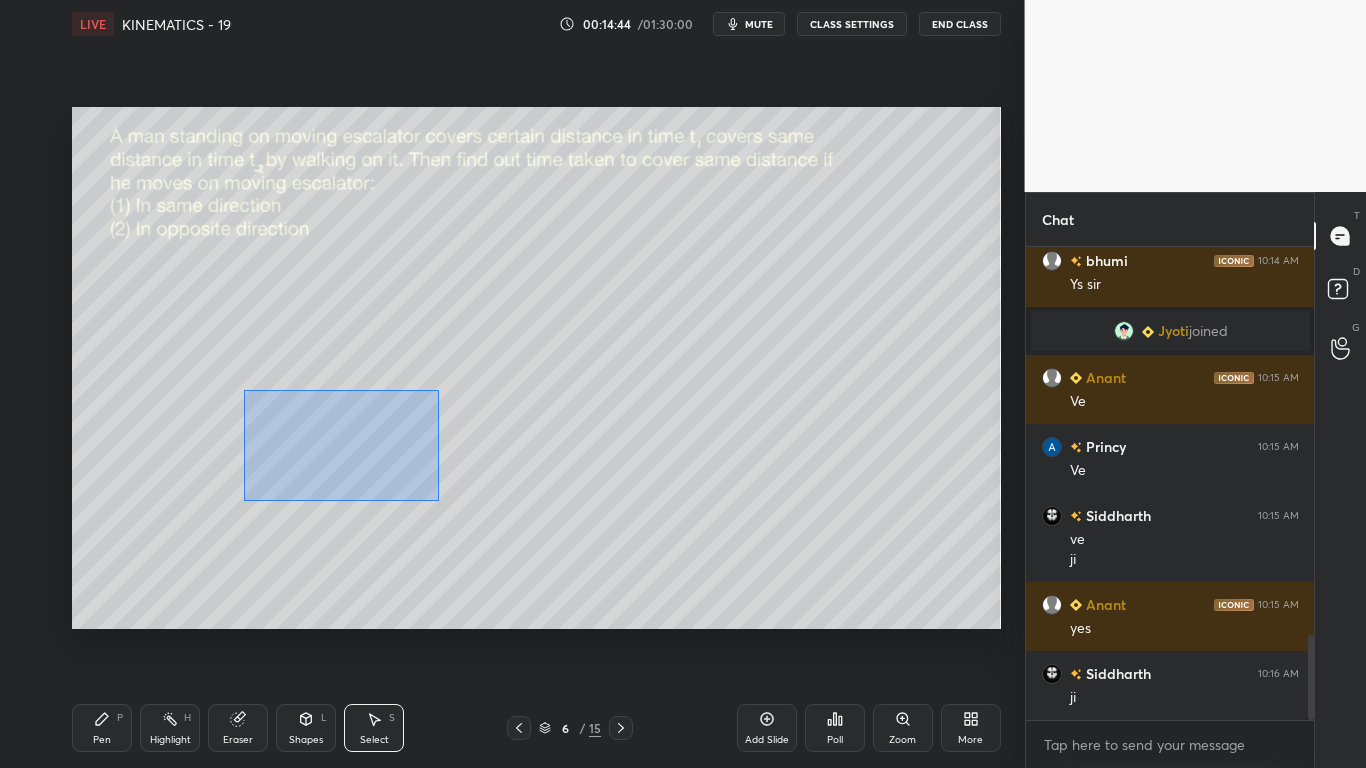 drag, startPoint x: 244, startPoint y: 390, endPoint x: 349, endPoint y: 450, distance: 120.93387 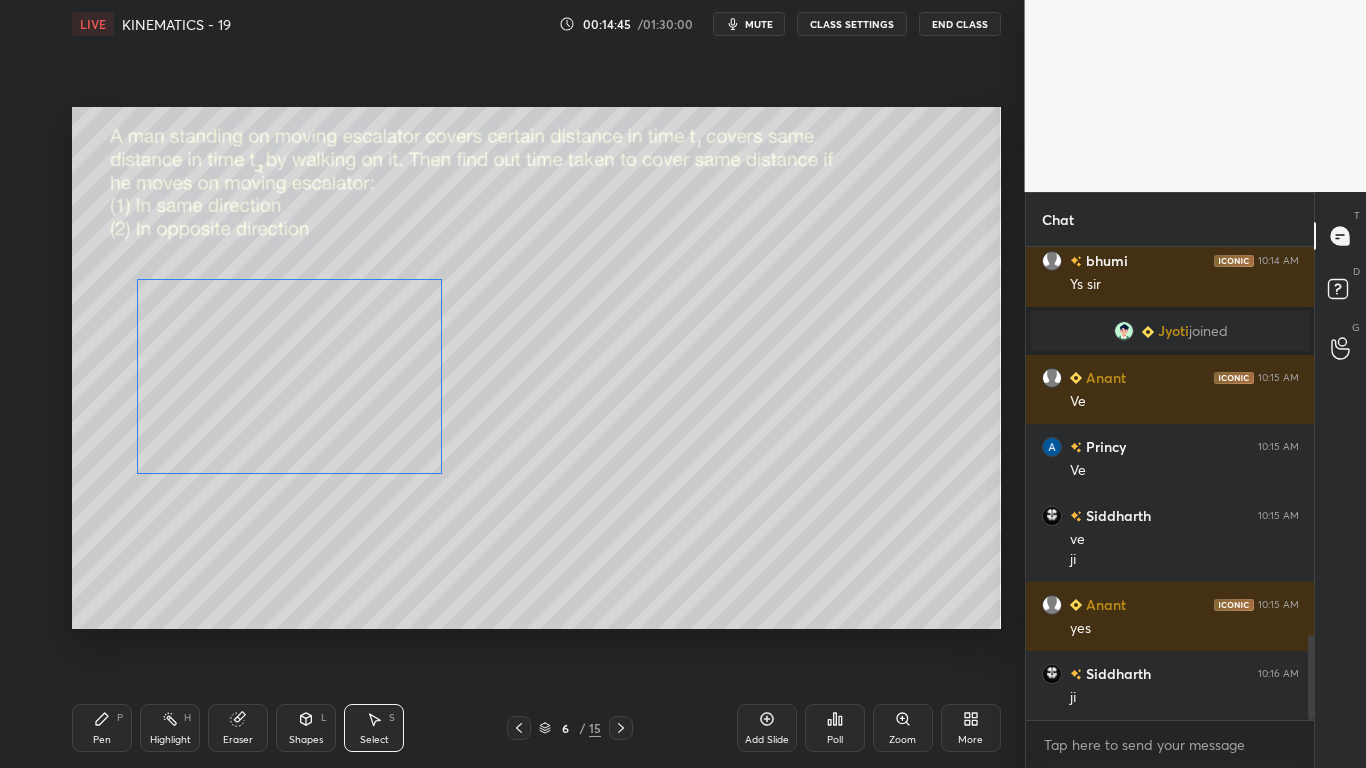 click on "0 ° Undo Copy Duplicate Duplicate to new slide Delete" at bounding box center (536, 368) 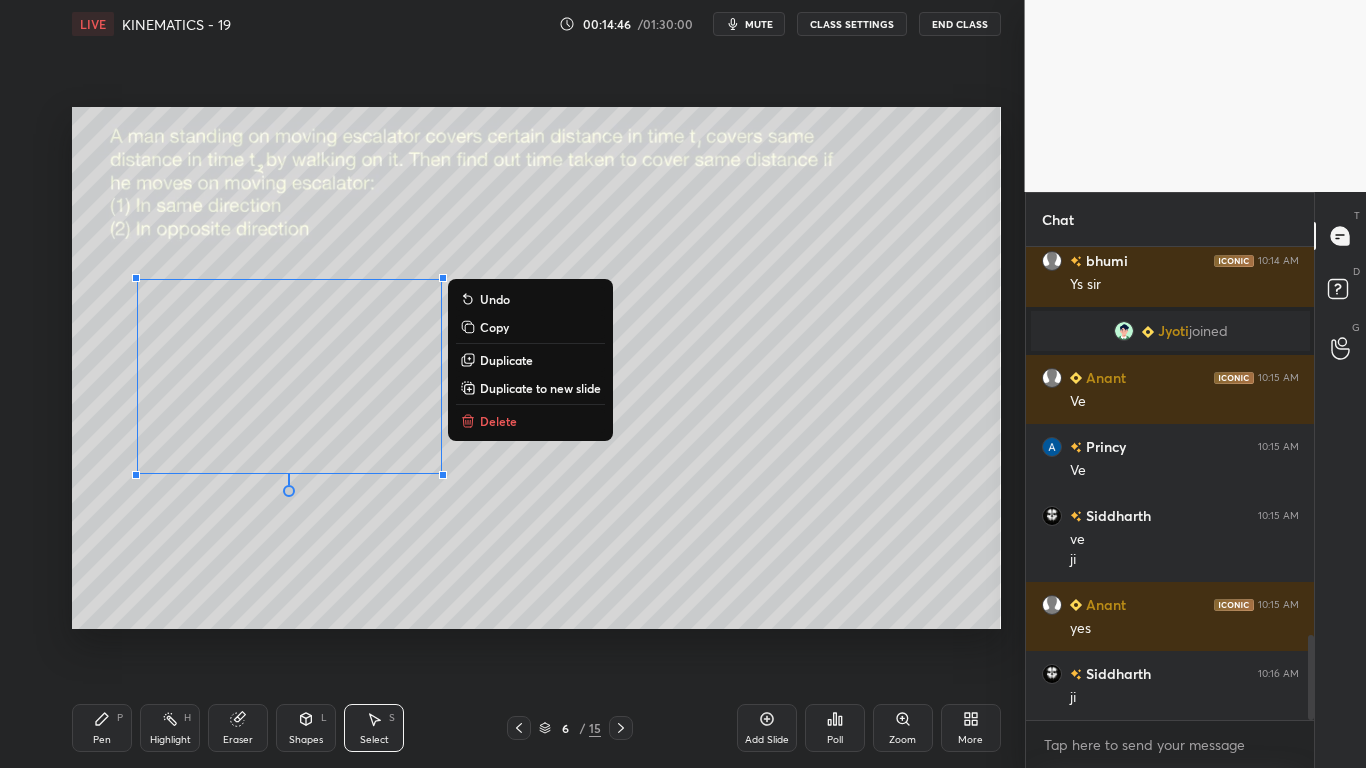 click on "0 ° Undo Copy Duplicate Duplicate to new slide Delete" at bounding box center [536, 368] 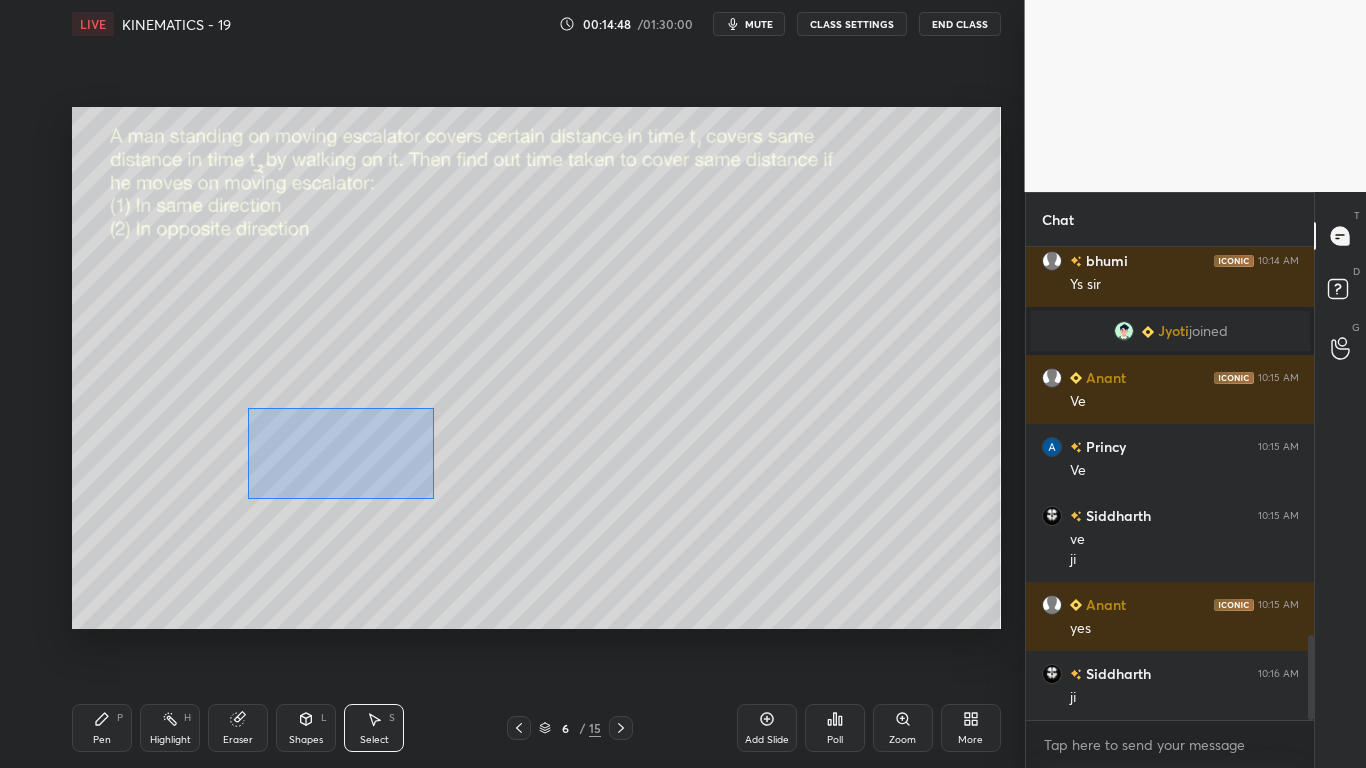 drag, startPoint x: 248, startPoint y: 408, endPoint x: 405, endPoint y: 486, distance: 175.3083 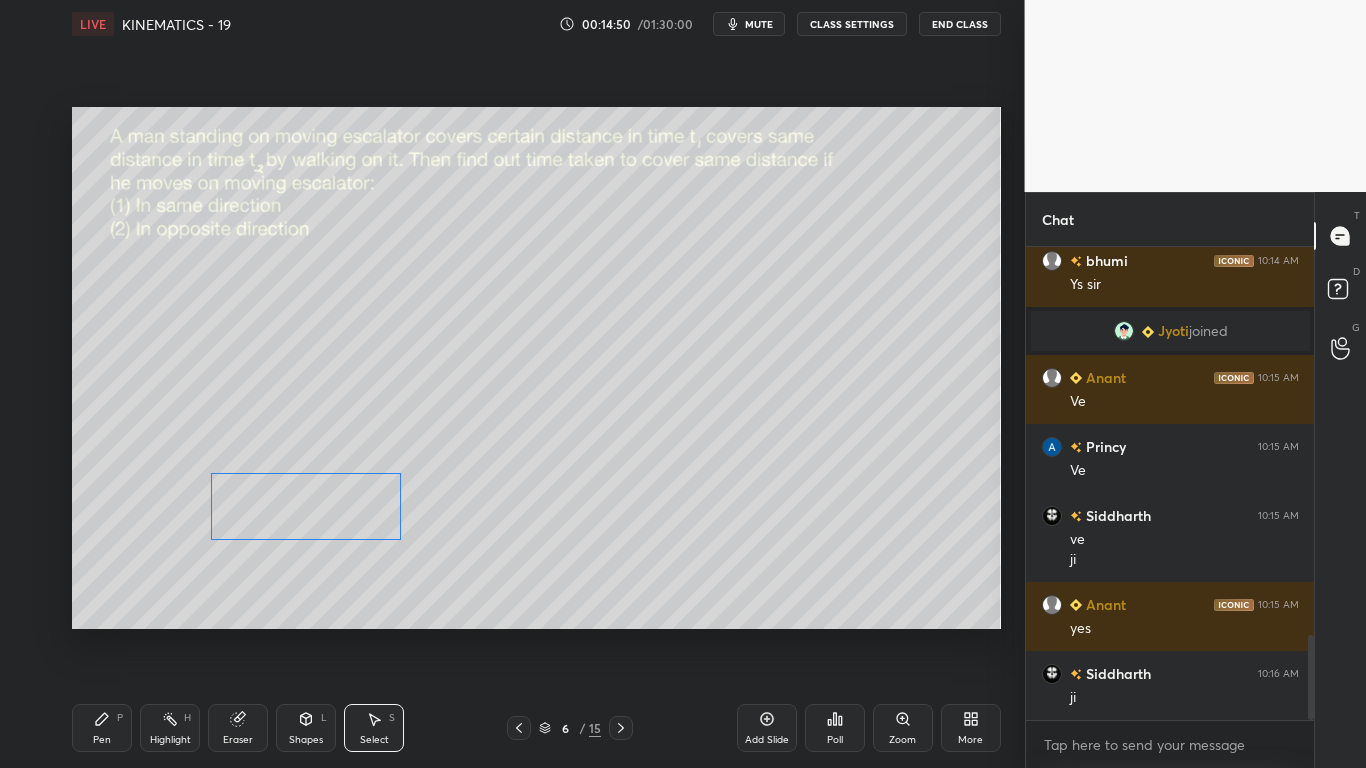 drag, startPoint x: 337, startPoint y: 437, endPoint x: 148, endPoint y: 668, distance: 298.46606 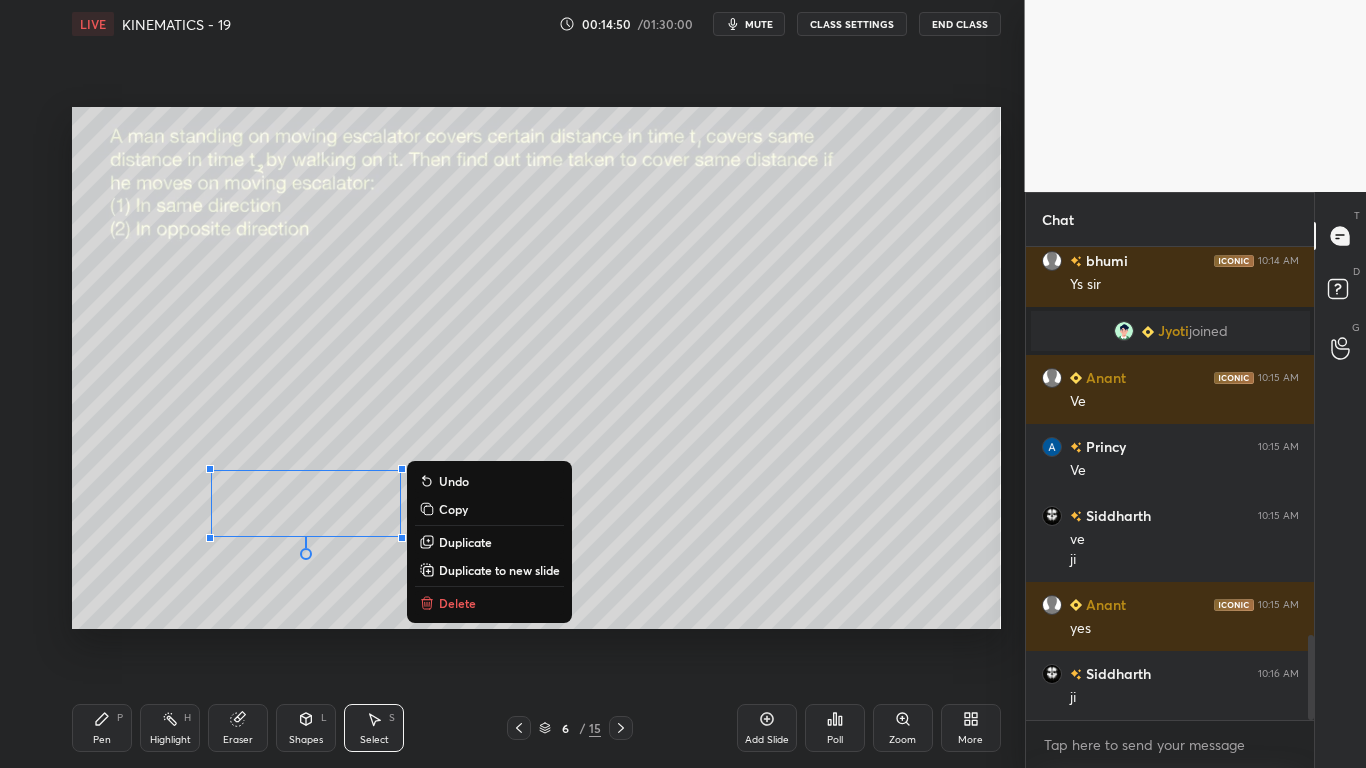 click on "Pen P" at bounding box center [102, 728] 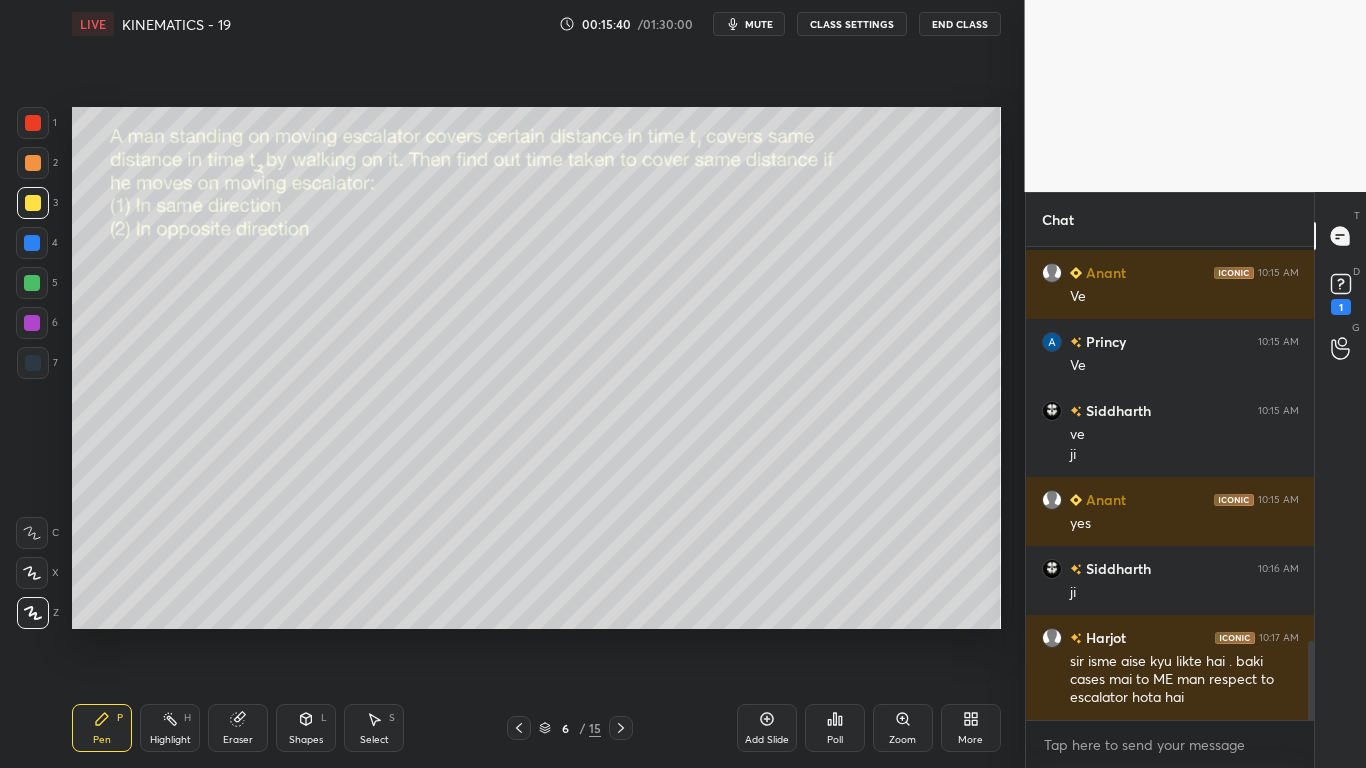scroll, scrollTop: 2354, scrollLeft: 0, axis: vertical 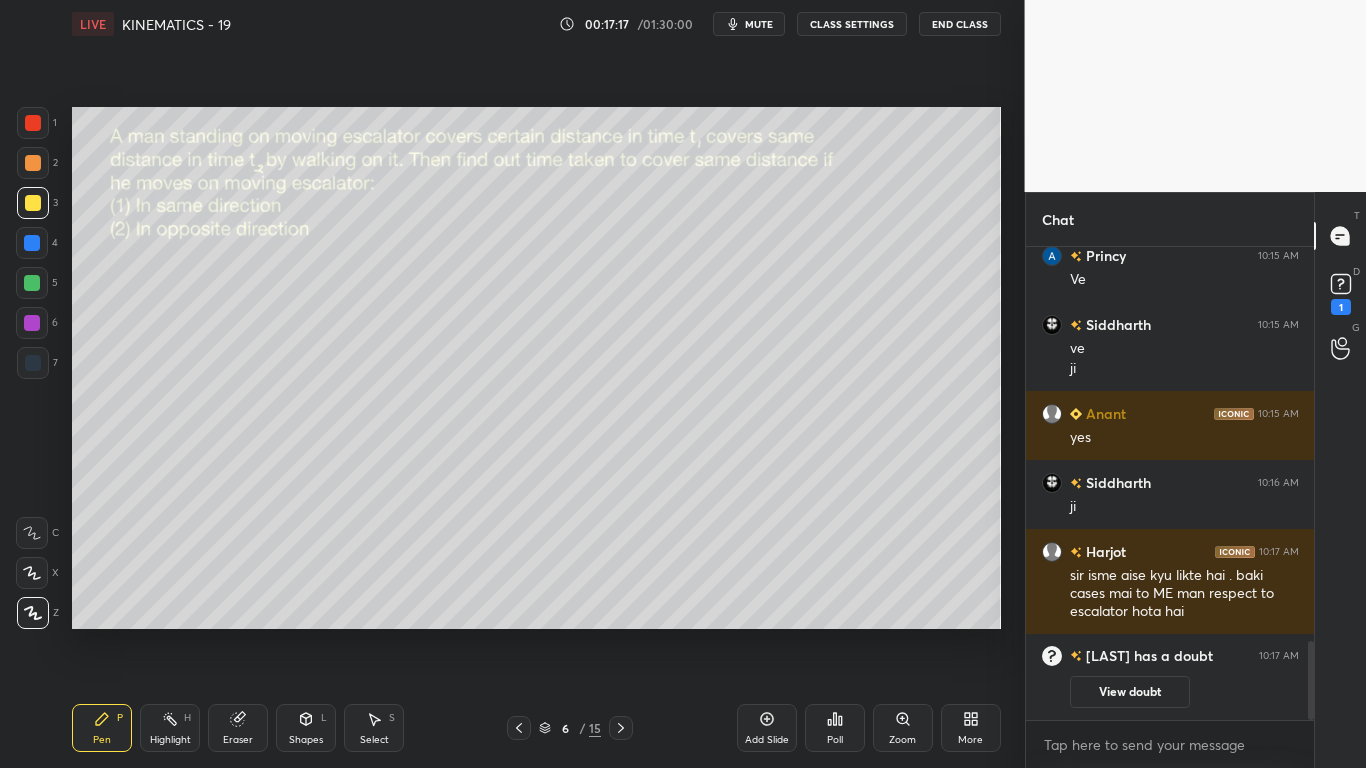 drag, startPoint x: 759, startPoint y: 714, endPoint x: 751, endPoint y: 668, distance: 46.69047 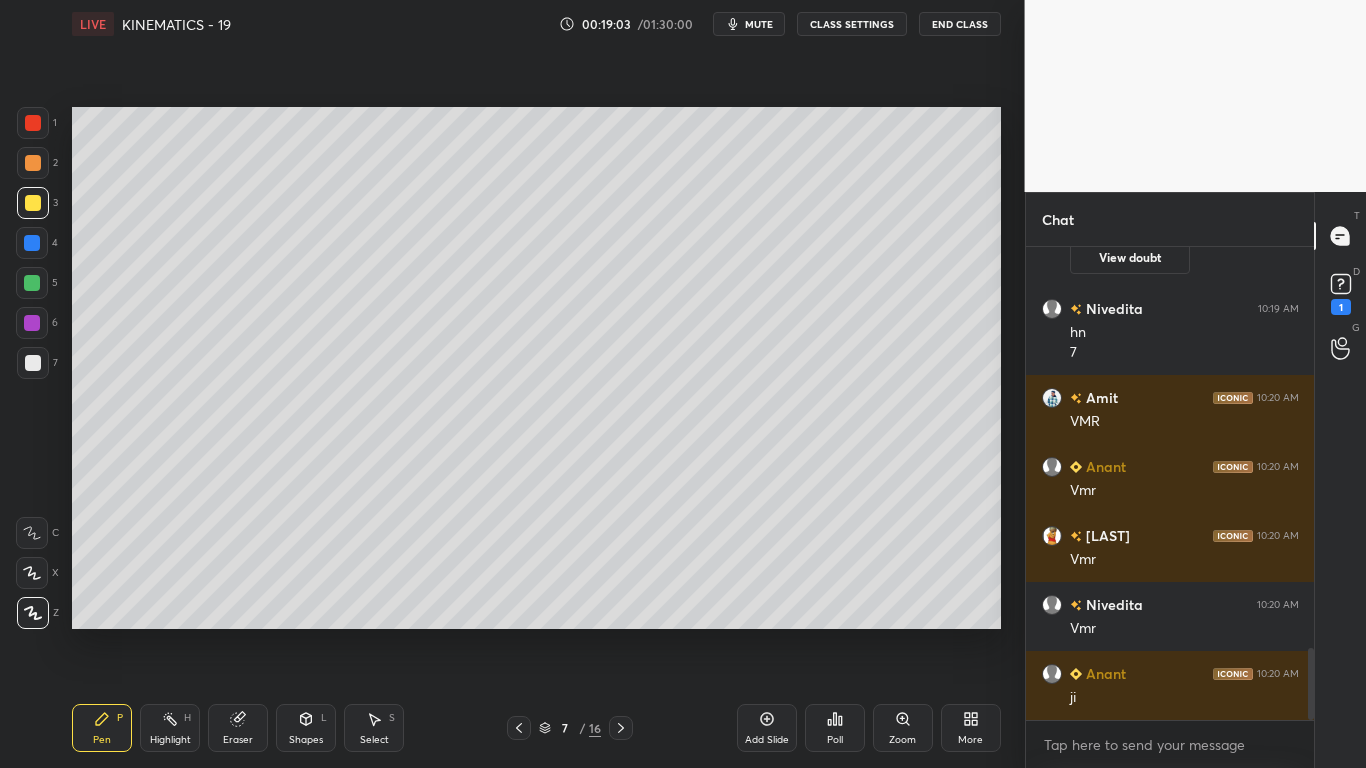 scroll, scrollTop: 2724, scrollLeft: 0, axis: vertical 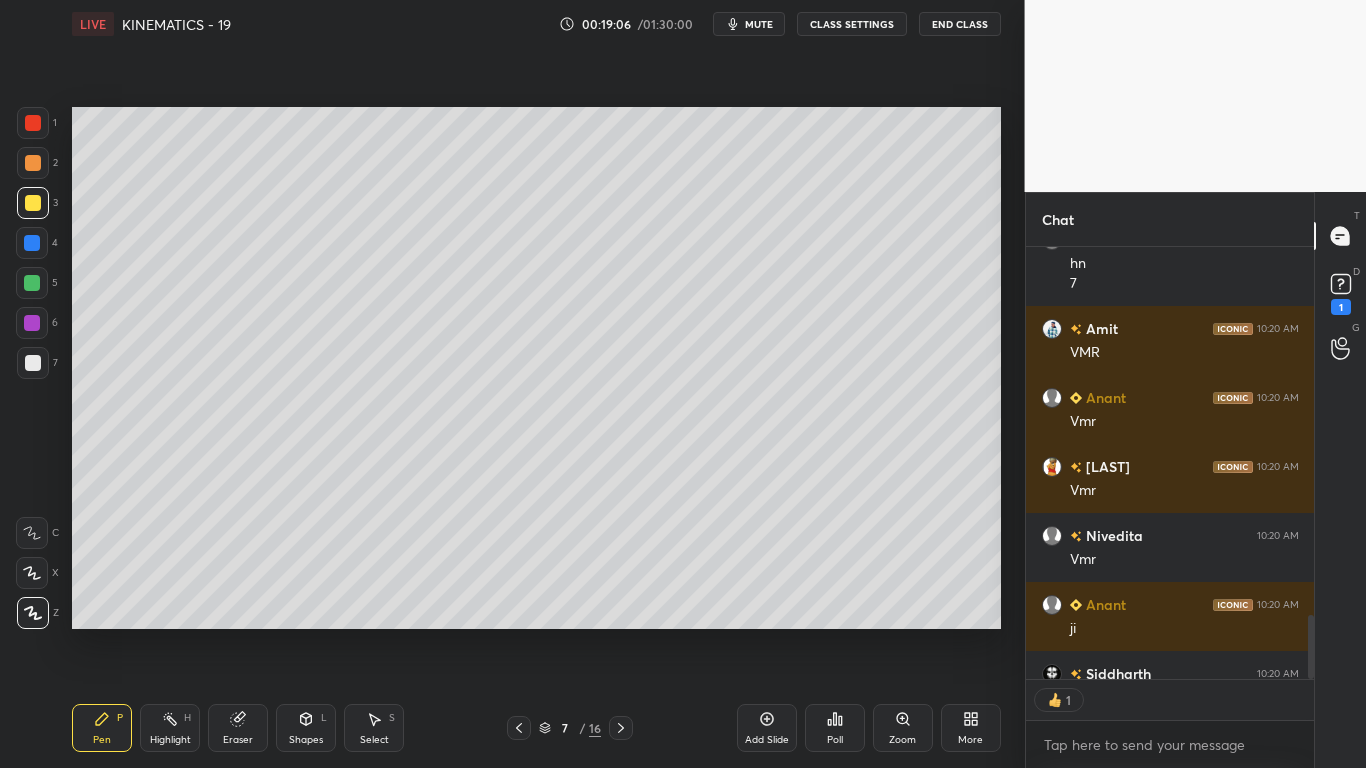 drag, startPoint x: 518, startPoint y: 726, endPoint x: 1011, endPoint y: 557, distance: 521.1622 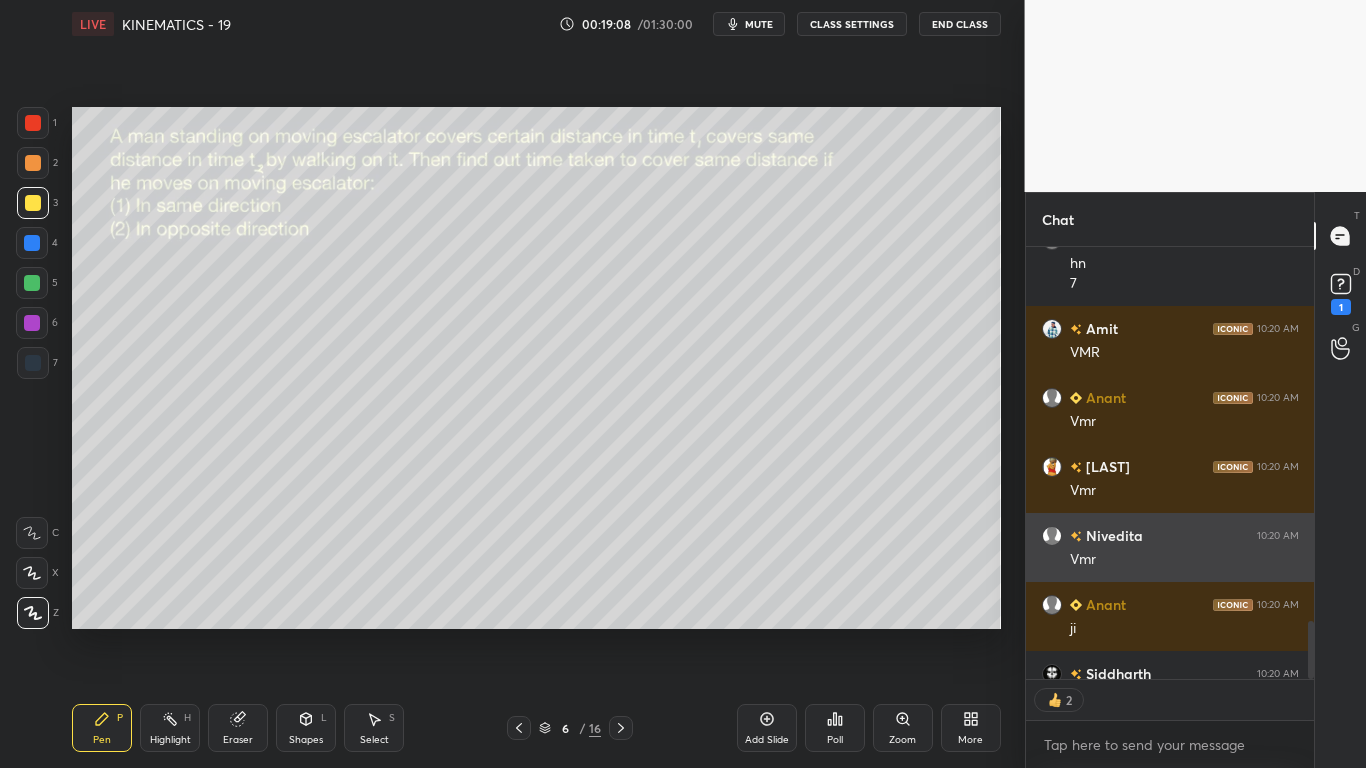 scroll, scrollTop: 2765, scrollLeft: 0, axis: vertical 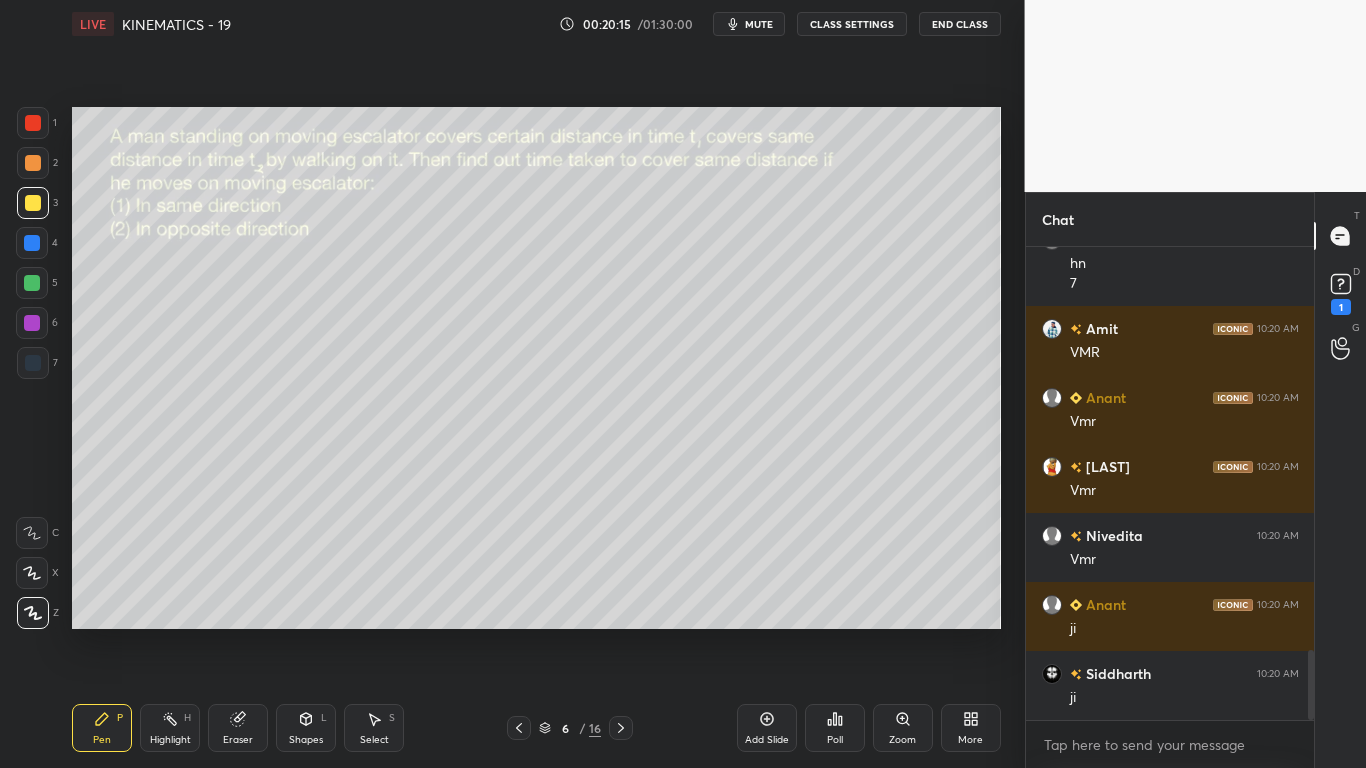 click on "Select S" at bounding box center (374, 728) 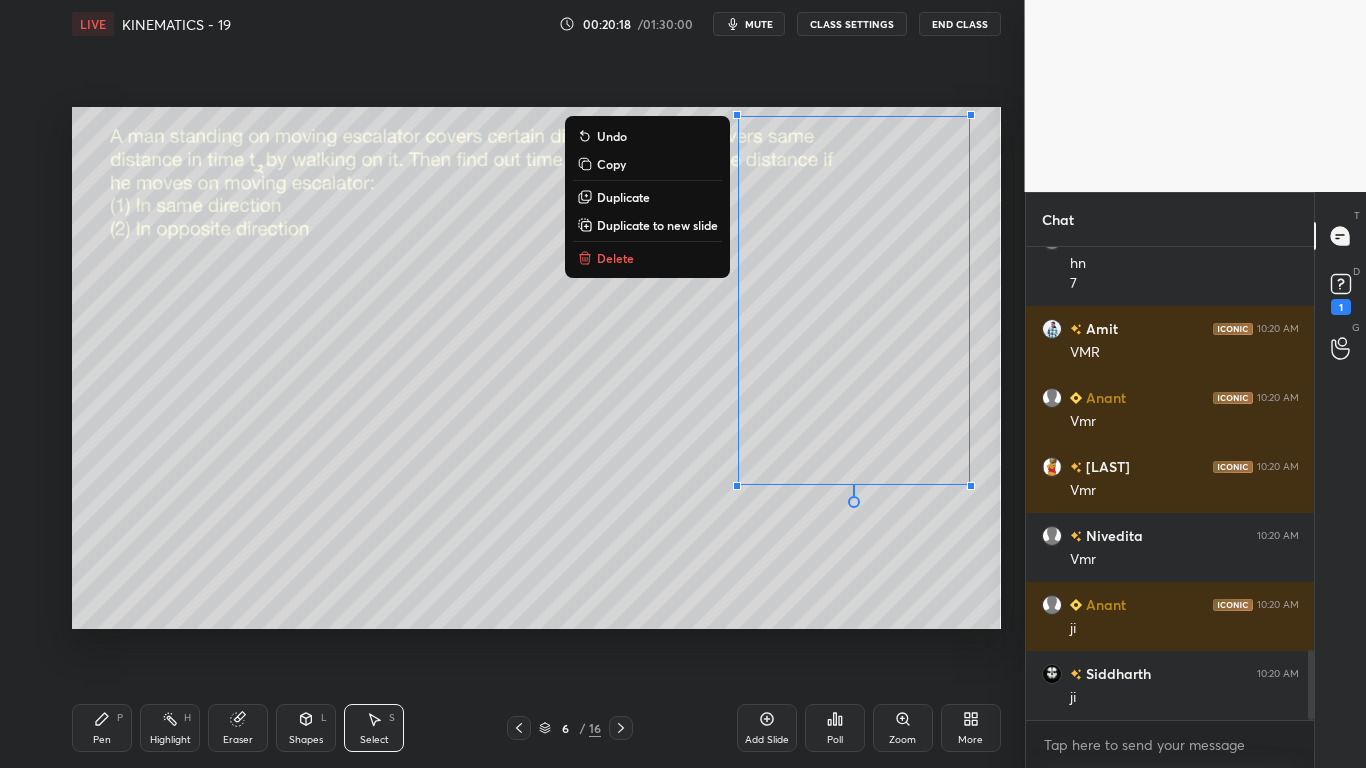 drag, startPoint x: 771, startPoint y: 366, endPoint x: 981, endPoint y: 120, distance: 323.44397 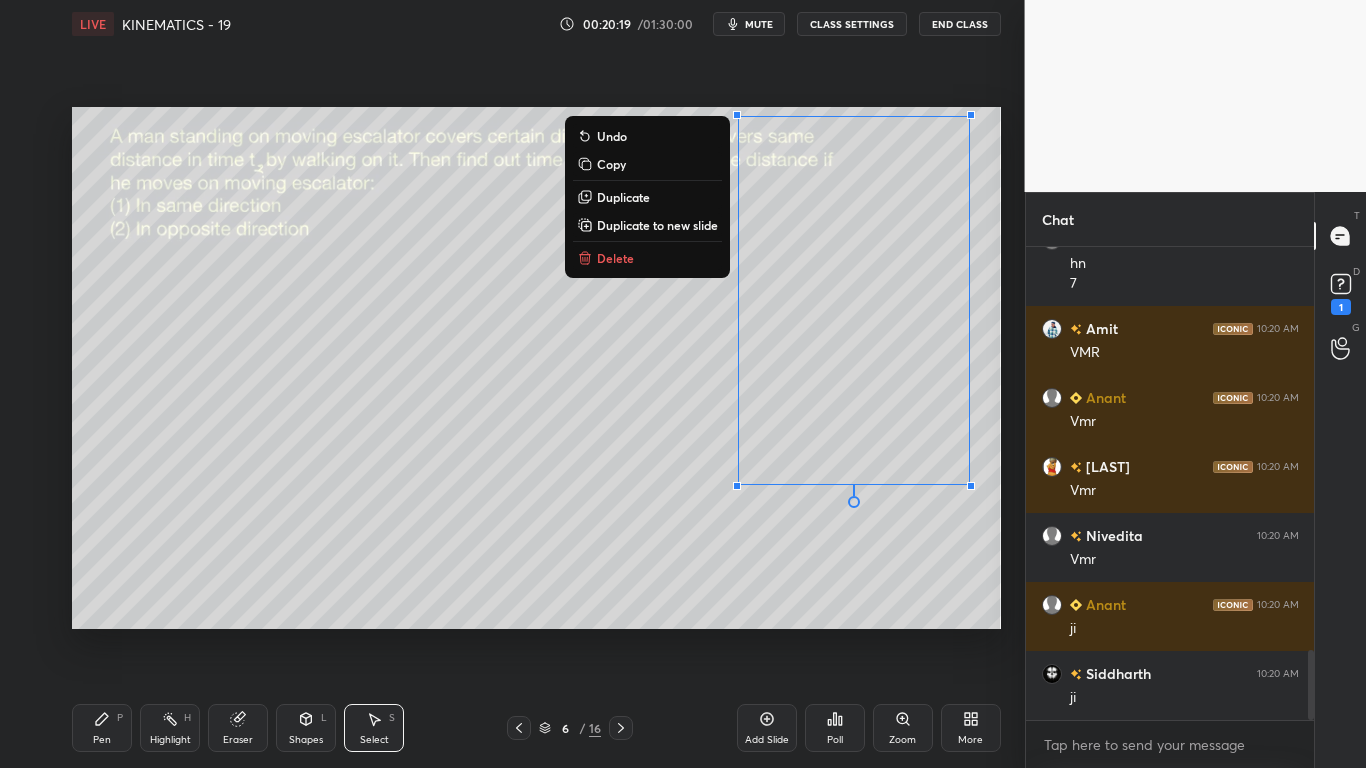 click on "Delete" at bounding box center (615, 258) 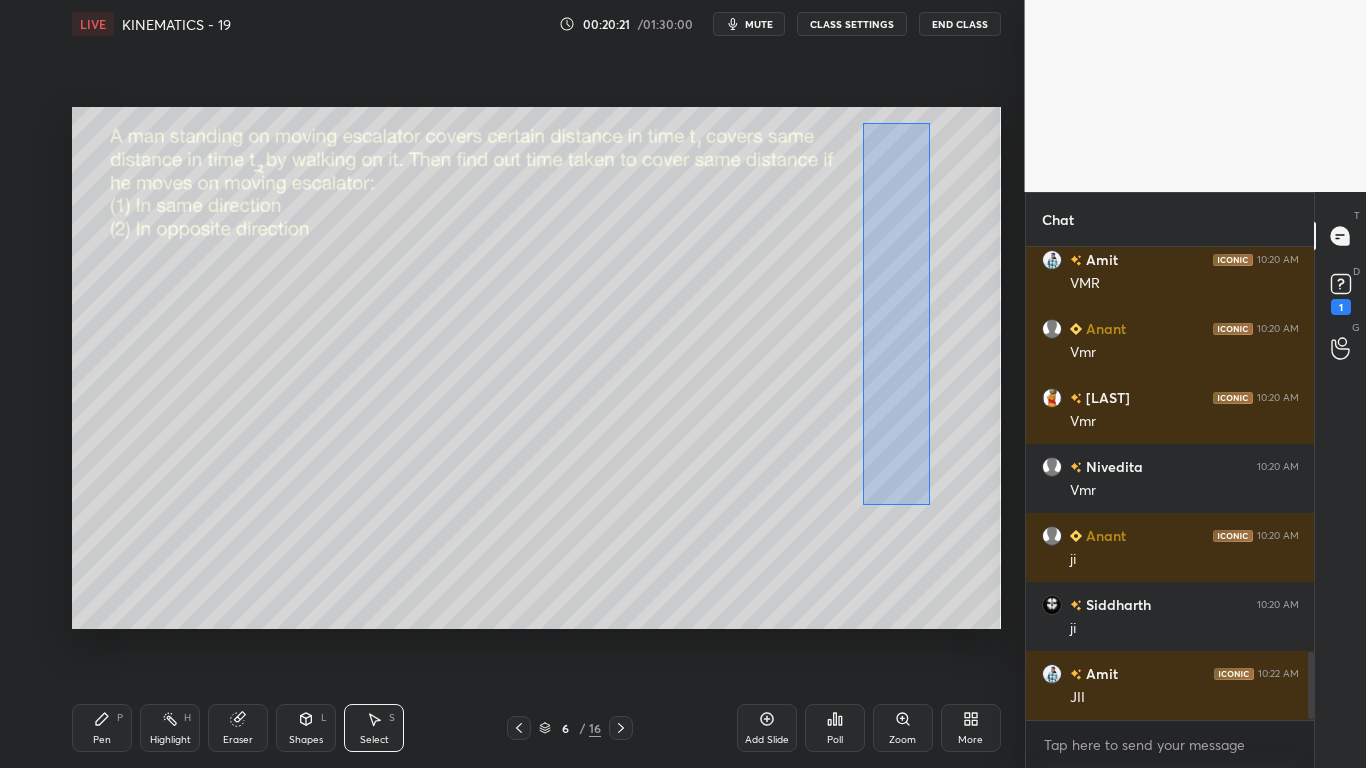 scroll, scrollTop: 2862, scrollLeft: 0, axis: vertical 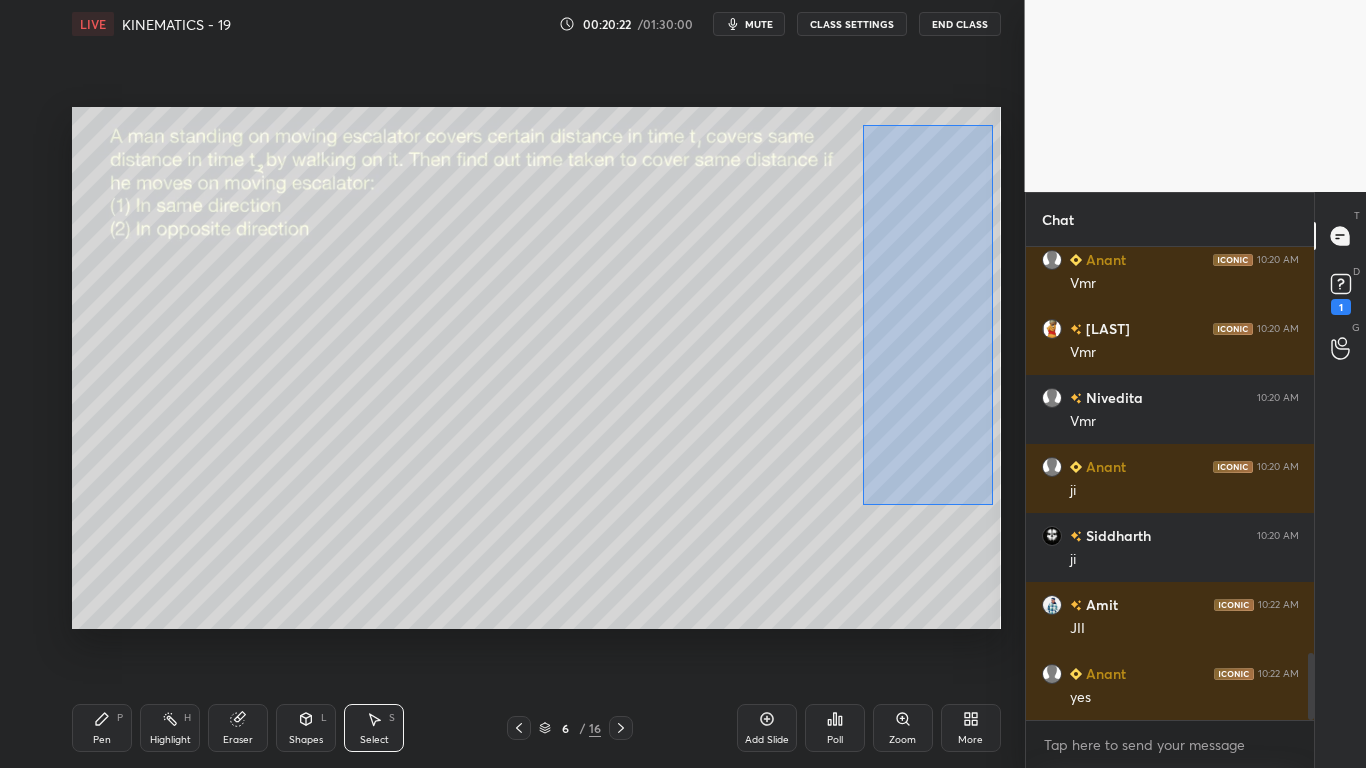drag, startPoint x: 864, startPoint y: 374, endPoint x: 796, endPoint y: 325, distance: 83.81527 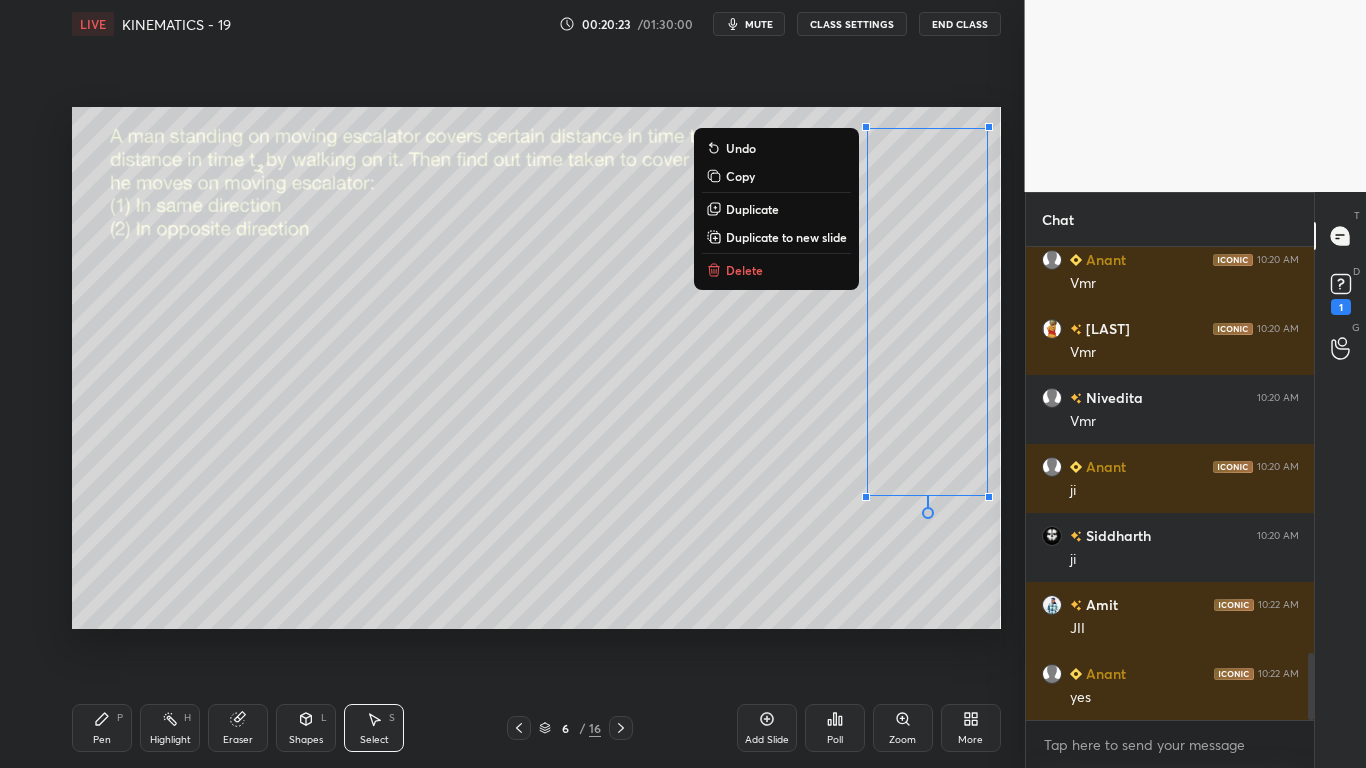 click on "Delete" at bounding box center (744, 270) 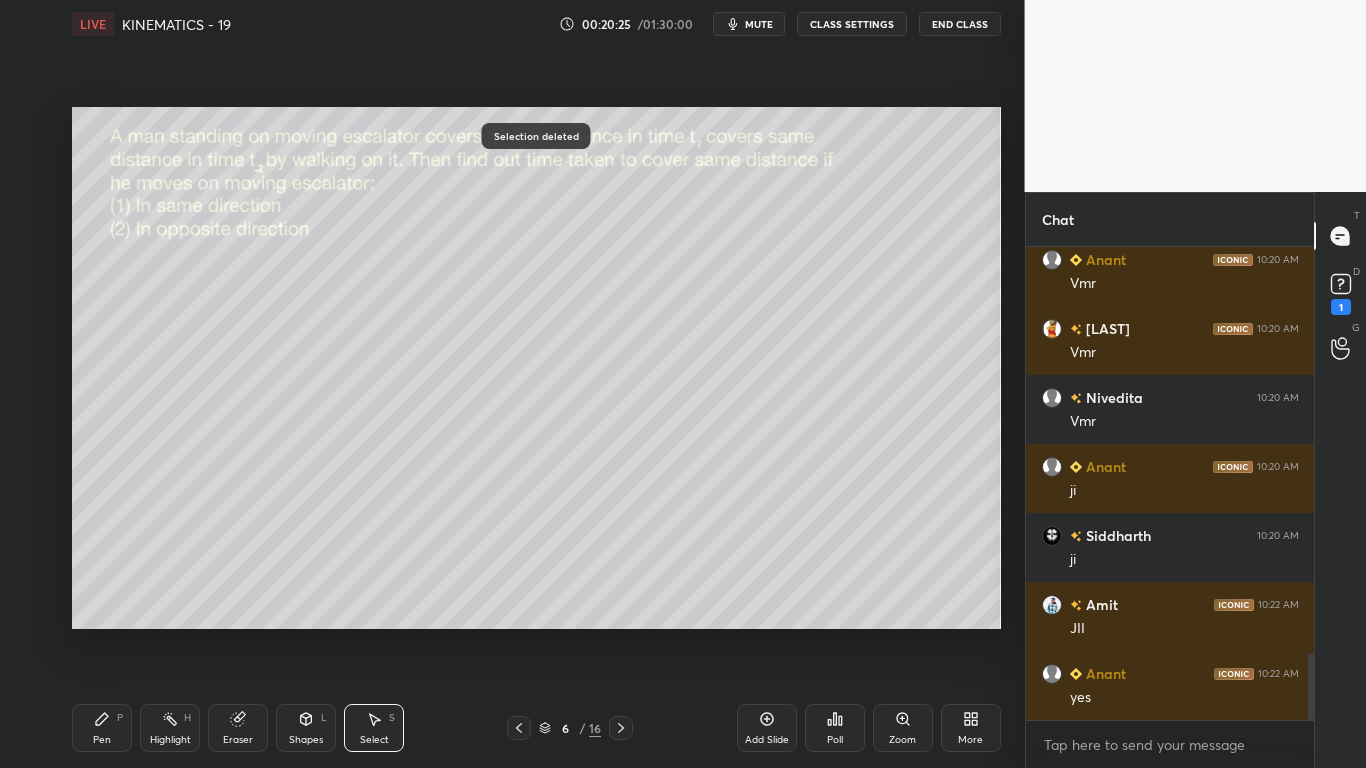 drag, startPoint x: 108, startPoint y: 739, endPoint x: 221, endPoint y: 728, distance: 113.534134 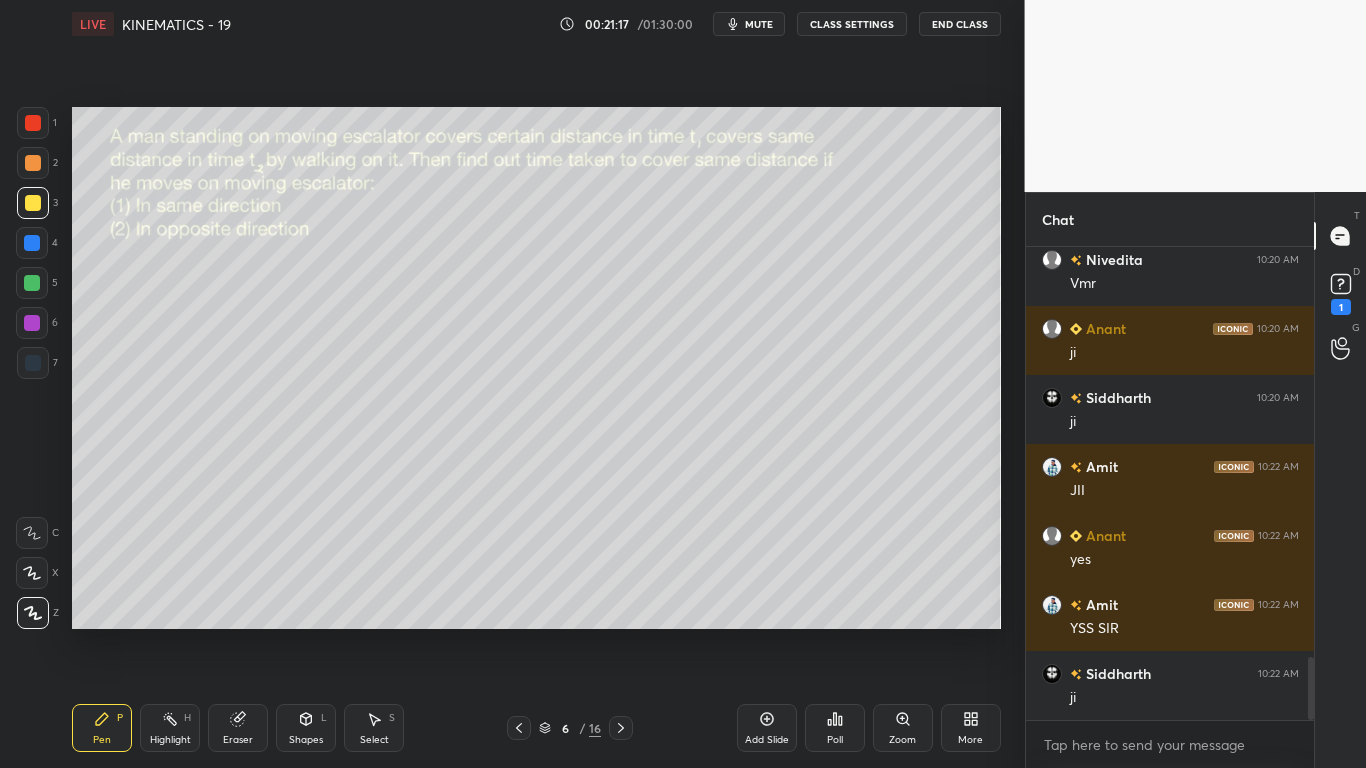 scroll, scrollTop: 3069, scrollLeft: 0, axis: vertical 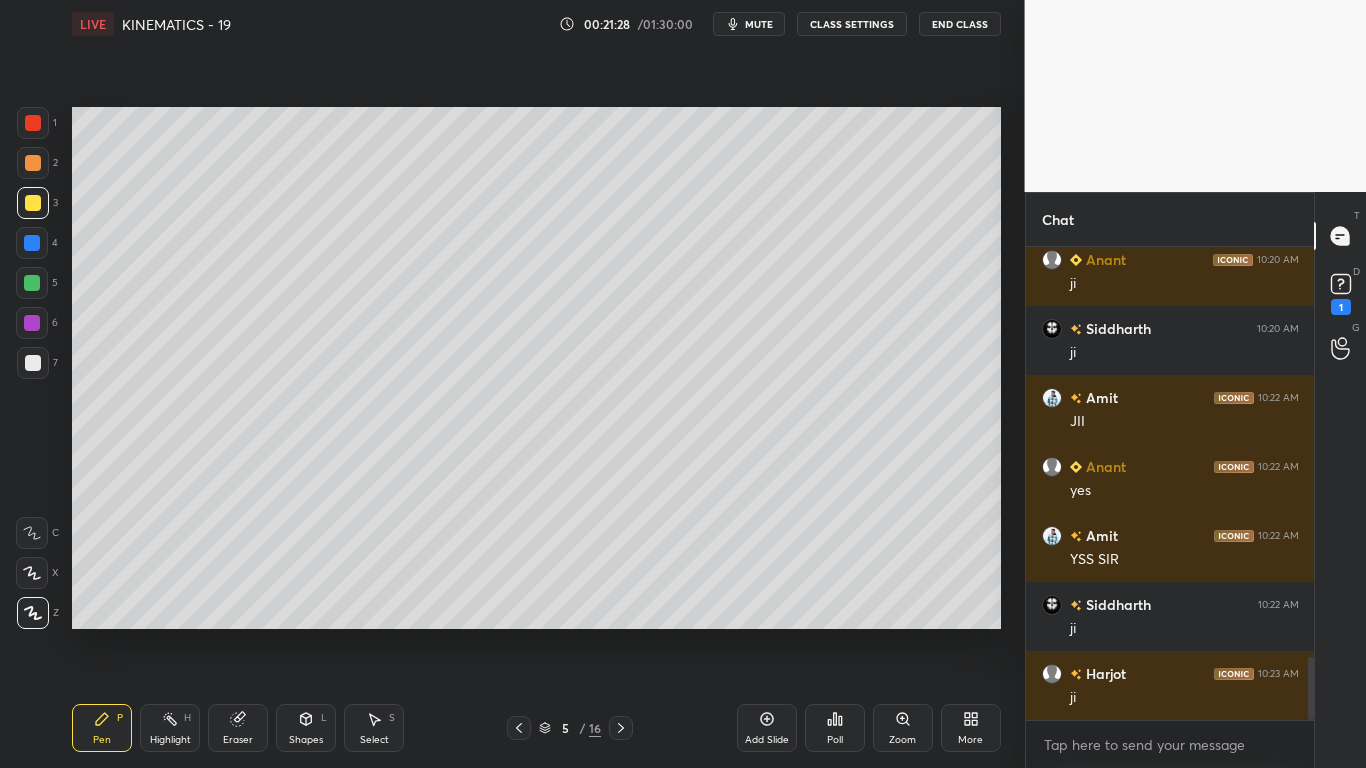 click at bounding box center [33, 363] 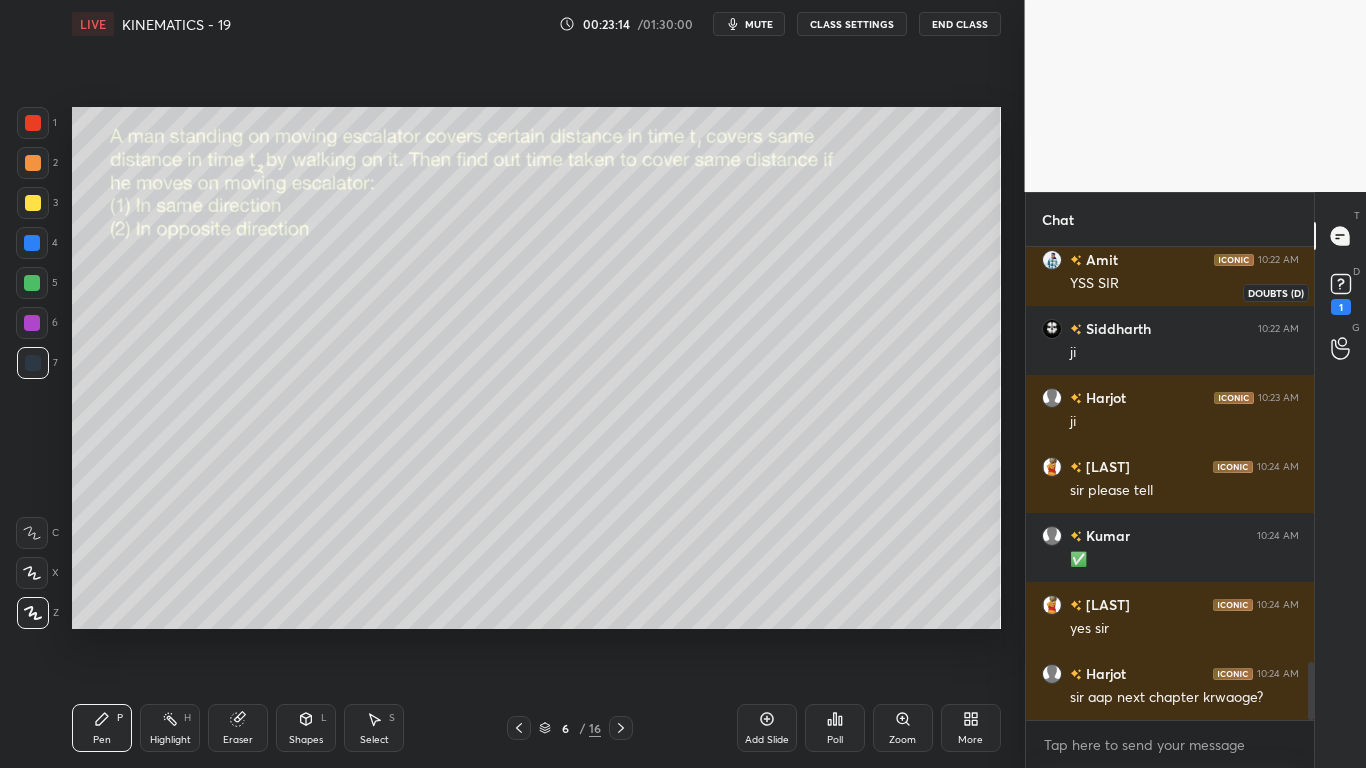scroll, scrollTop: 3414, scrollLeft: 0, axis: vertical 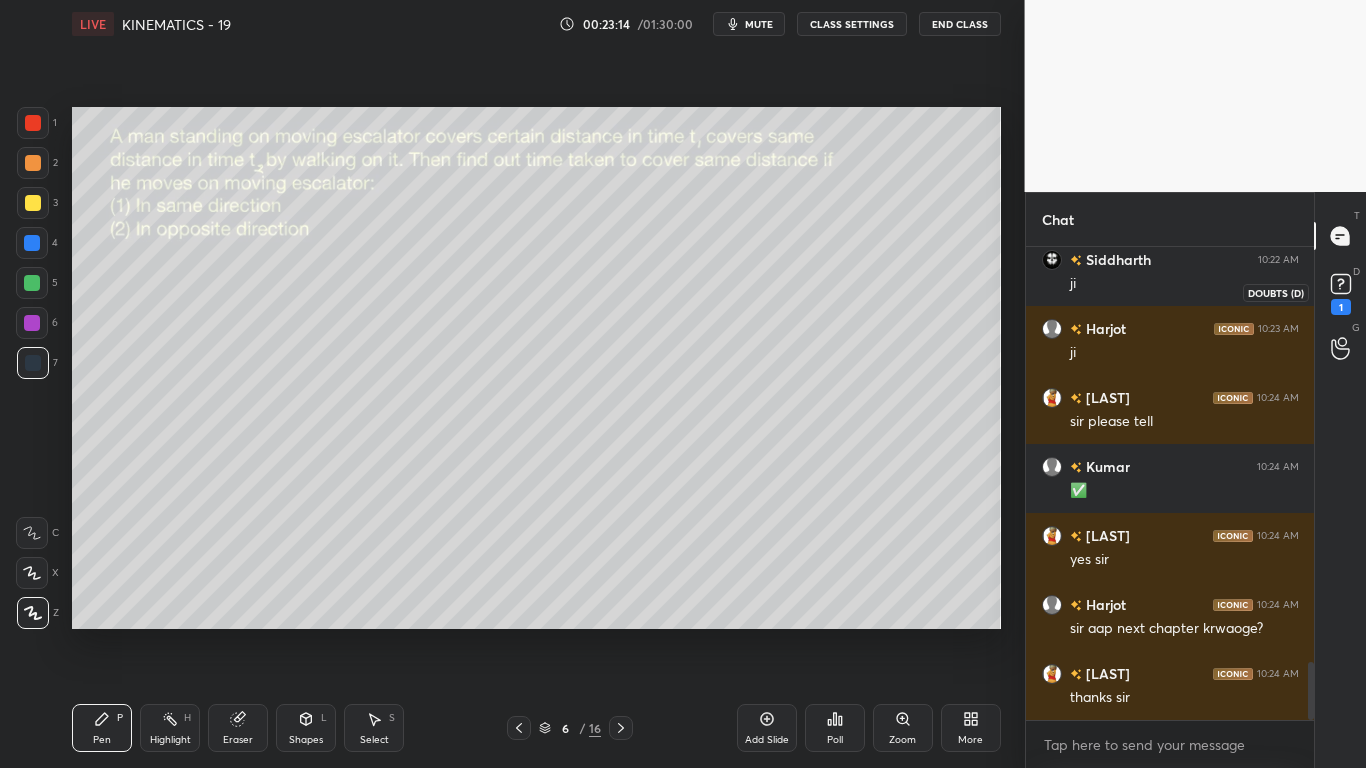 click 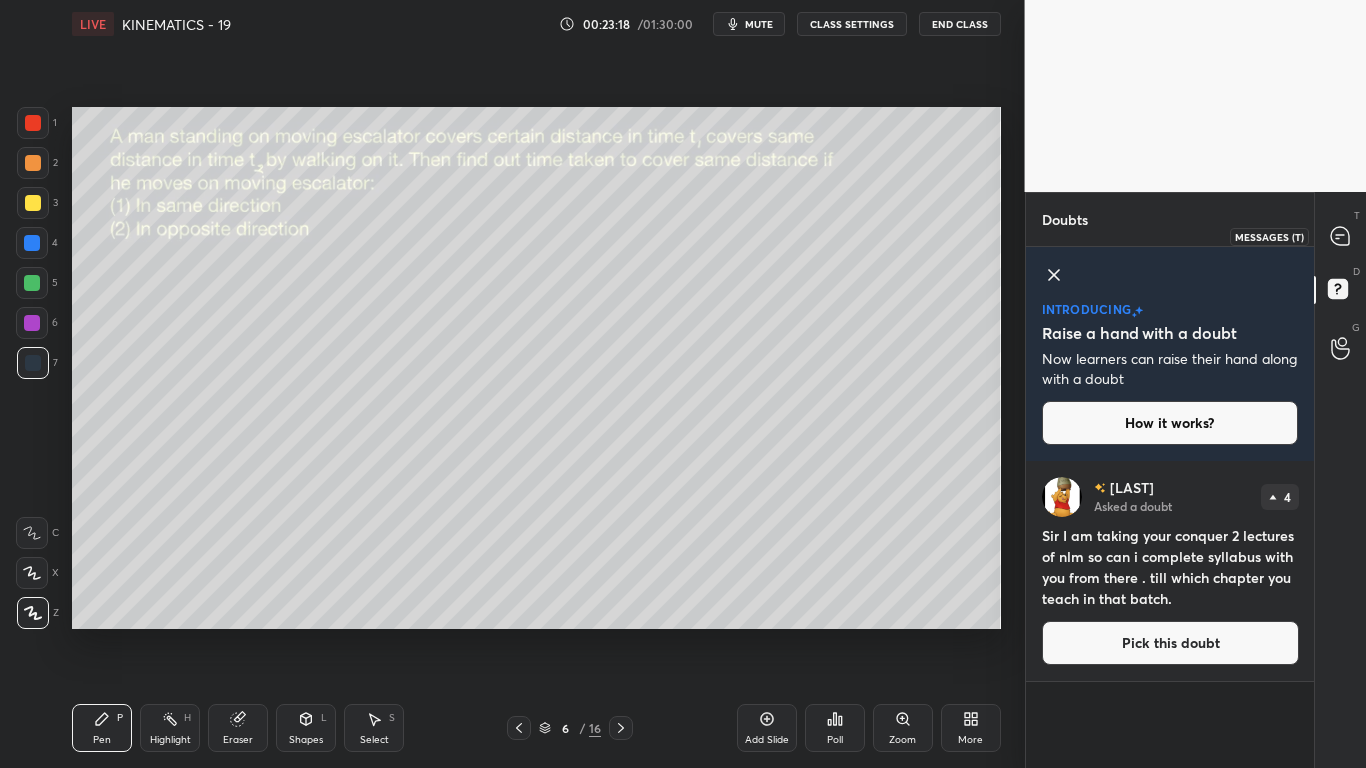 click 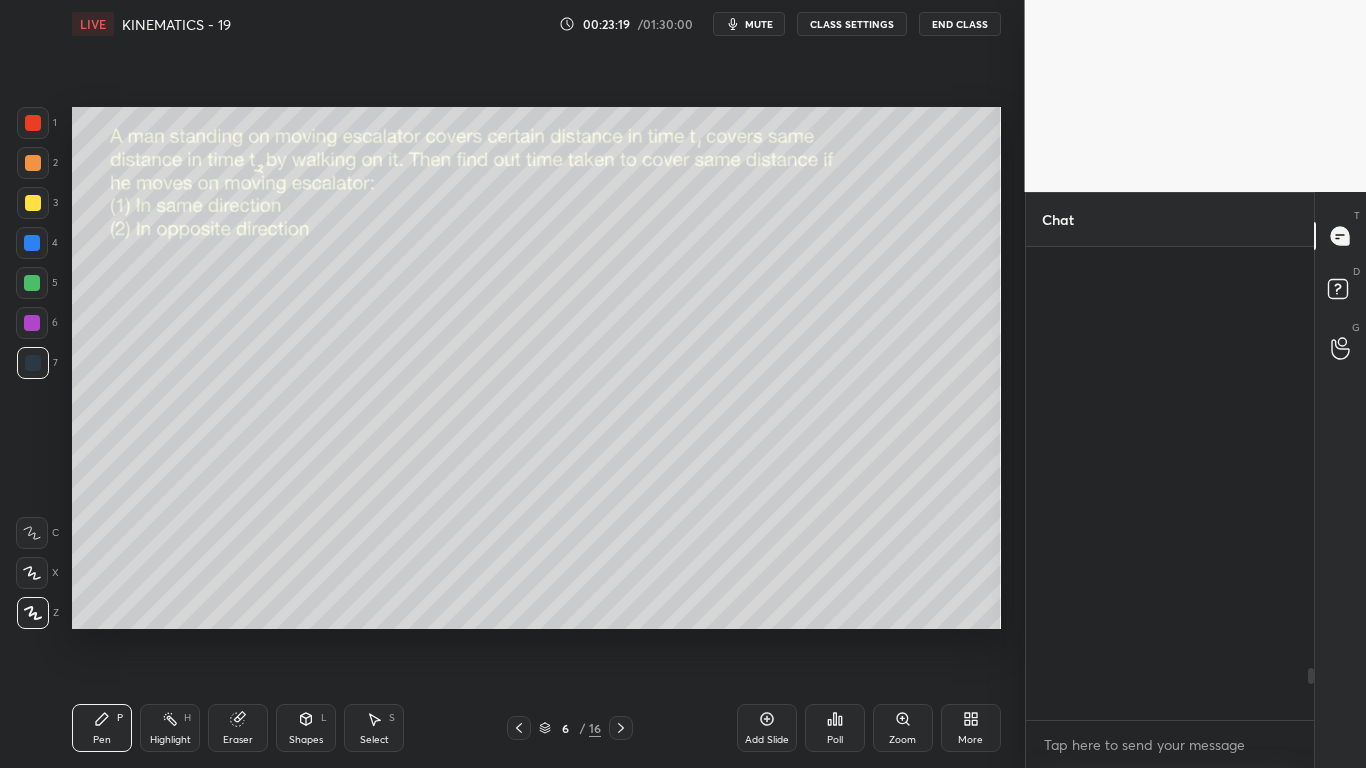 scroll, scrollTop: 3828, scrollLeft: 0, axis: vertical 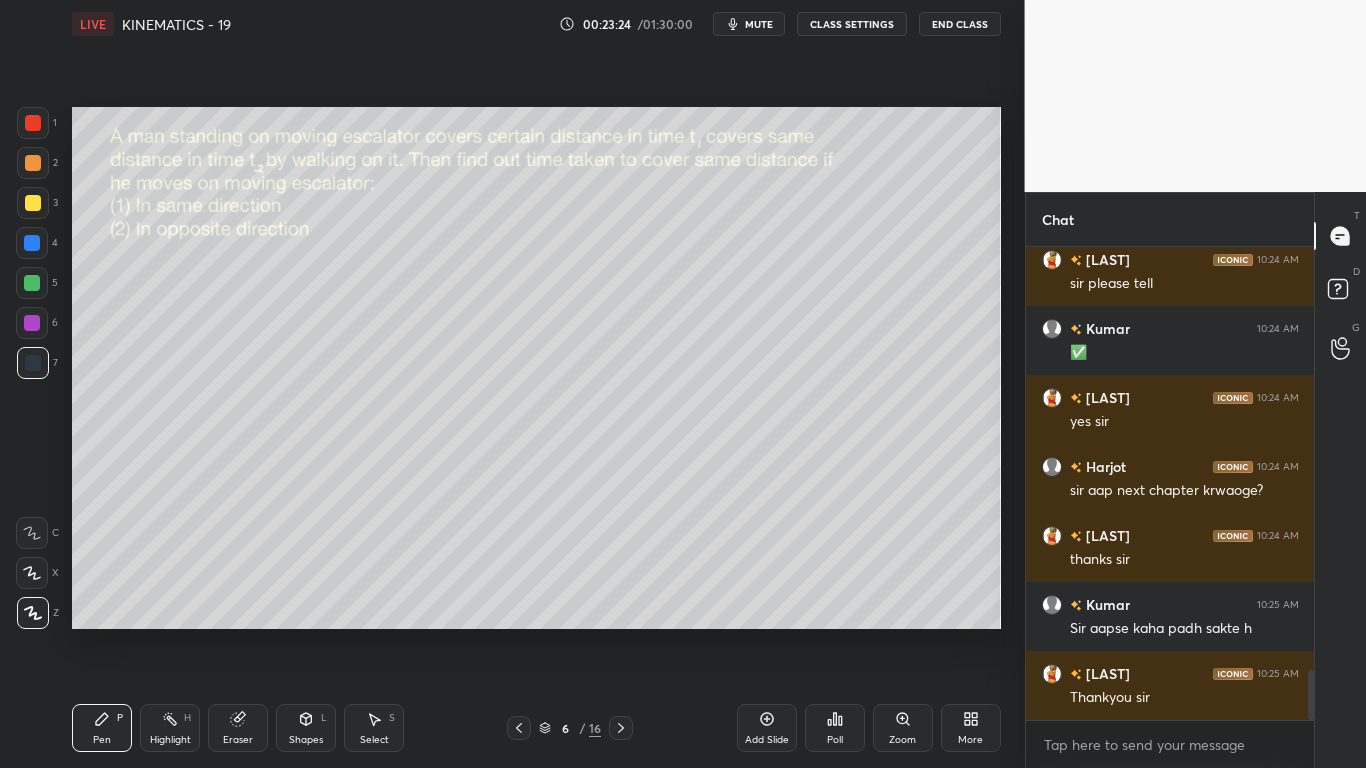 click on "1 2 3 4 5 6 7 C X Z C X Z E E Erase all   H H LIVE KINEMATICS - 19 00:23:24 /  01:30:00 mute CLASS SETTINGS End Class Setting up your live class Poll for   secs No correct answer Start poll Back KINEMATICS - 19 • L32 of Course on Physics [LAST] [LAST] P Highlight H Eraser Shapes L Select S 6 / 16 Add Slide Poll Zoom More Chat [LAST] 10:23 AM ji [LAST] 10:24 AM sir please tell [LAST] 10:24 AM ✅ [LAST] 10:24 AM yes sir [LAST] 10:24 AM sir aap next chapter krwaoge? [LAST] 10:24 AM thanks sir [LAST] 10:25 AM Sir aapse kaha padh sakte h [LAST] 10:25 AM Thankyou sir JUMP TO LATEST Enable hand raising Enable raise hand to speak to learners. Once enabled, chat will be turned off temporarily. Enable x   introducing Raise a hand with a doubt Now learners can raise their hand along with a doubt  How it works? [LAST] Asked a doubt 4 Sir  I am taking your conquer 2 lectures of nlm so can i complete syllabus with you from there . till which chapter you teach in that batch. Pick this doubt NEW DOUBTS ASKED T D G" at bounding box center [683, 384] 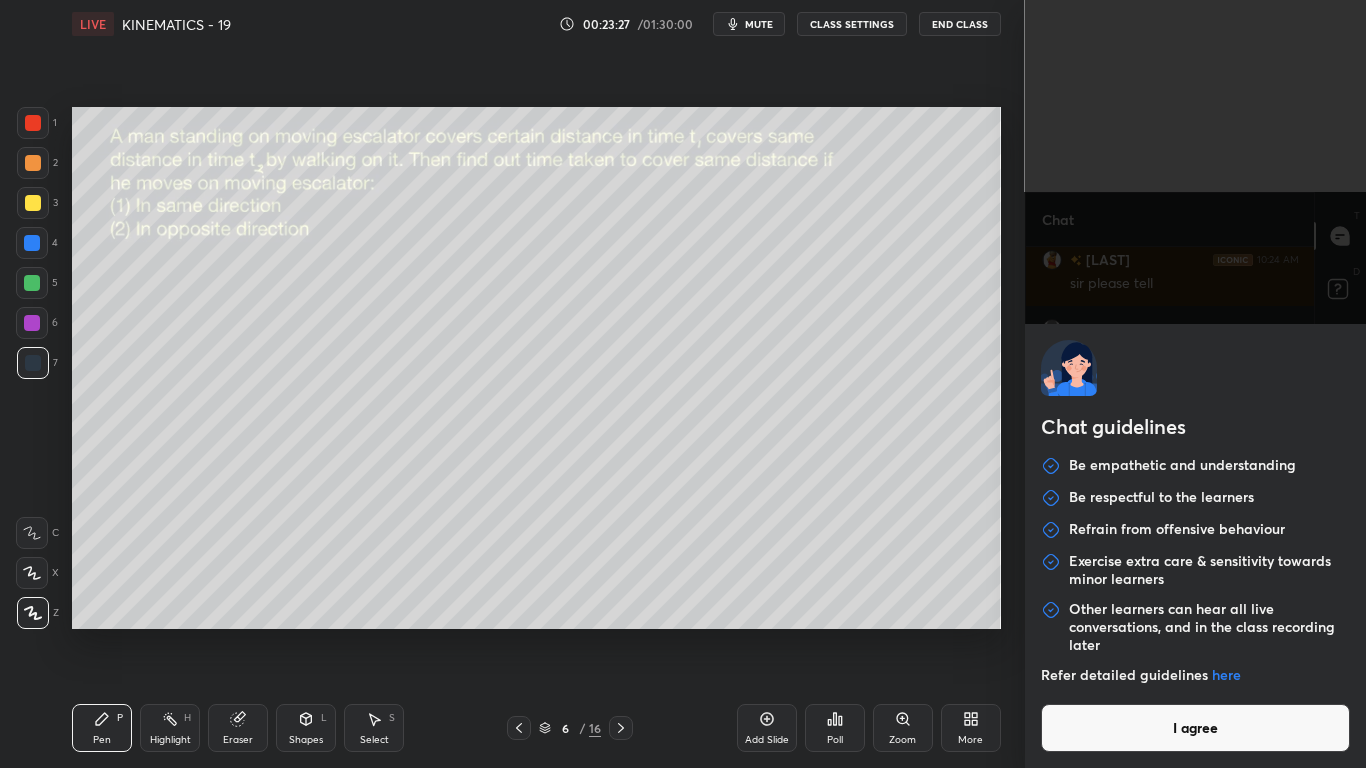 click on "I agree" at bounding box center [1196, 728] 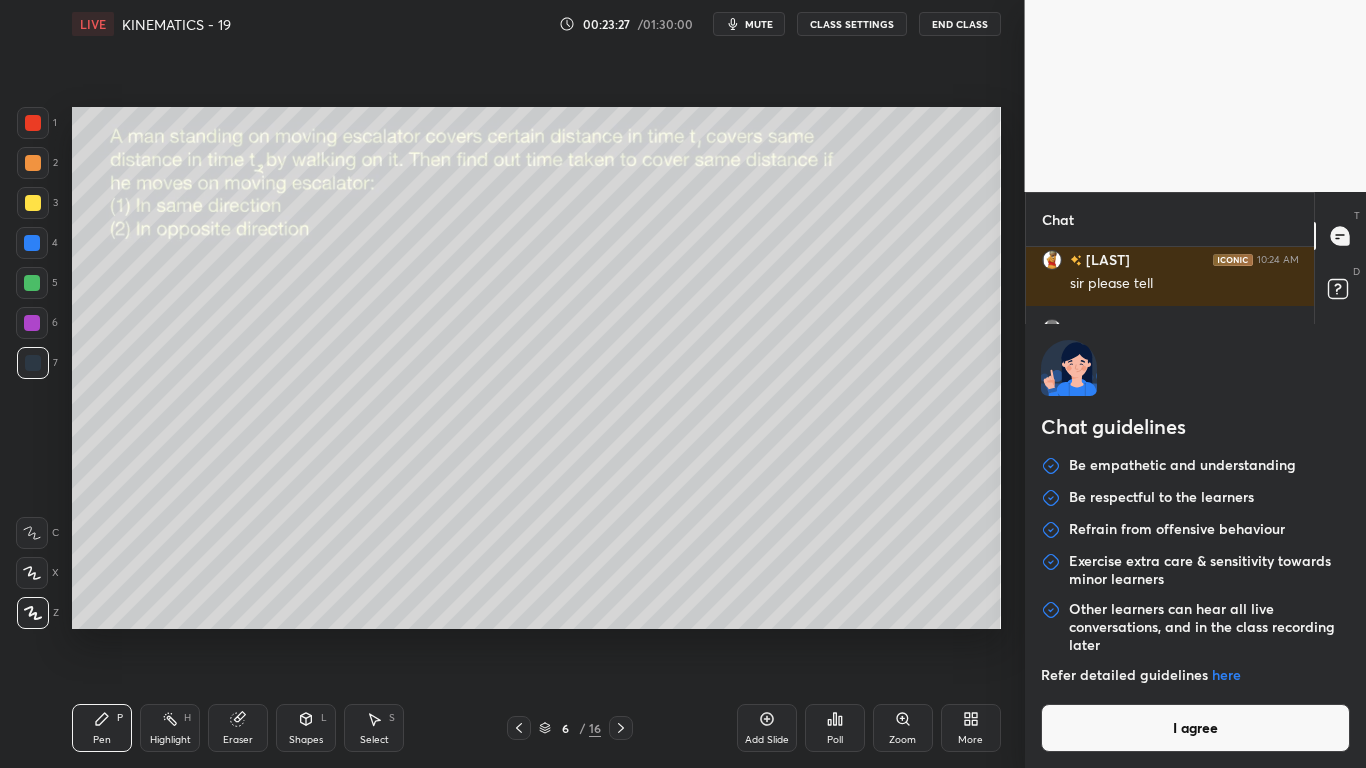 type on "x" 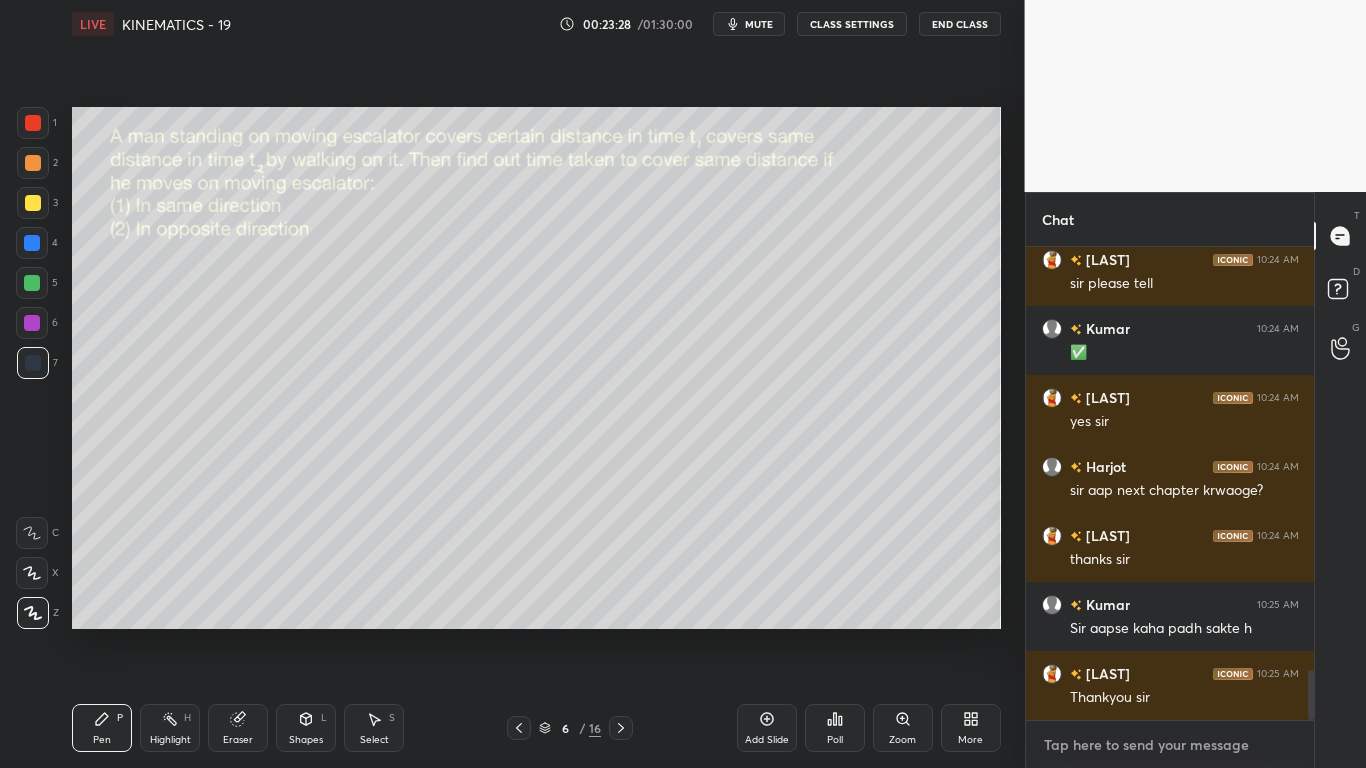 click at bounding box center (1170, 745) 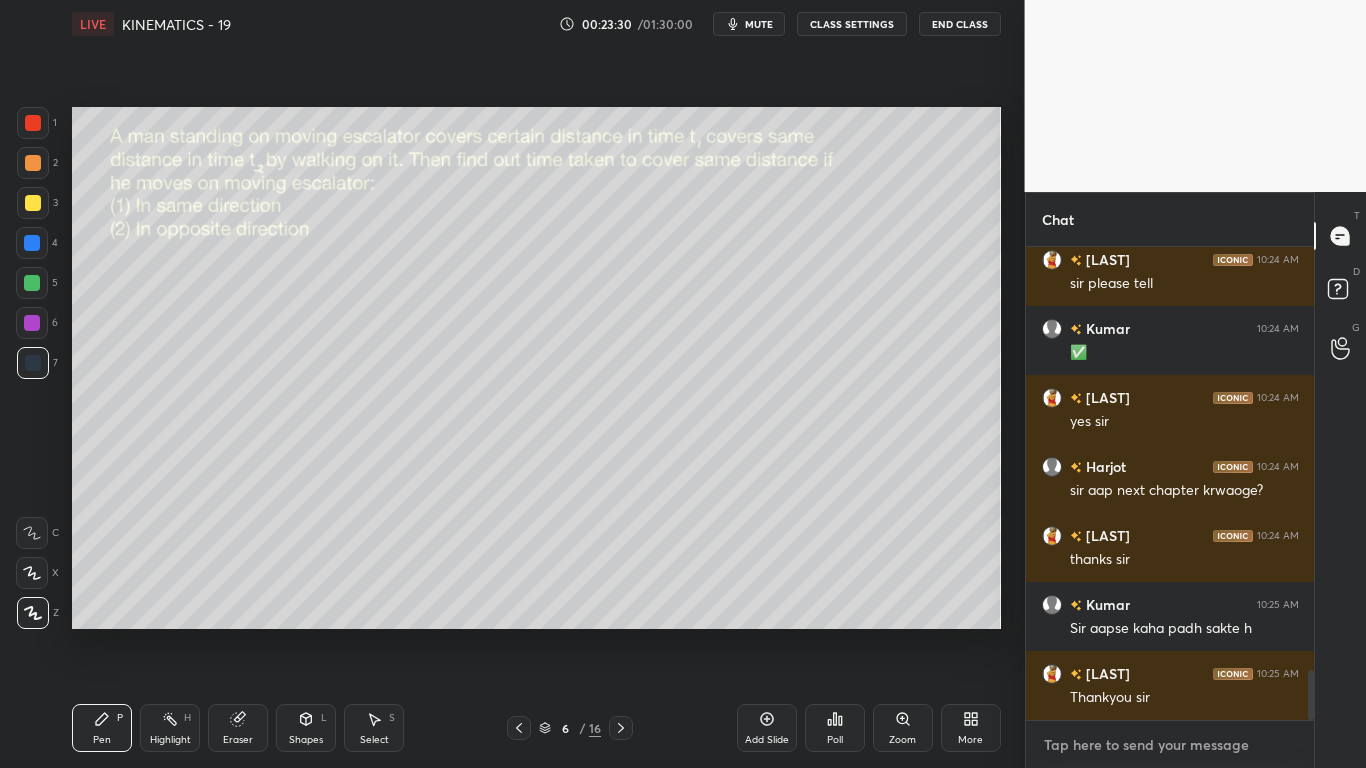 type on "i" 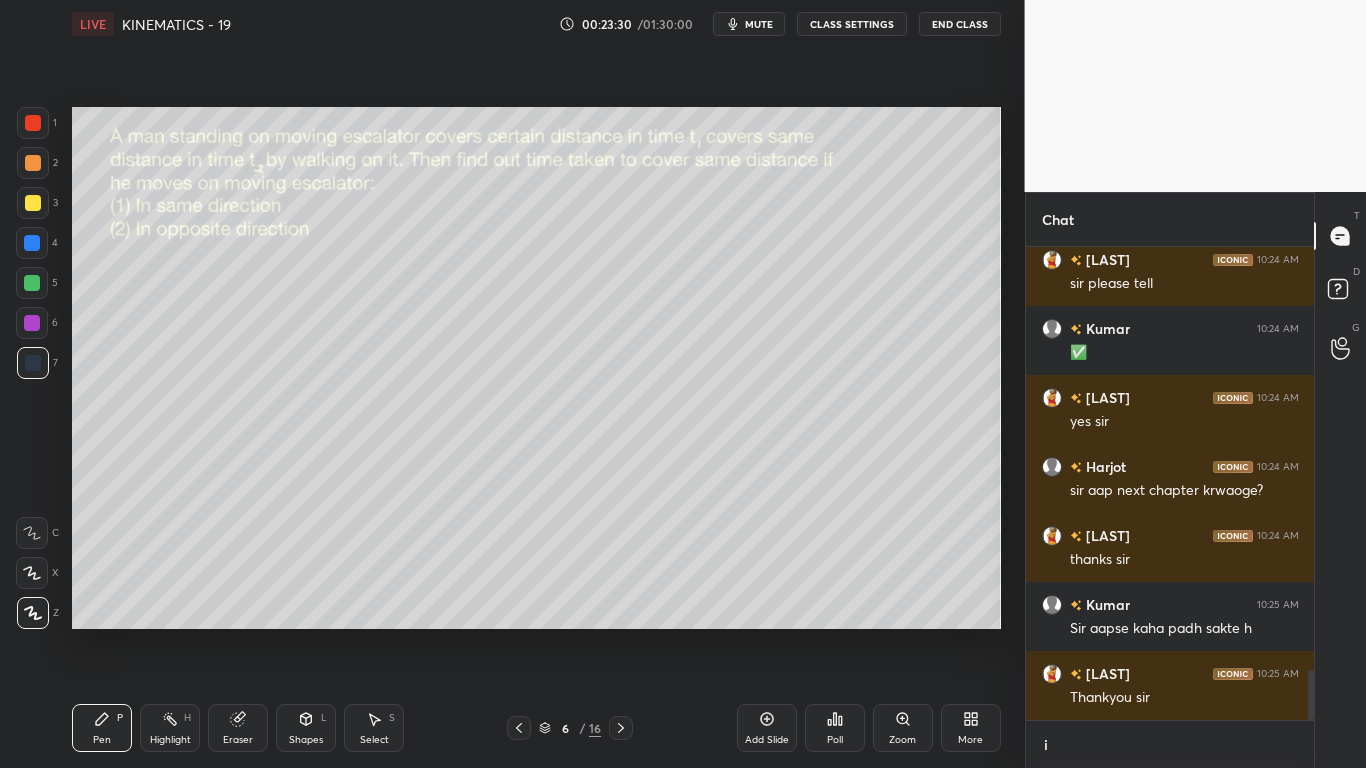 type on "x" 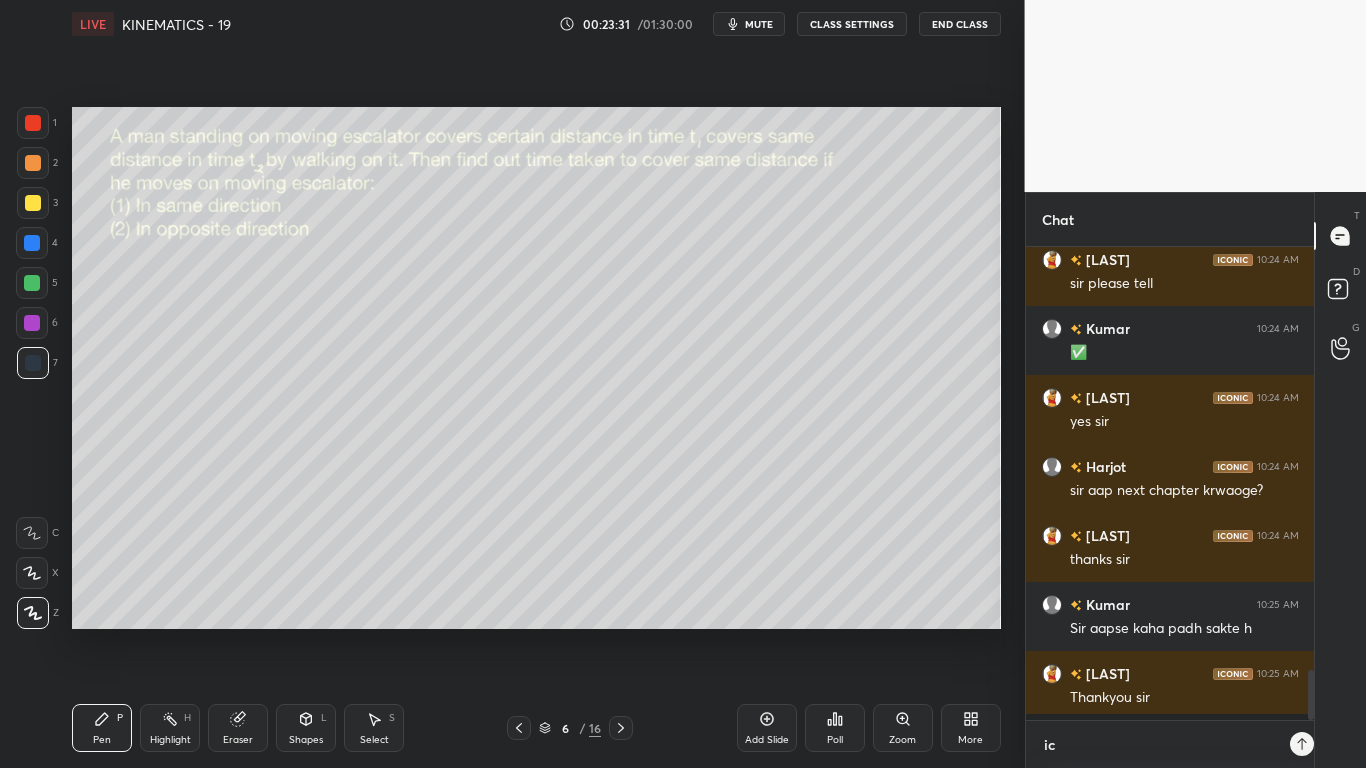 type on "x" 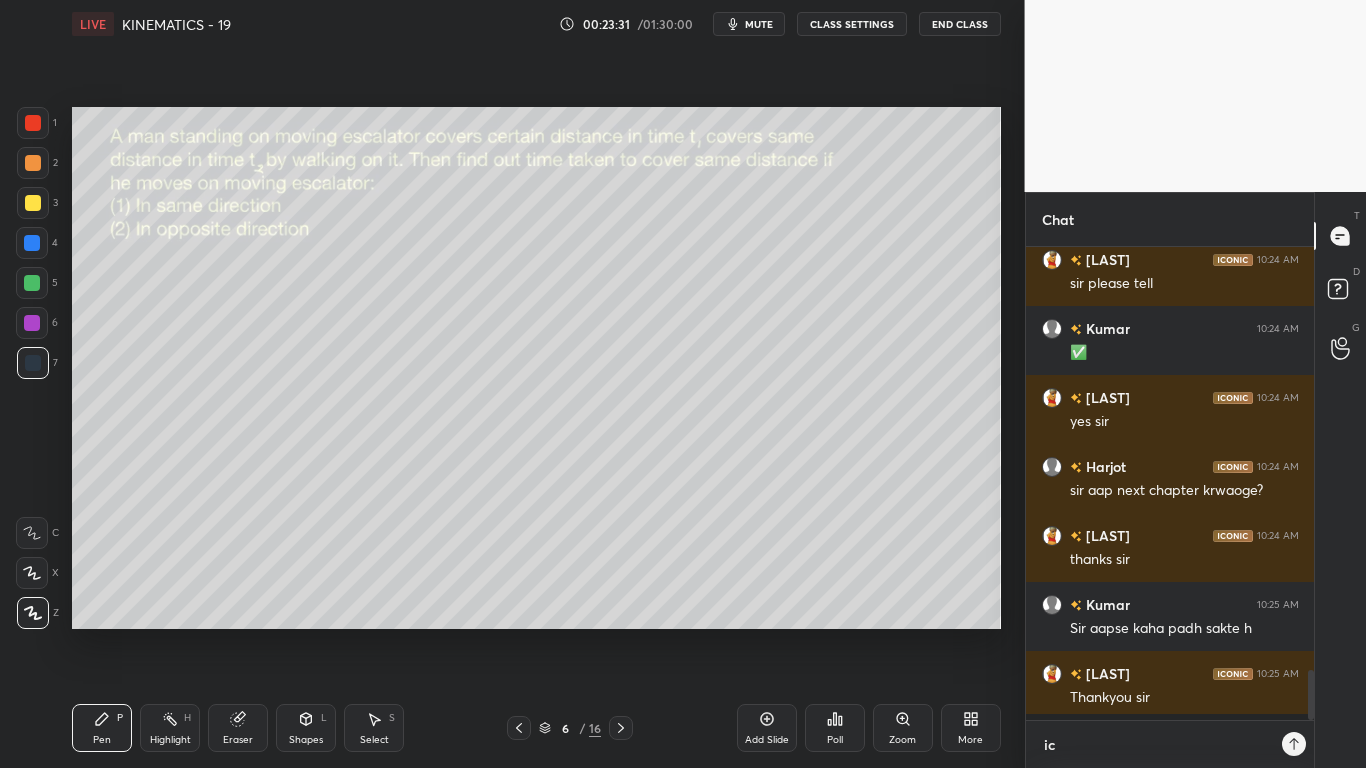type on "ico" 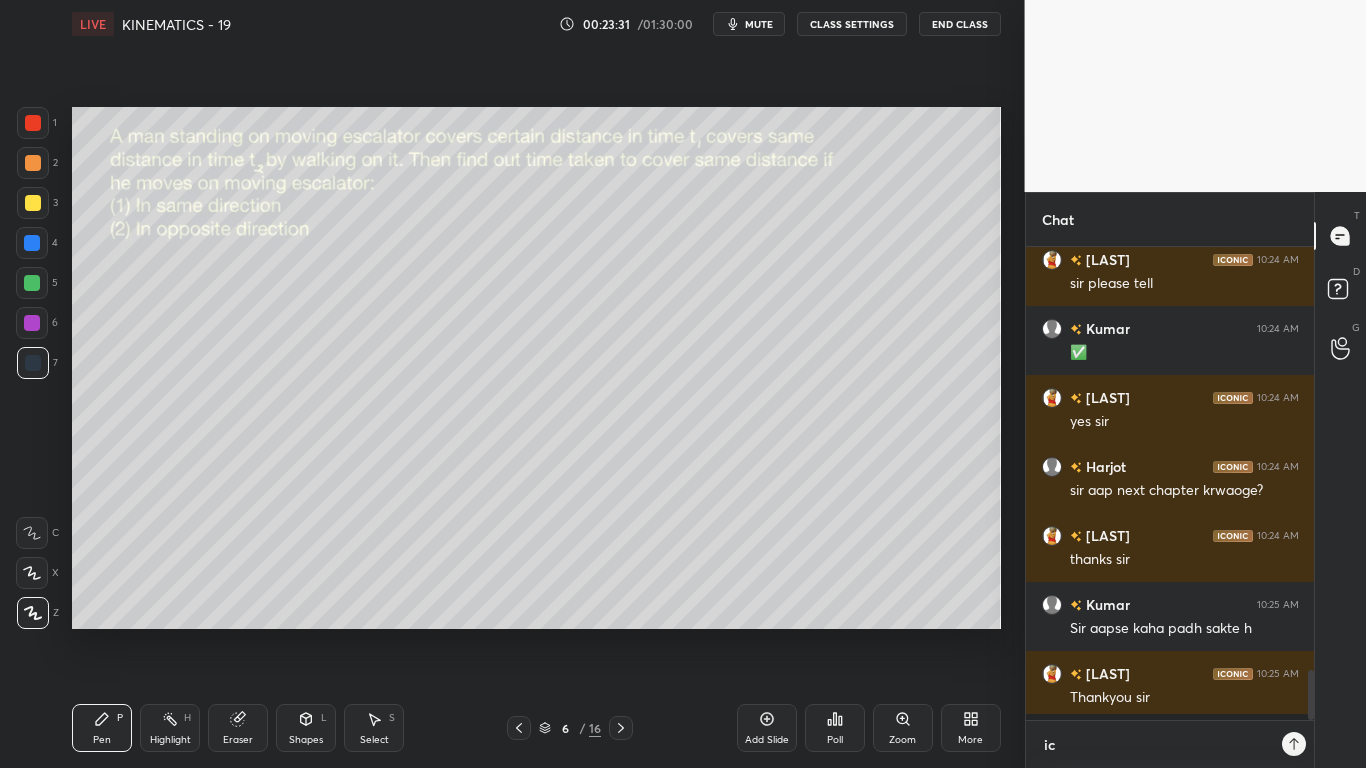 type on "x" 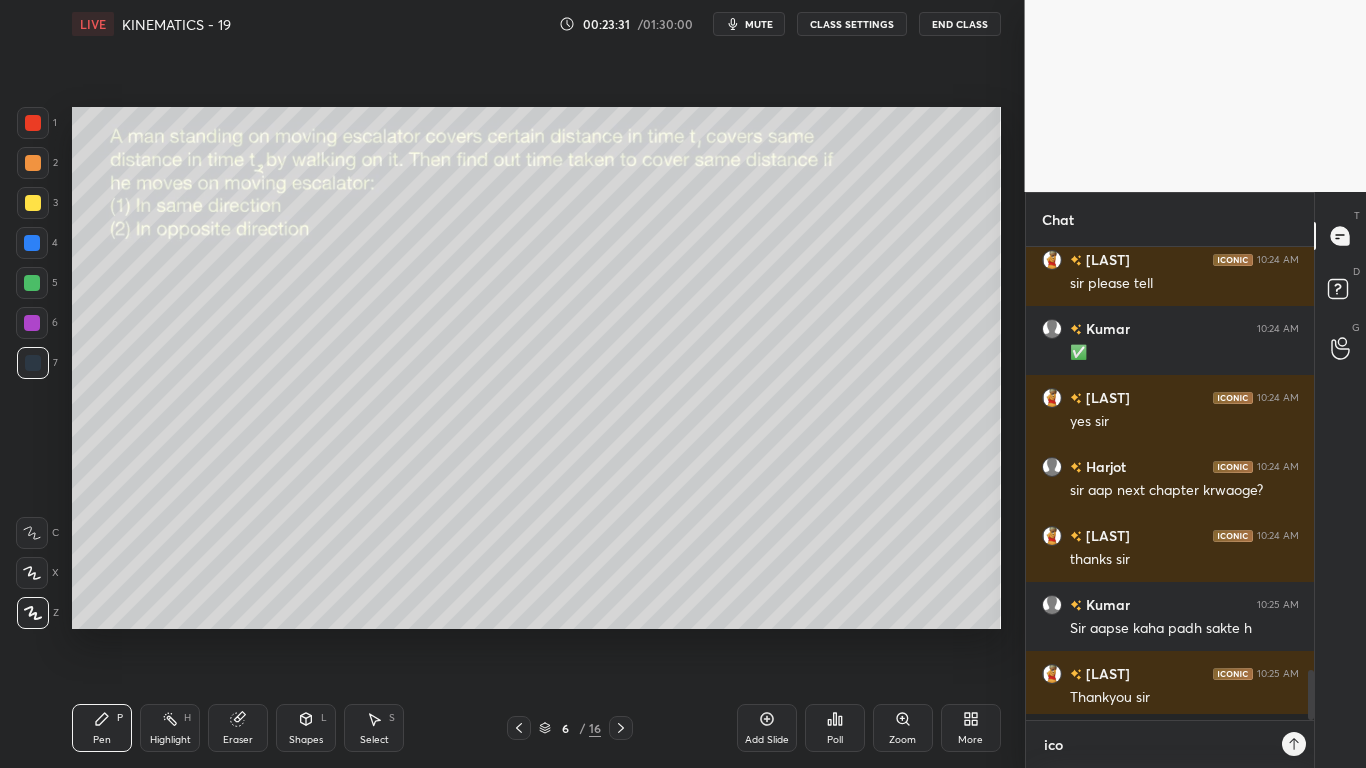scroll, scrollTop: 461, scrollLeft: 282, axis: both 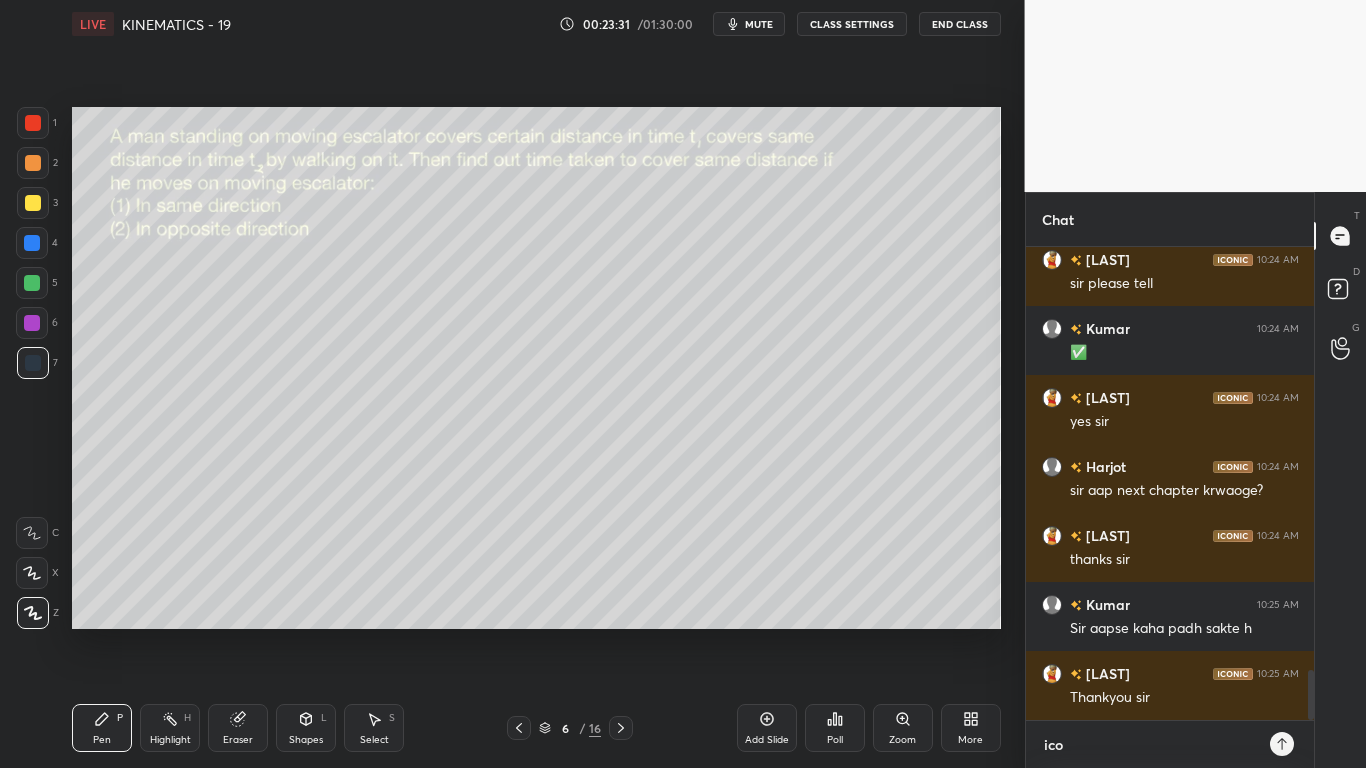 type on "icon" 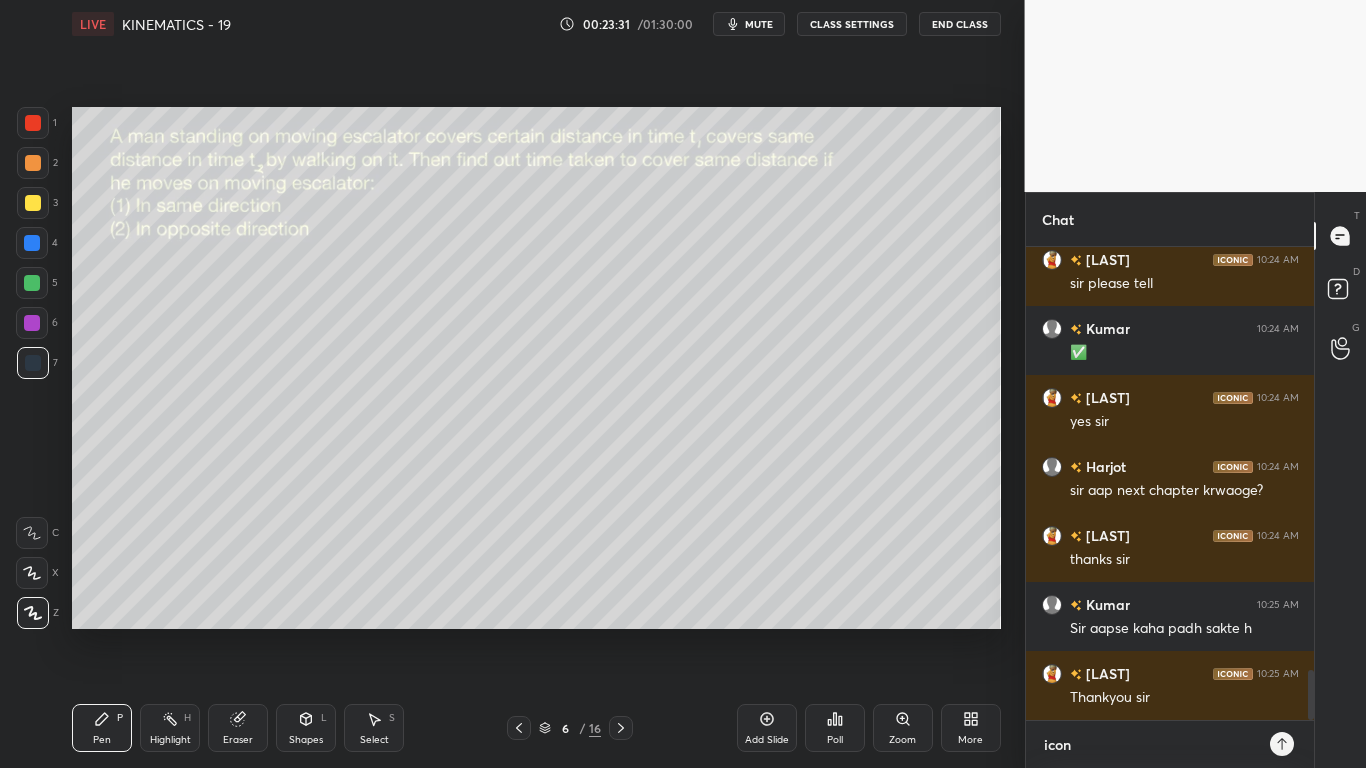 type on "iconi" 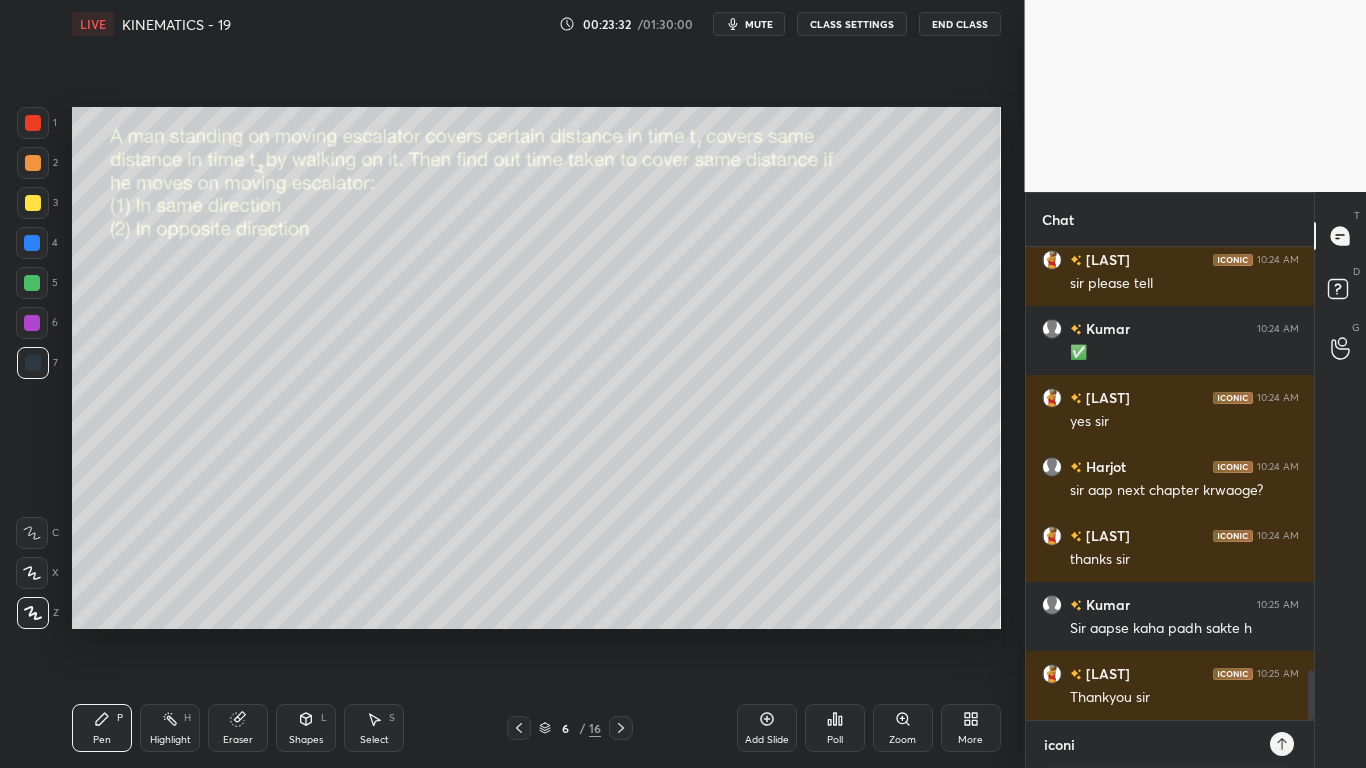 type on "iconix" 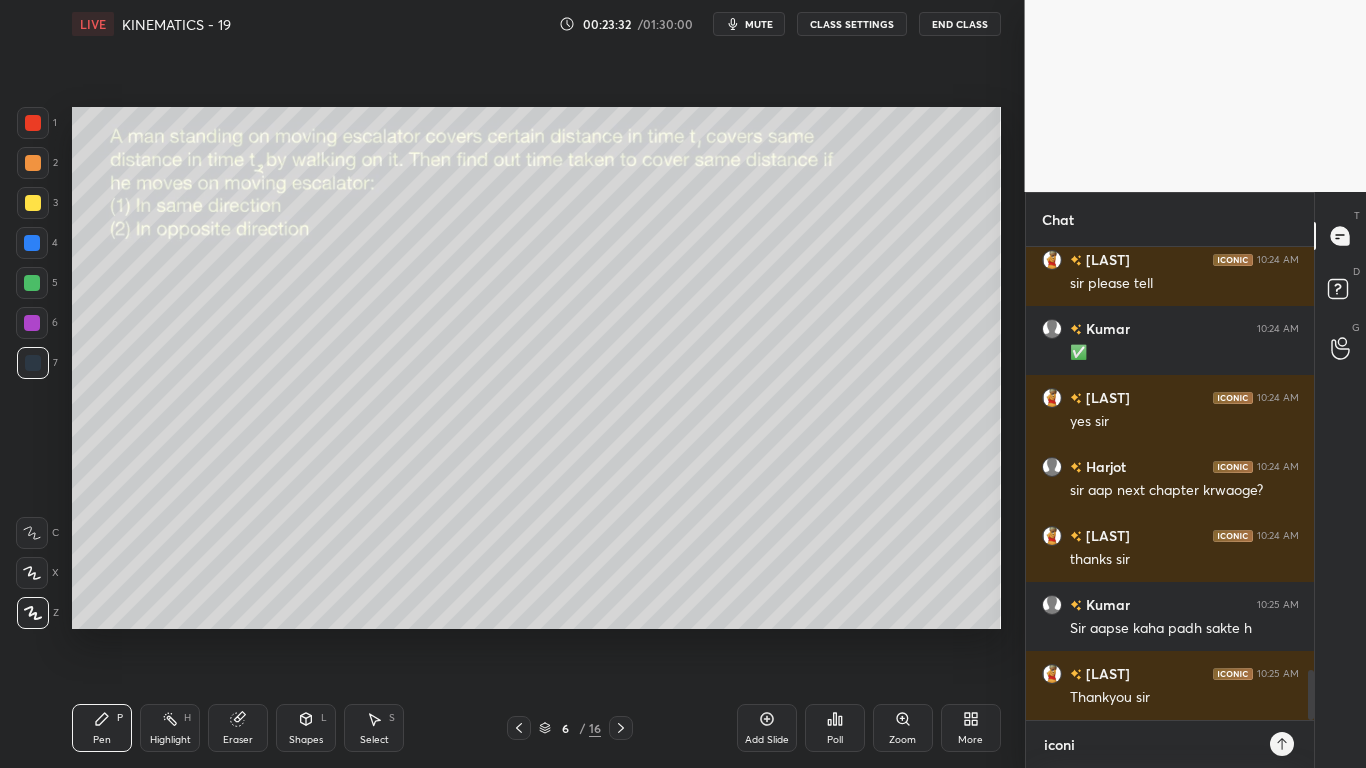 type on "x" 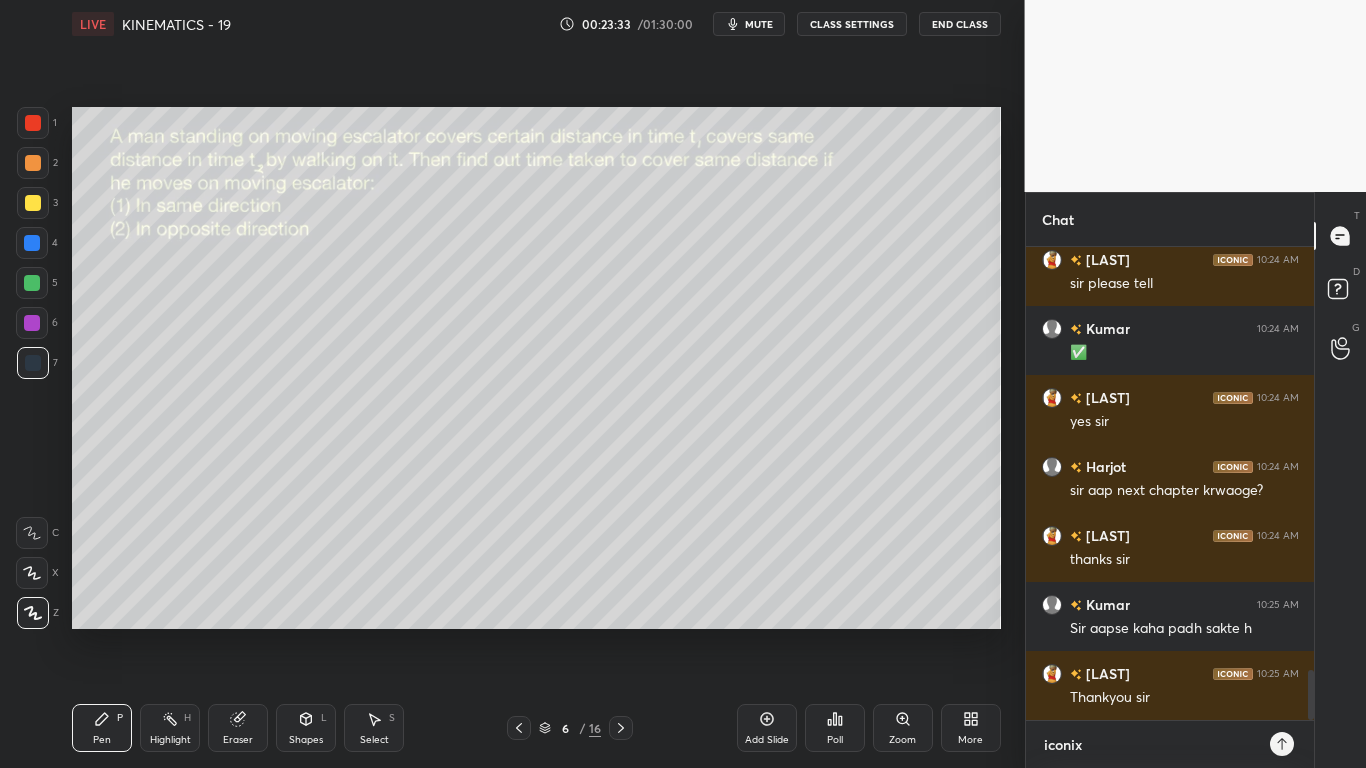 type on "iconi" 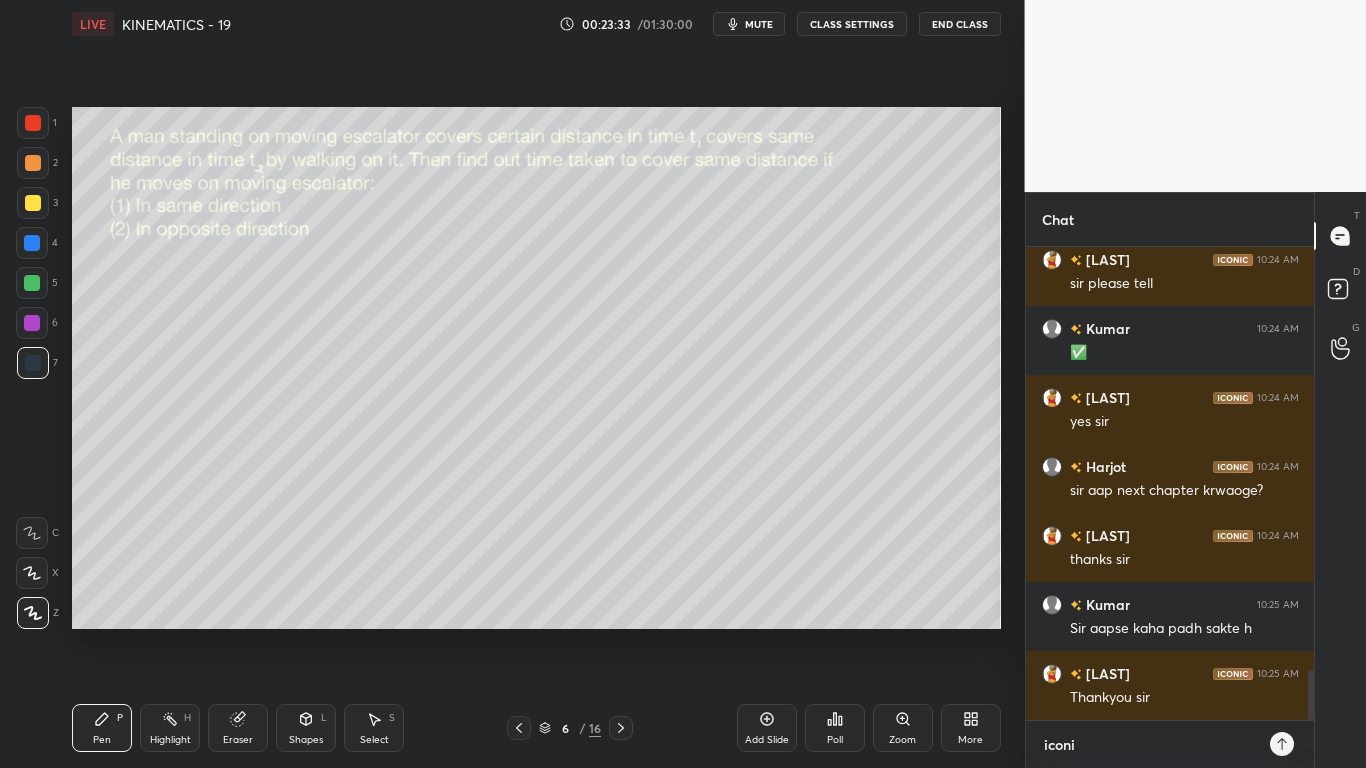 type on "iconic" 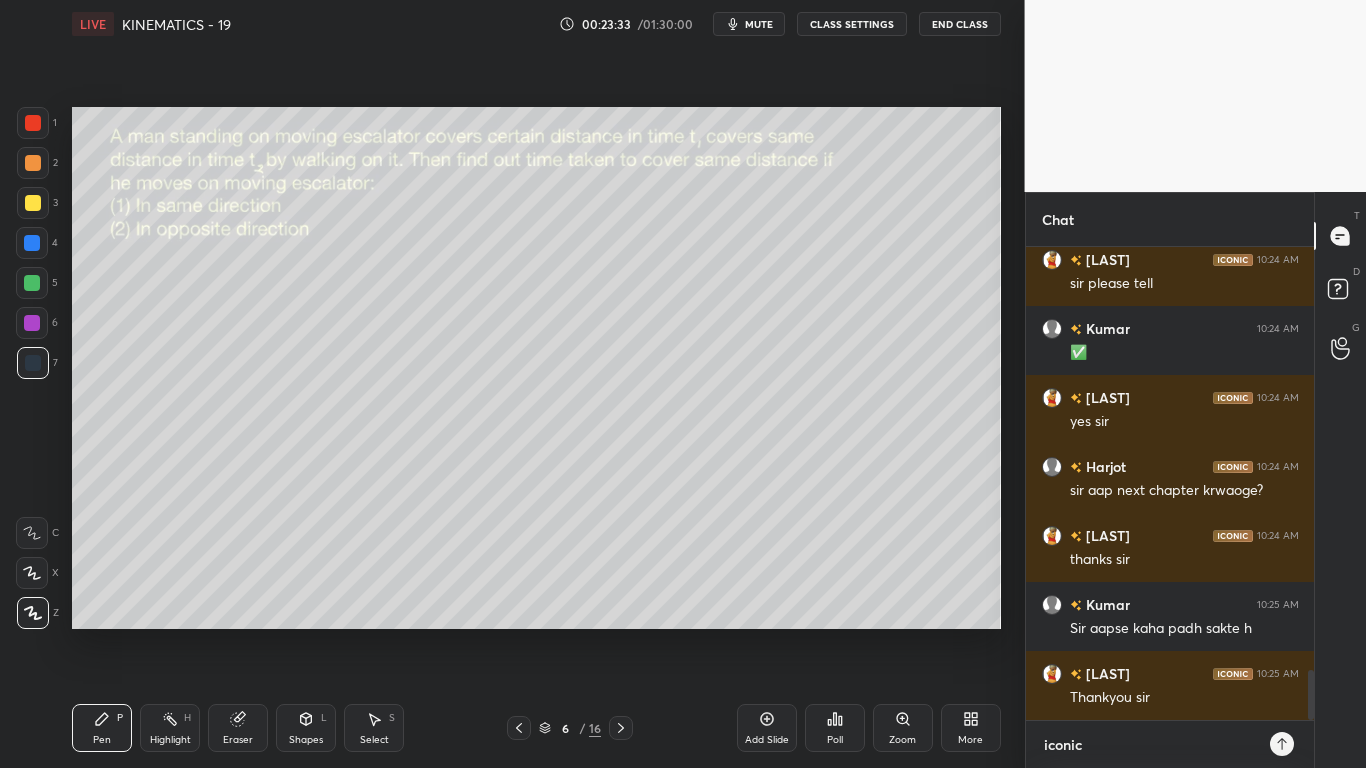 type on "x" 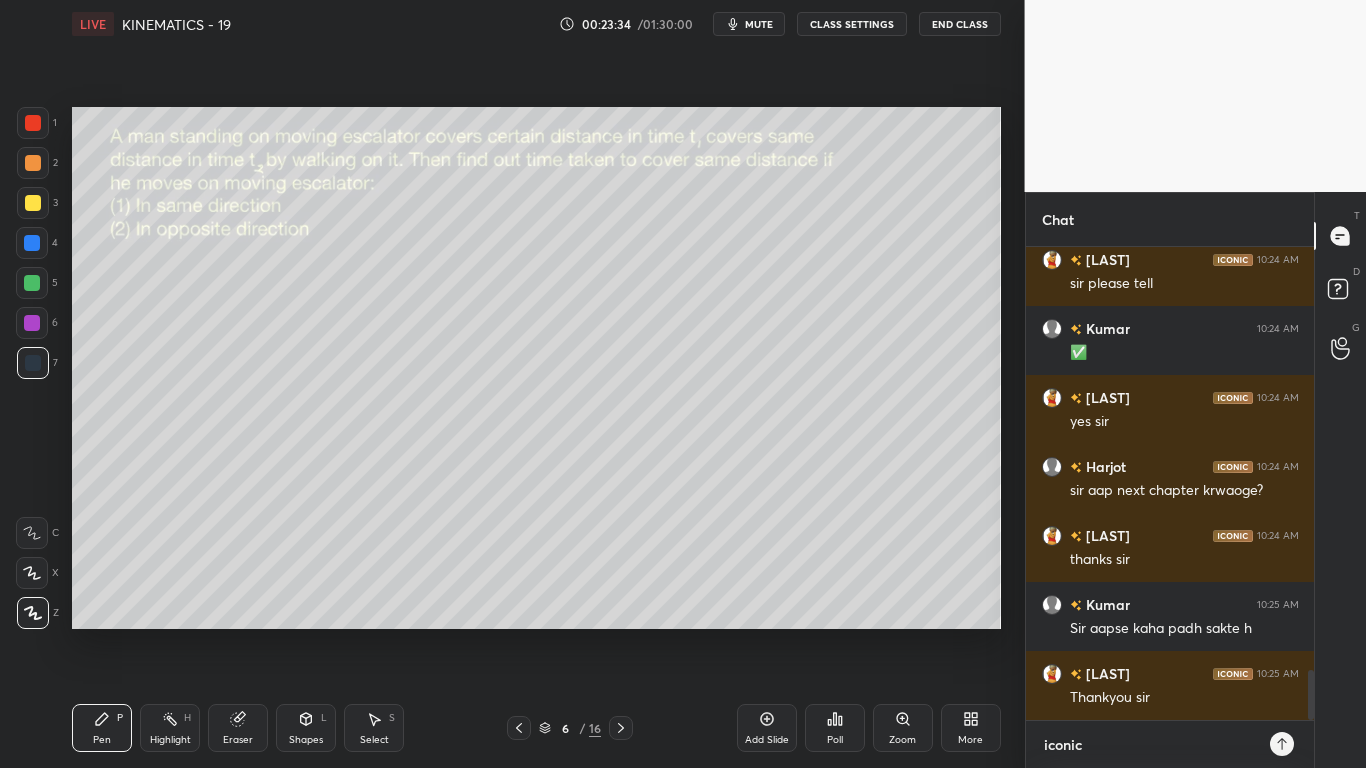 type 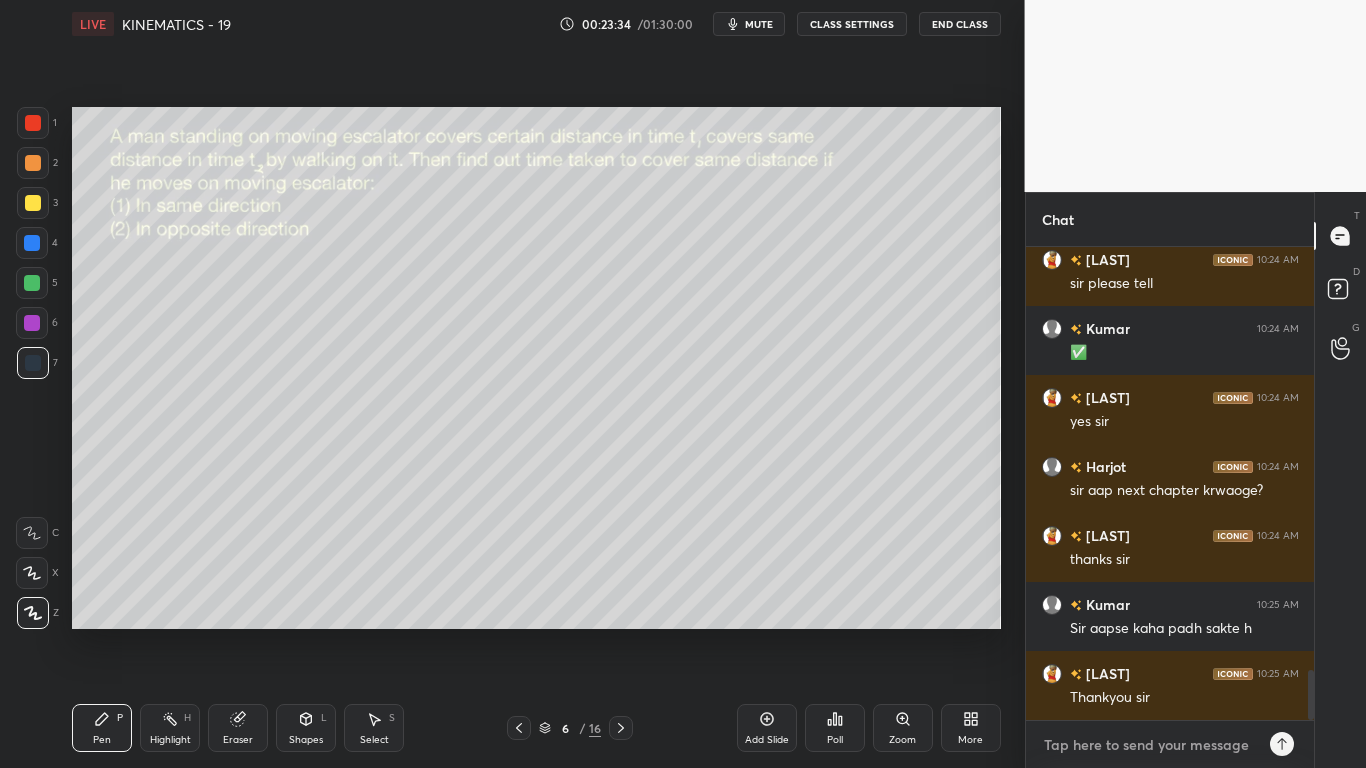 type on "x" 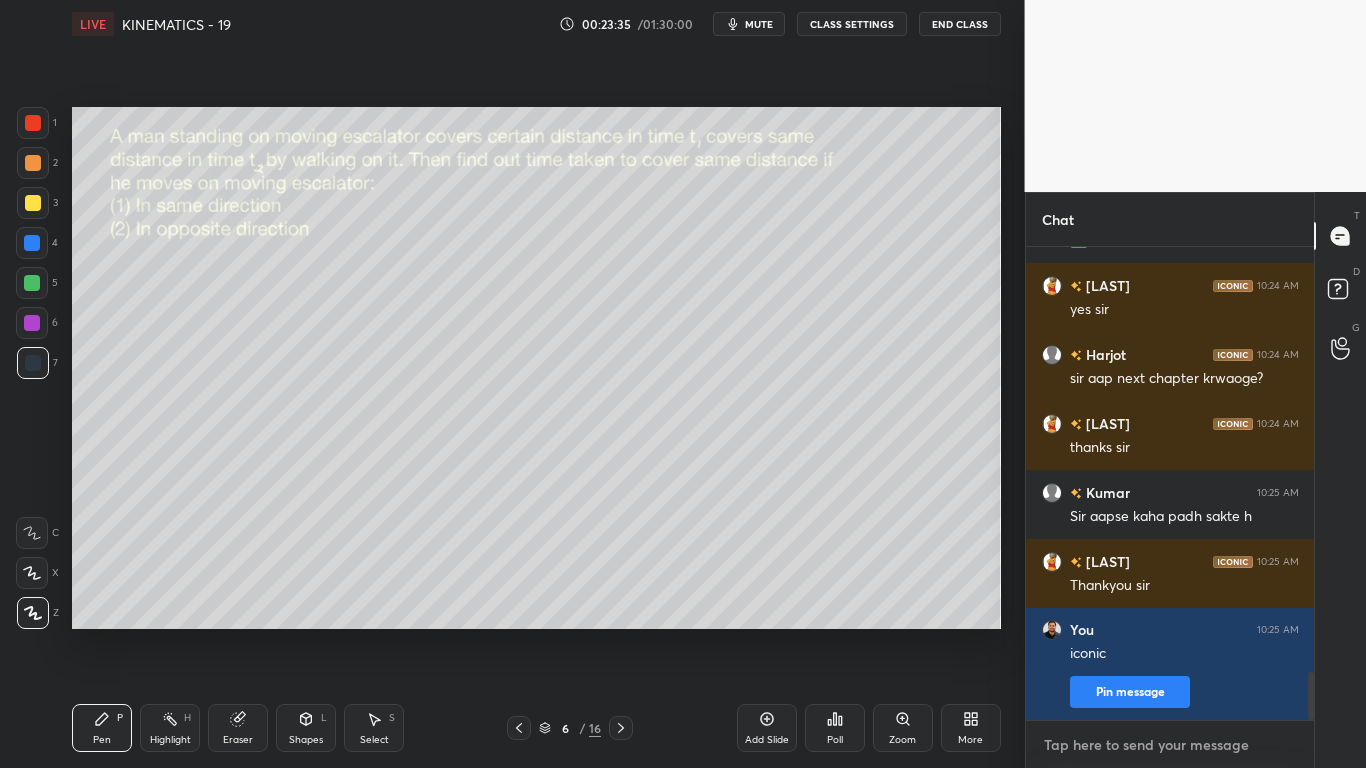 scroll, scrollTop: 4147, scrollLeft: 0, axis: vertical 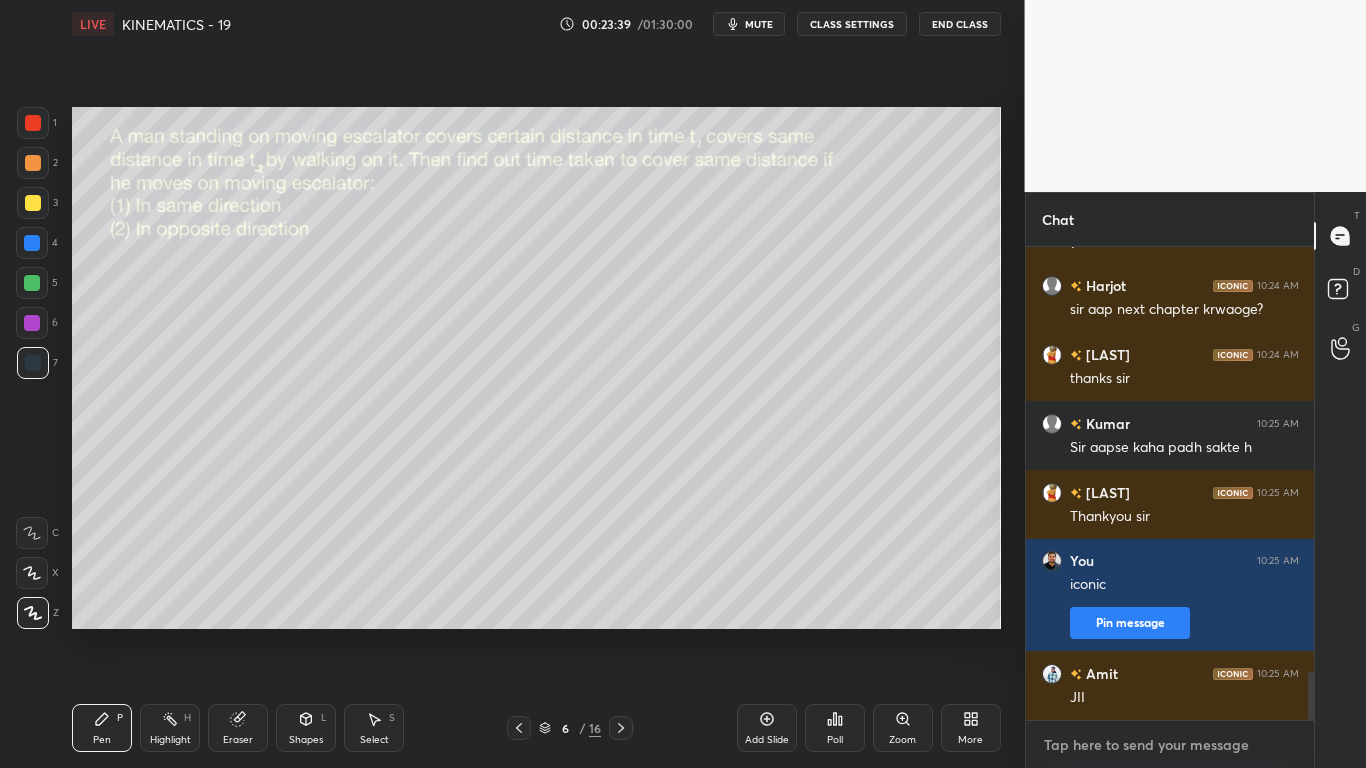 type on "c" 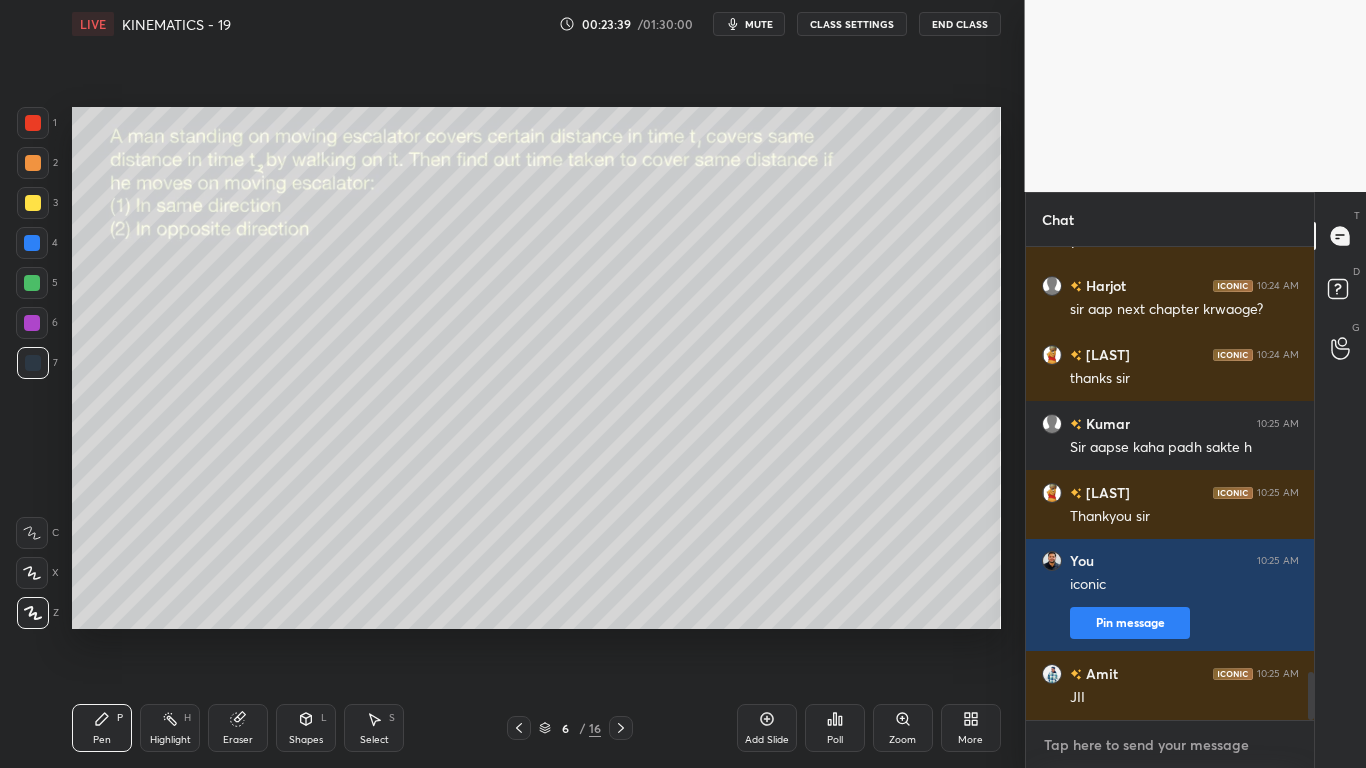 type on "x" 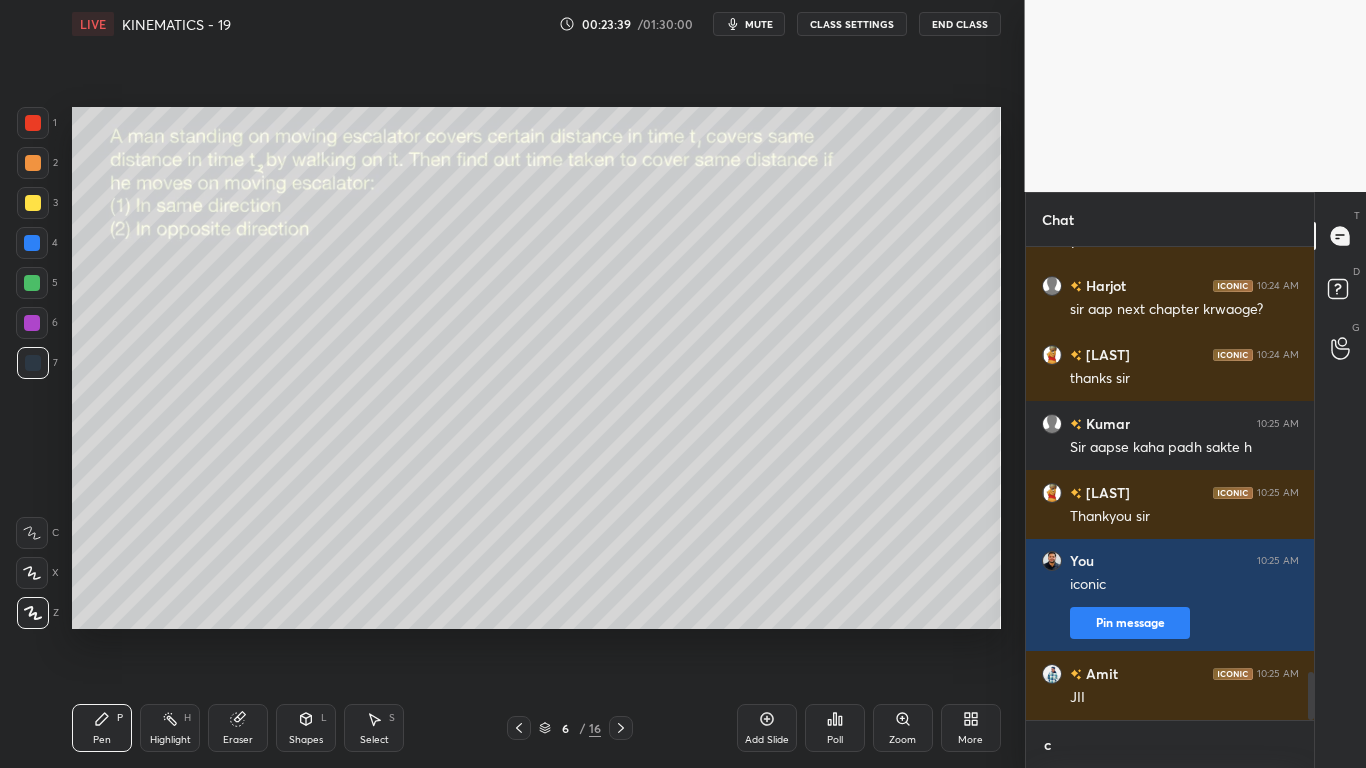 type on "co" 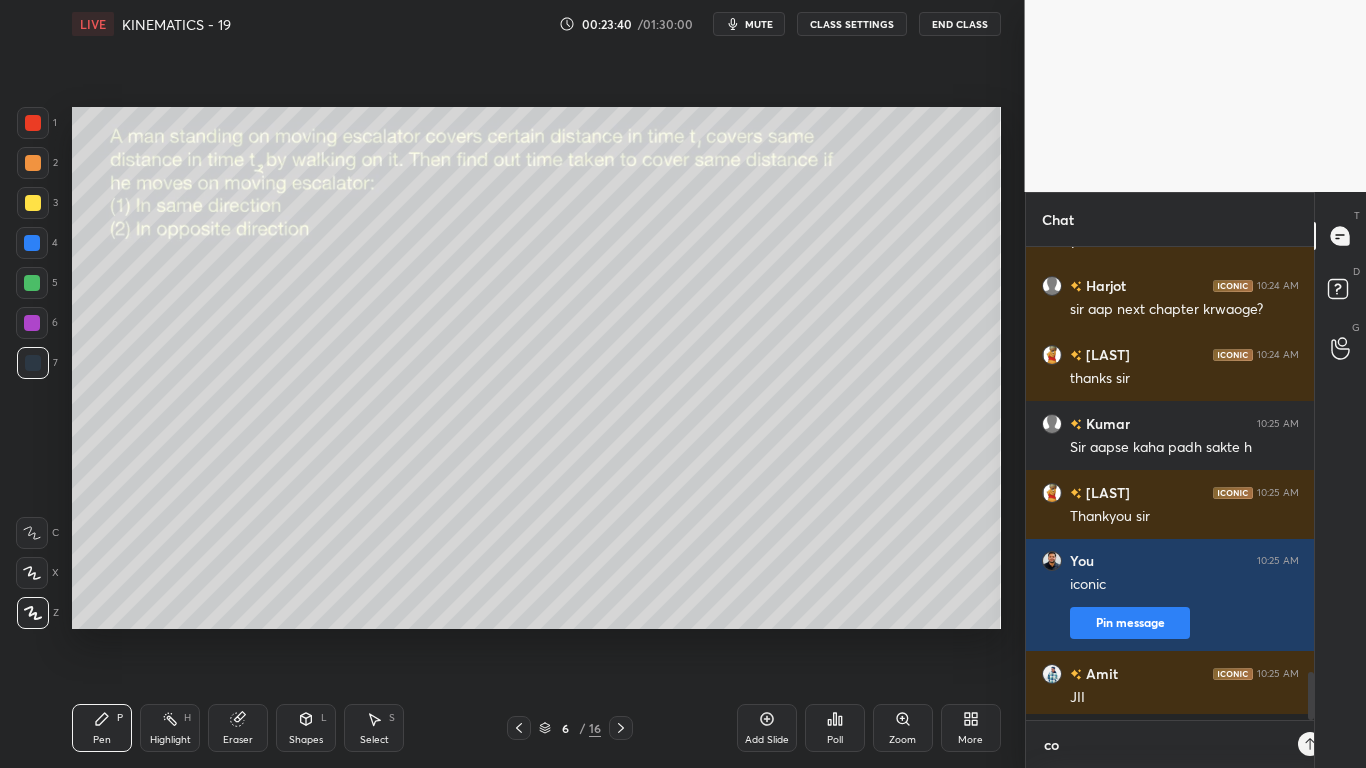 type on "x" 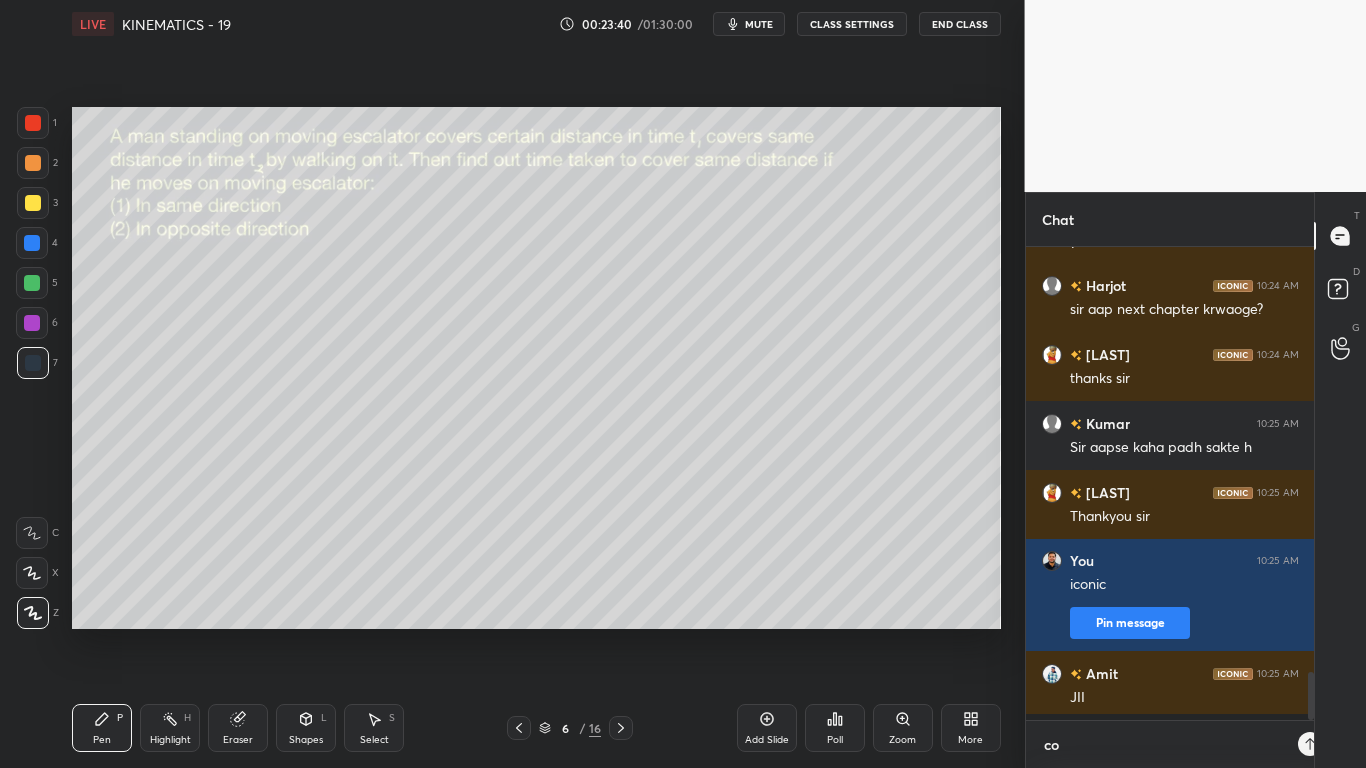 scroll, scrollTop: 461, scrollLeft: 282, axis: both 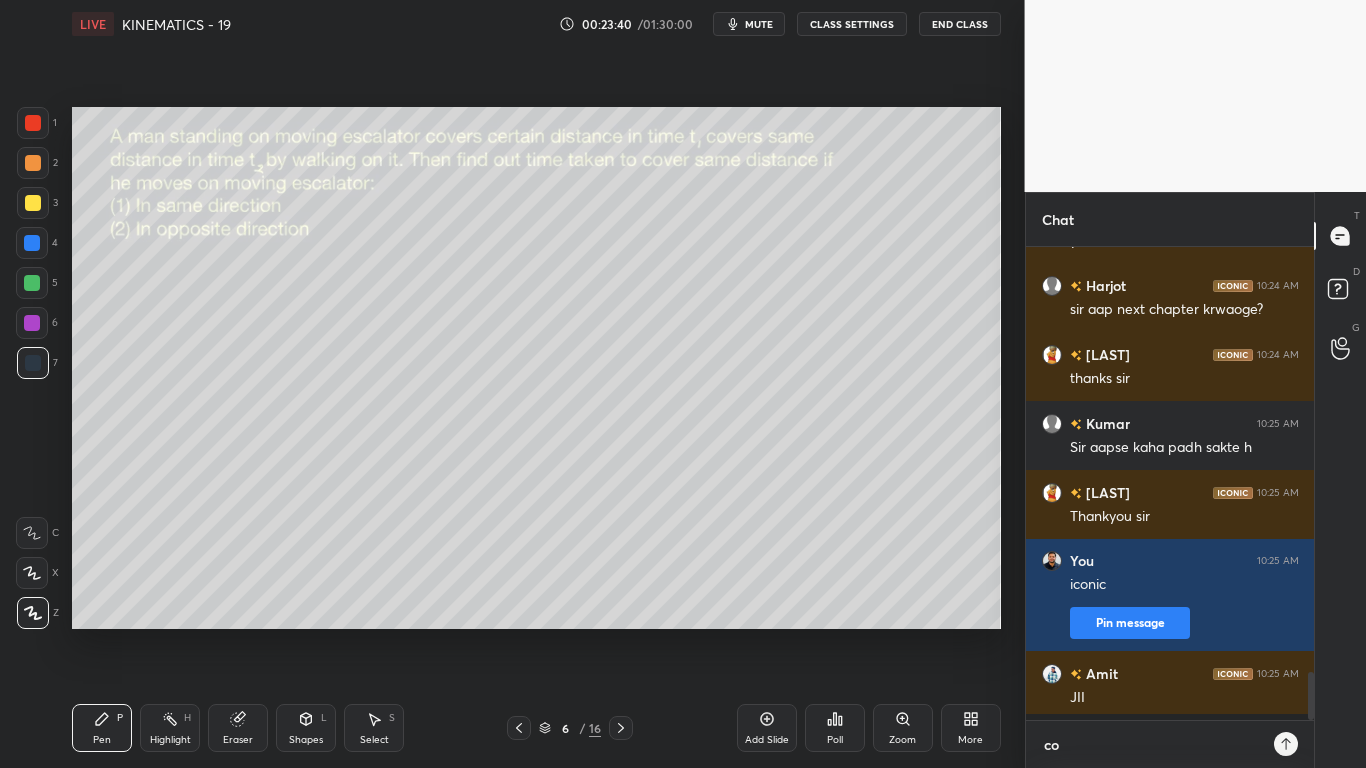 type on "con" 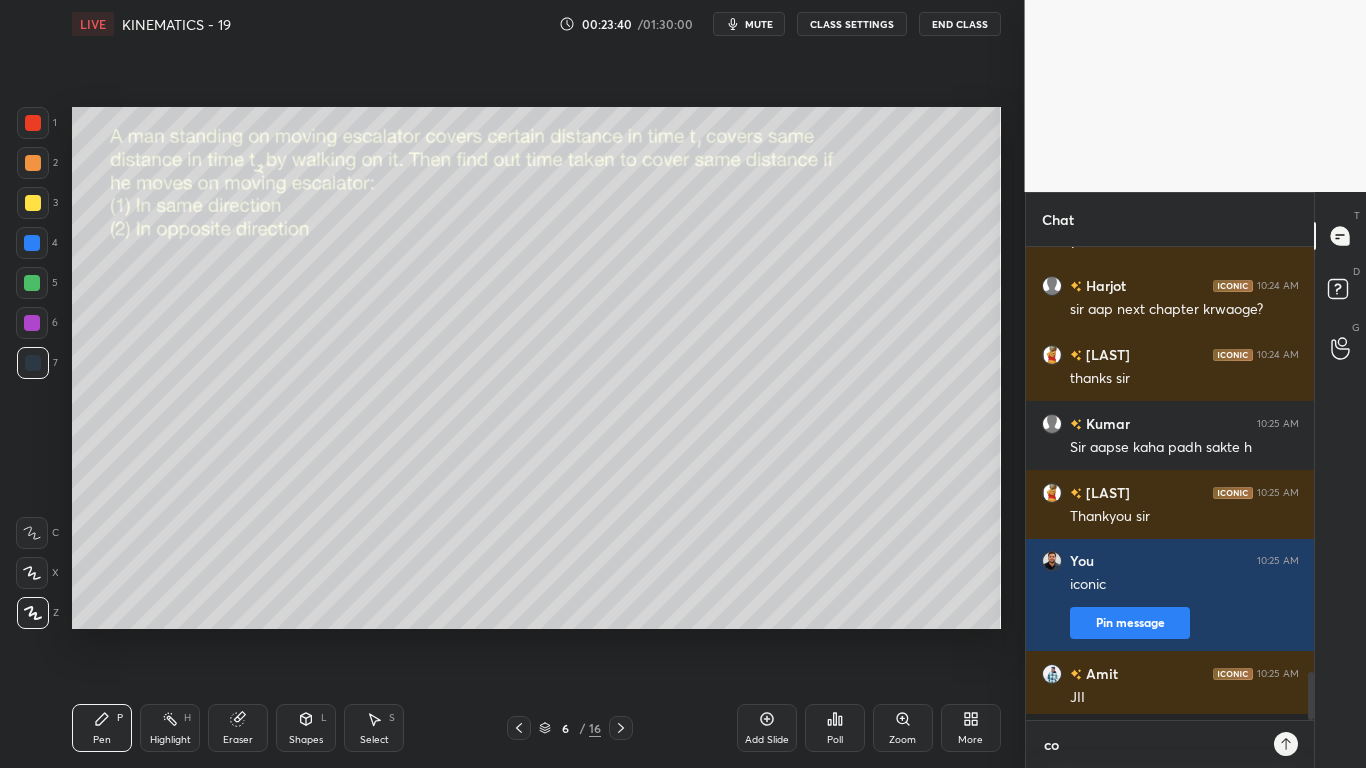 type on "x" 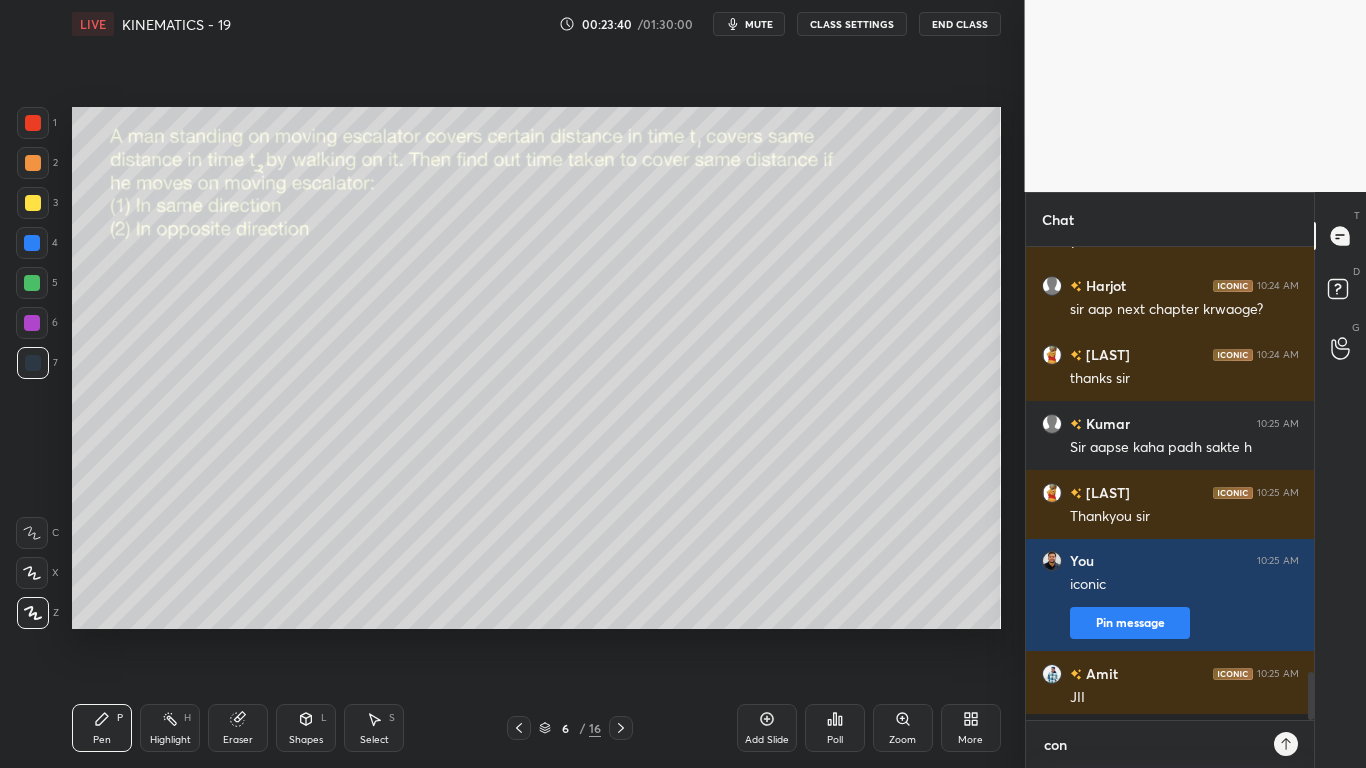scroll, scrollTop: 7, scrollLeft: 7, axis: both 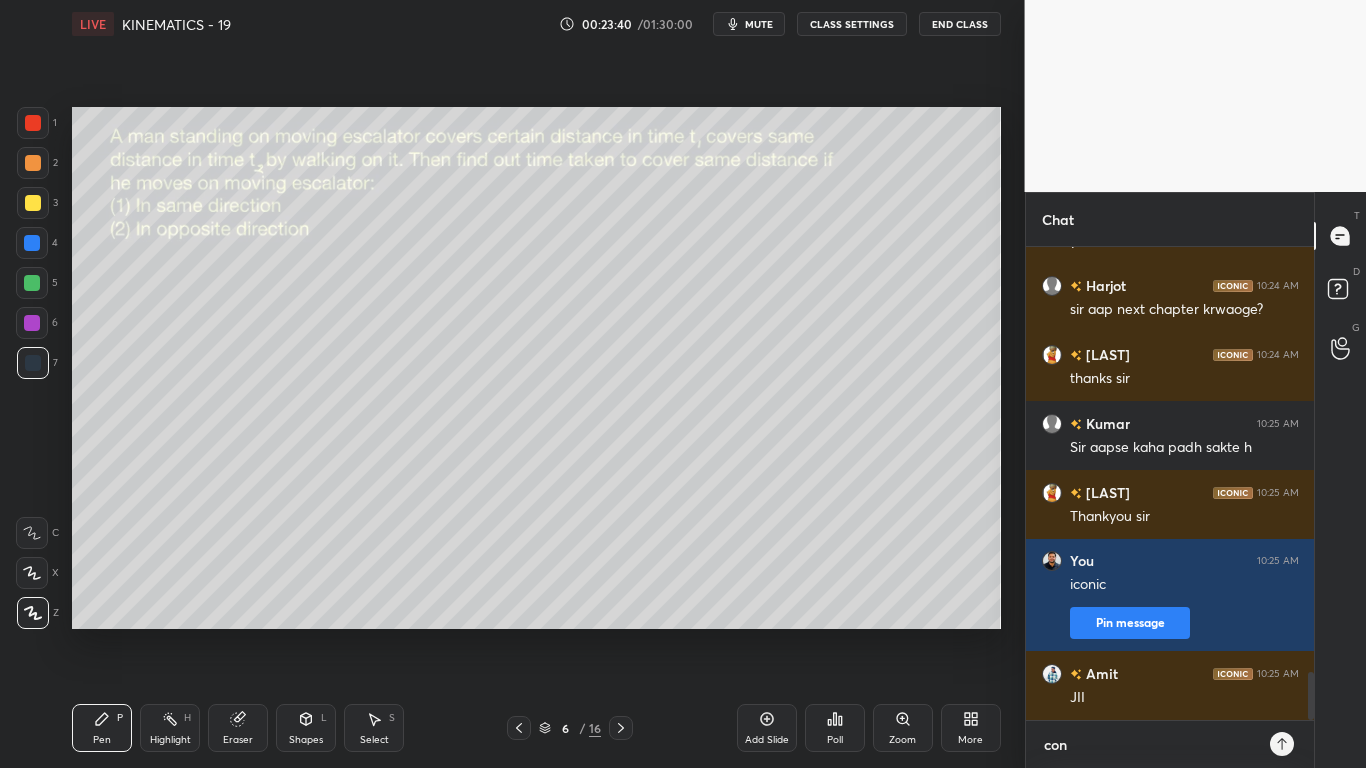 type on "conq" 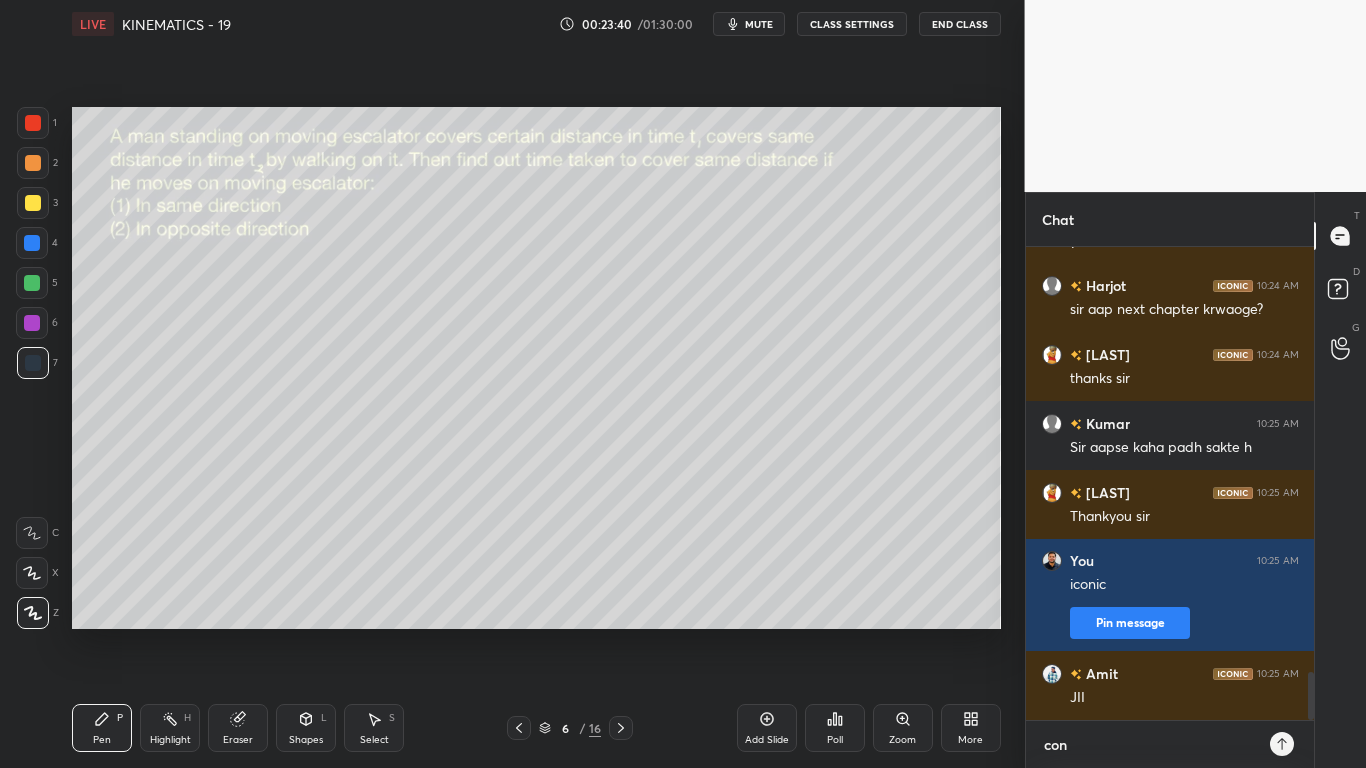 type on "x" 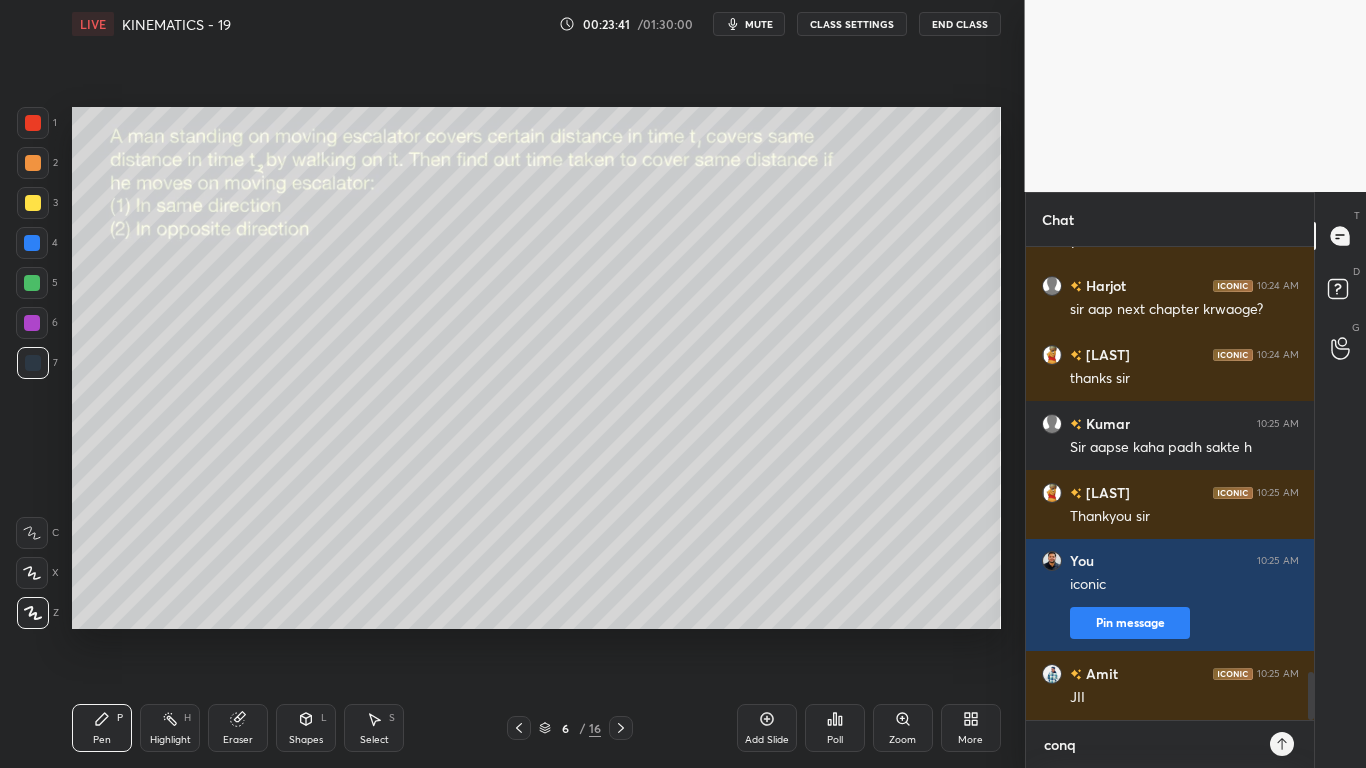 type on "conqu" 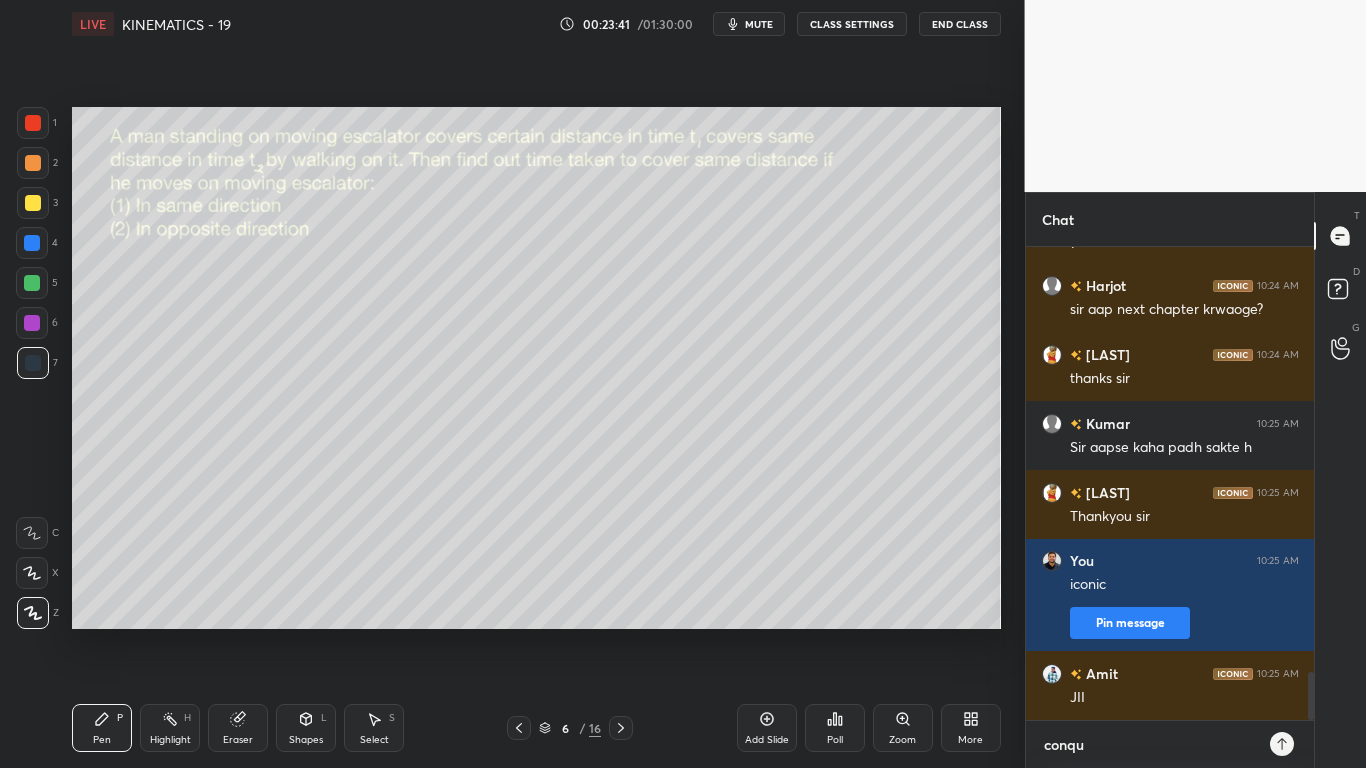 type on "conque" 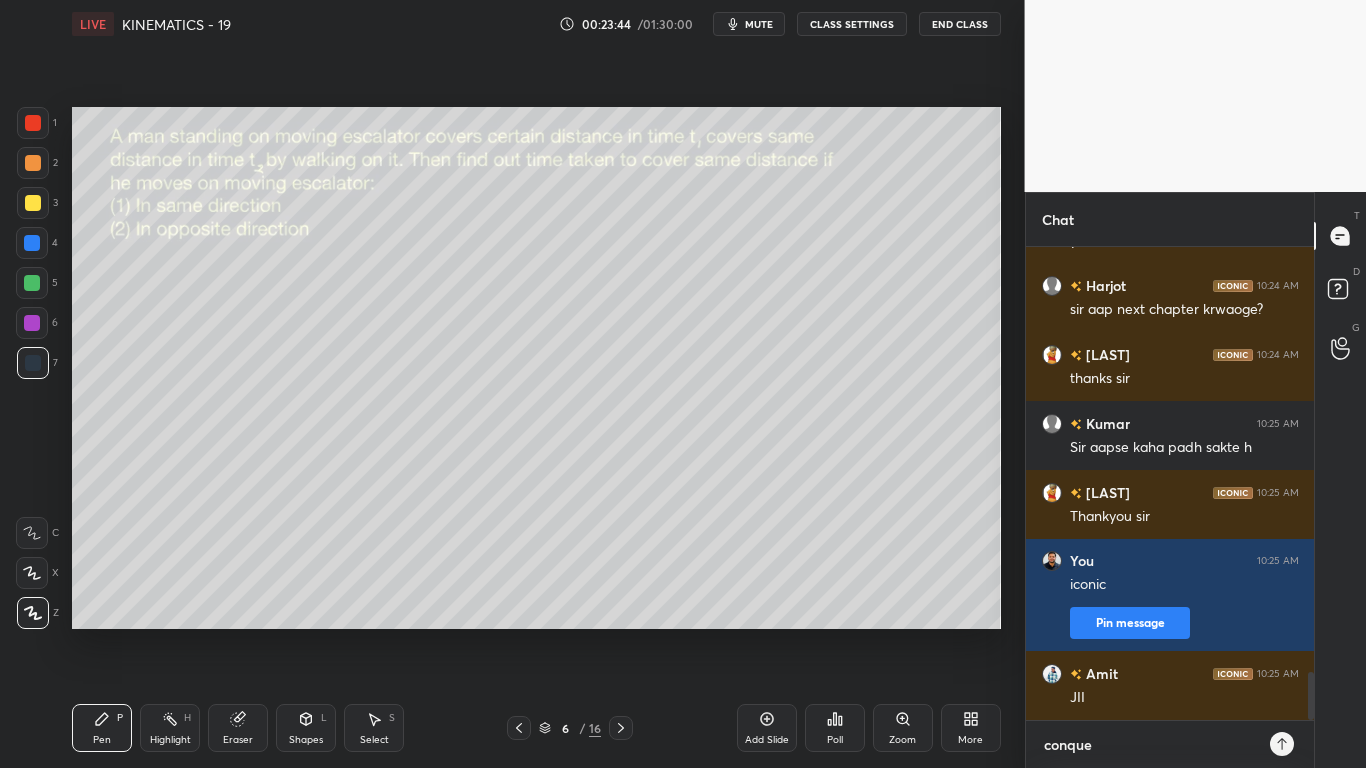 type on "conquer" 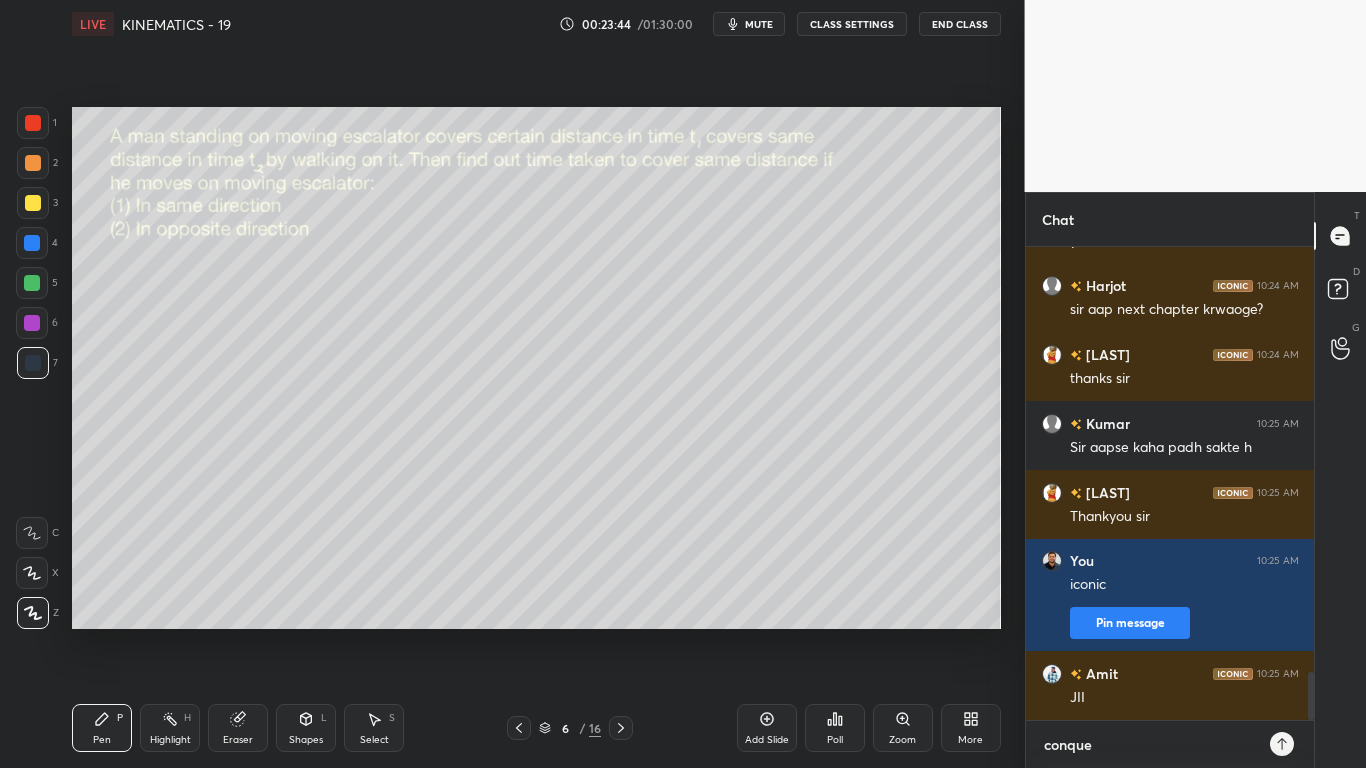 type on "x" 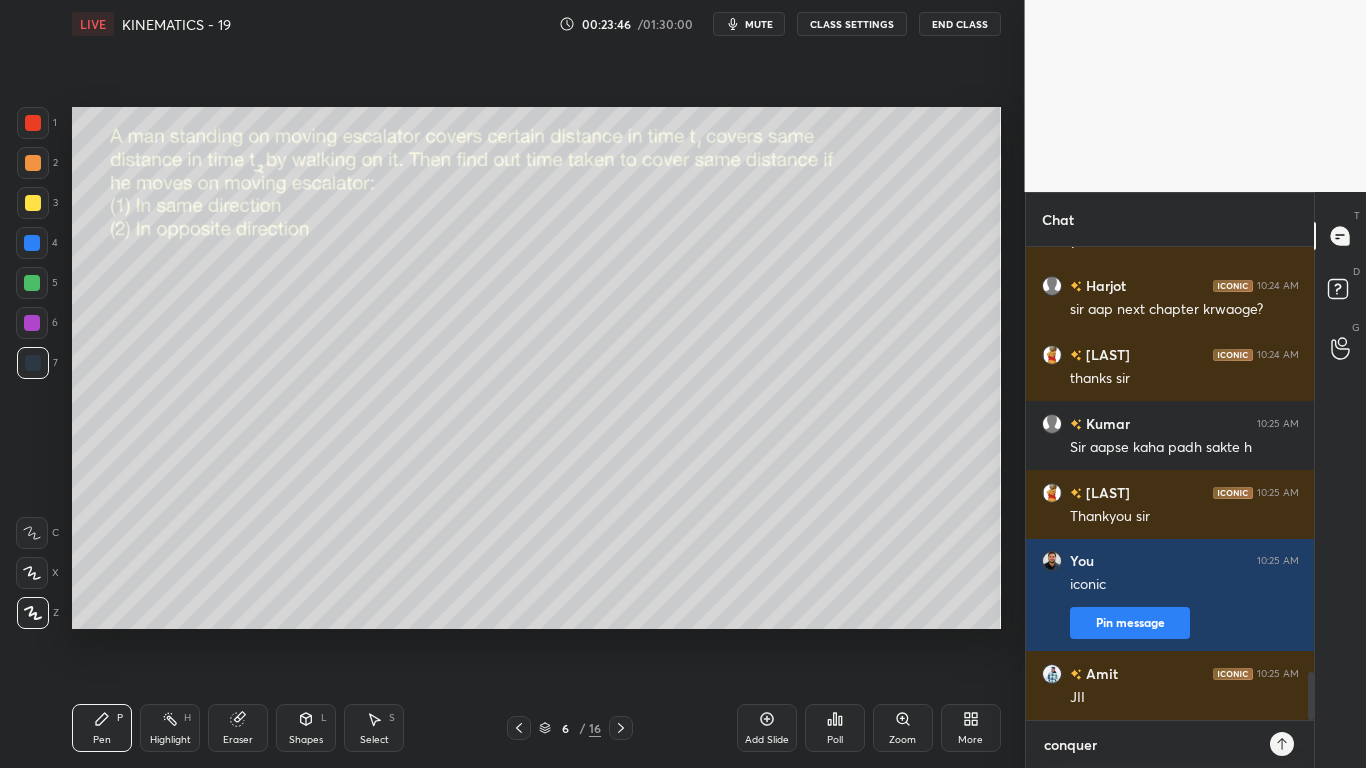 type on "conquer" 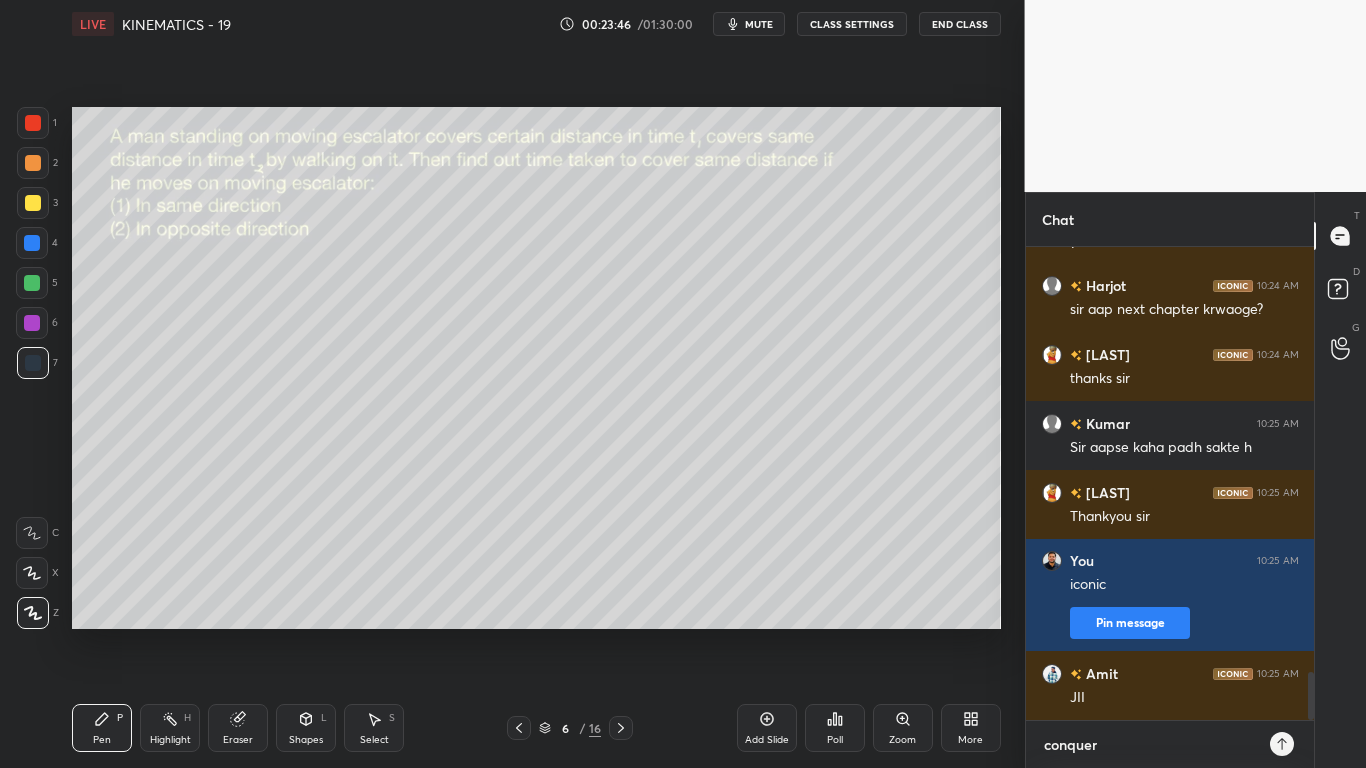 type on "x" 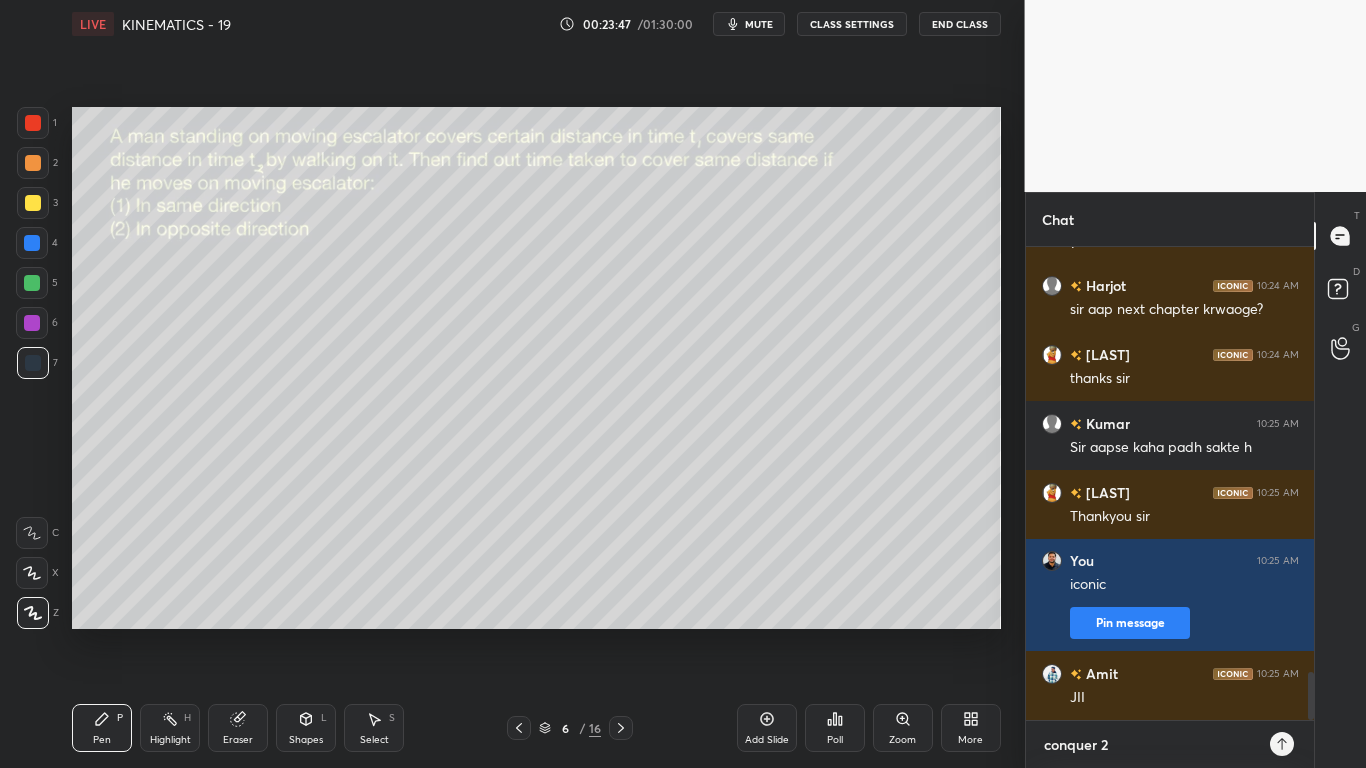 type on "conquer 2" 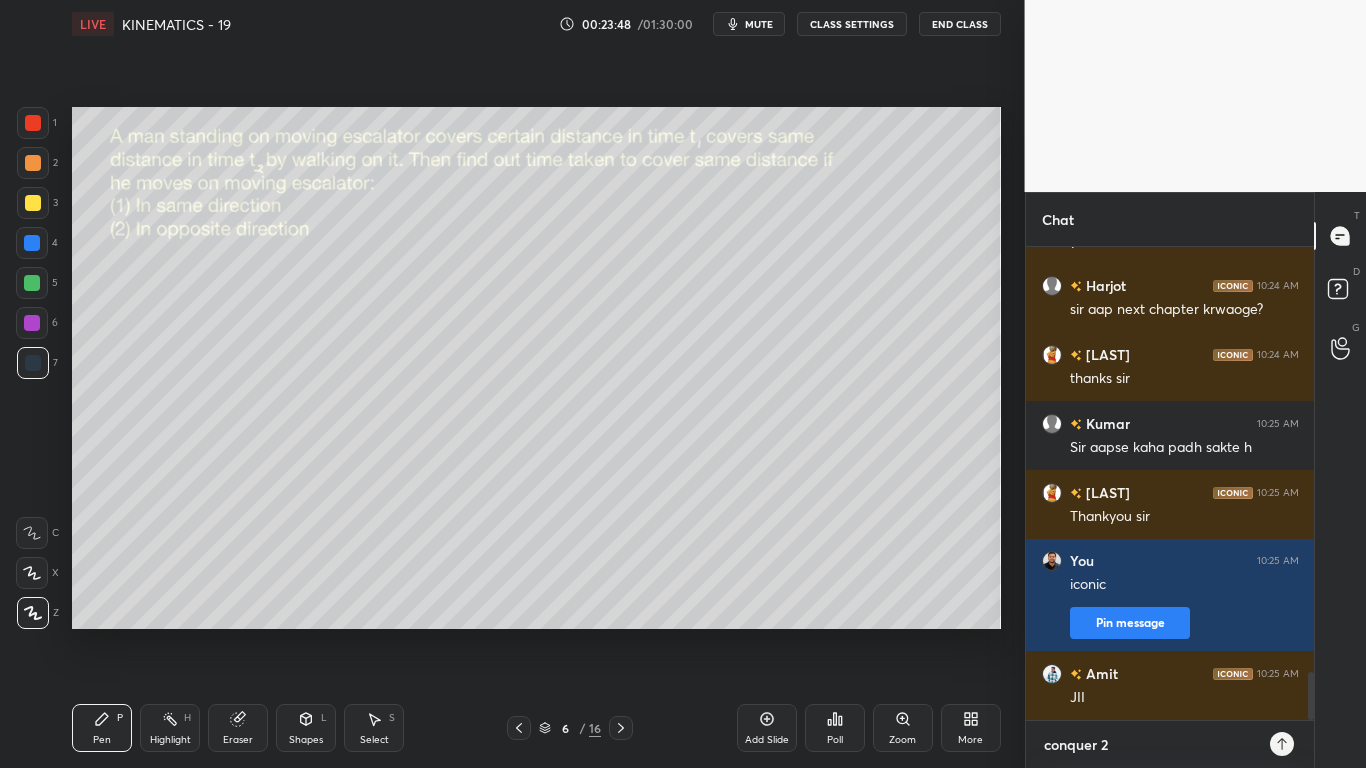 type on "conquer 2 i" 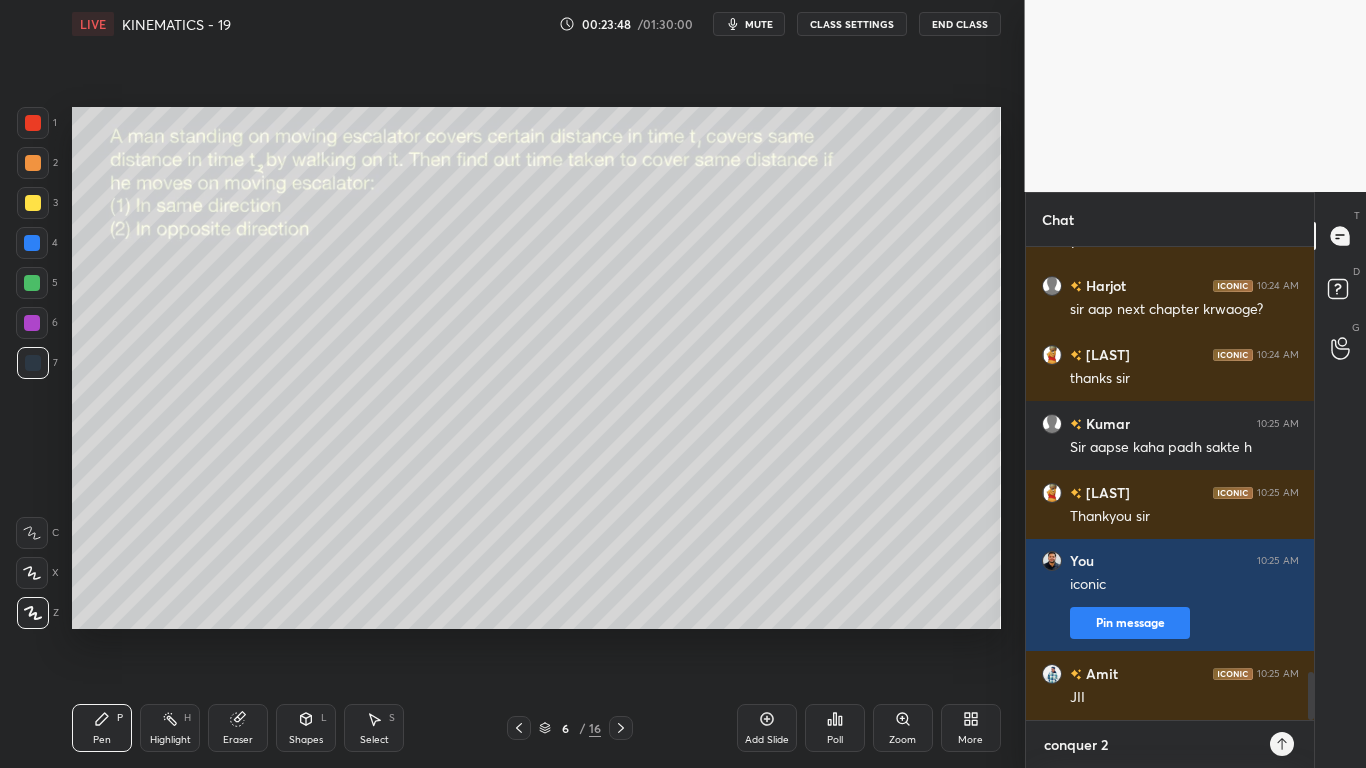 type on "x" 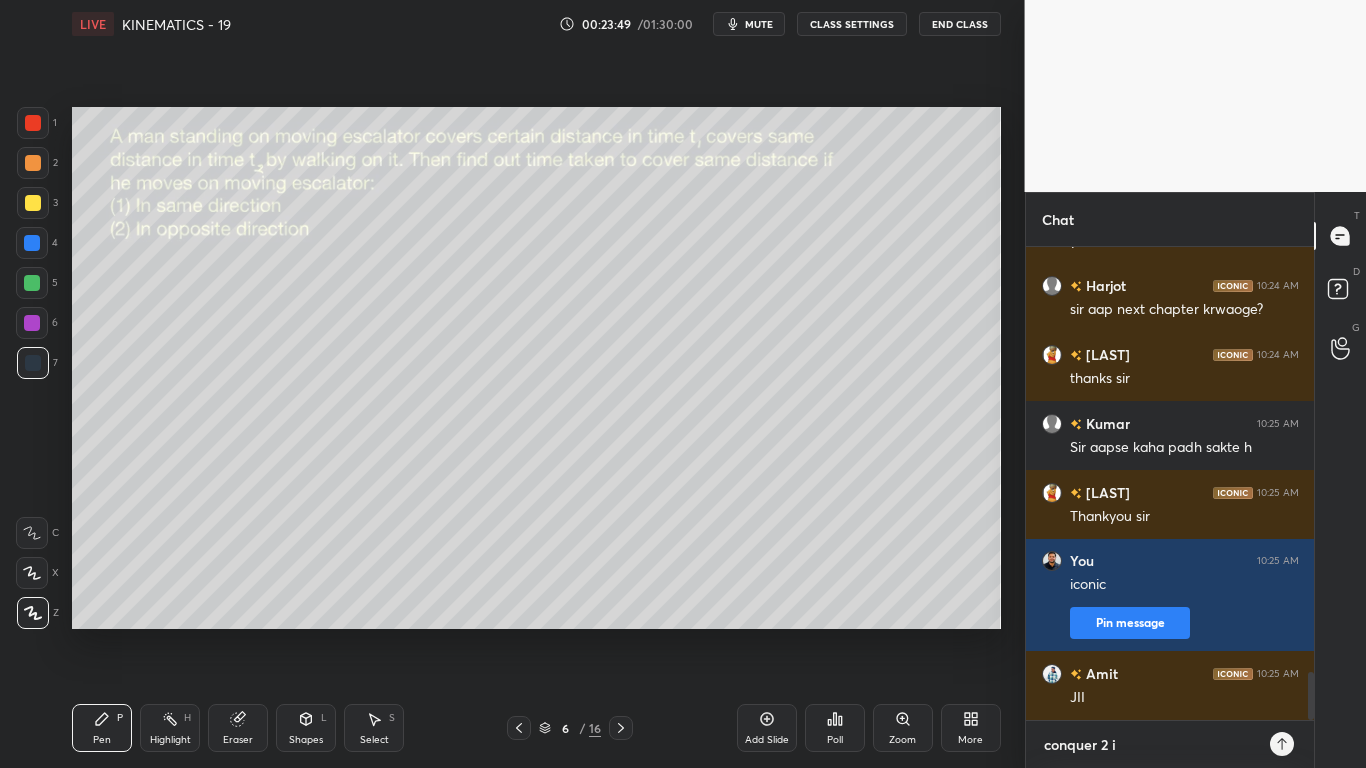 type on "conquer 2 in" 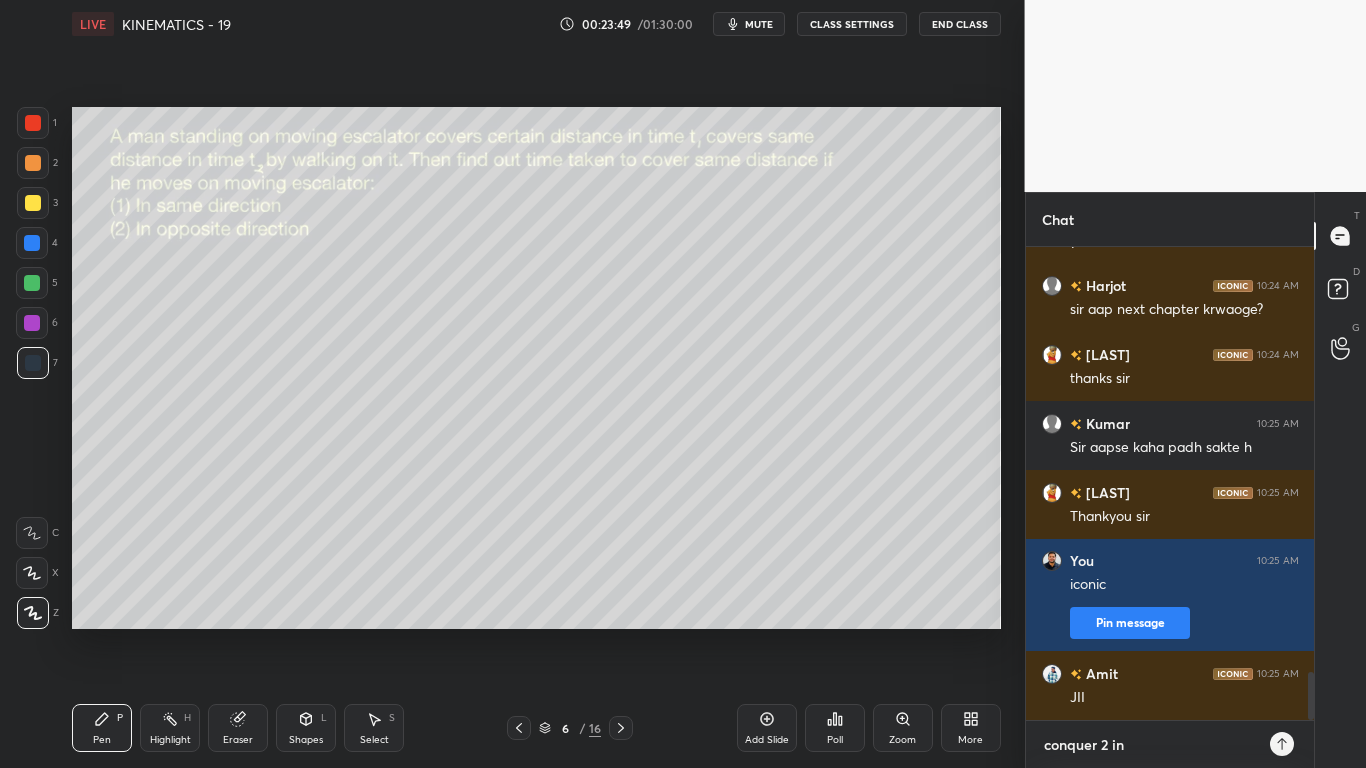 type on "conquer 2 ind" 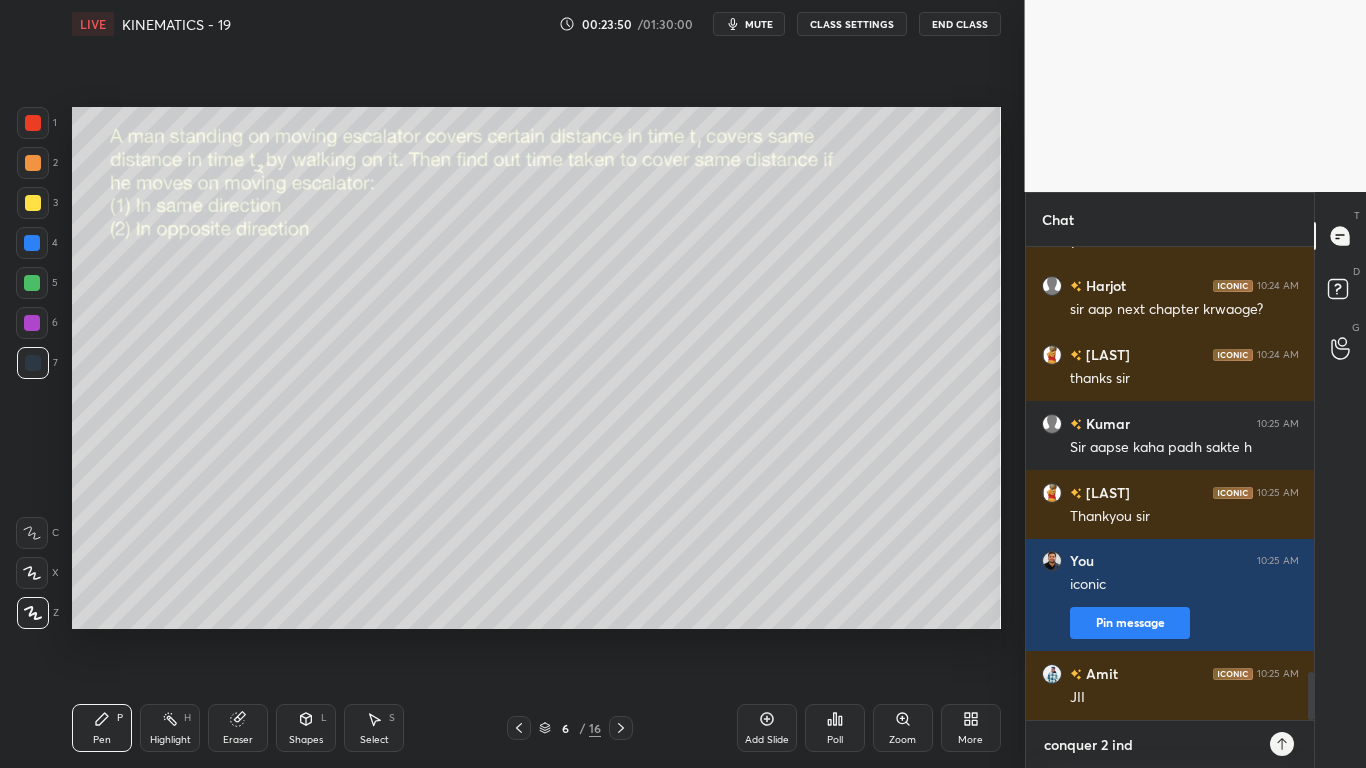 type on "conquer 2 indr" 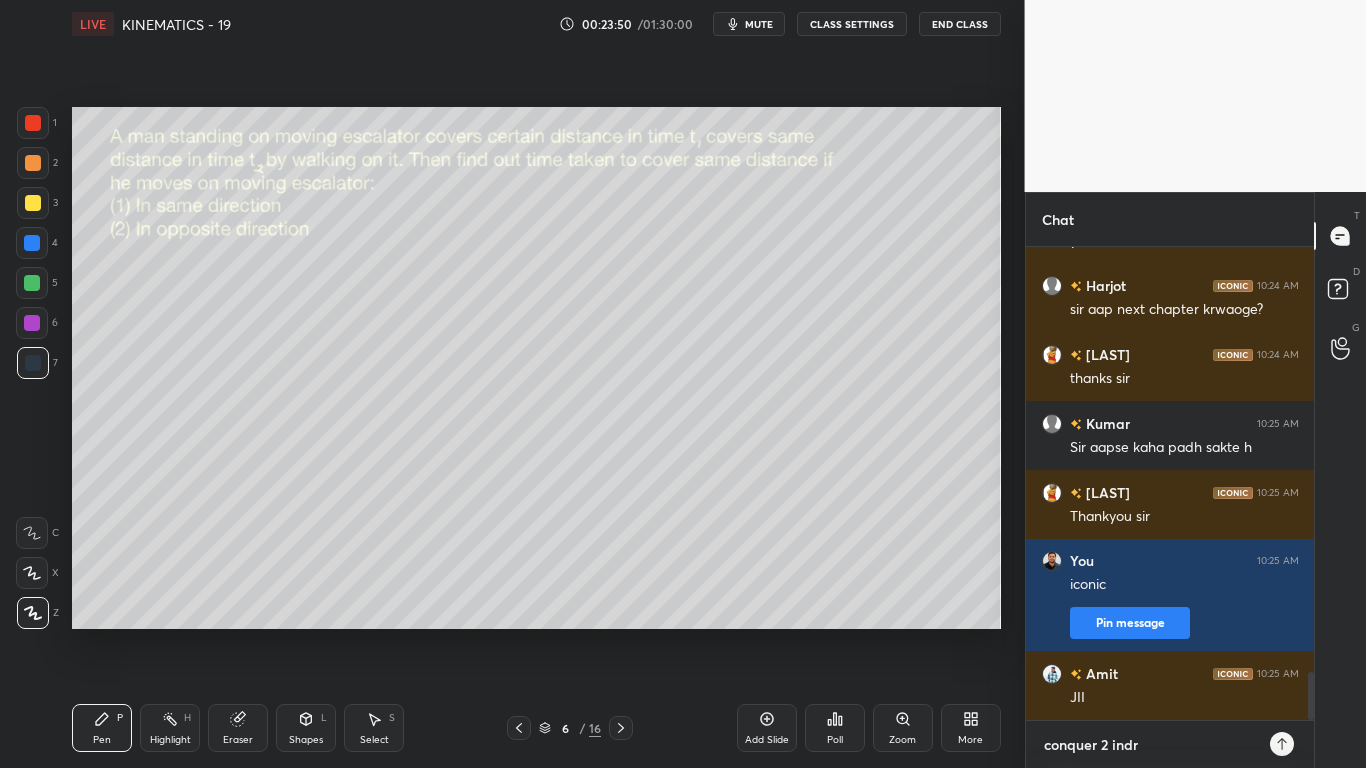 type on "conquer 2 indra" 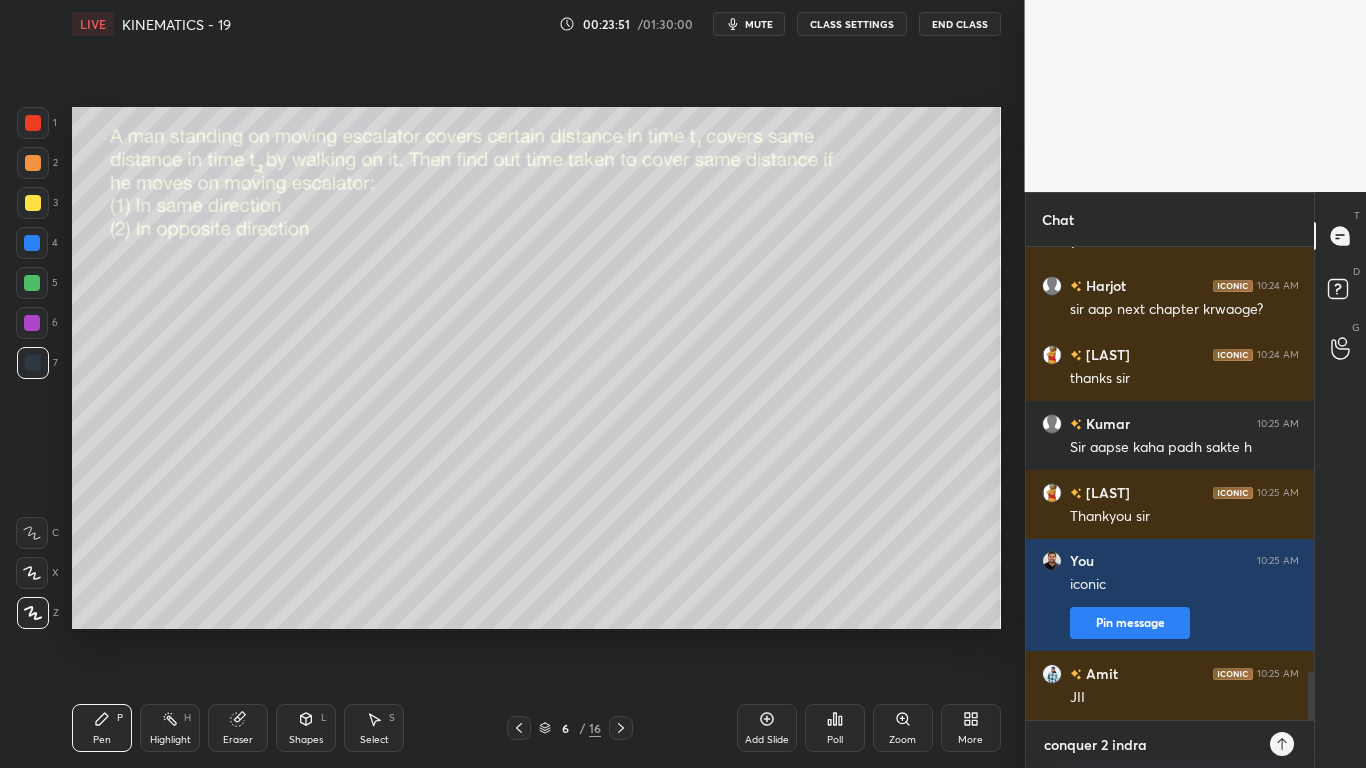 type on "conquer 2 indrap" 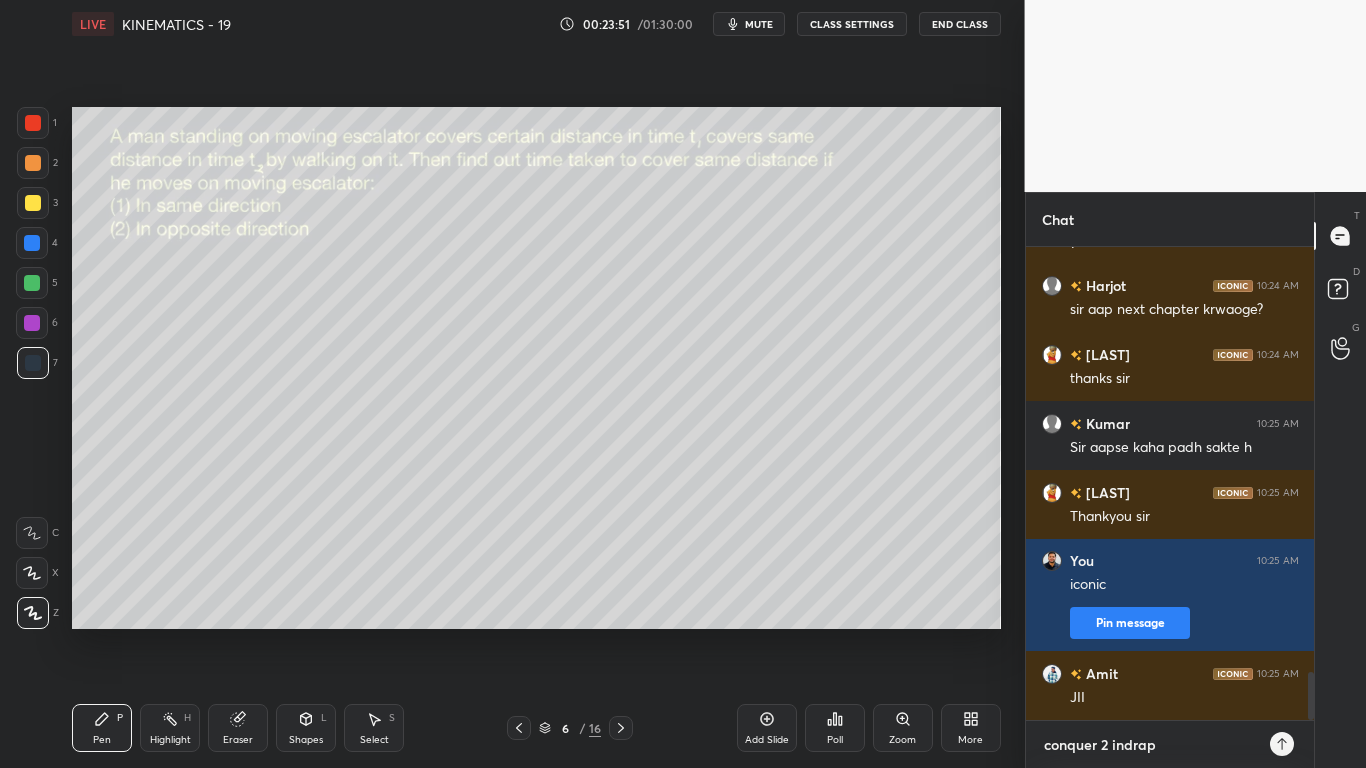 type on "conquer 2 indrapr" 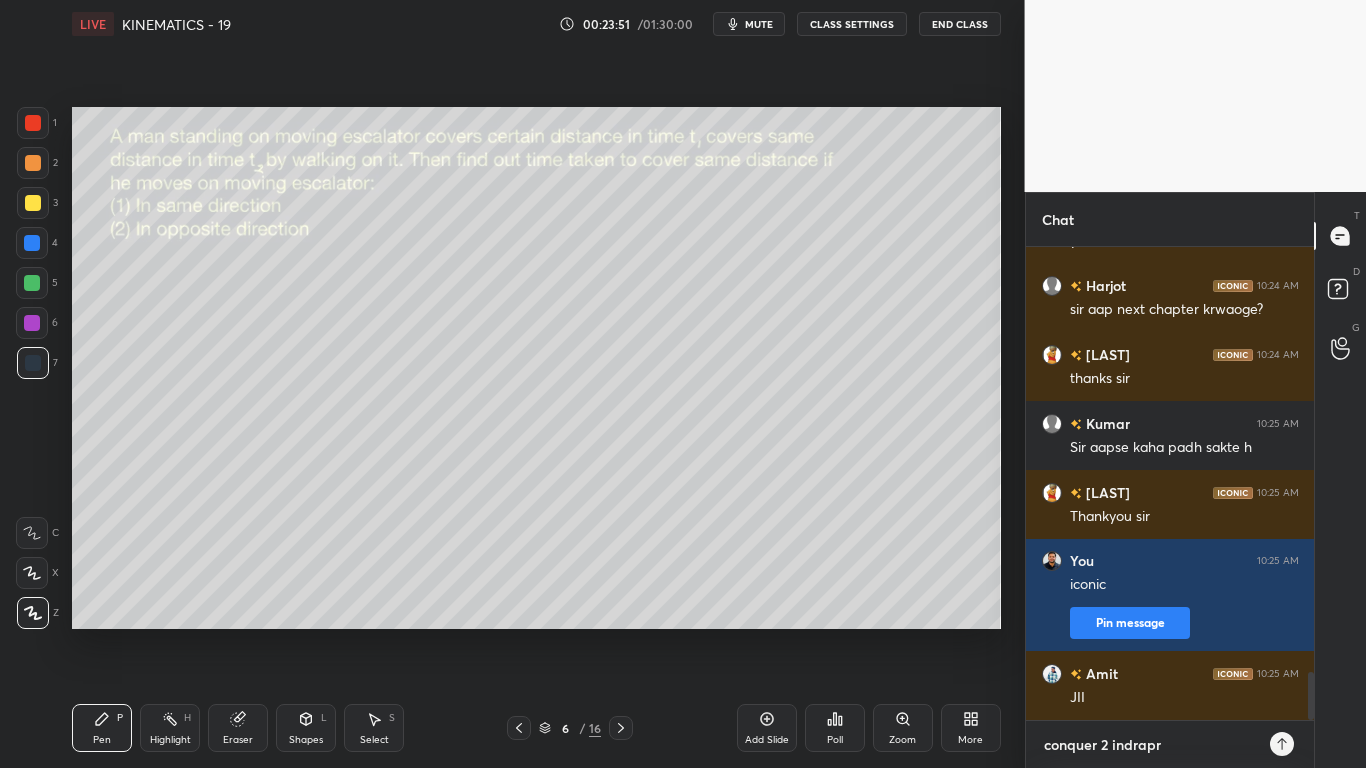 type on "conquer 2 indrapra" 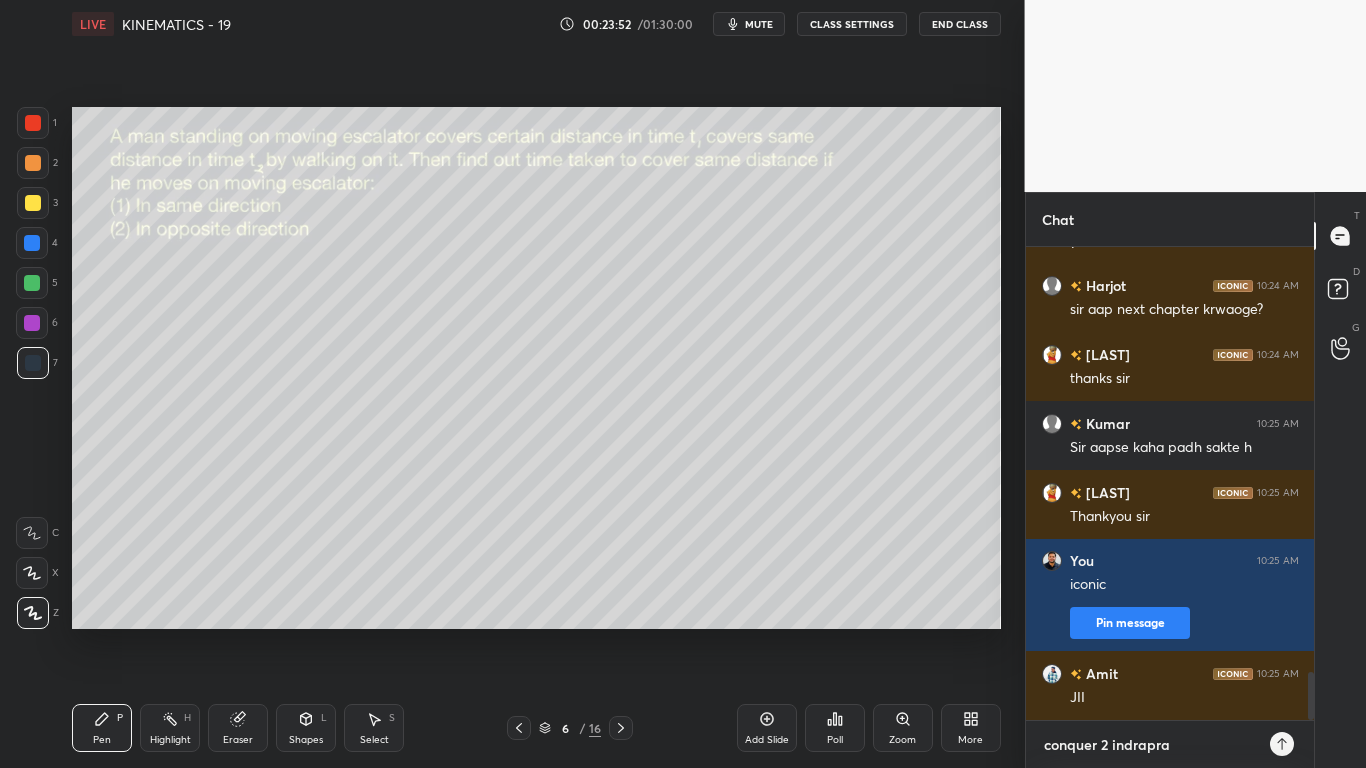 type on "conquer 2 indrapras" 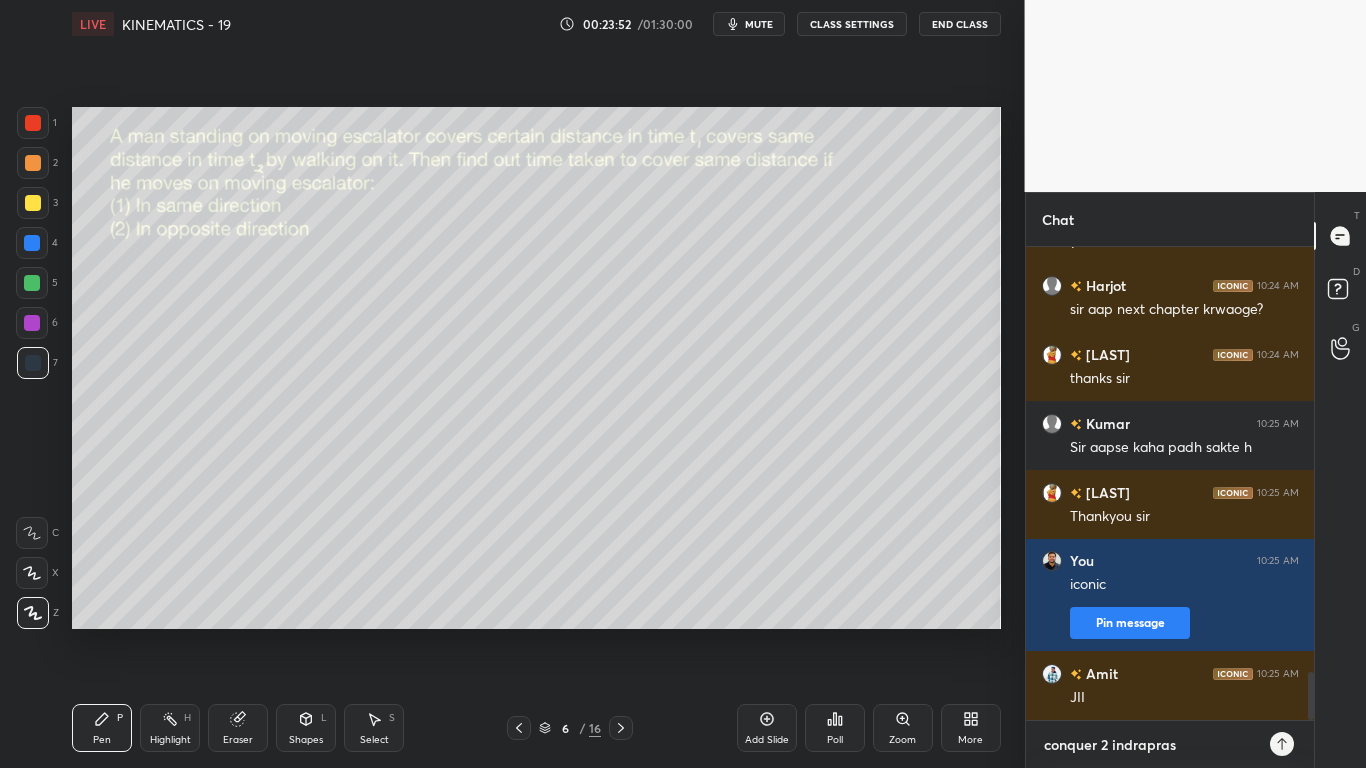 type on "conquer 2 indraprast" 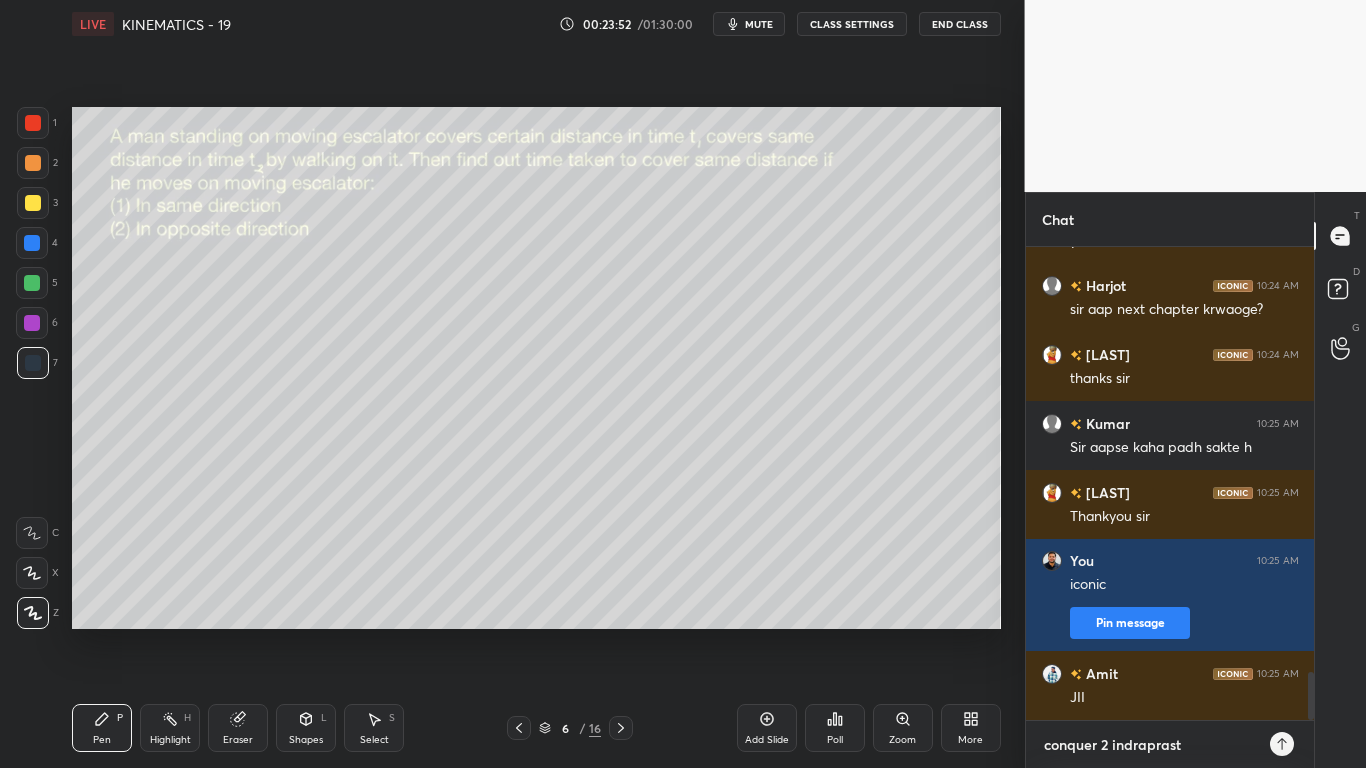 type on "conquer 2 [LAST]" 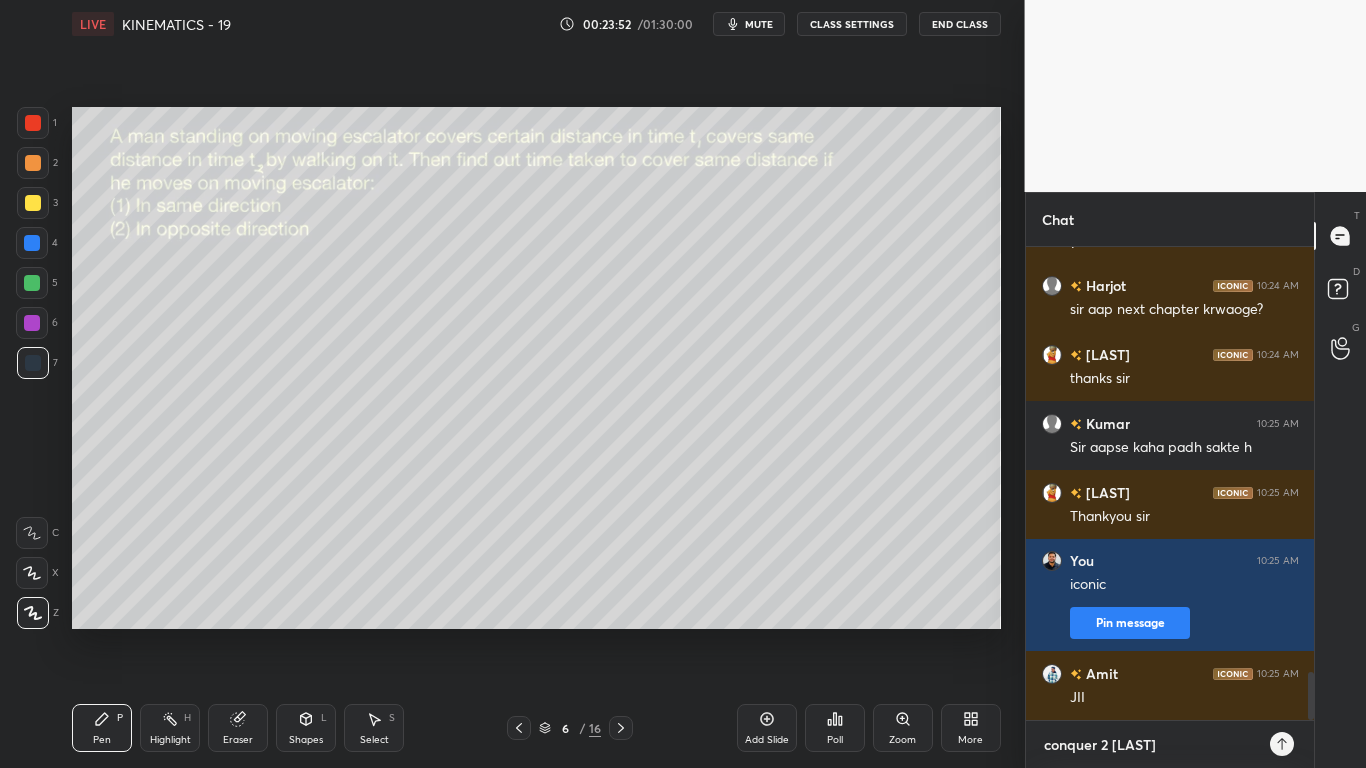 type on "conquer 2 [LAST]" 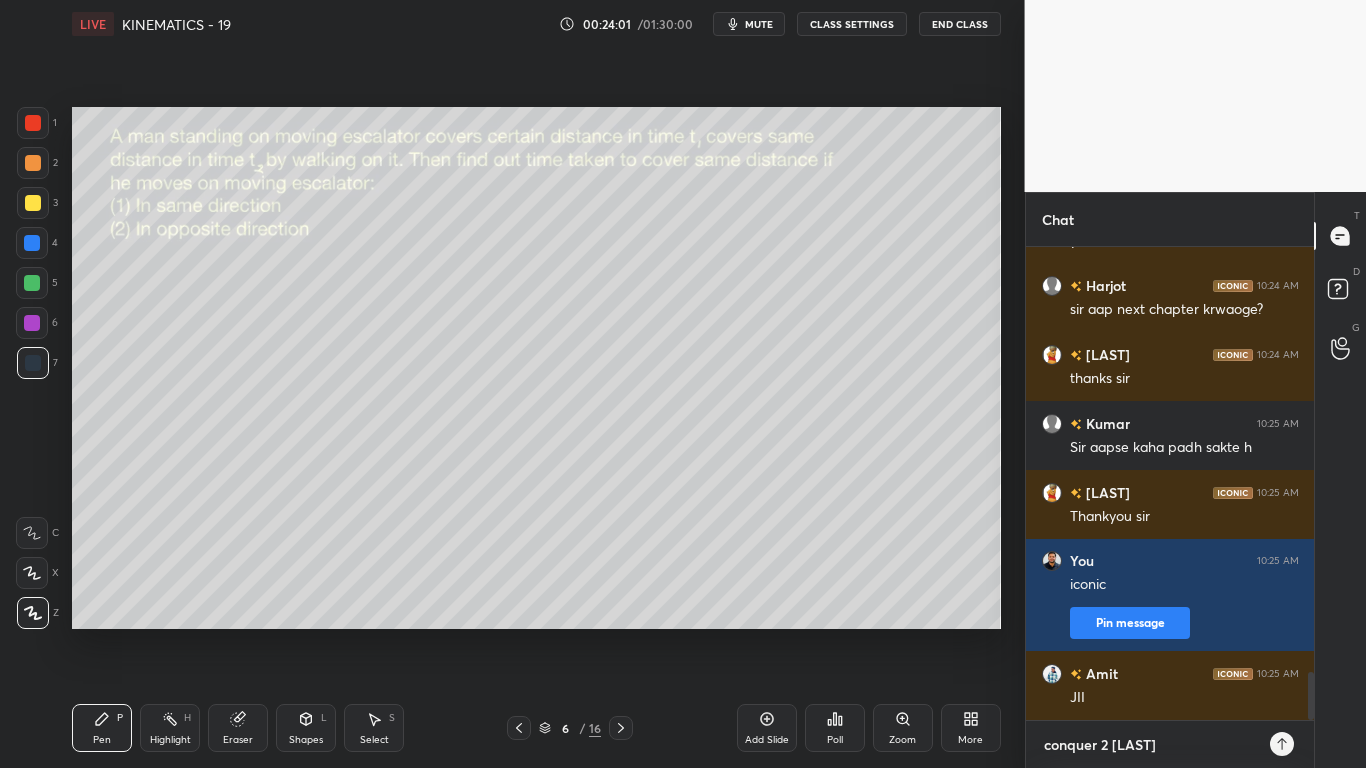 type on "conquer 2 indraprasth 4" 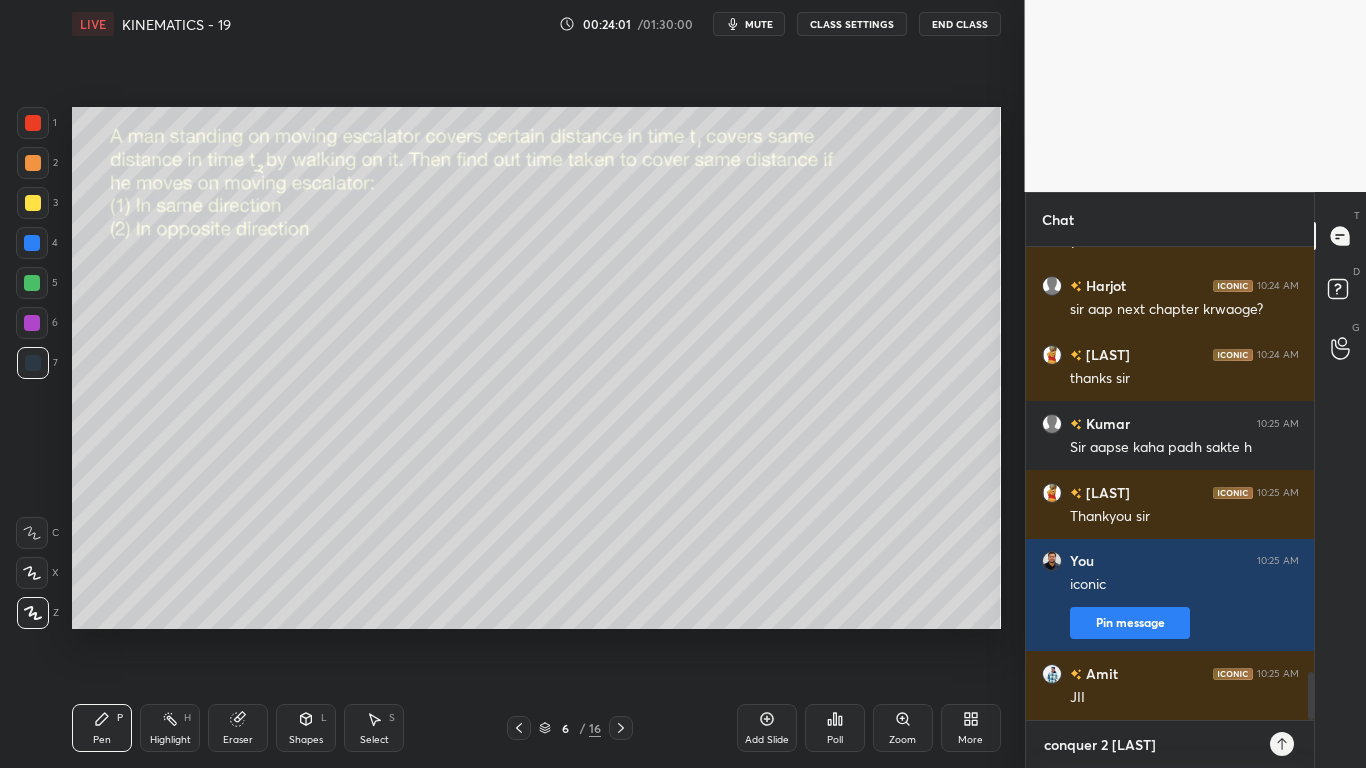 type on "x" 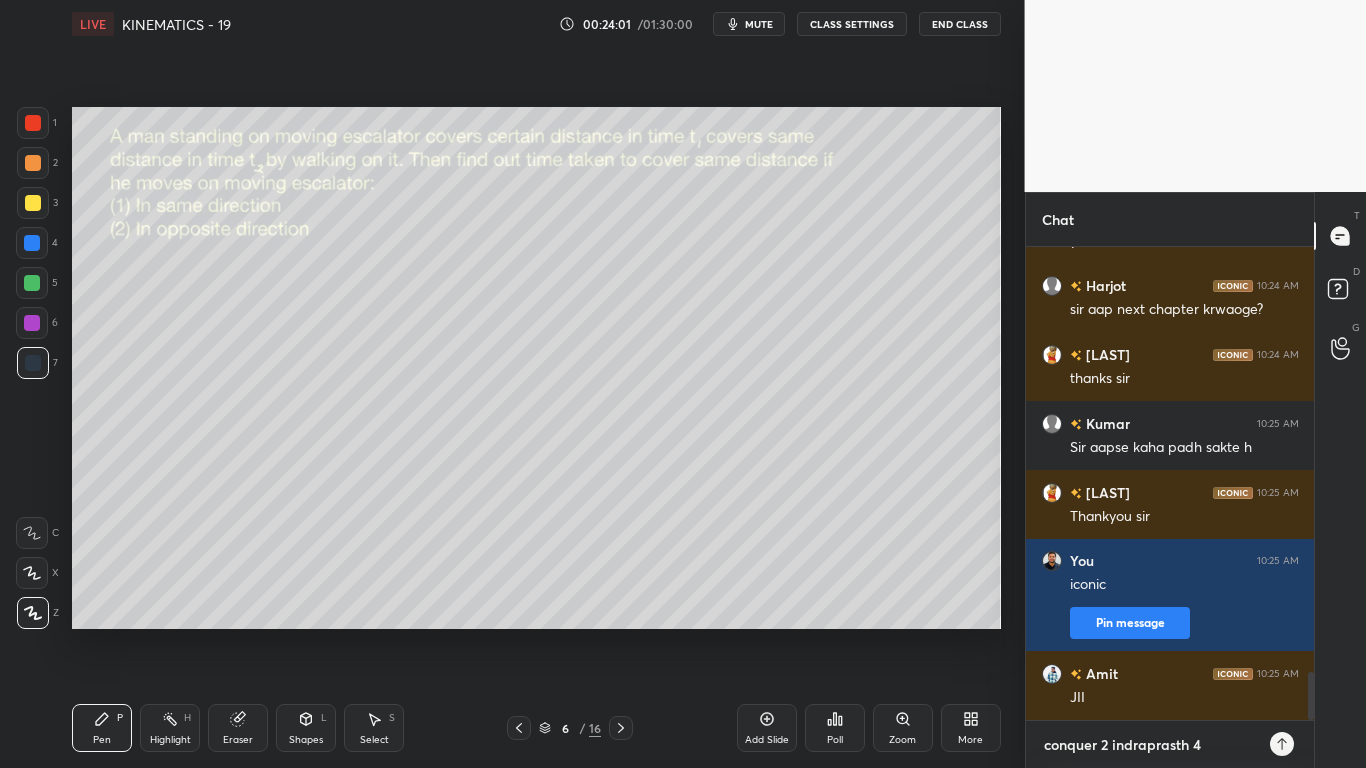 type on "conquer 2 indraprasth 40" 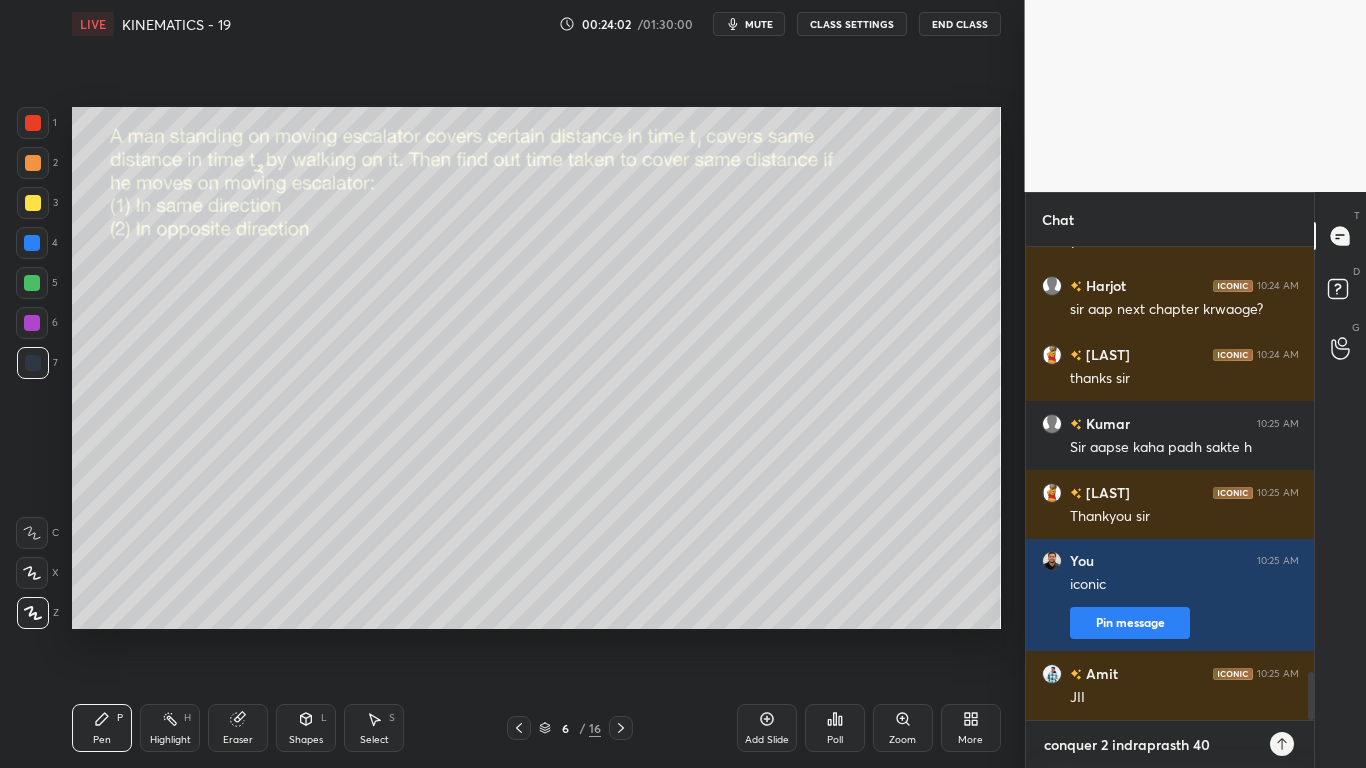 type on "conquer 2 [LAST] 403" 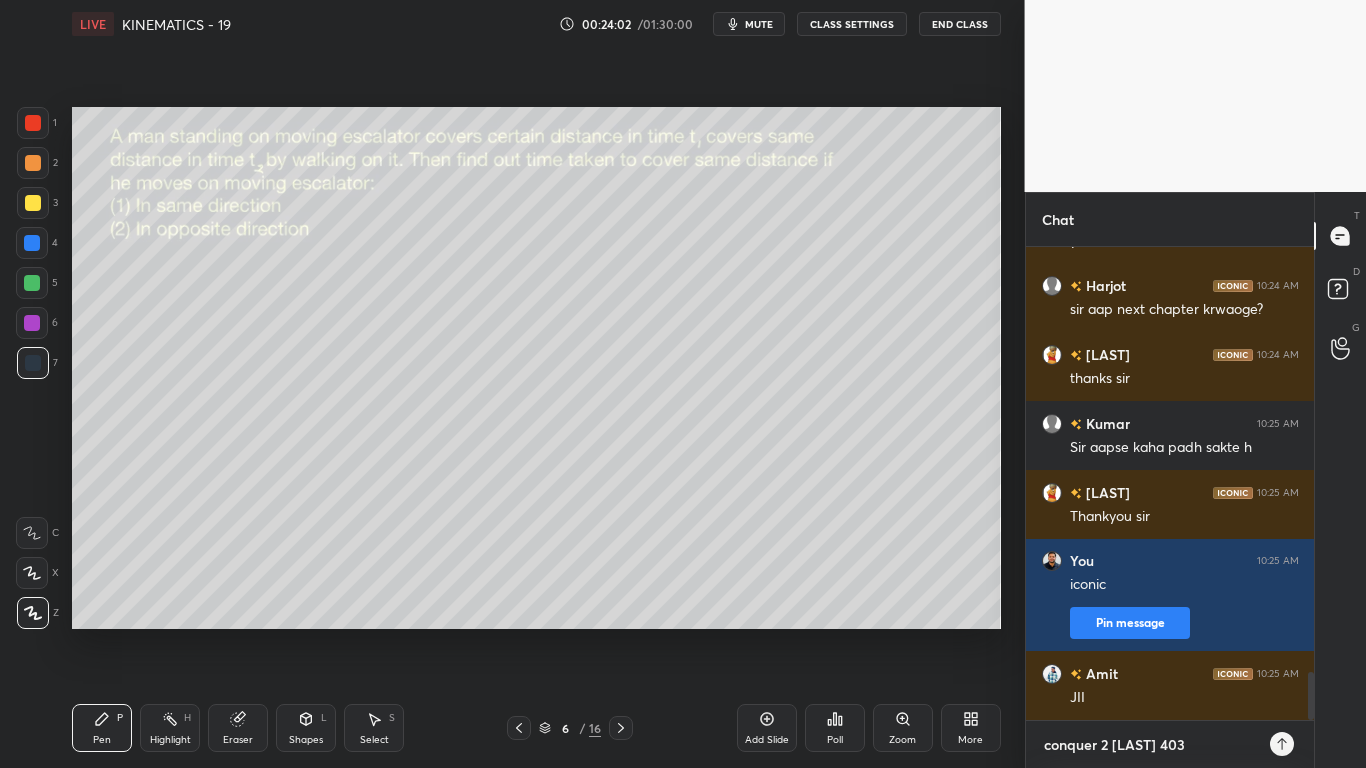 type on "x" 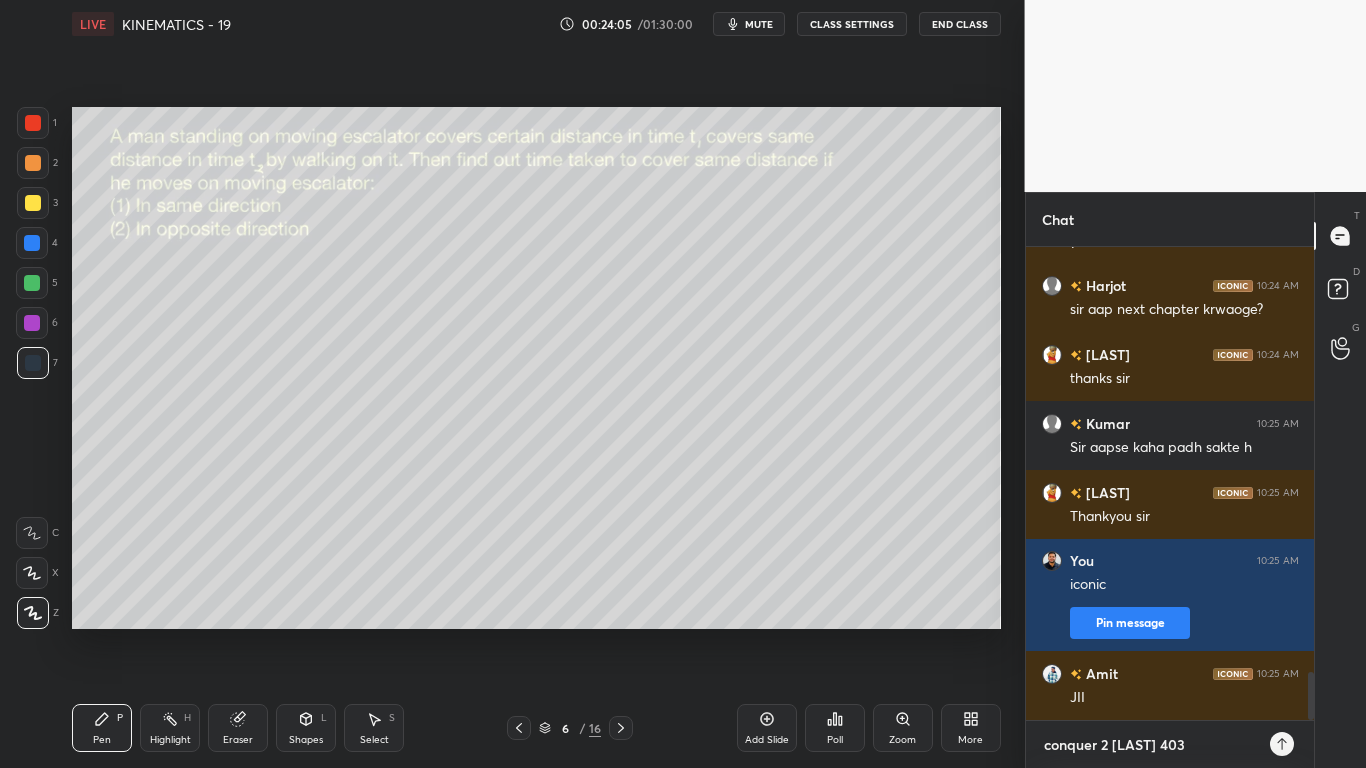 type 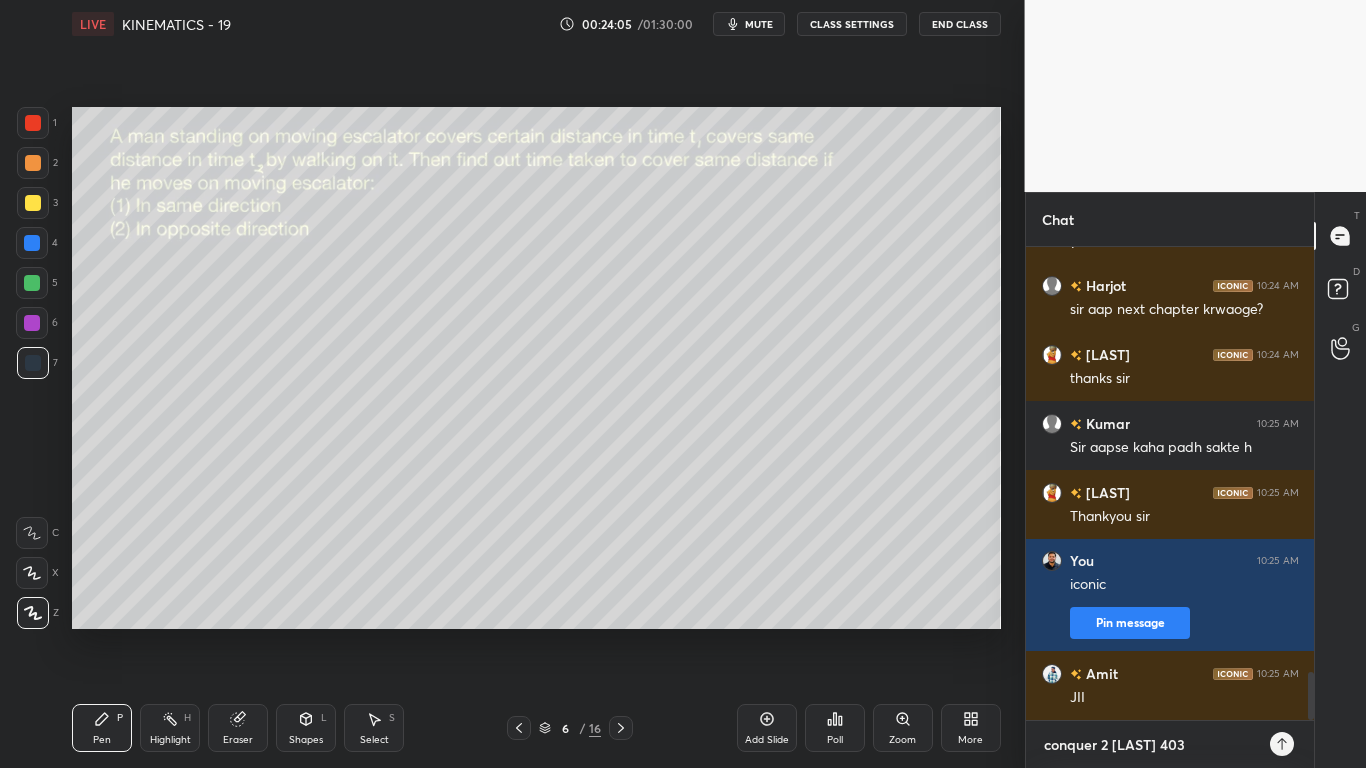 type on "x" 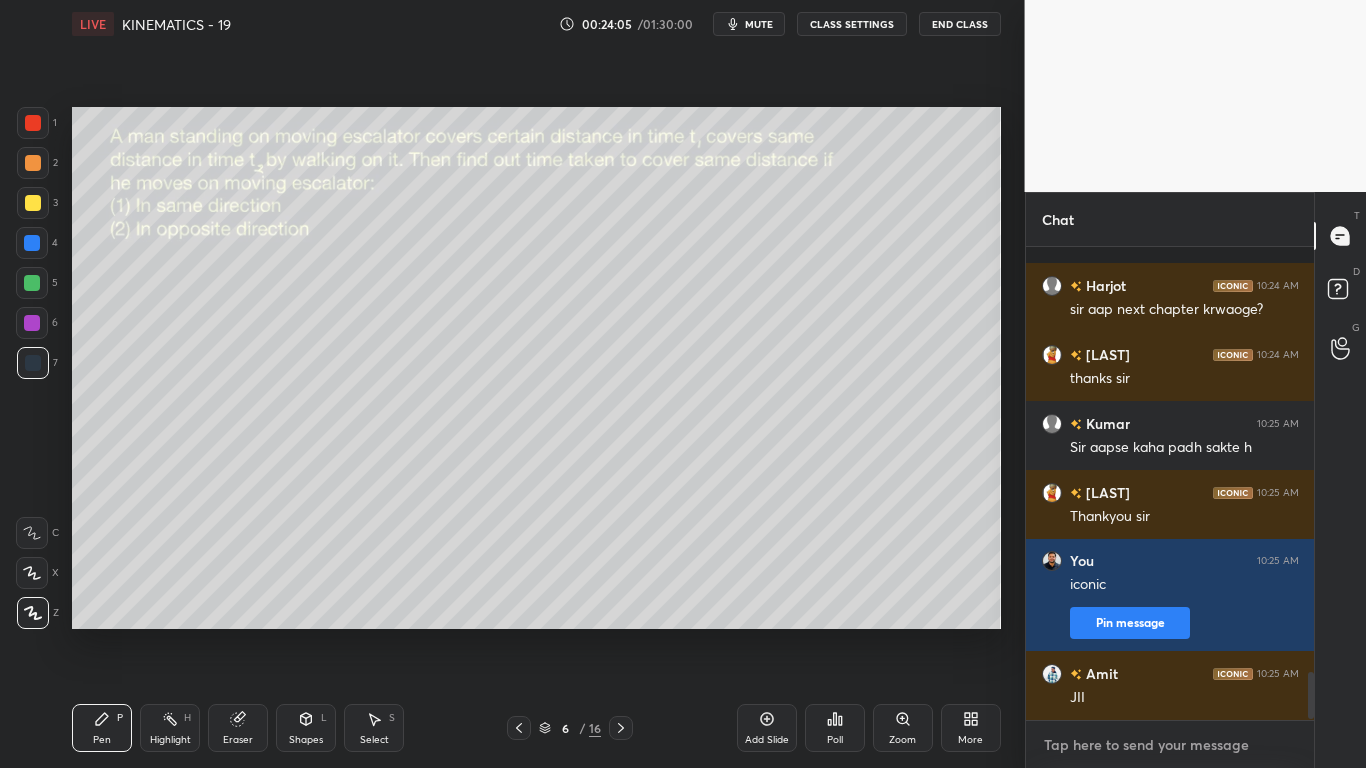 scroll, scrollTop: 4259, scrollLeft: 0, axis: vertical 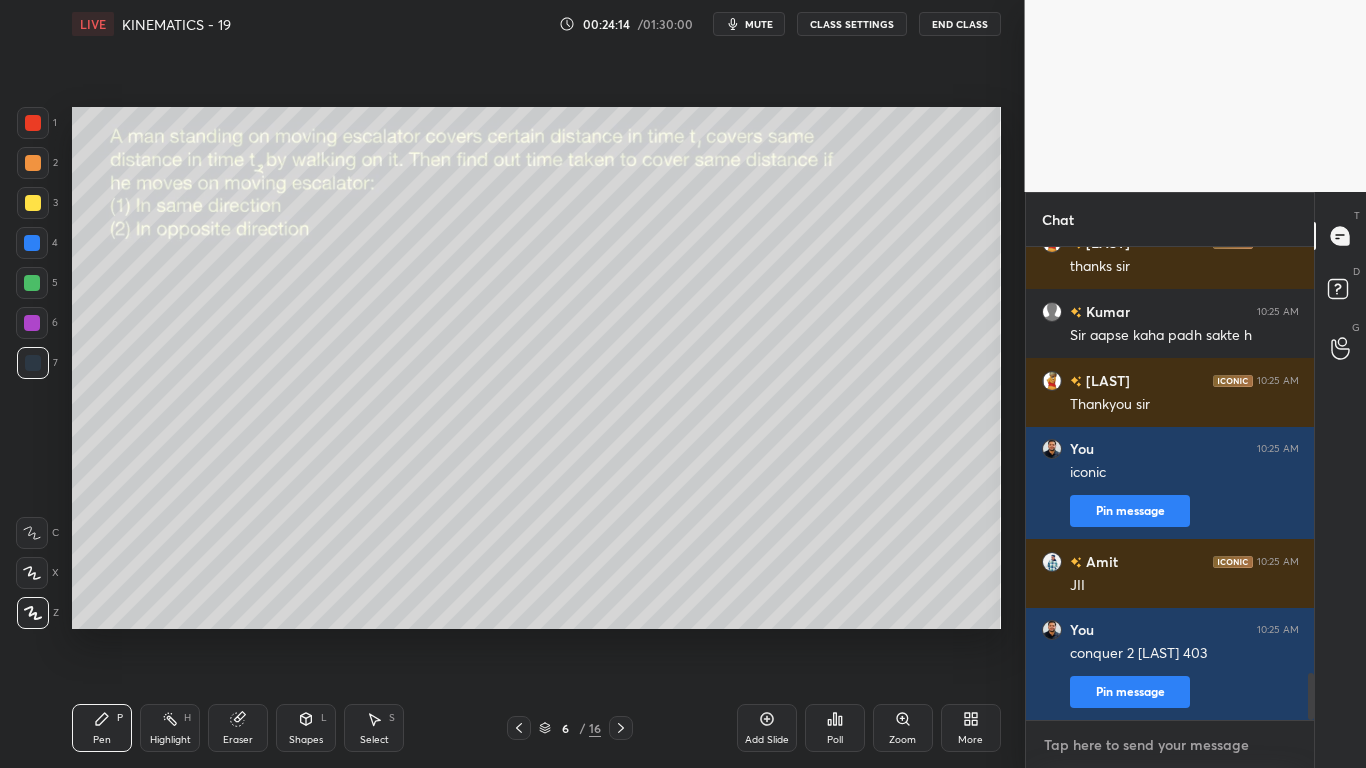 type on "2" 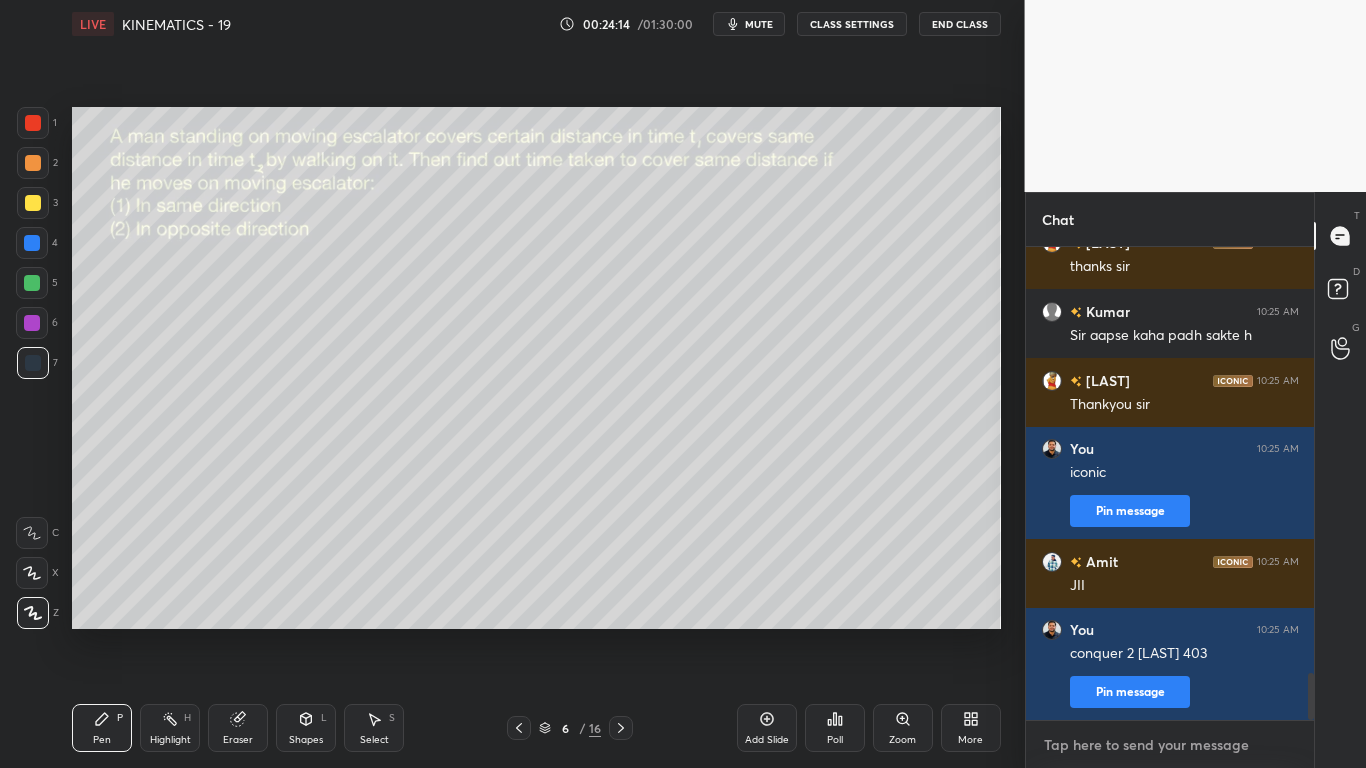 type on "x" 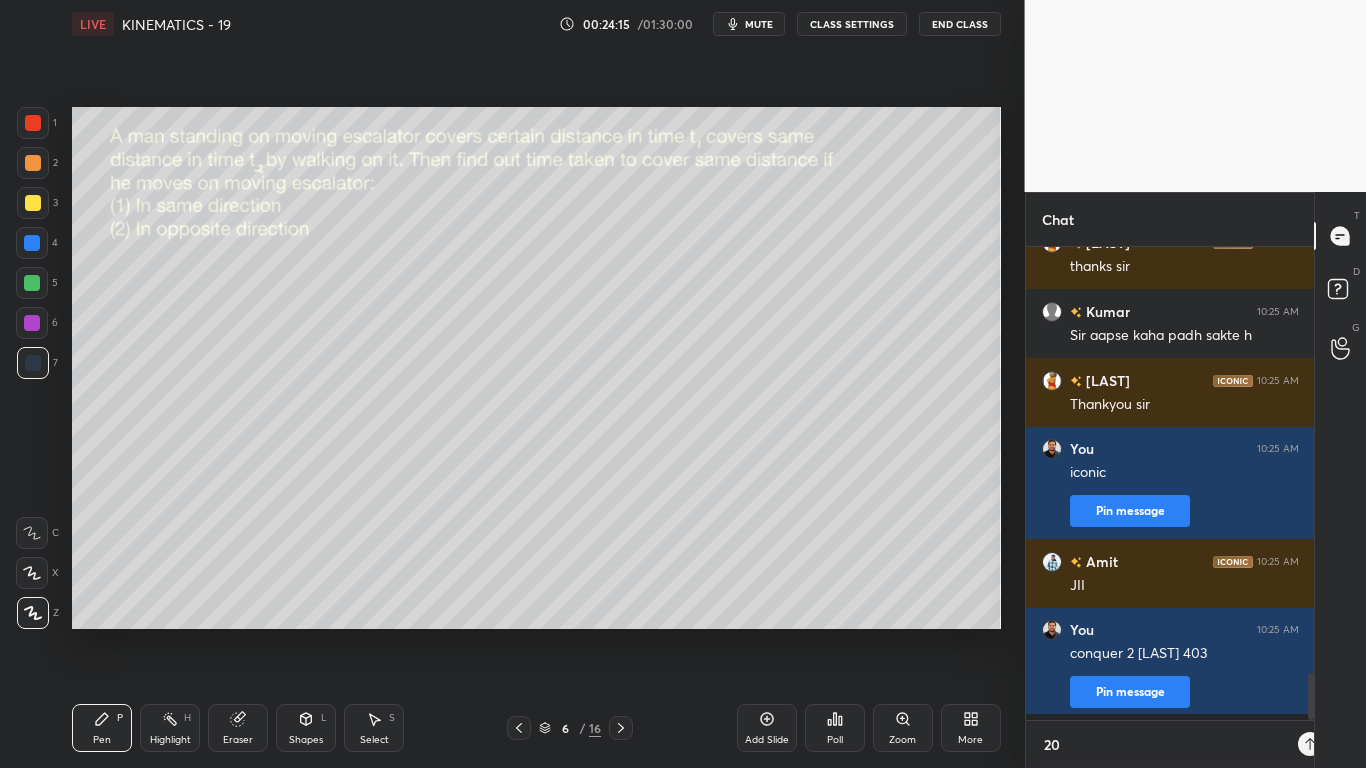 scroll, scrollTop: 461, scrollLeft: 282, axis: both 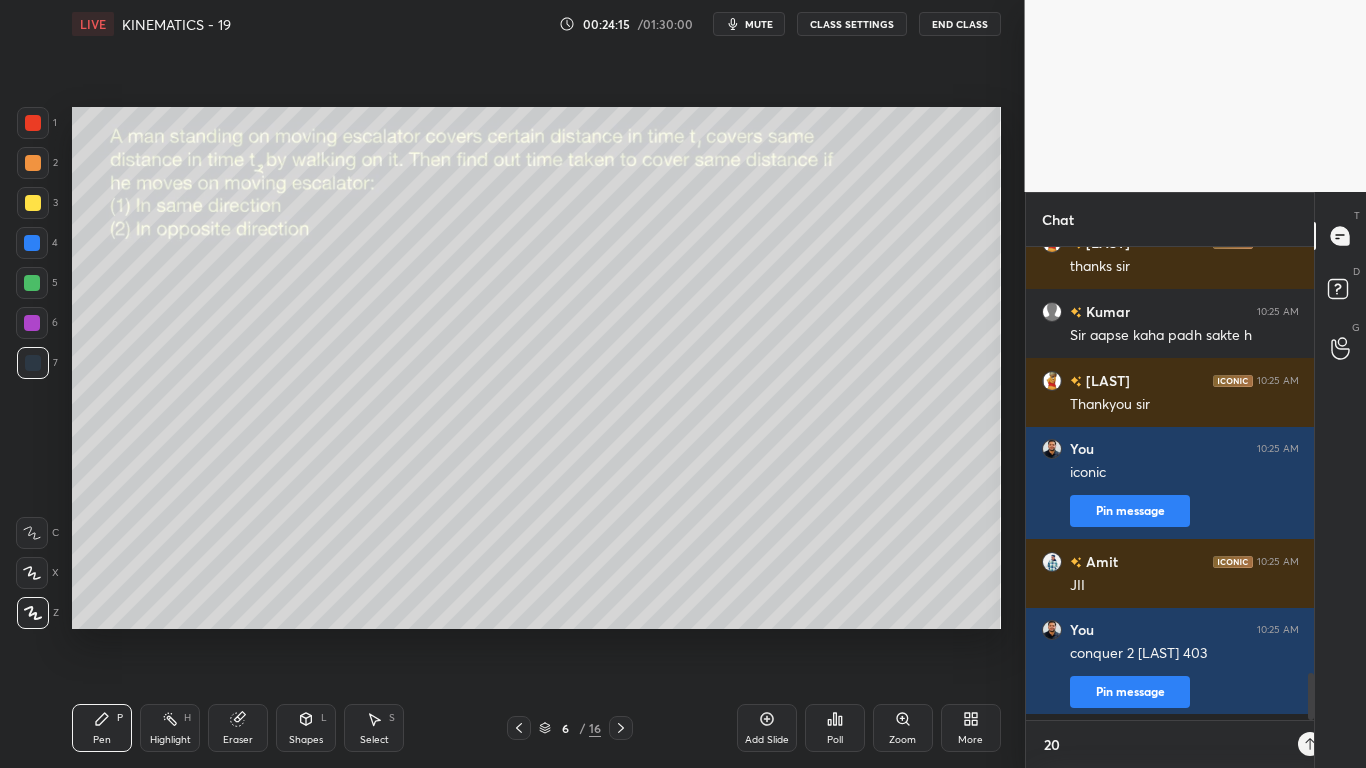 type on "202" 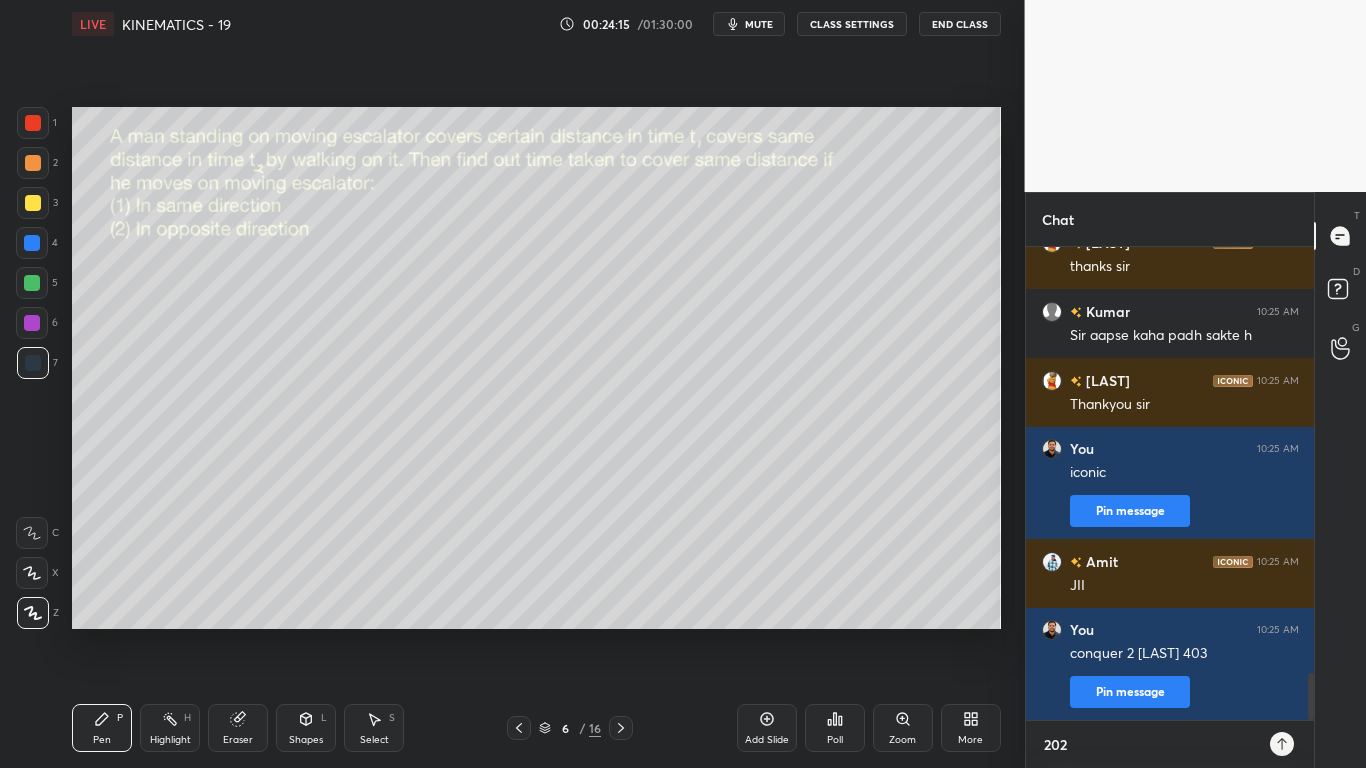 scroll, scrollTop: 7, scrollLeft: 7, axis: both 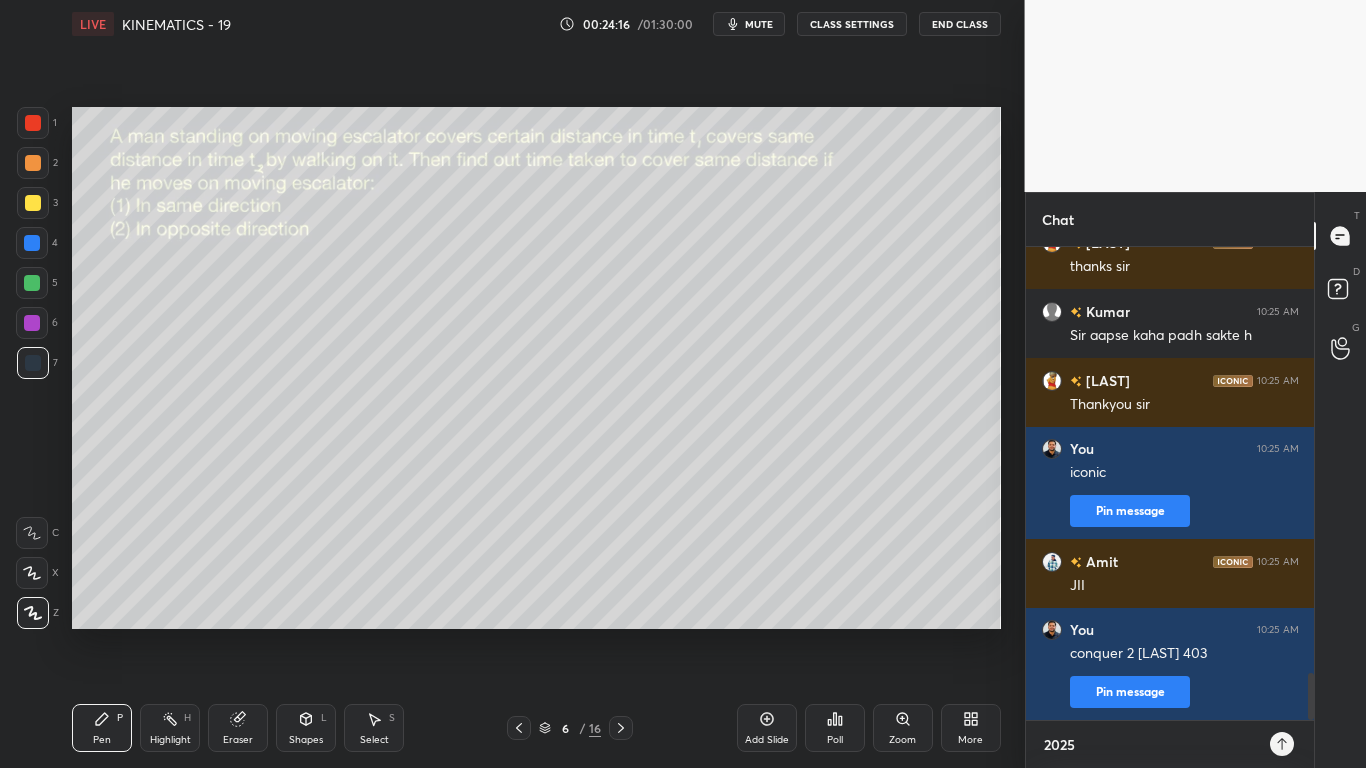 type 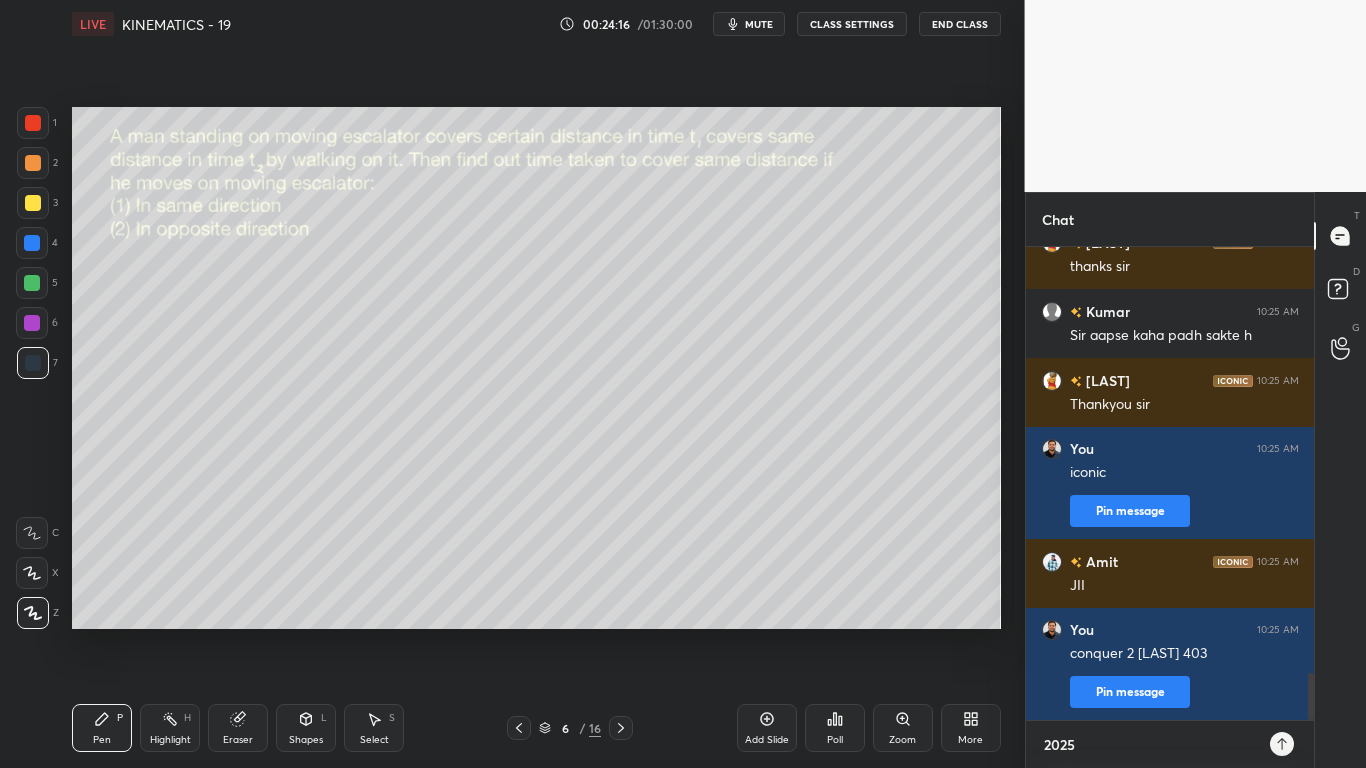 type on "x" 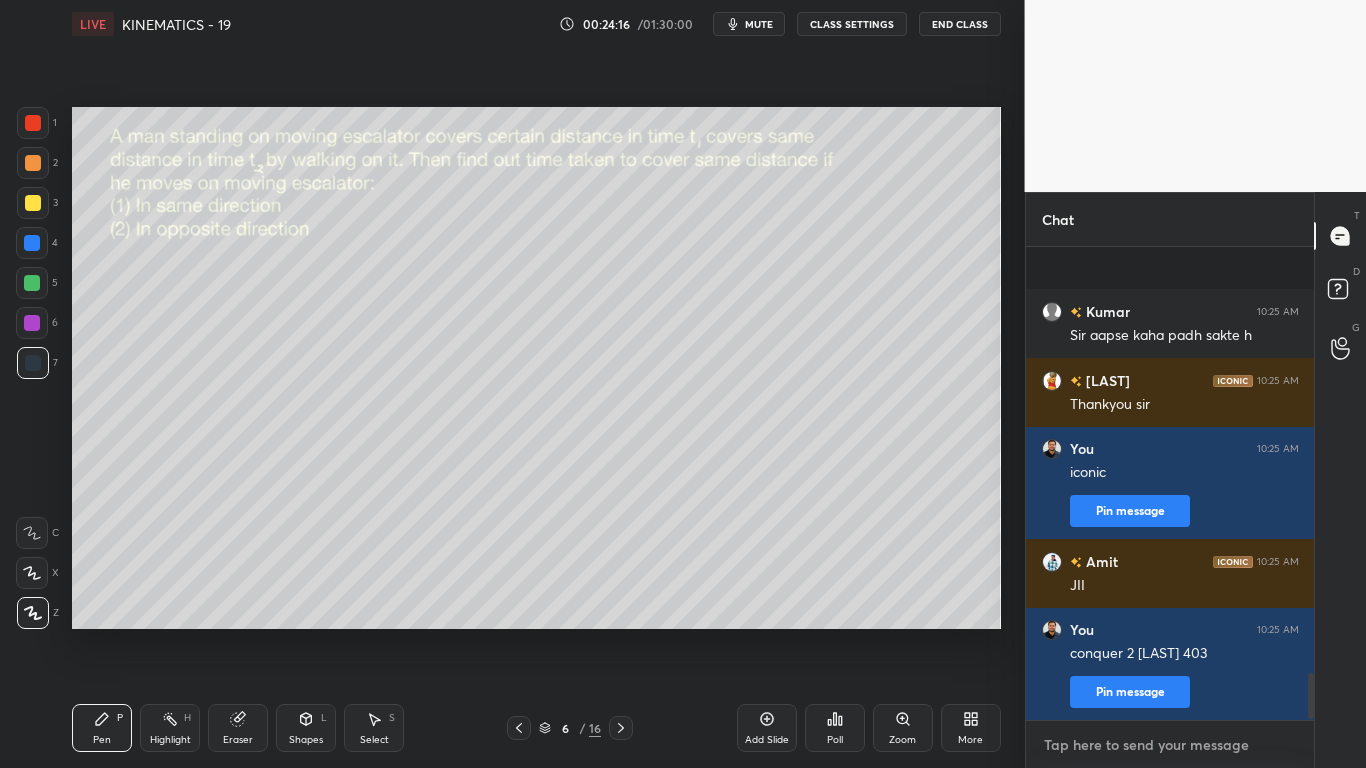 scroll, scrollTop: 4371, scrollLeft: 0, axis: vertical 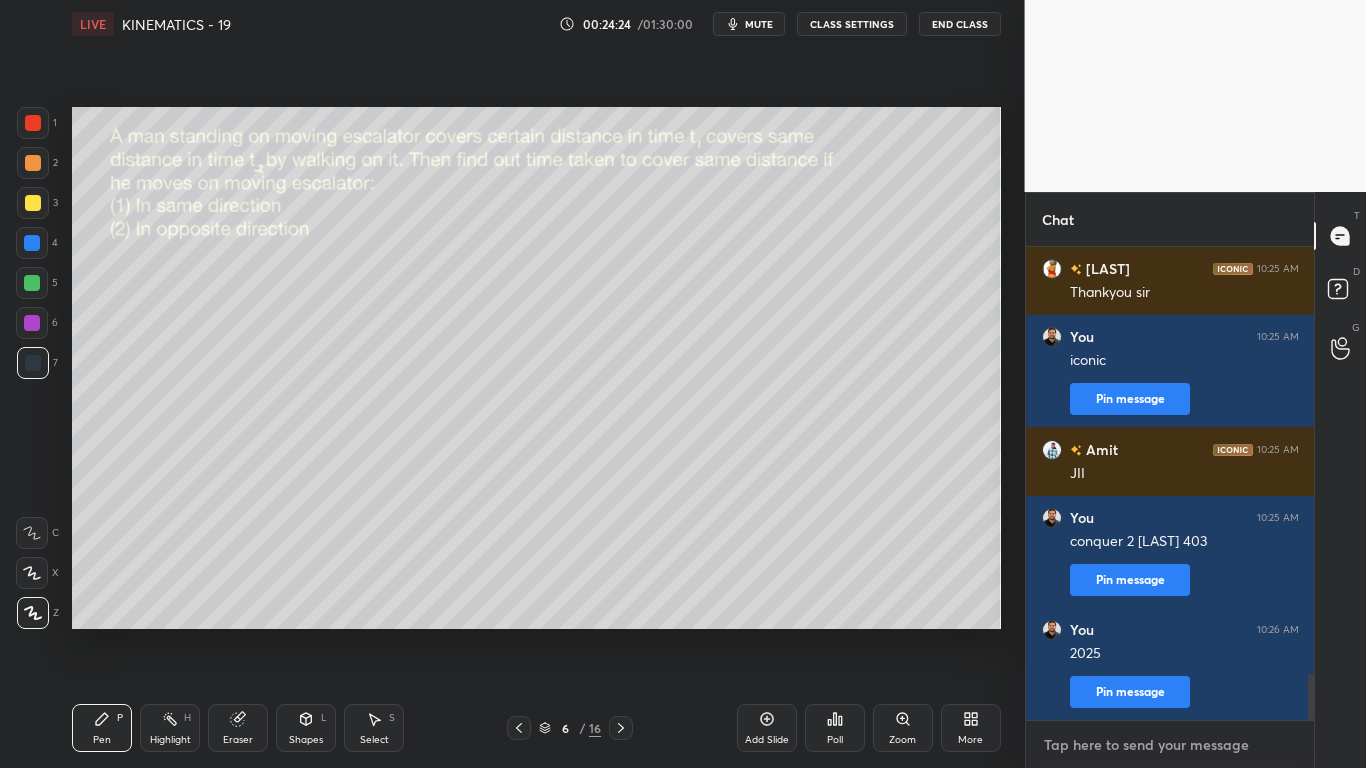 type on "n" 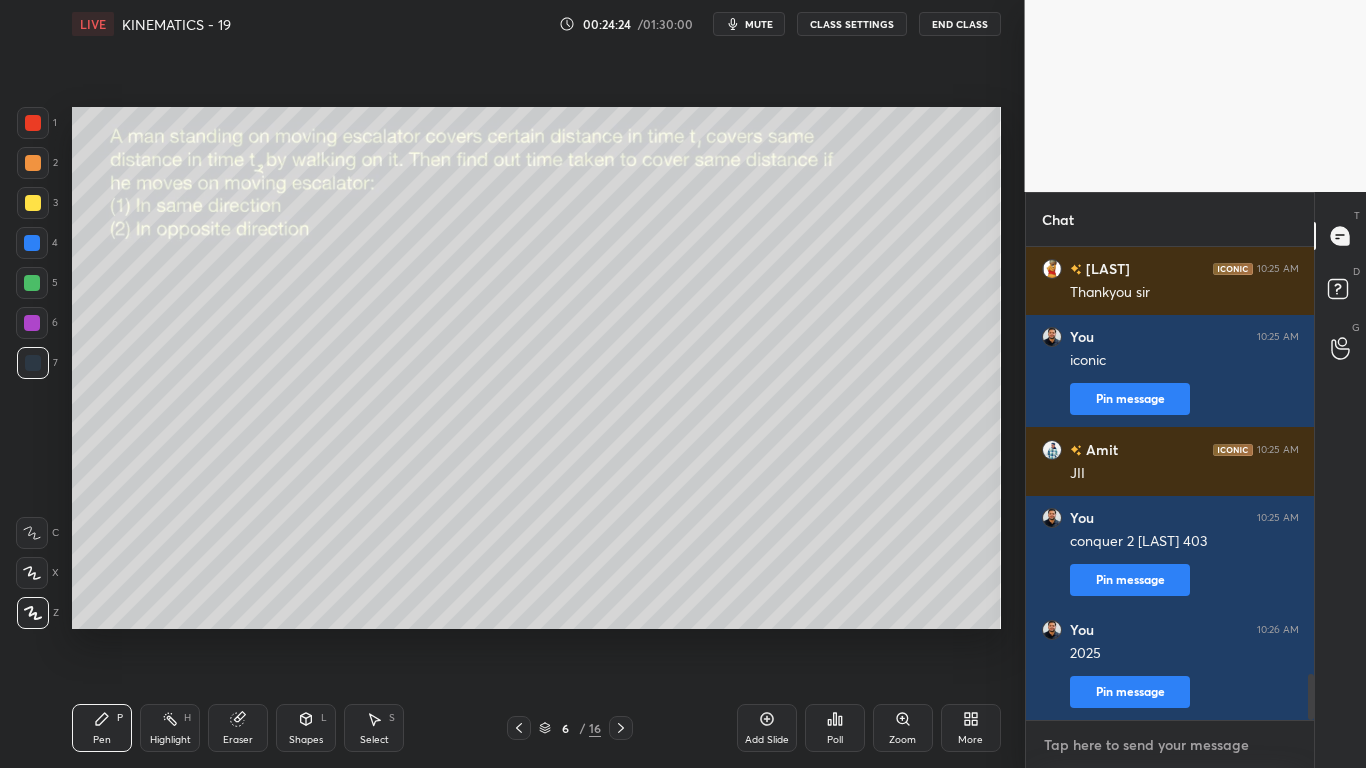 type on "x" 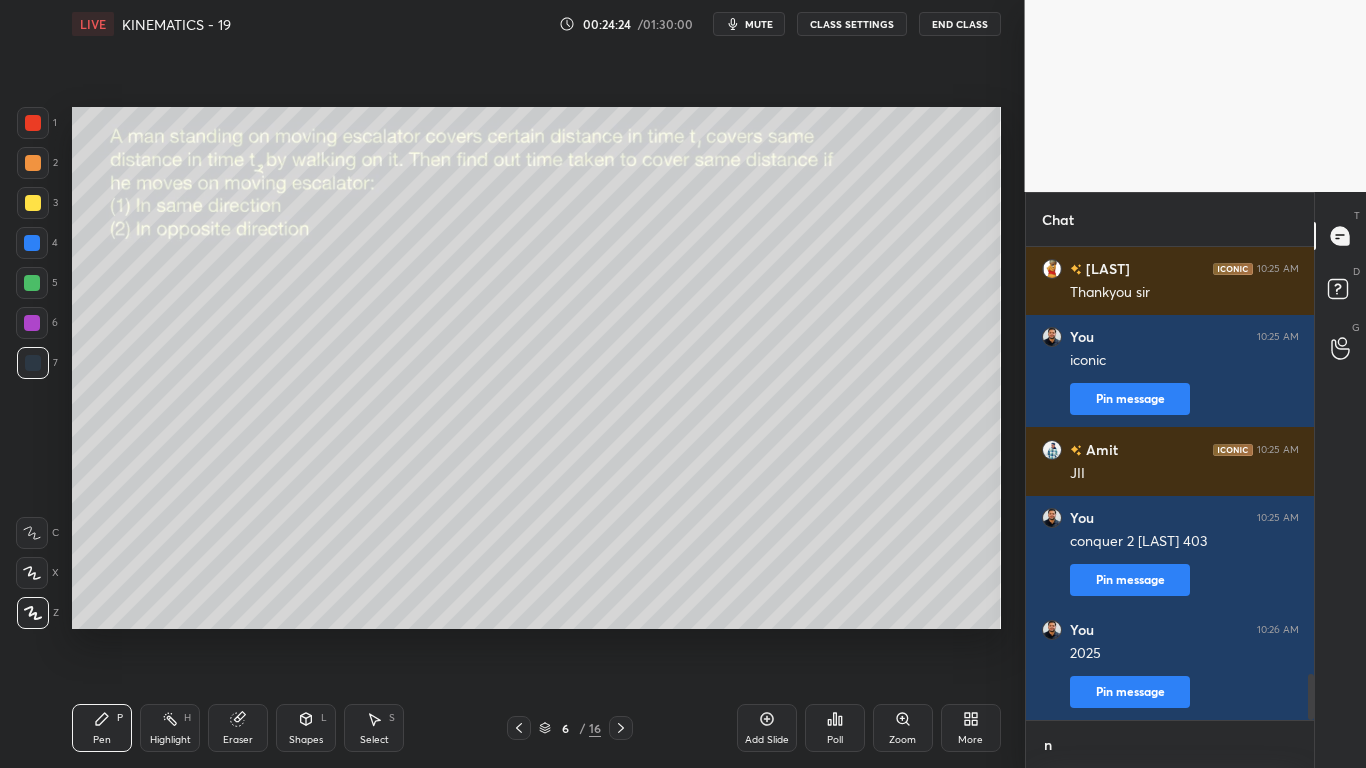 scroll, scrollTop: 461, scrollLeft: 282, axis: both 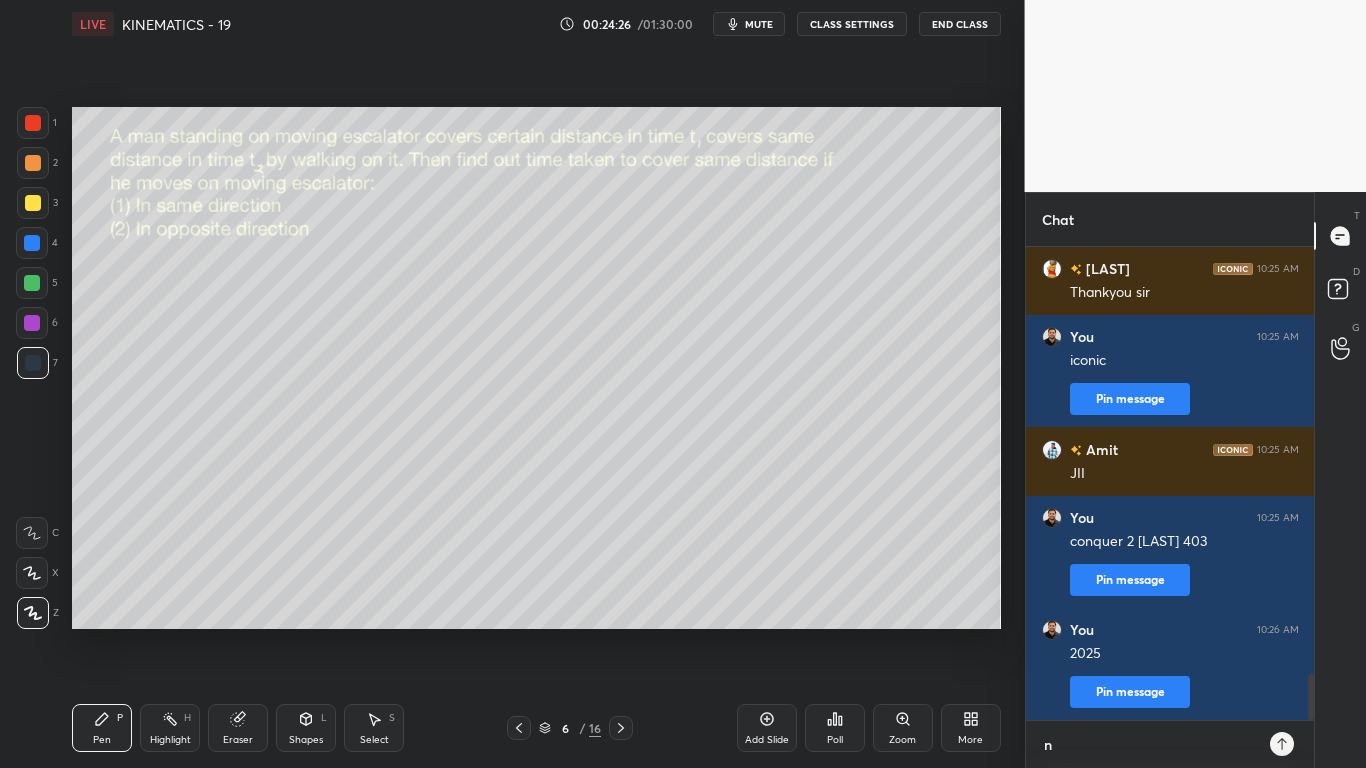 type 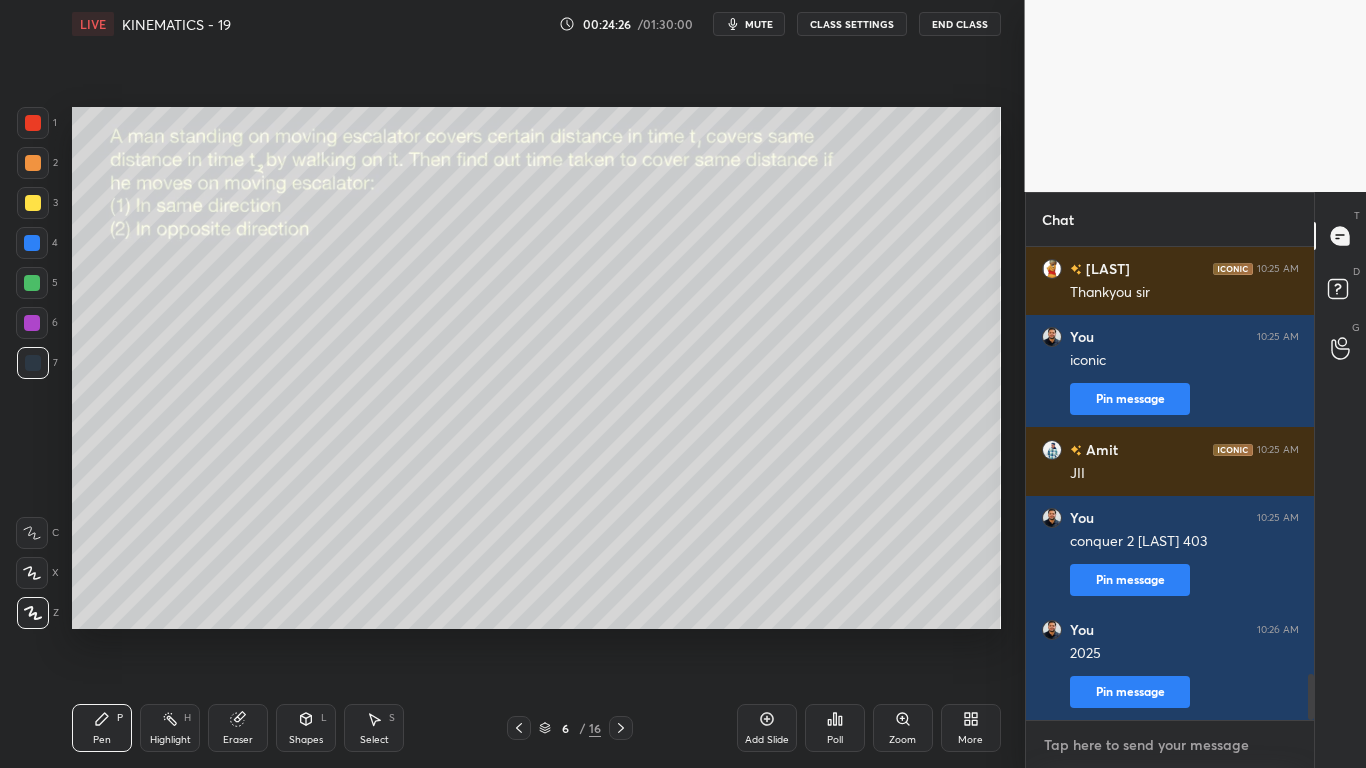 type on "N" 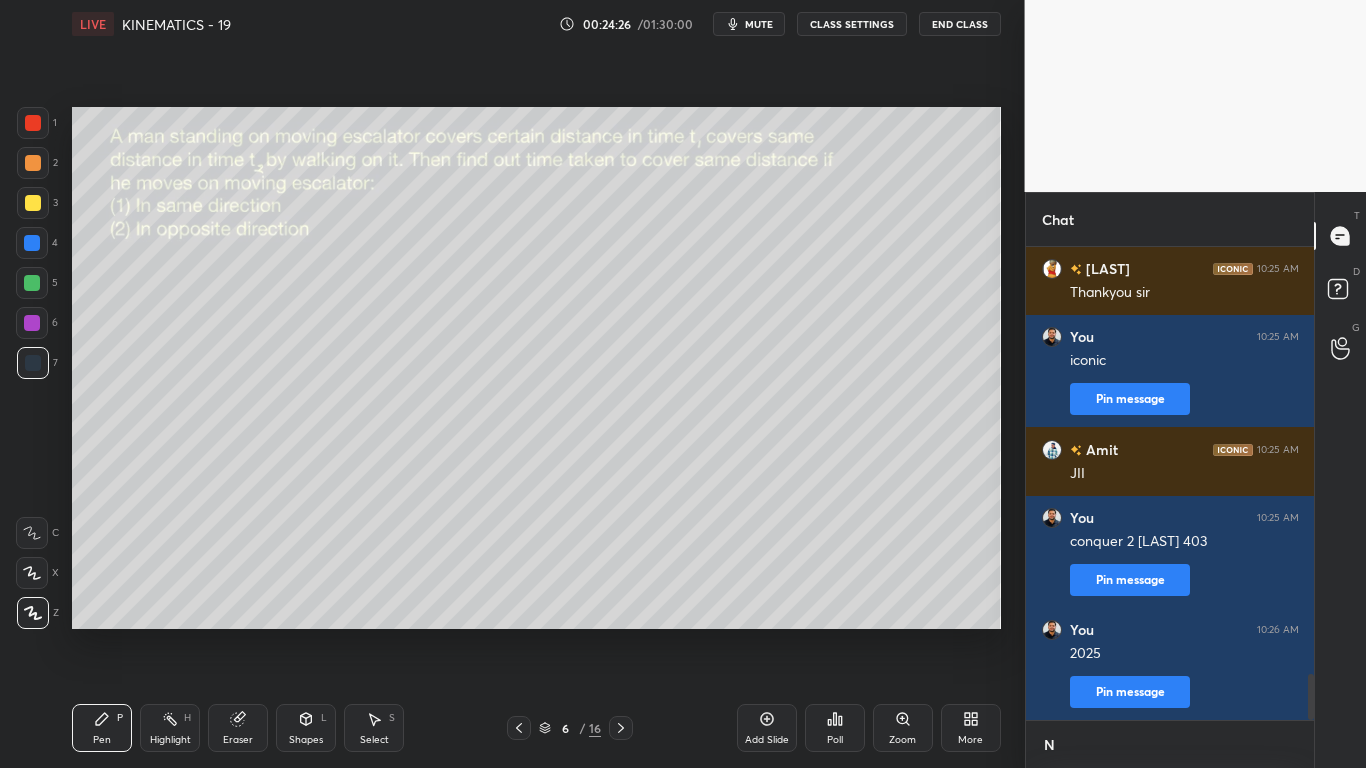 scroll, scrollTop: 461, scrollLeft: 282, axis: both 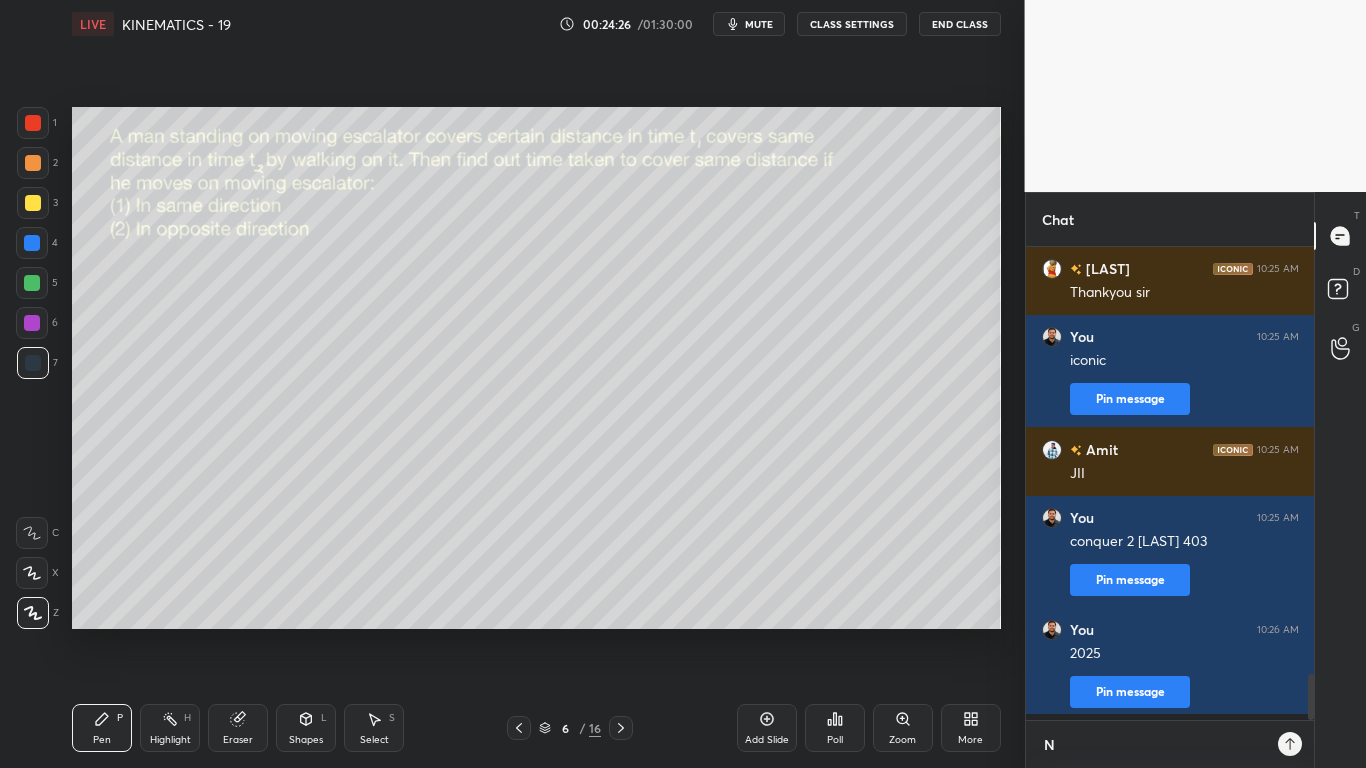 type on "NL" 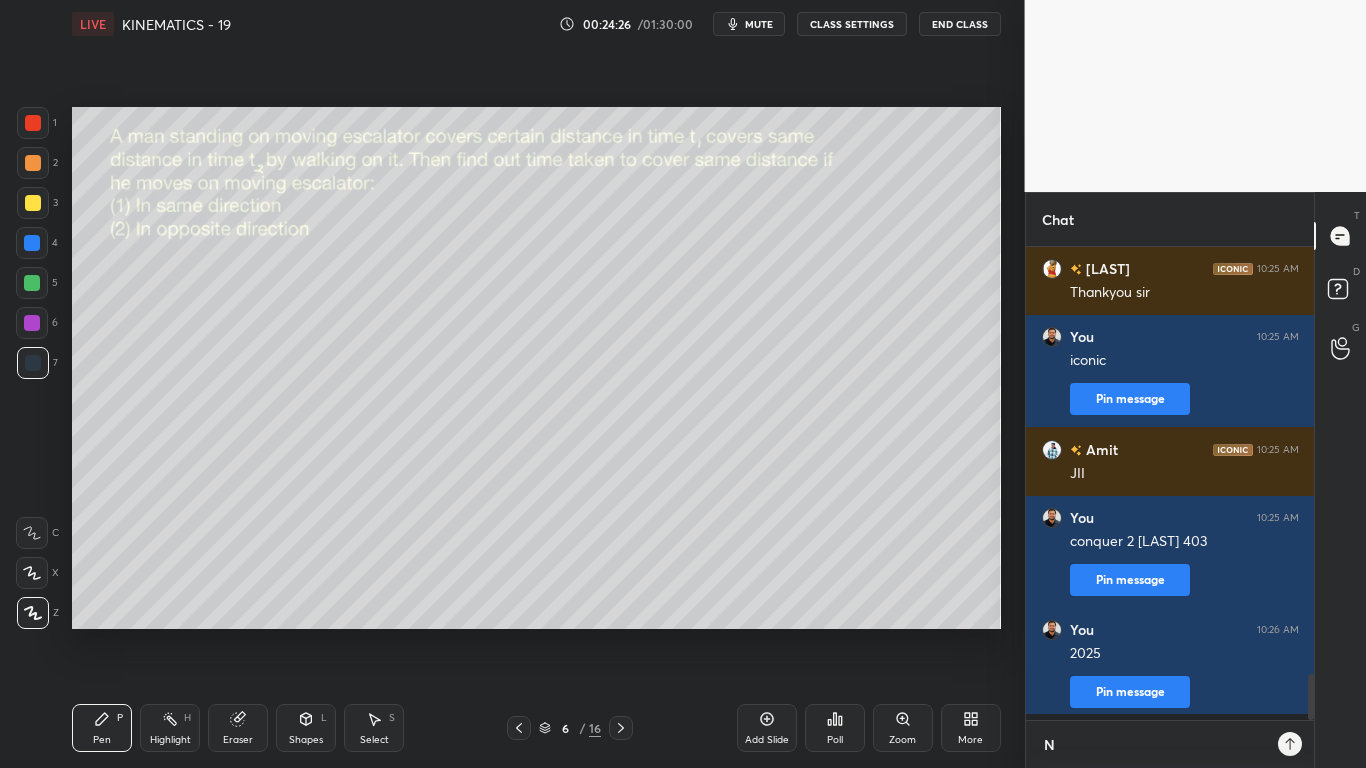 type on "x" 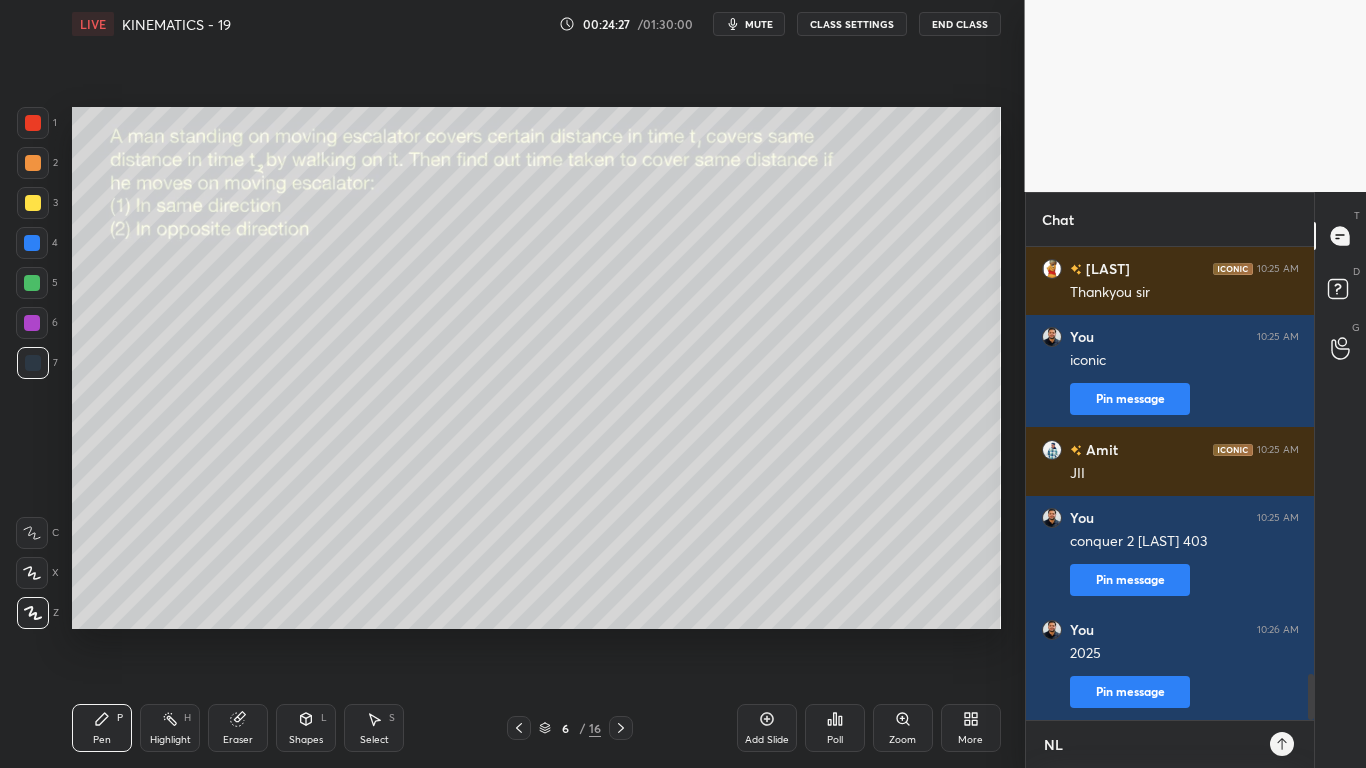 scroll, scrollTop: 7, scrollLeft: 7, axis: both 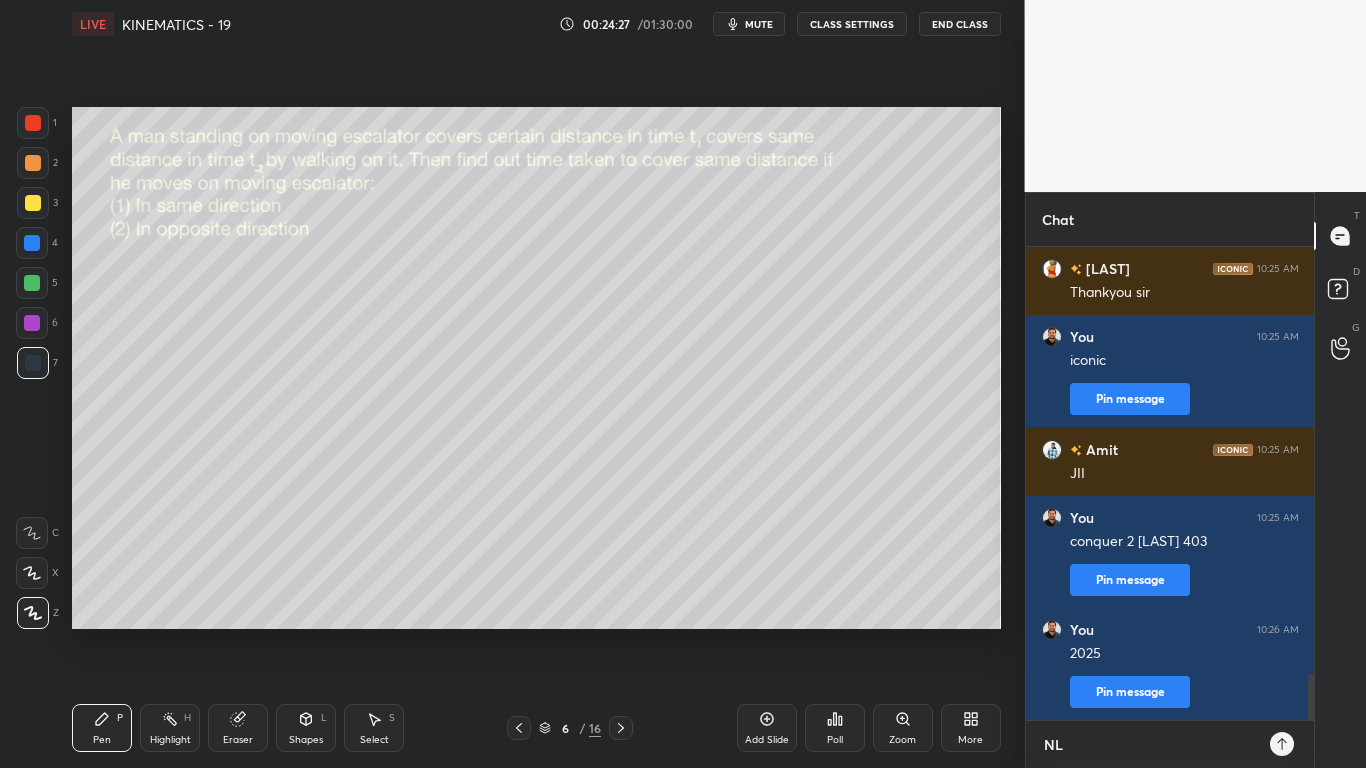 type on "NLM" 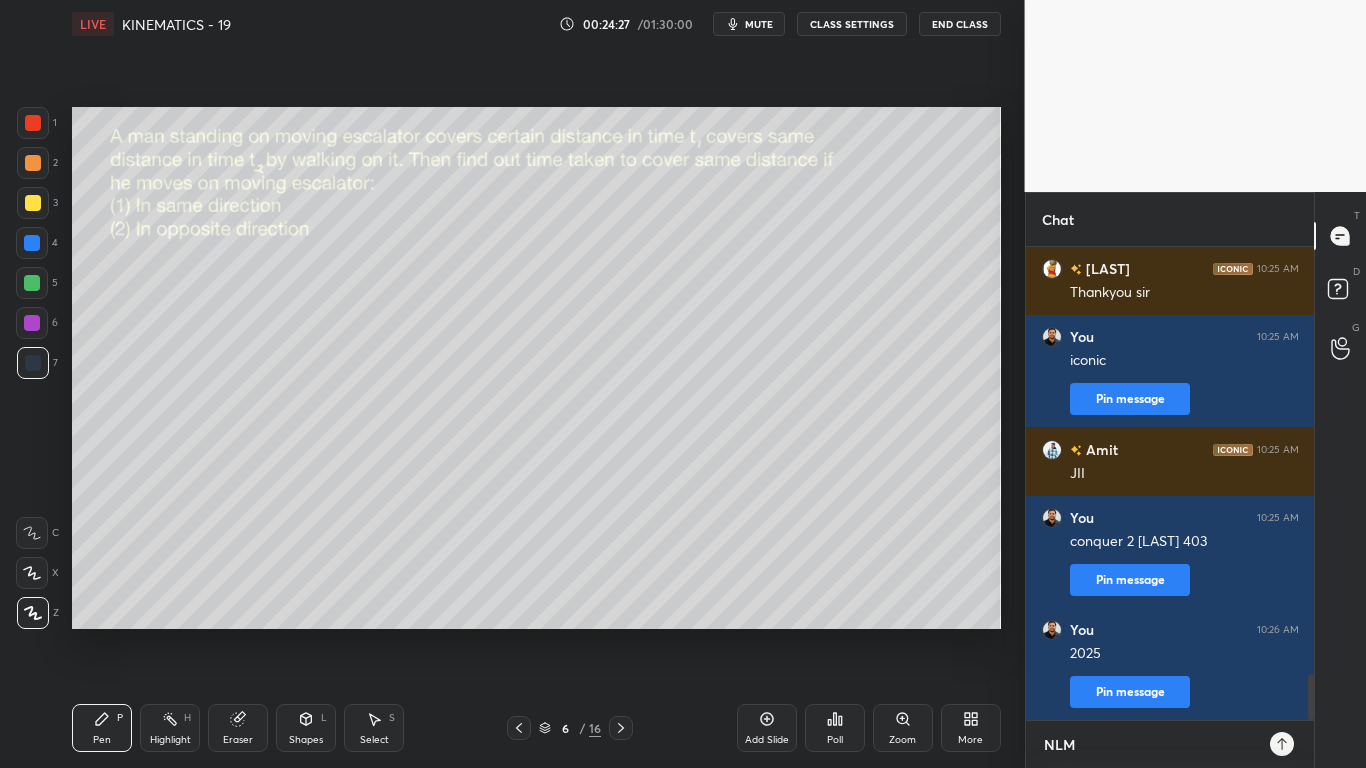type on "x" 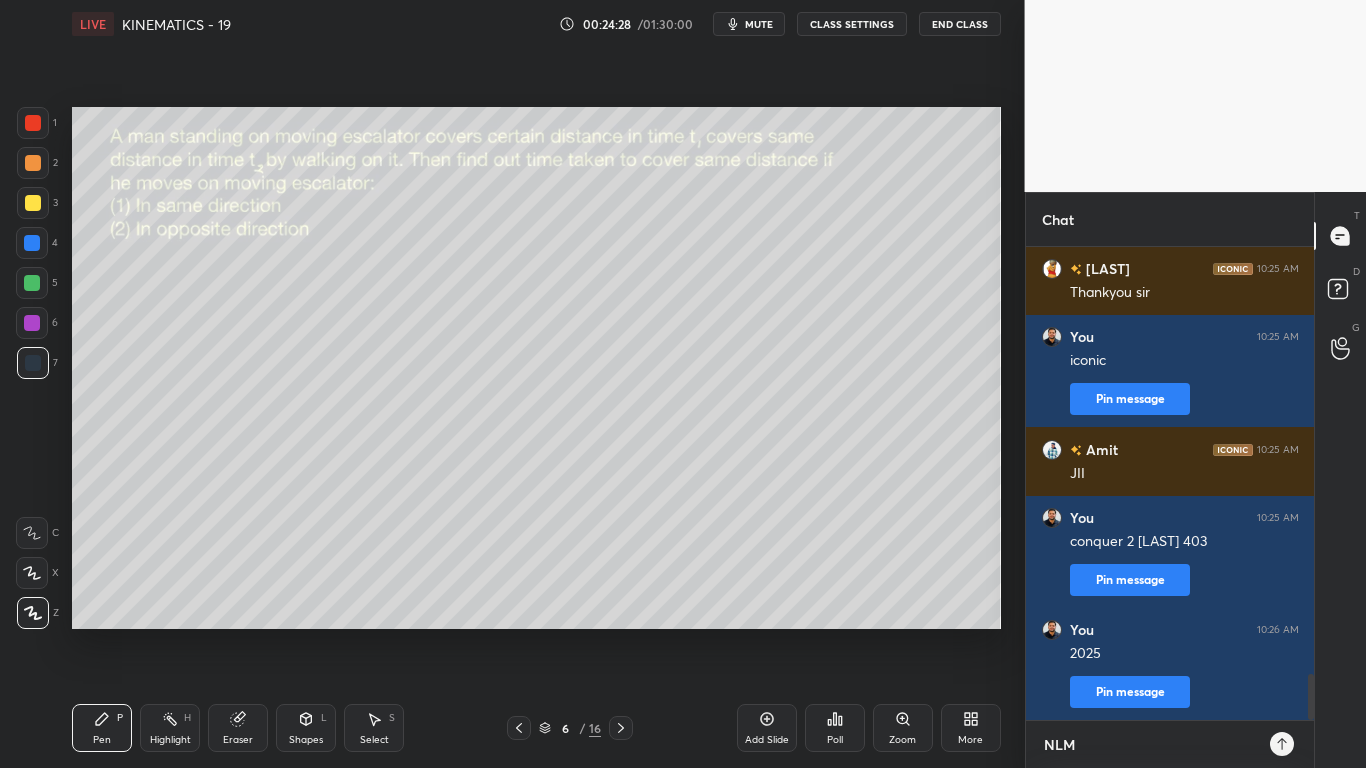 type on "NLM m" 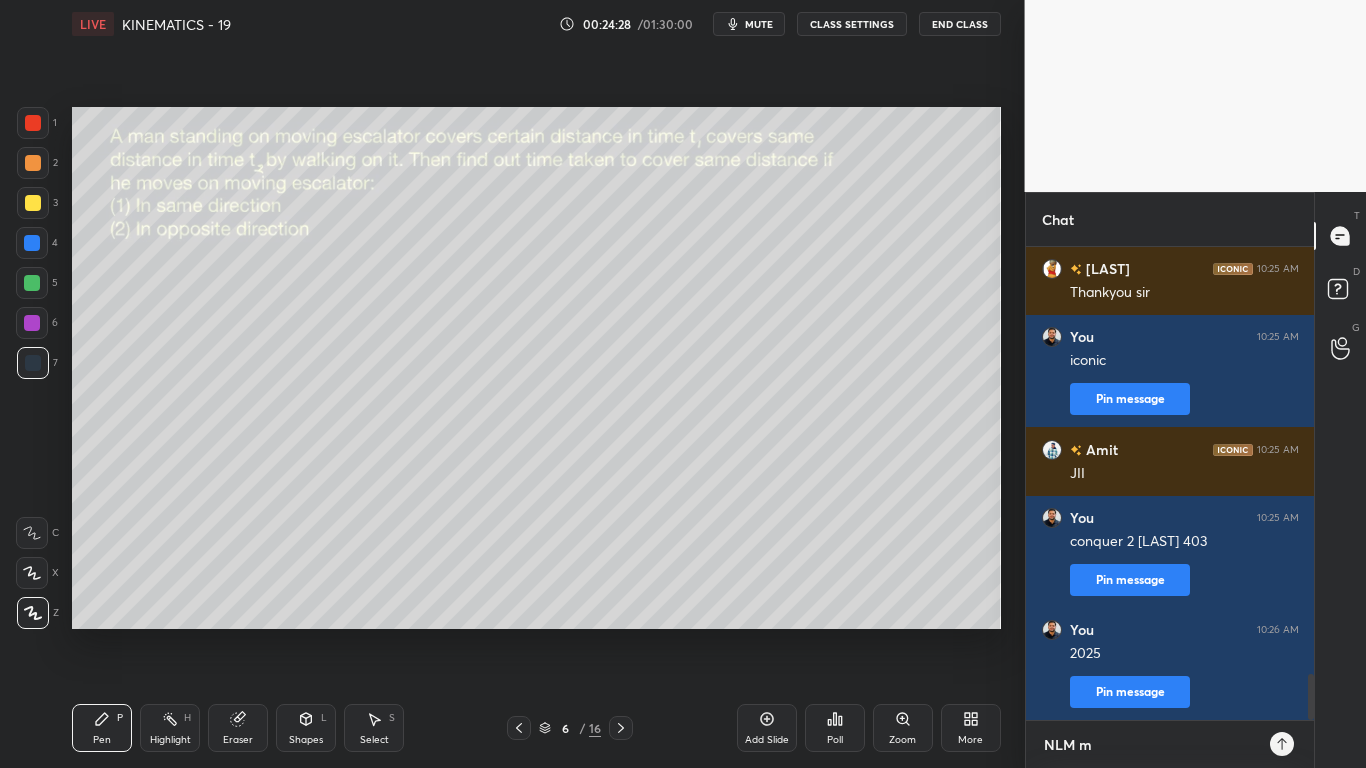 type on "NLM me" 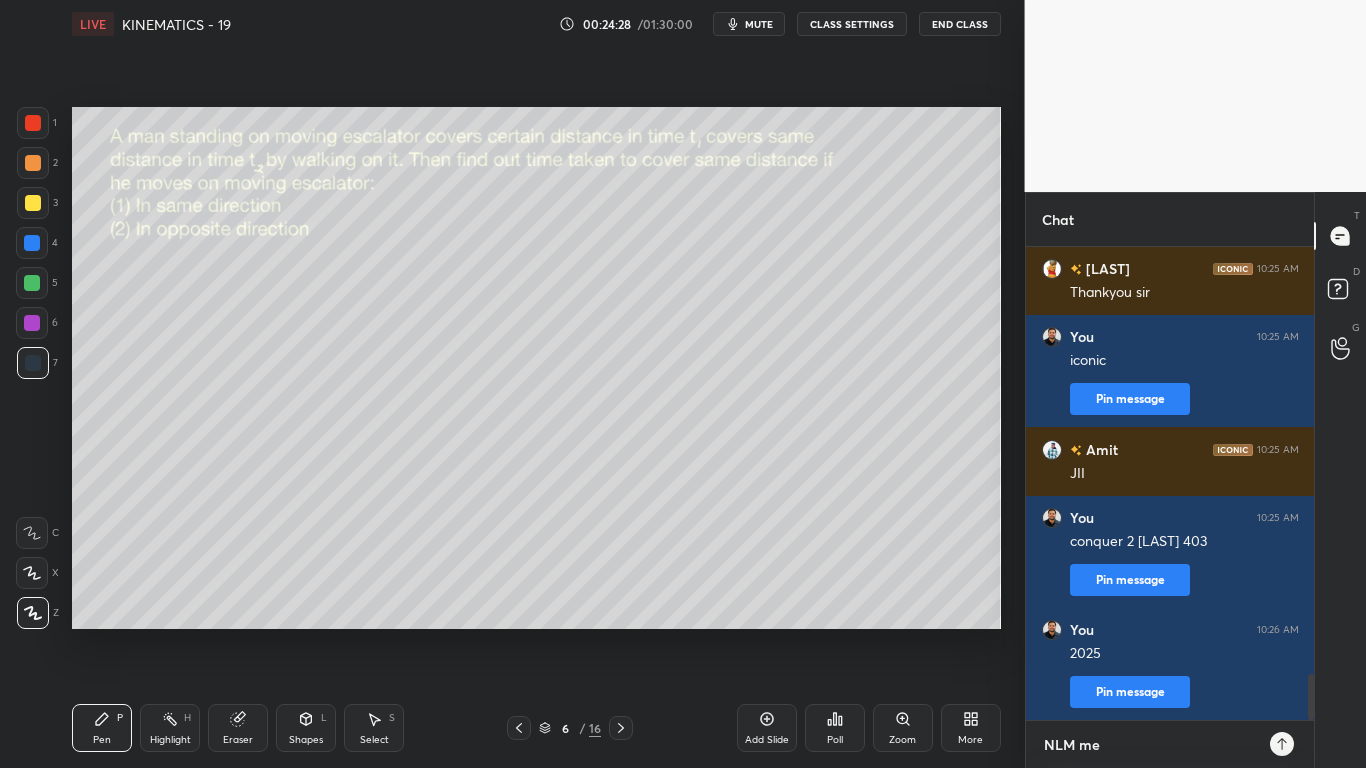 type on "NLM me" 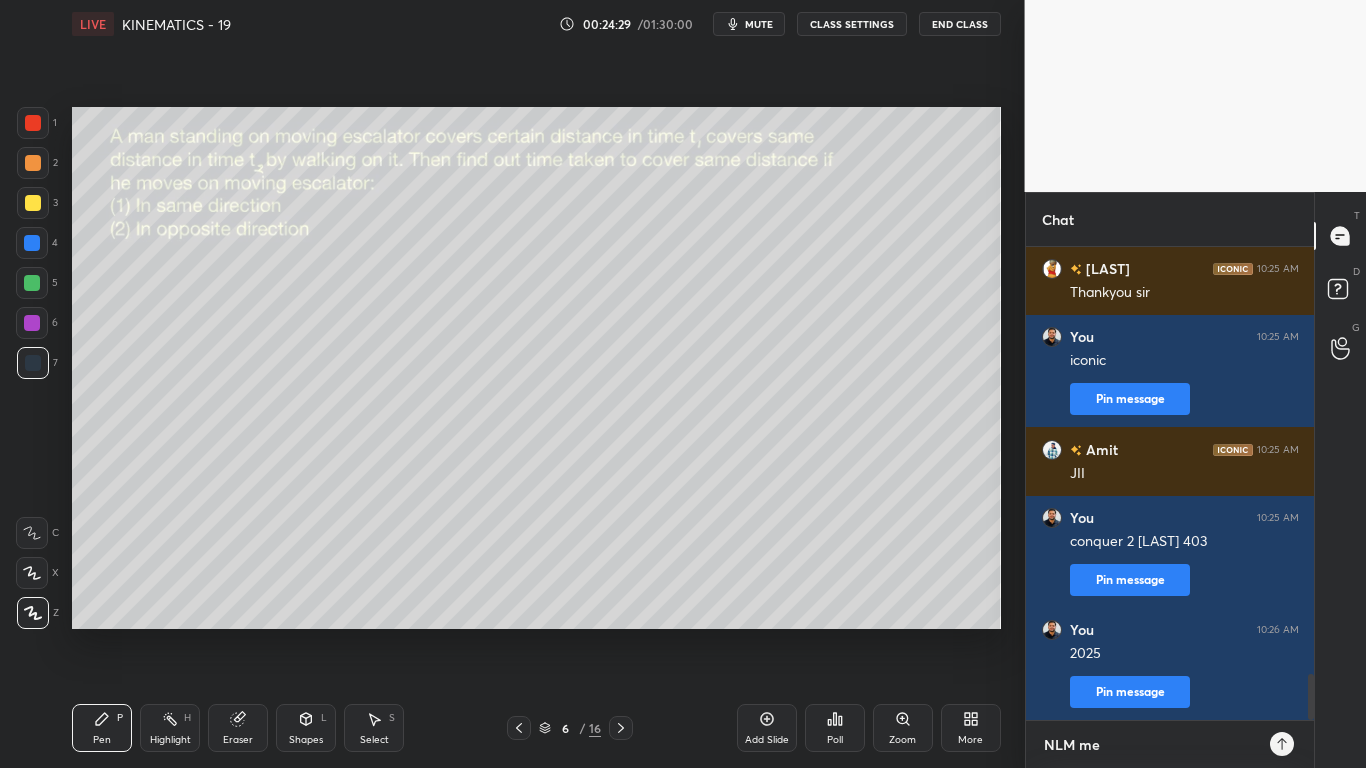 type on "NLM me s" 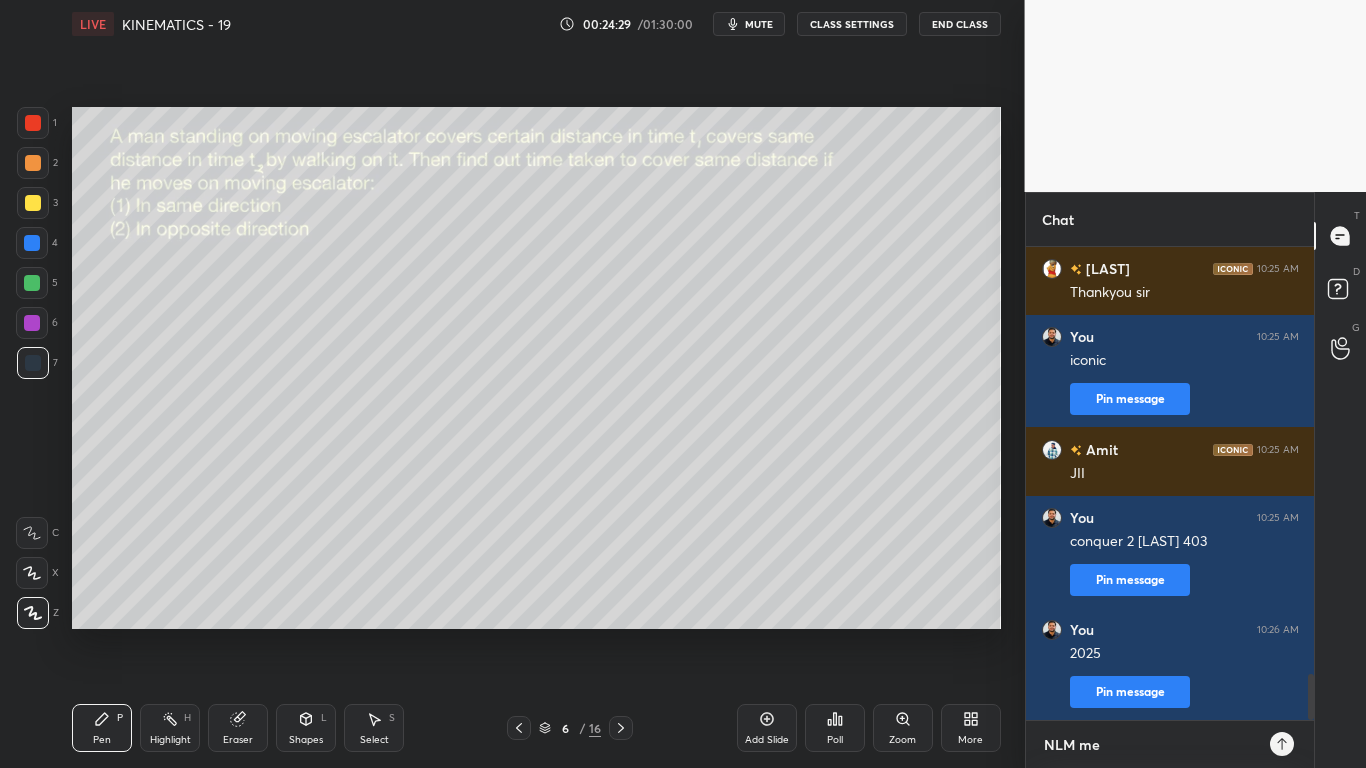 type on "x" 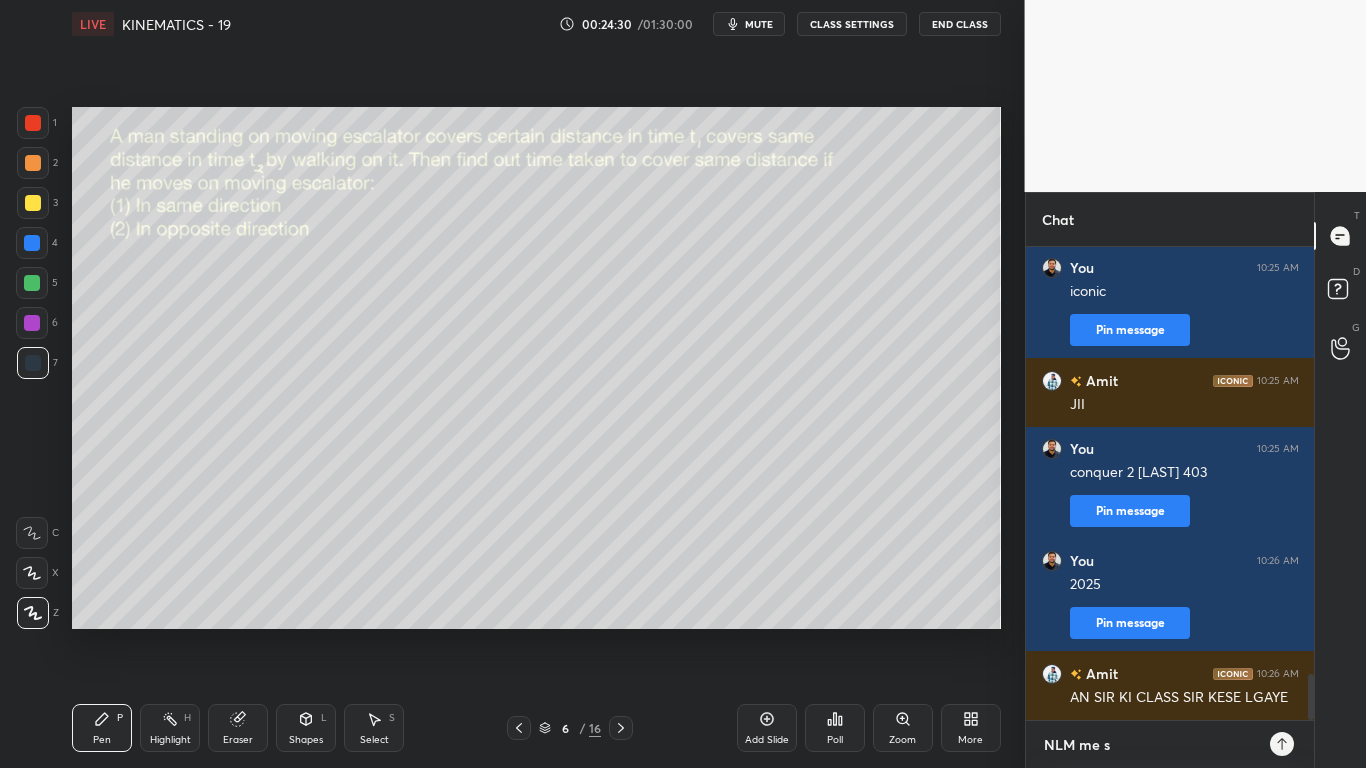 type on "NLM me sp" 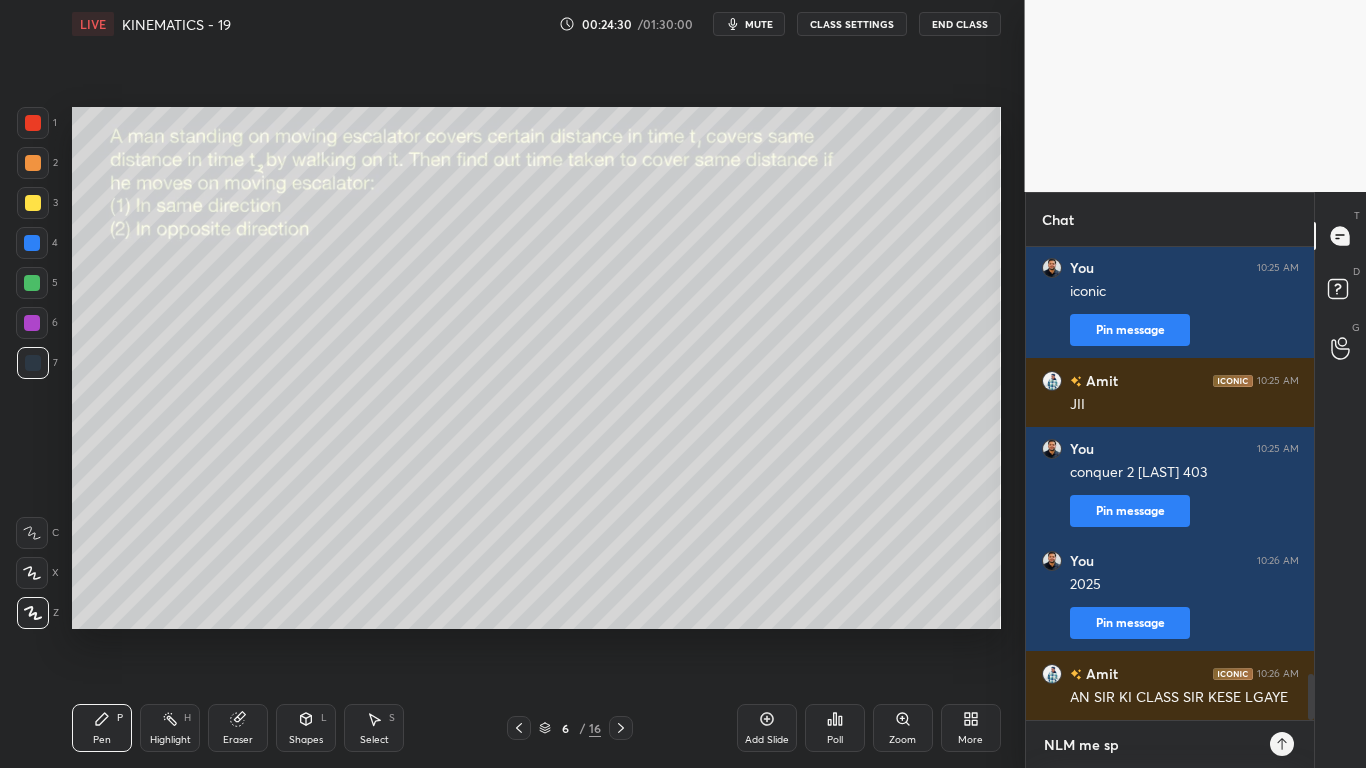 type on "NLM me spr" 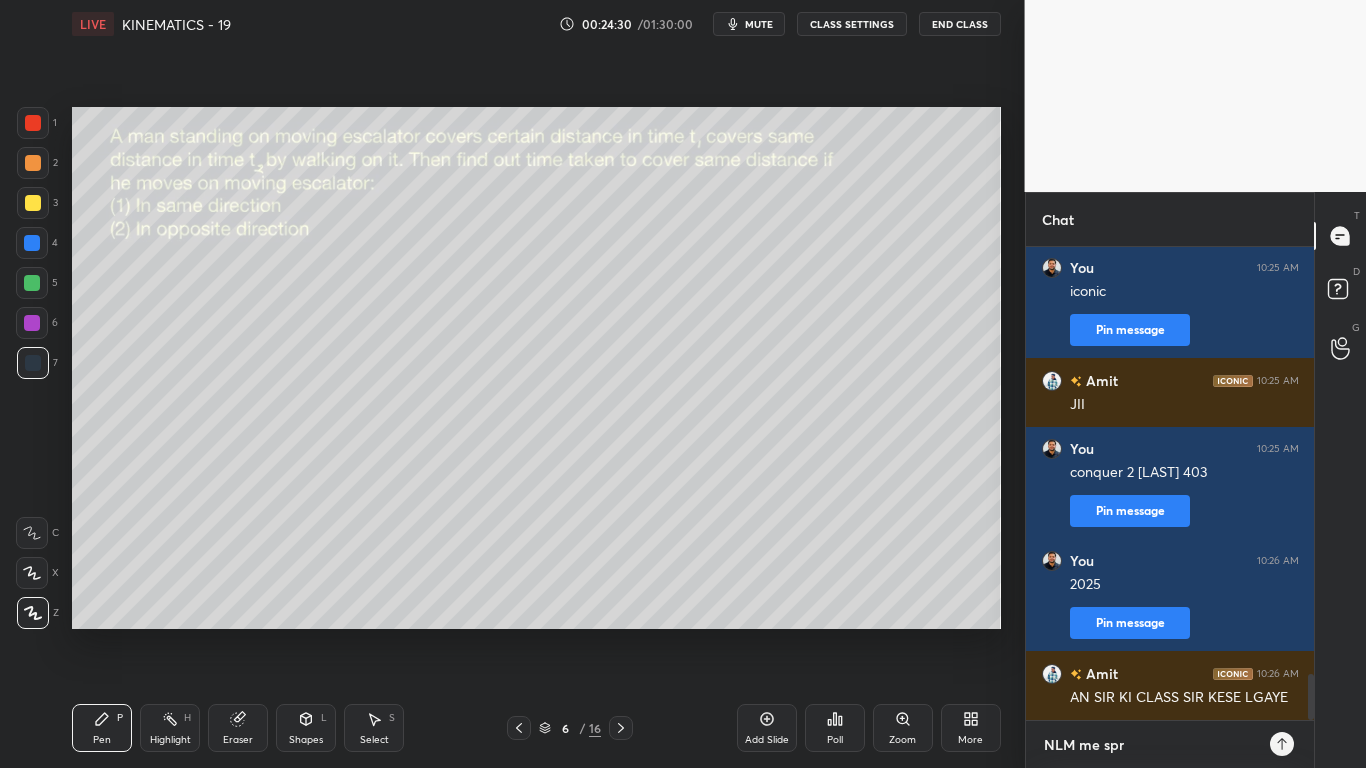 type on "x" 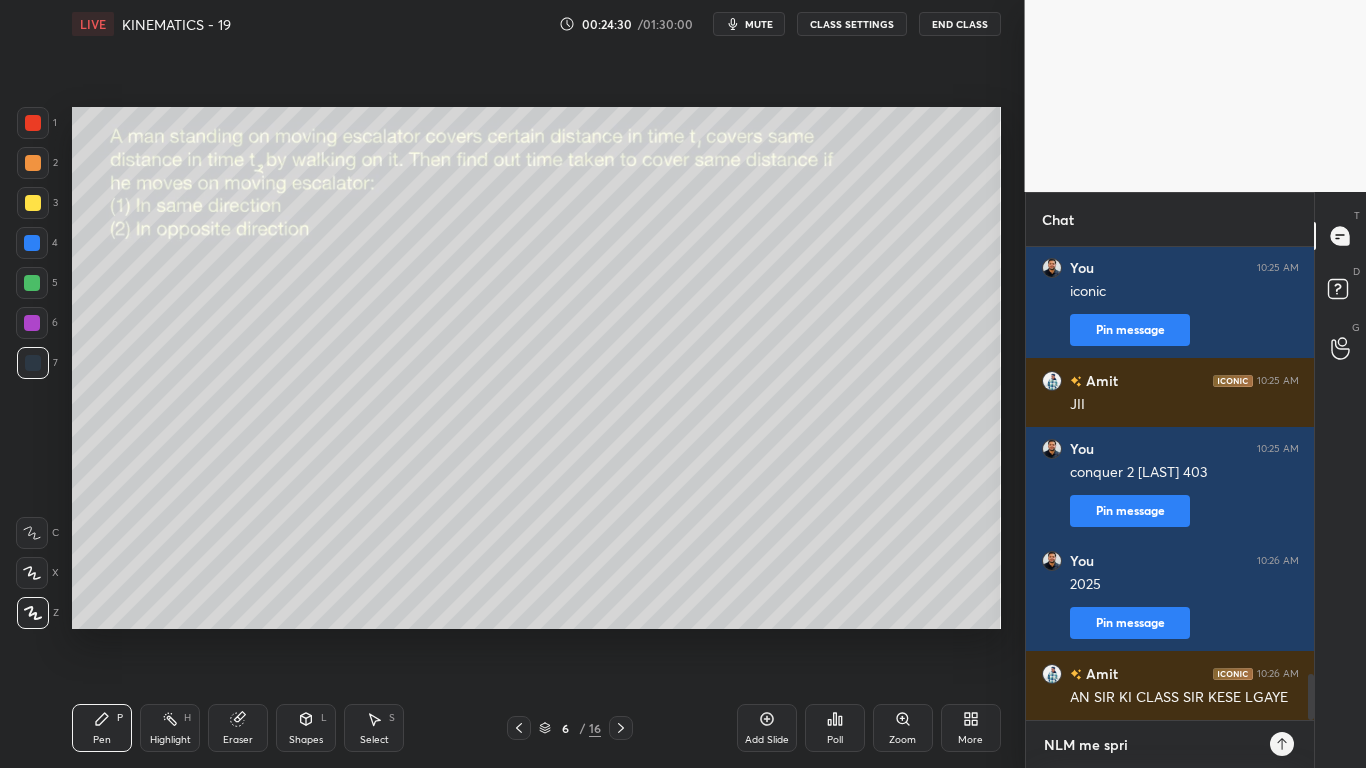 type on "NLM me sprin" 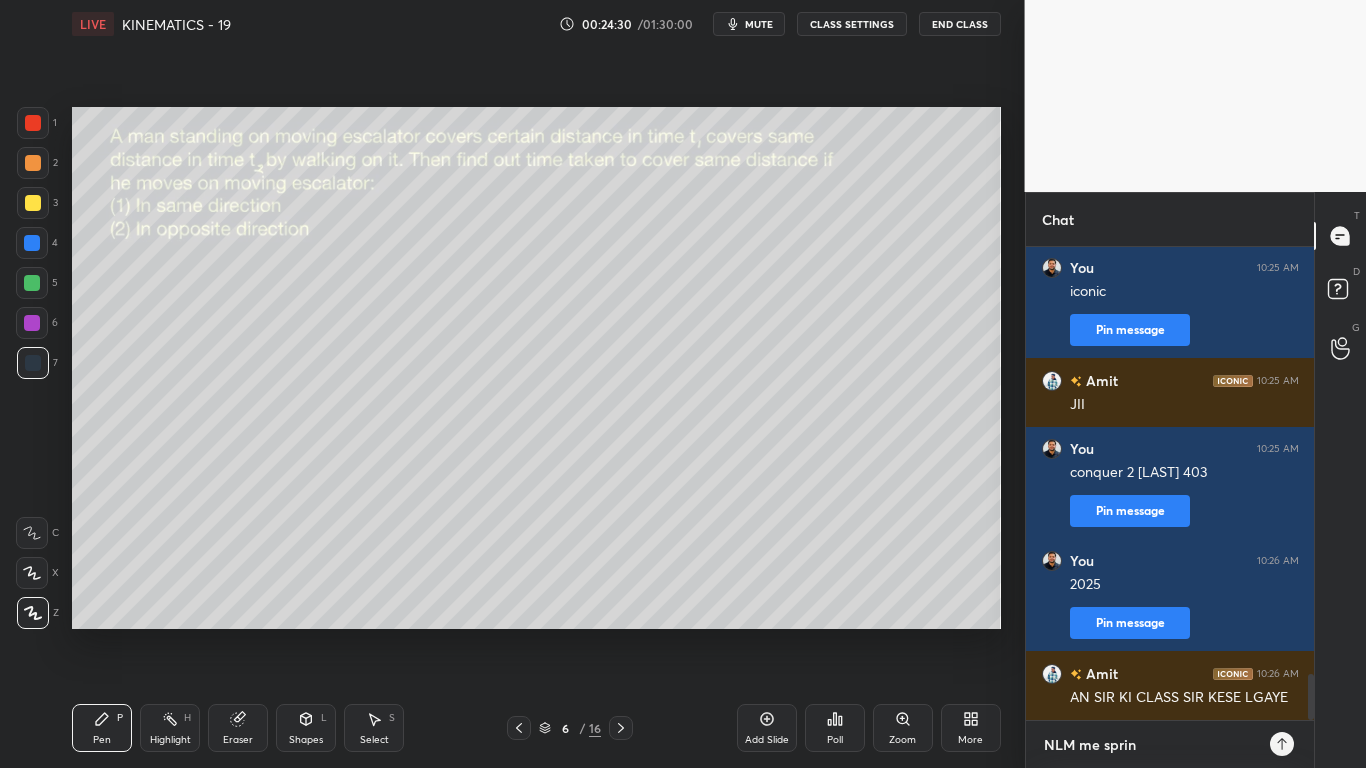 type on "NLM me spring" 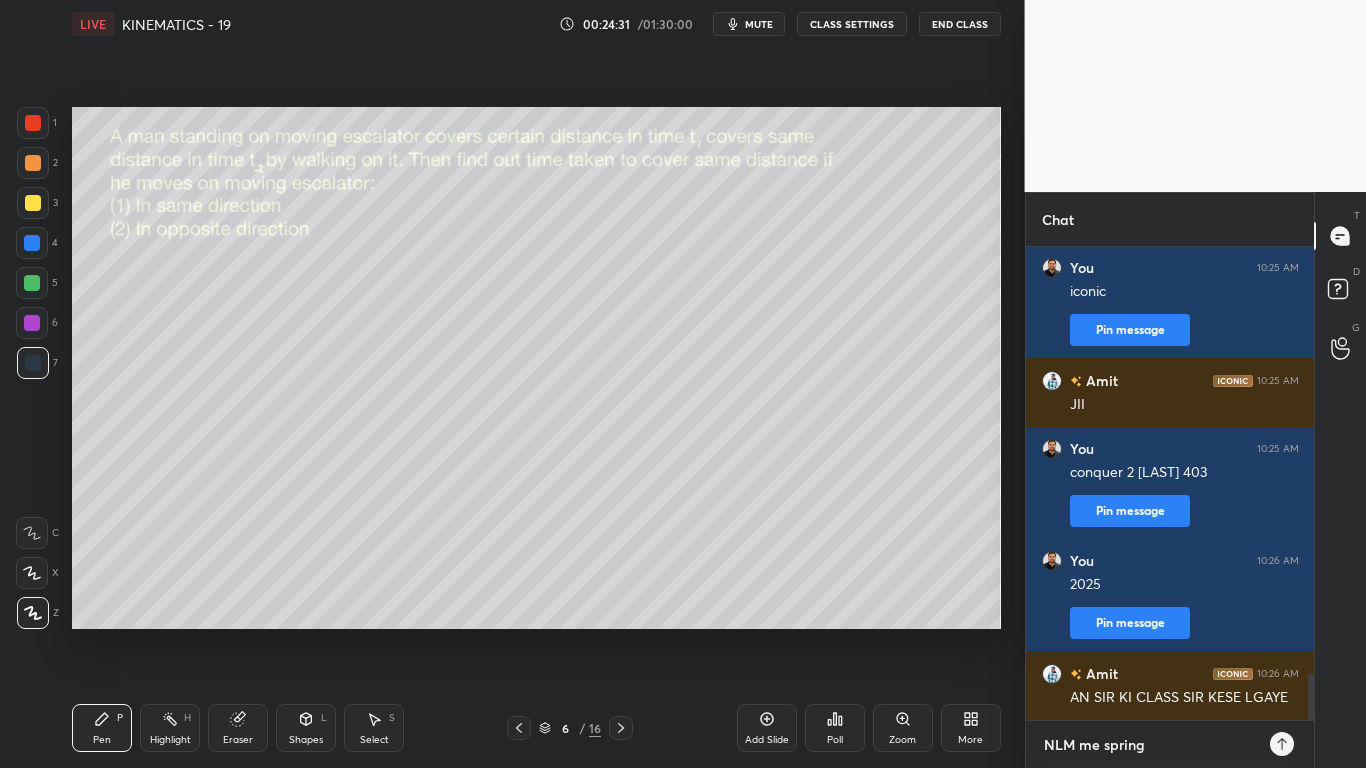 type on "NLM me spring" 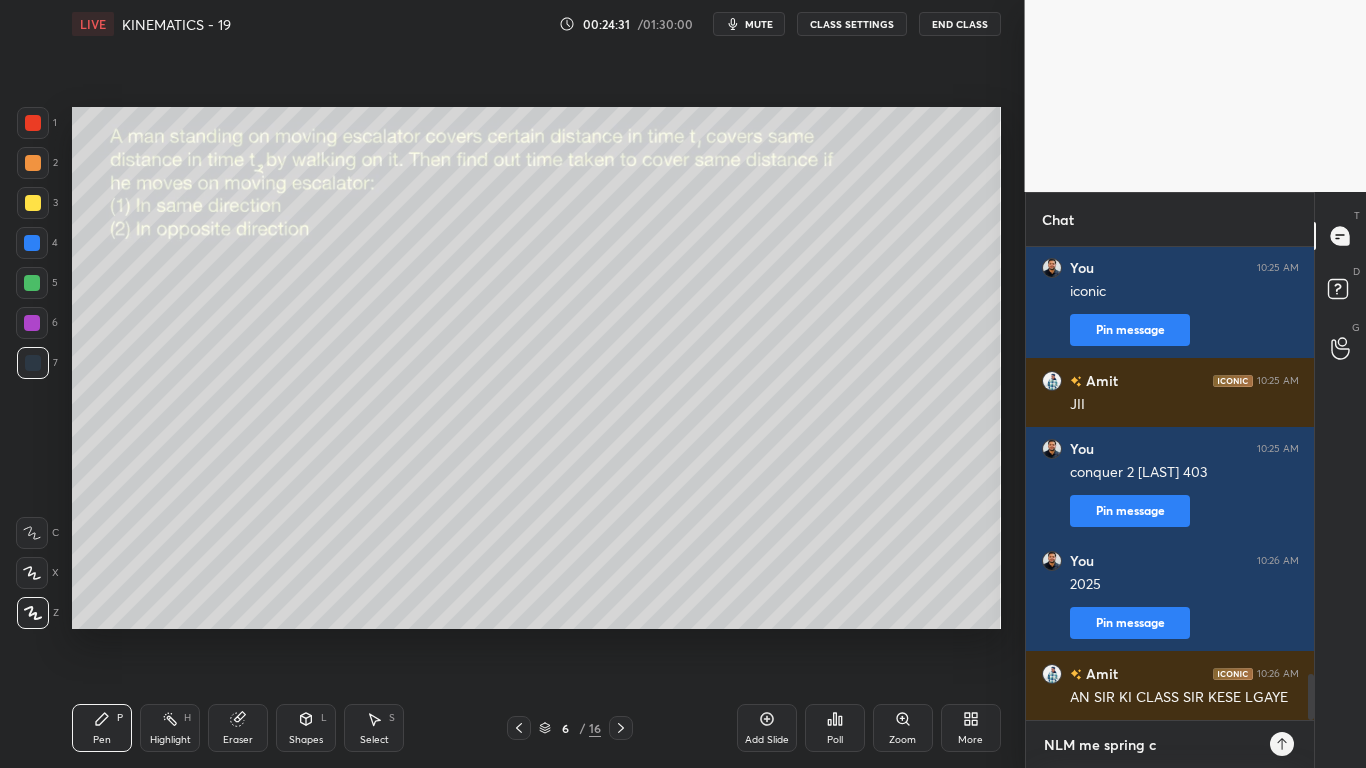 type on "NLM me spring co" 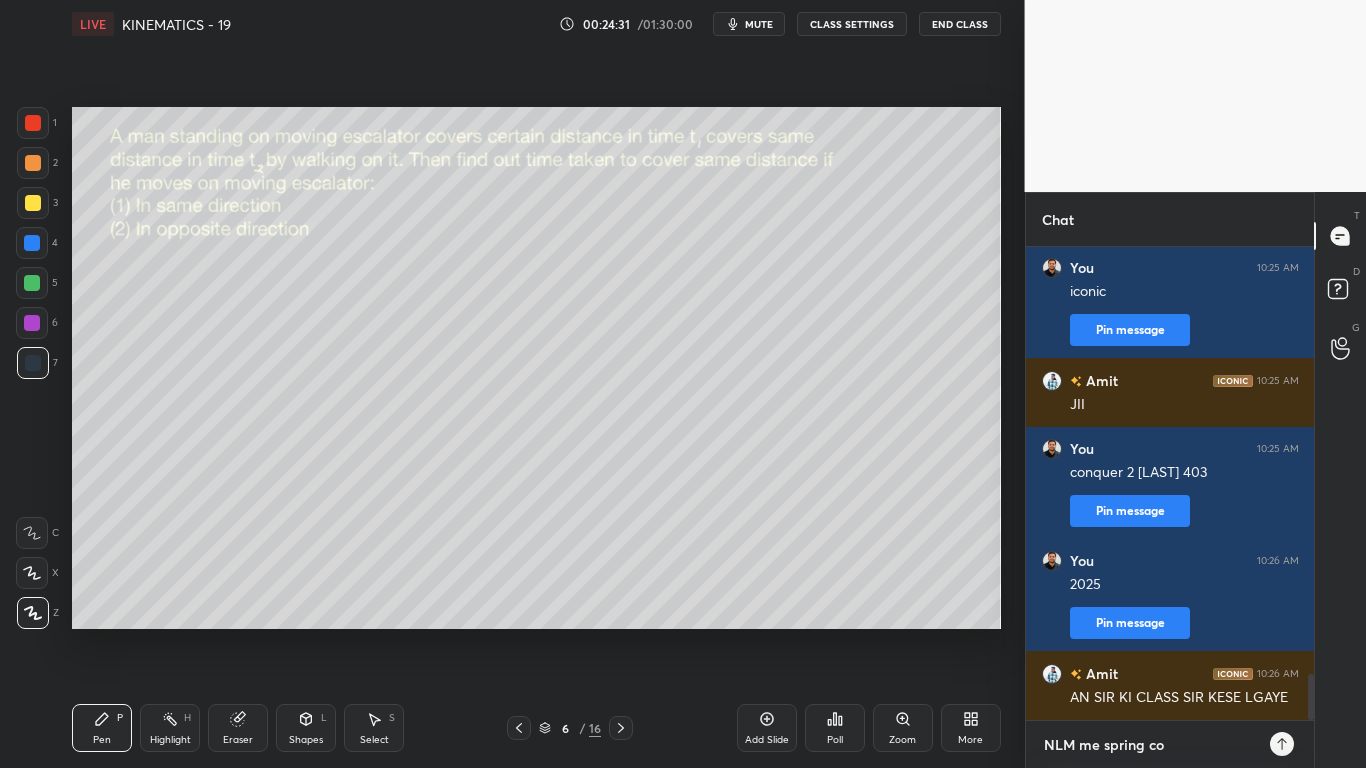 type on "NLM me spring con" 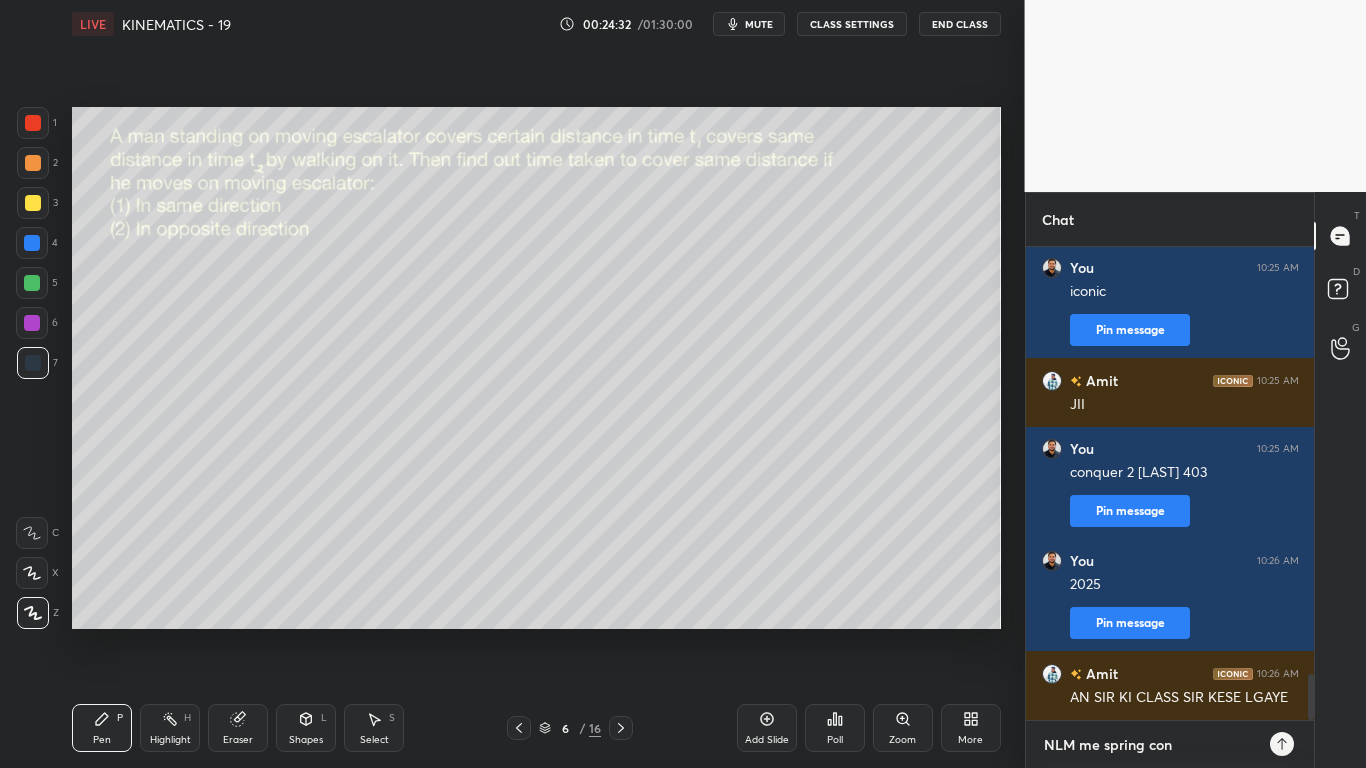type on "NLM me spring conc" 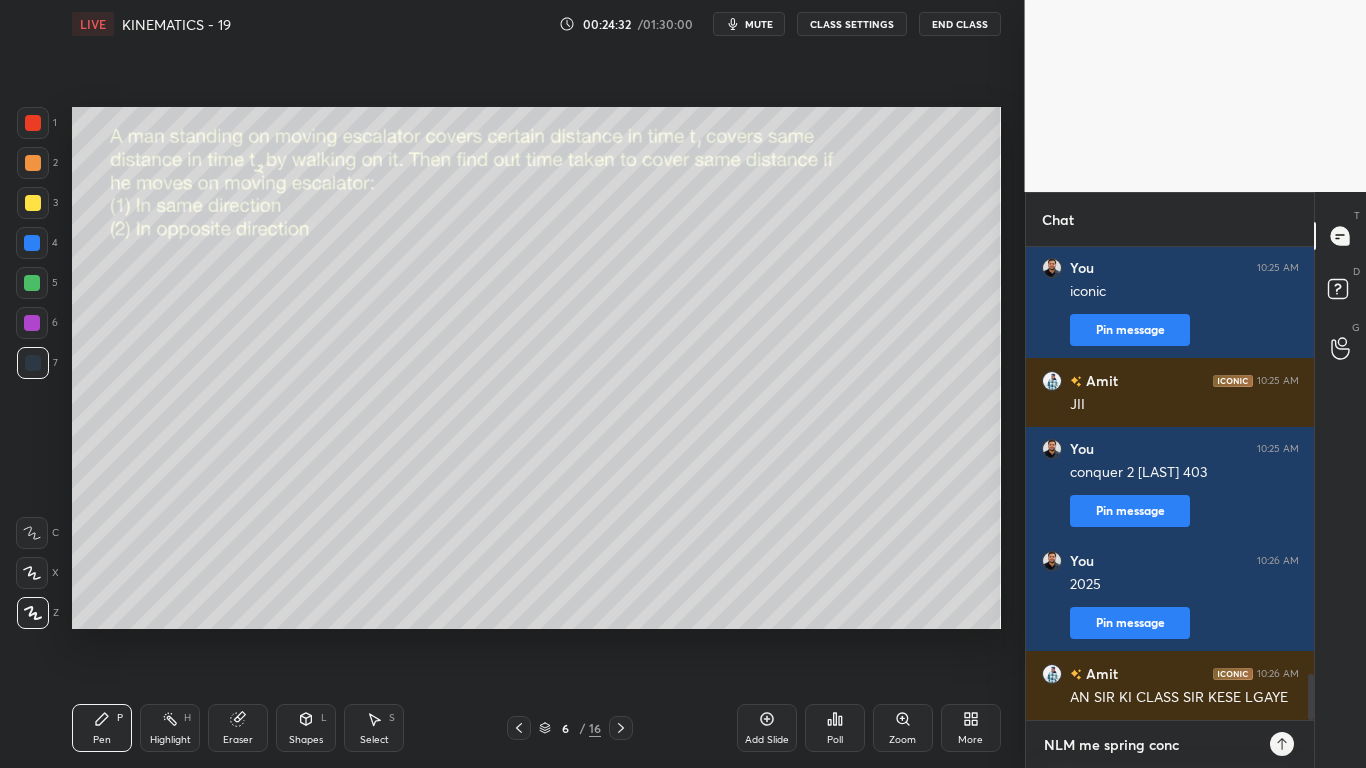 type on "NLM me spring conce" 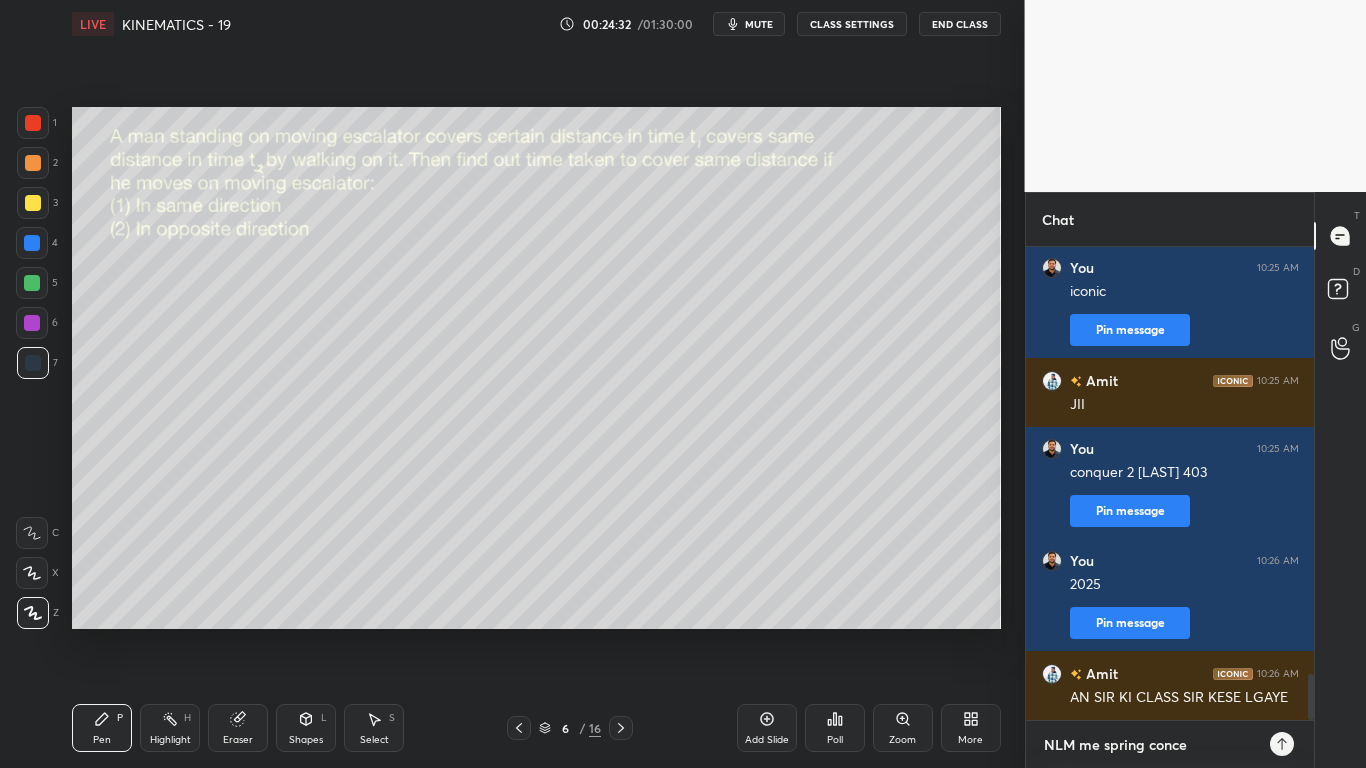 type on "NLM me spring concep" 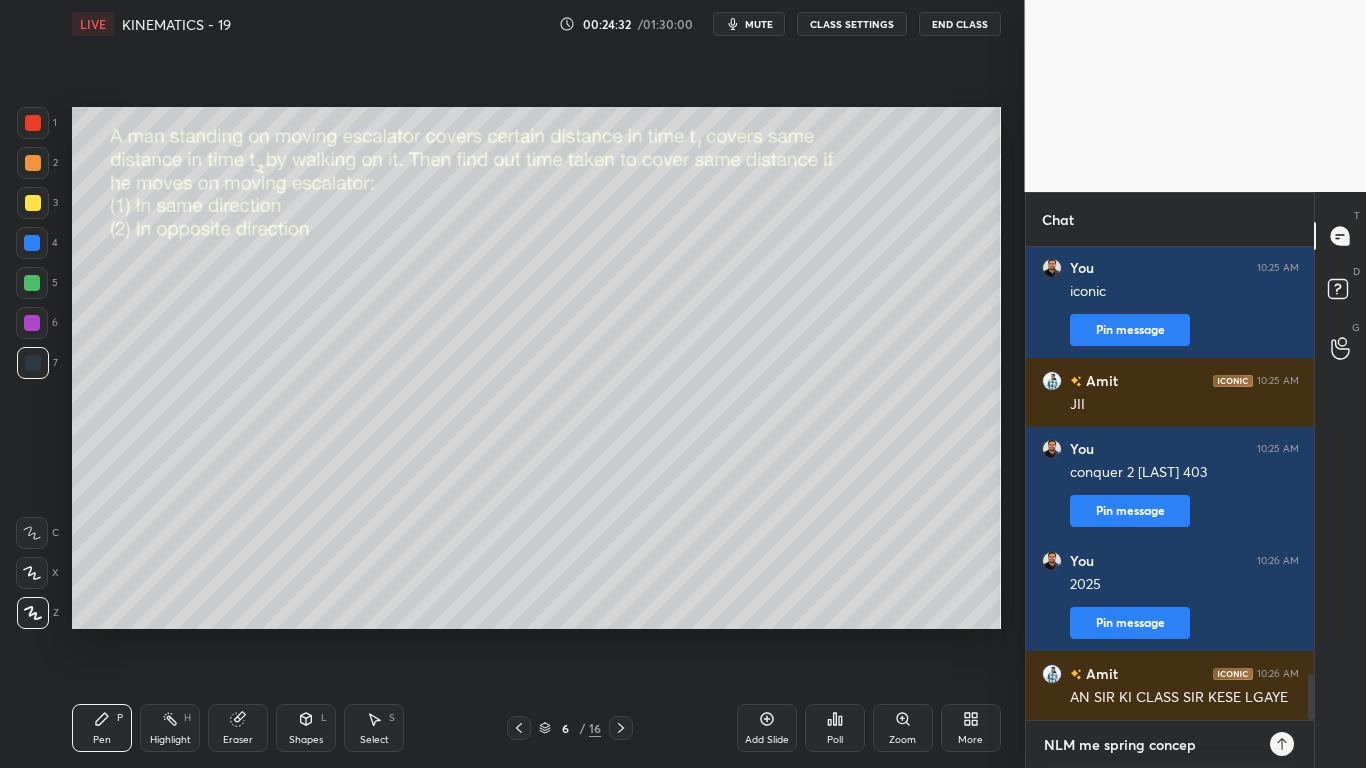 type on "x" 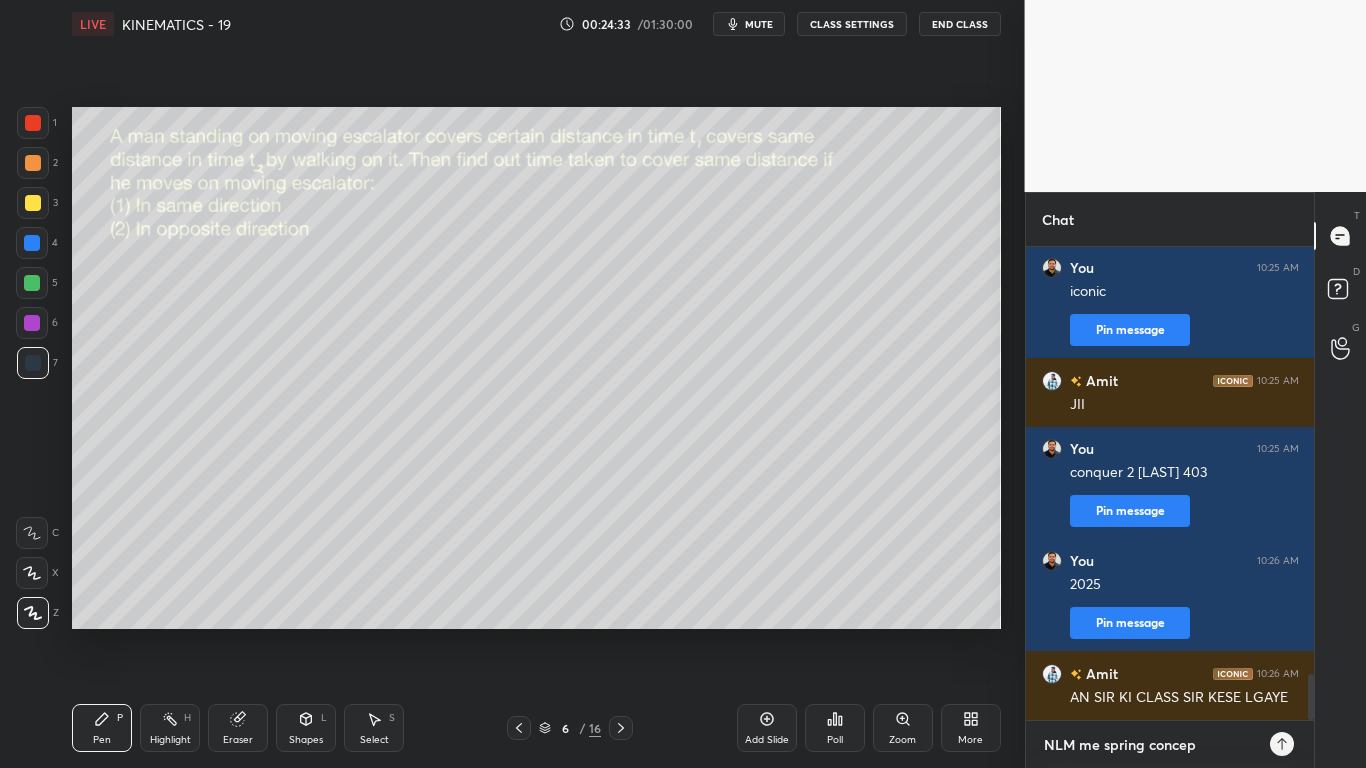 type on "NLM me spring concept" 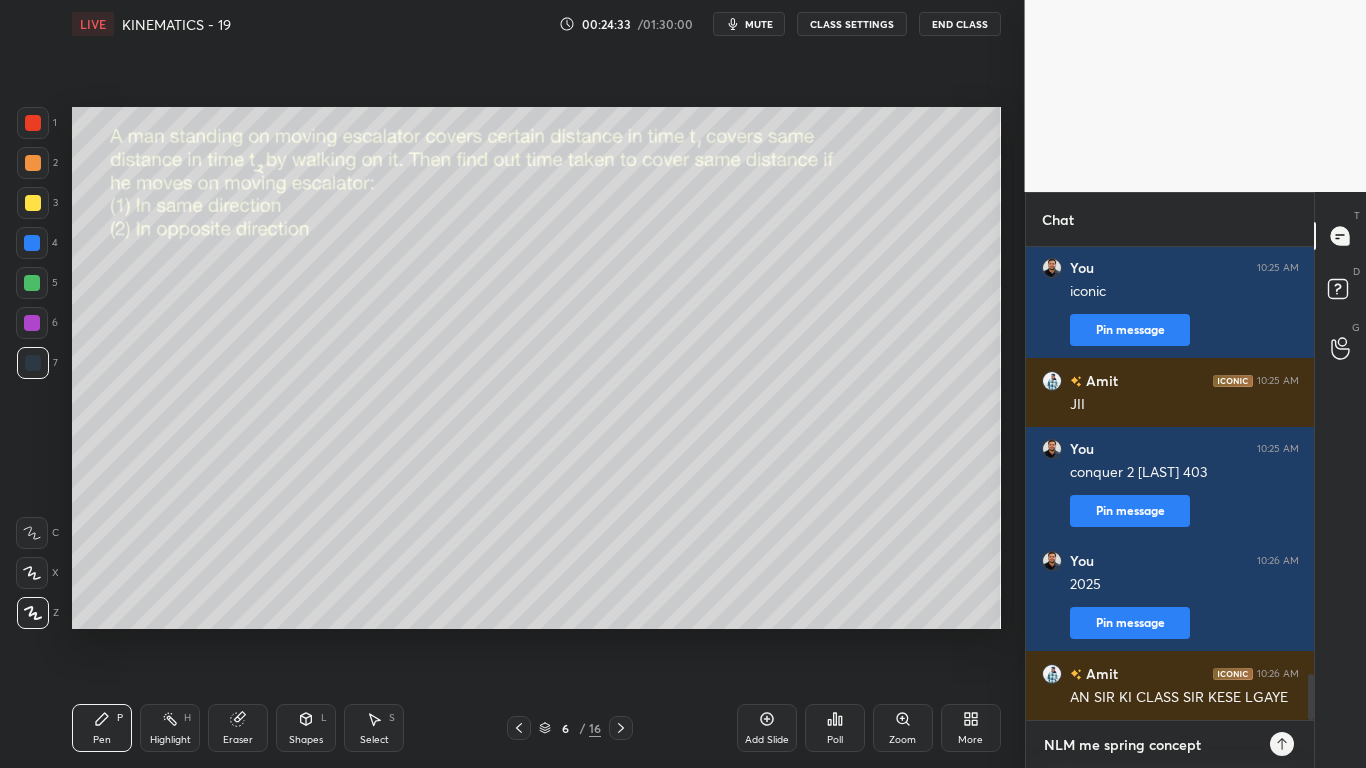 type on "NLM me spring concept" 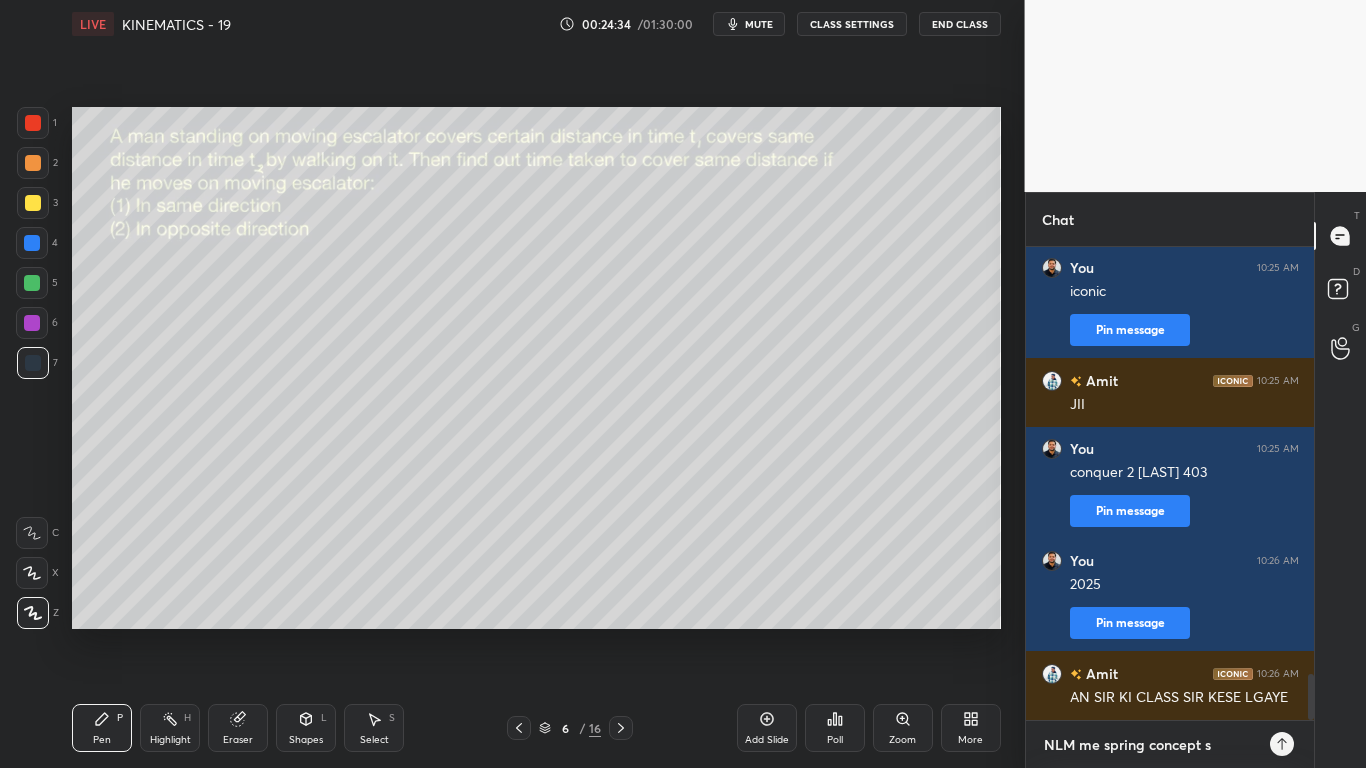 type on "NLM me spring concept st" 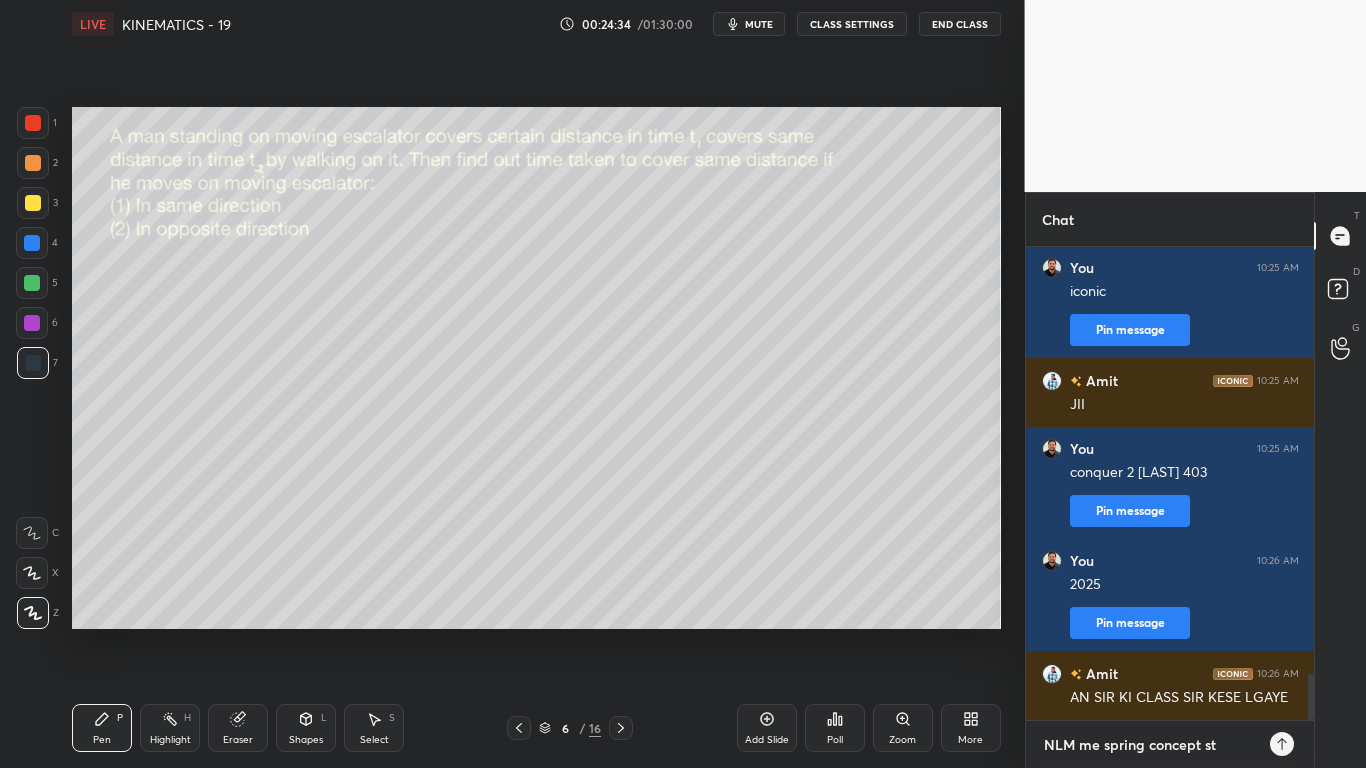 type on "NLM me spring concept sta" 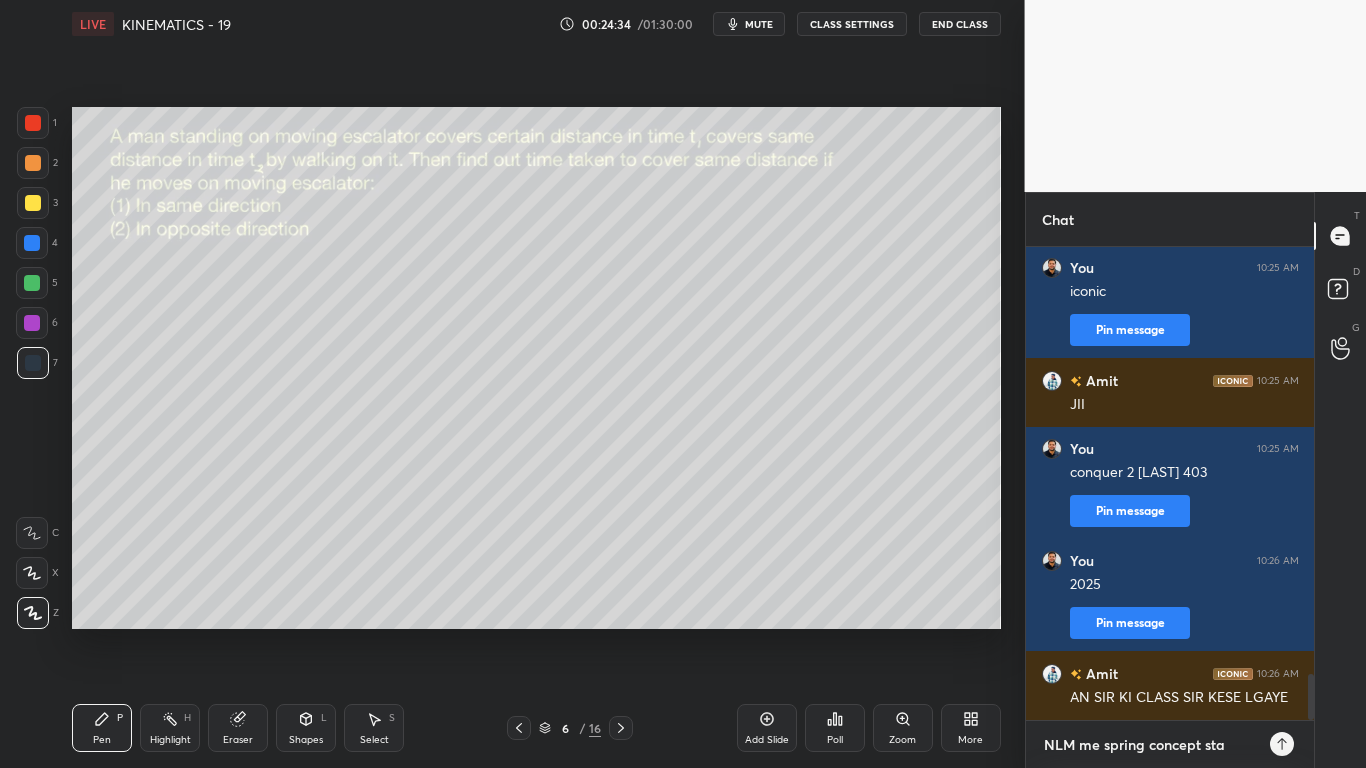 type on "NLM me spring concept star" 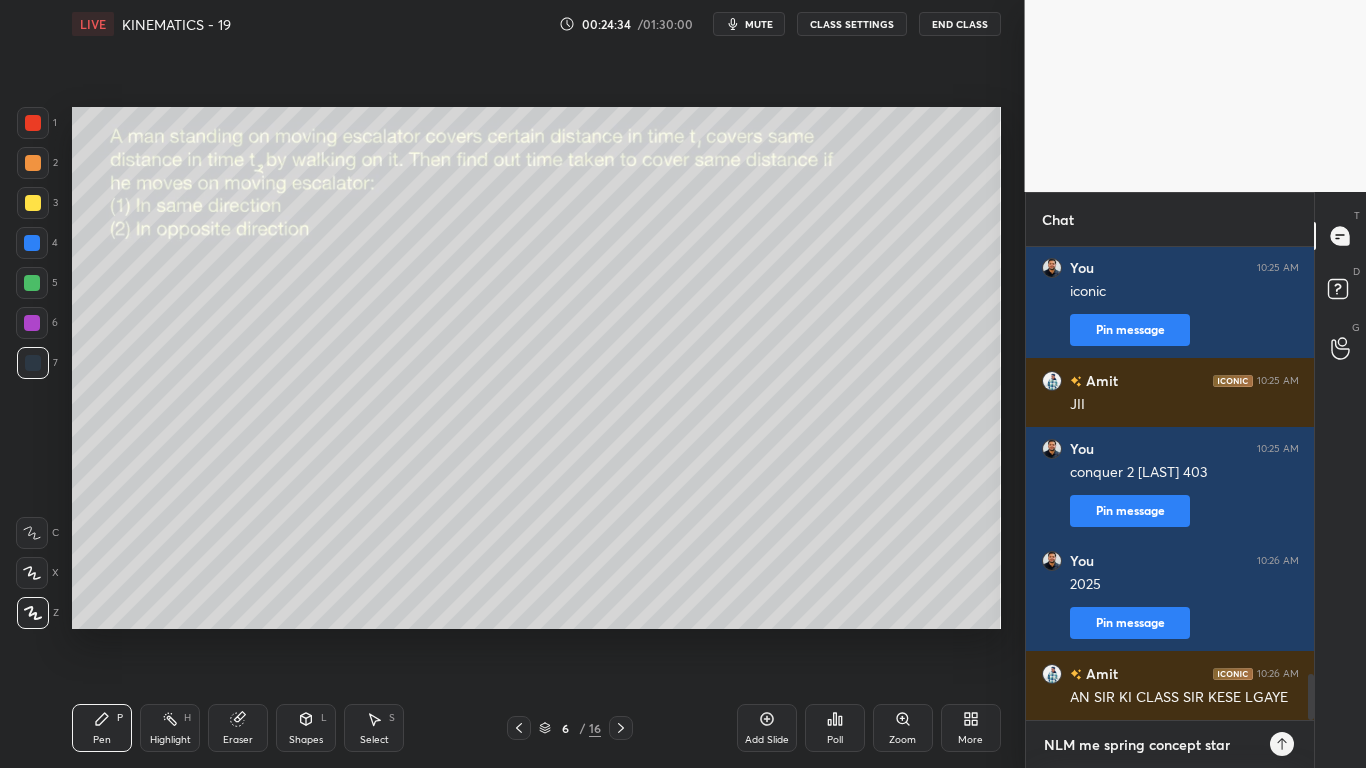 type on "NLM me spring concept start" 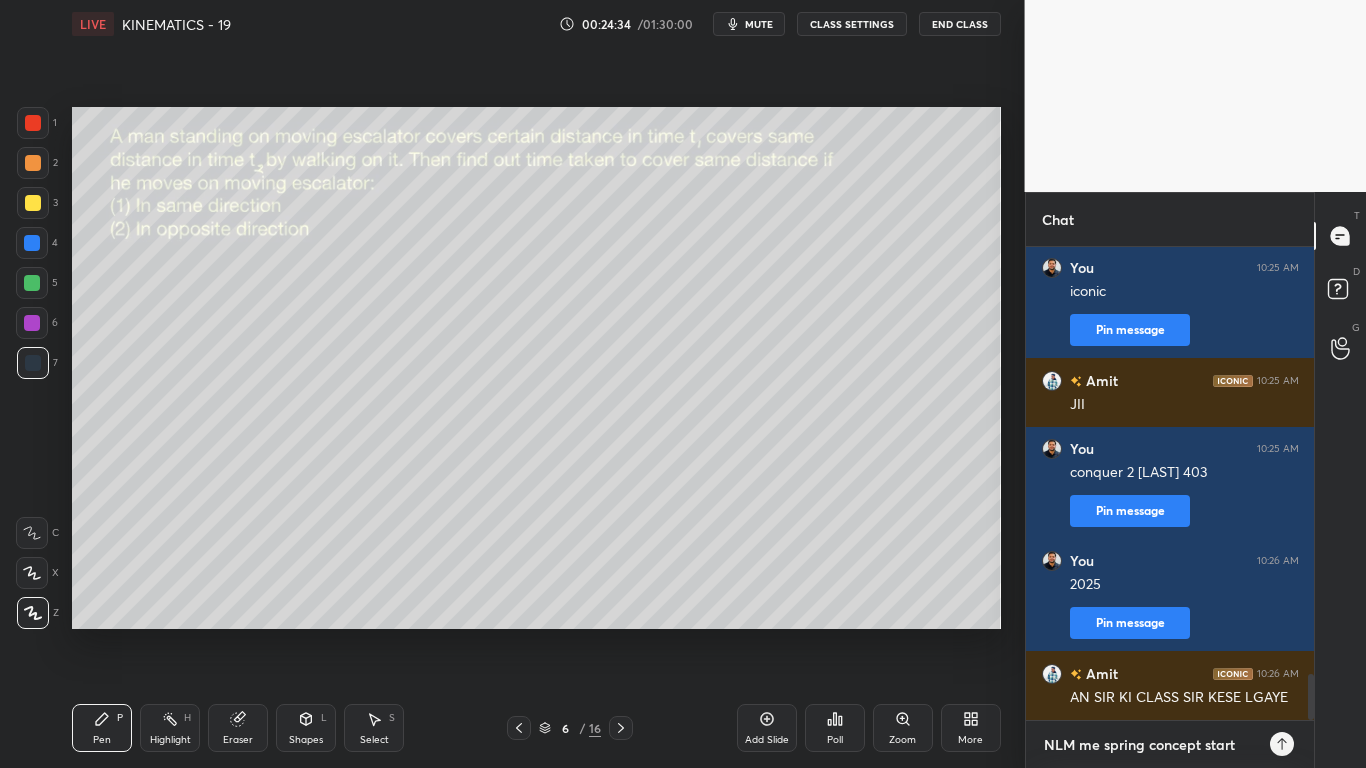 type on "x" 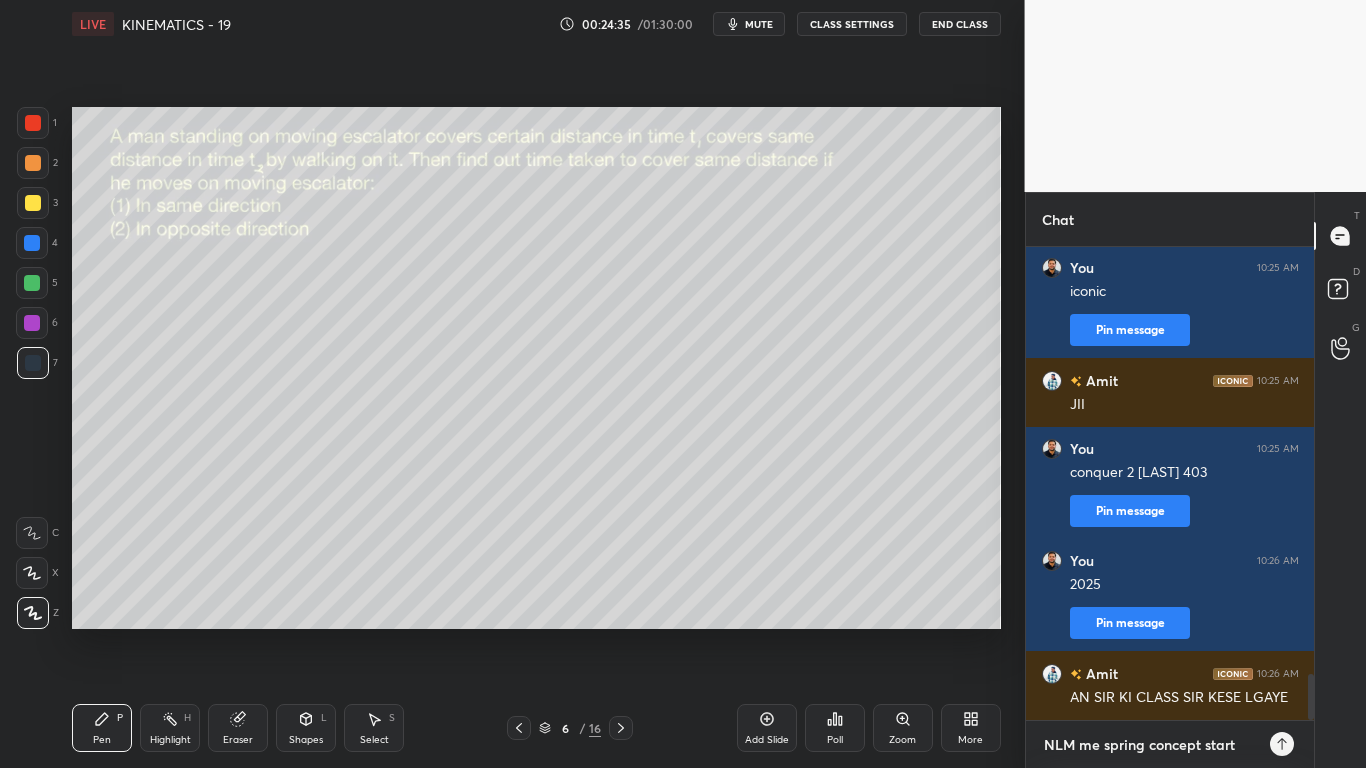 type on "NLM me spring concept start" 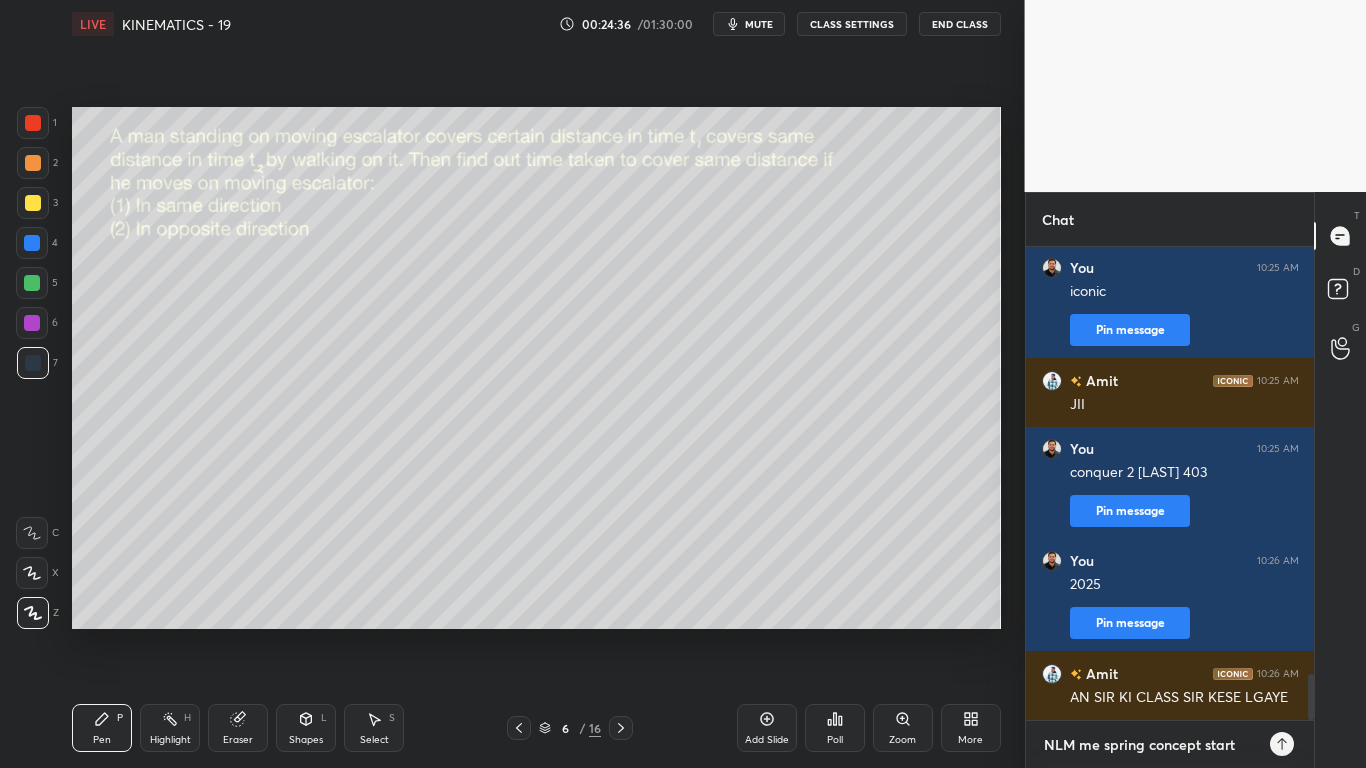 type on "NLM me spring concept start h" 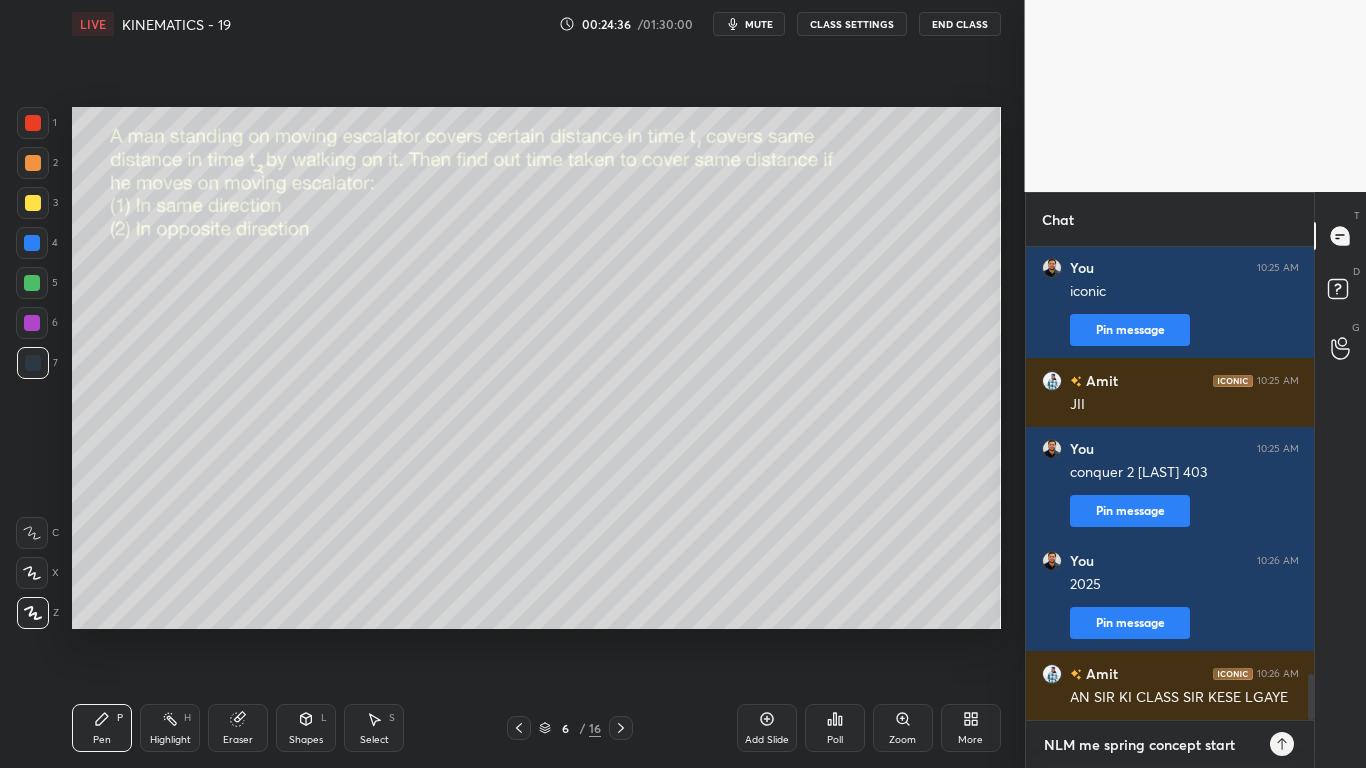type on "x" 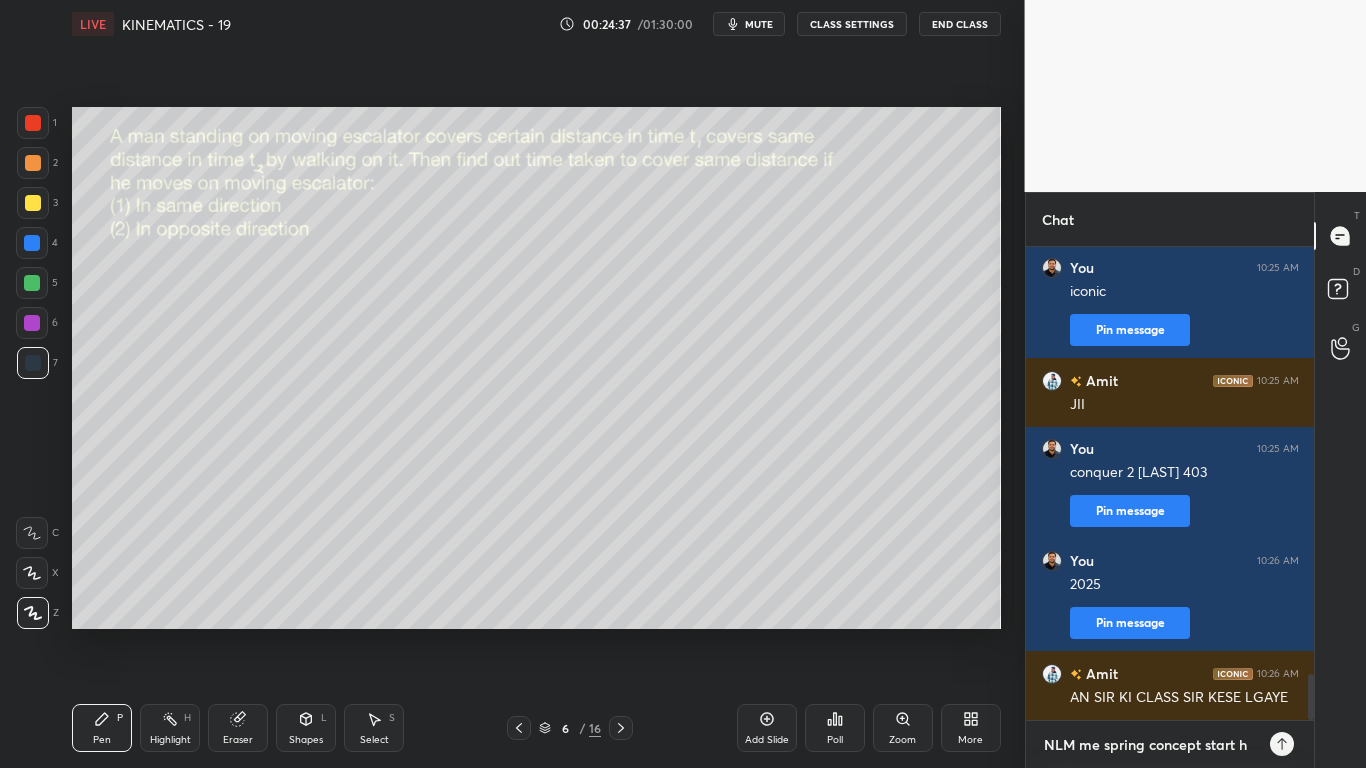 type on "NLM me spring concept start ho" 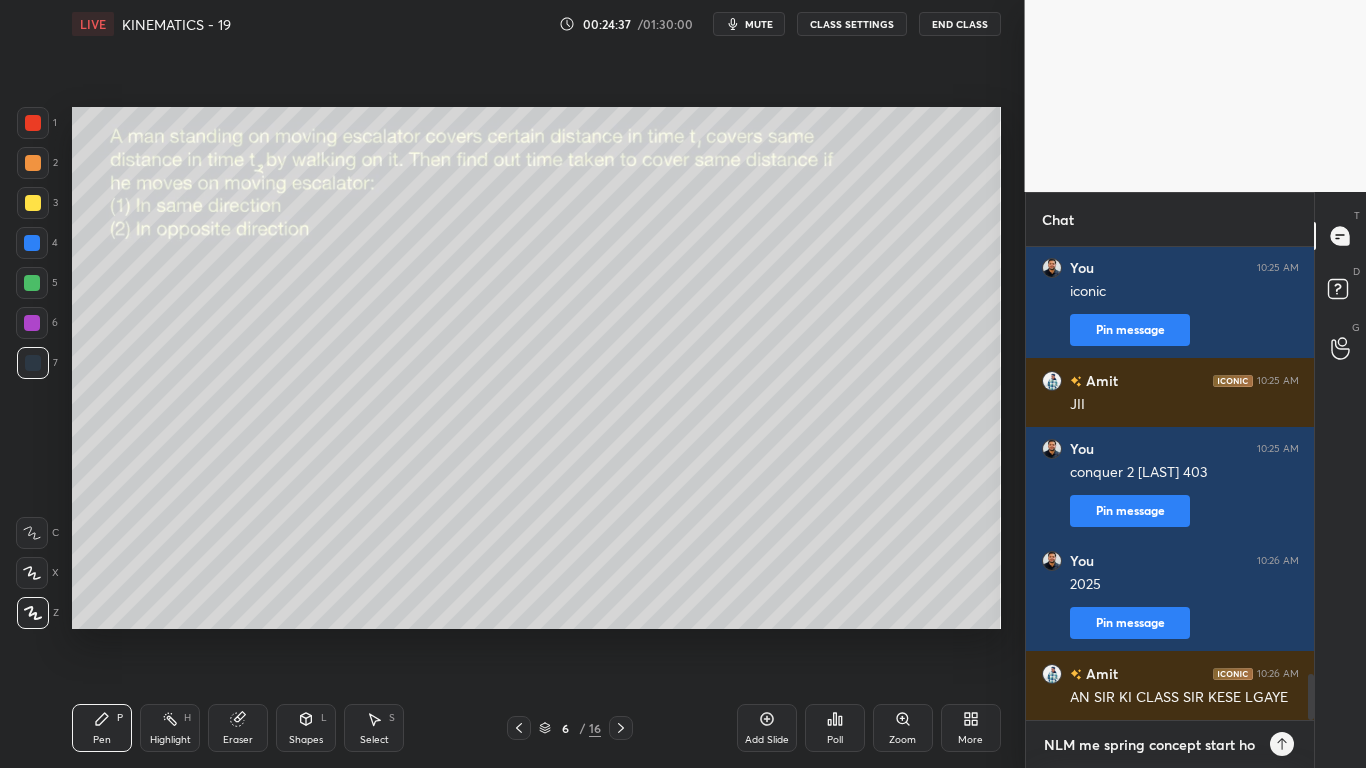 type on "NLM me spring concept start hog" 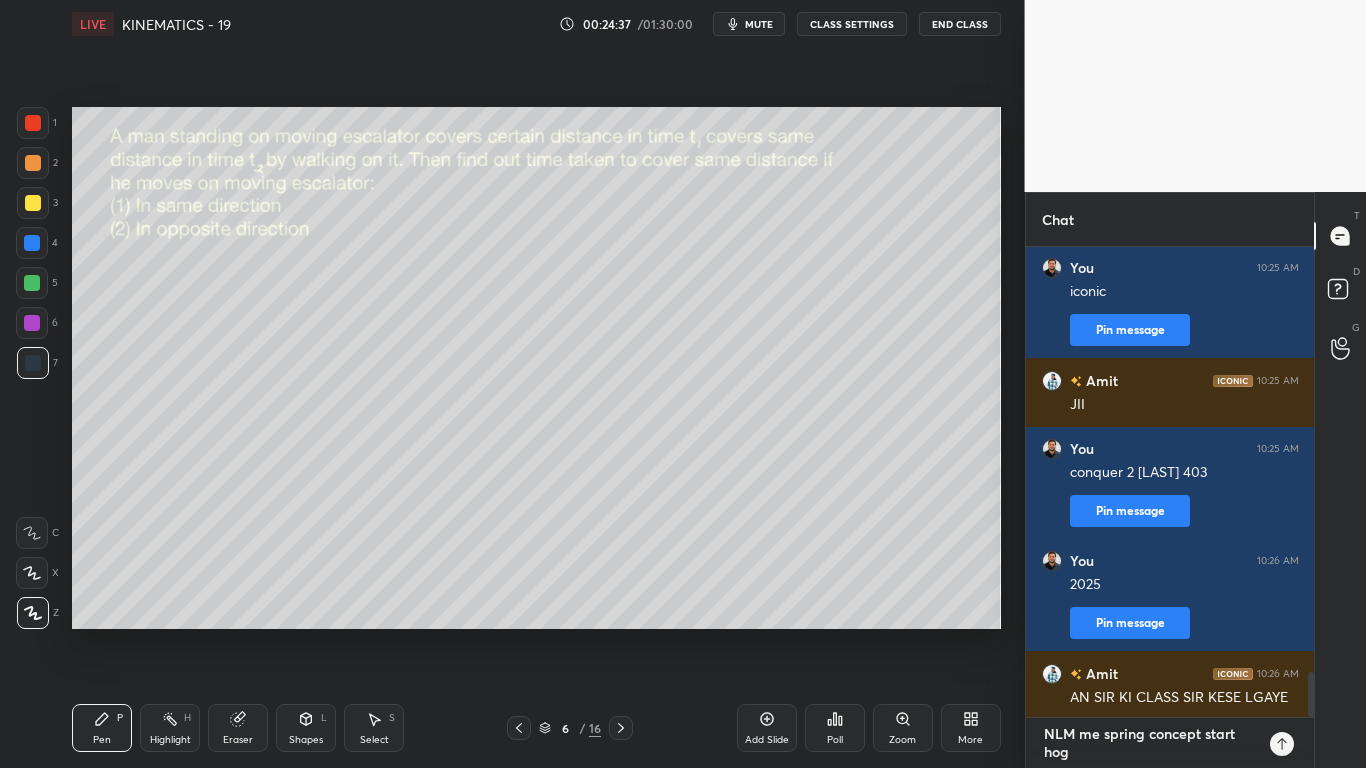type on "NLM me spring concept start hoga" 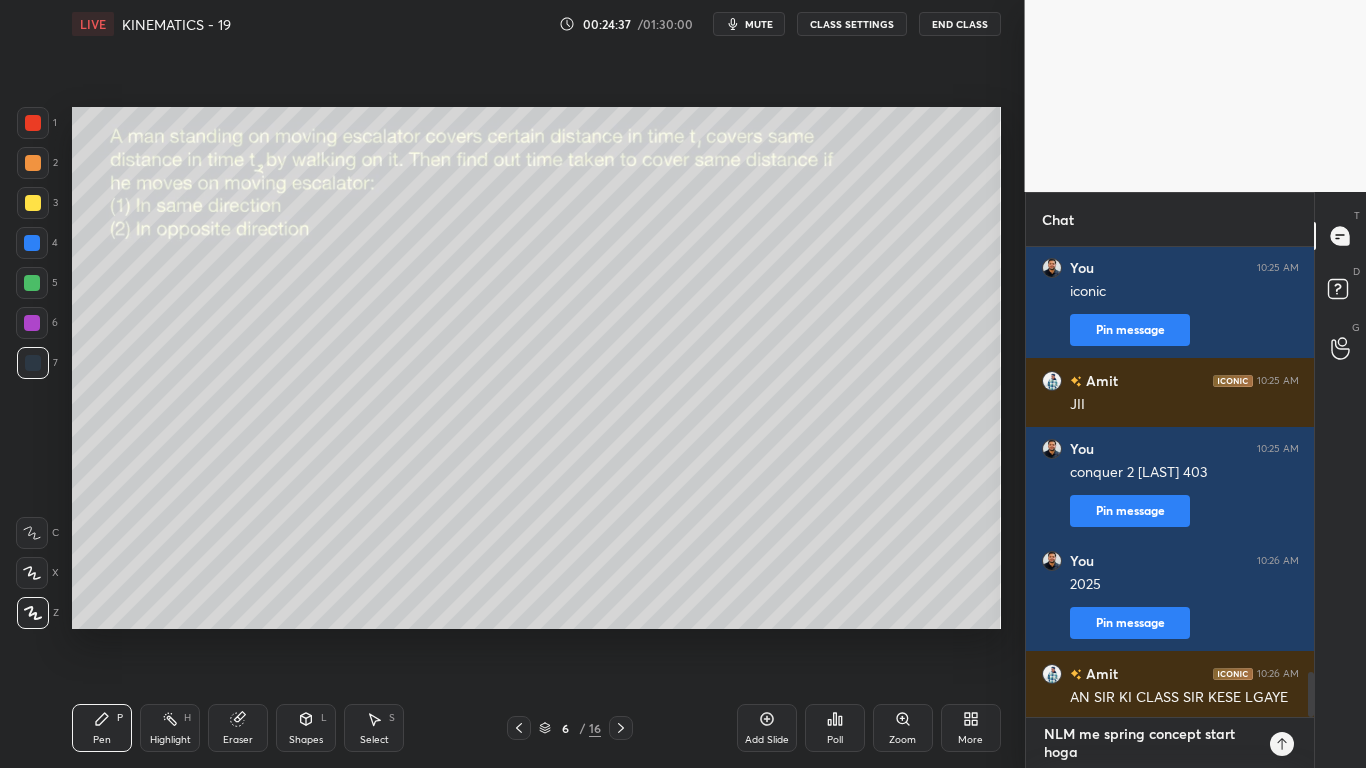 type on "x" 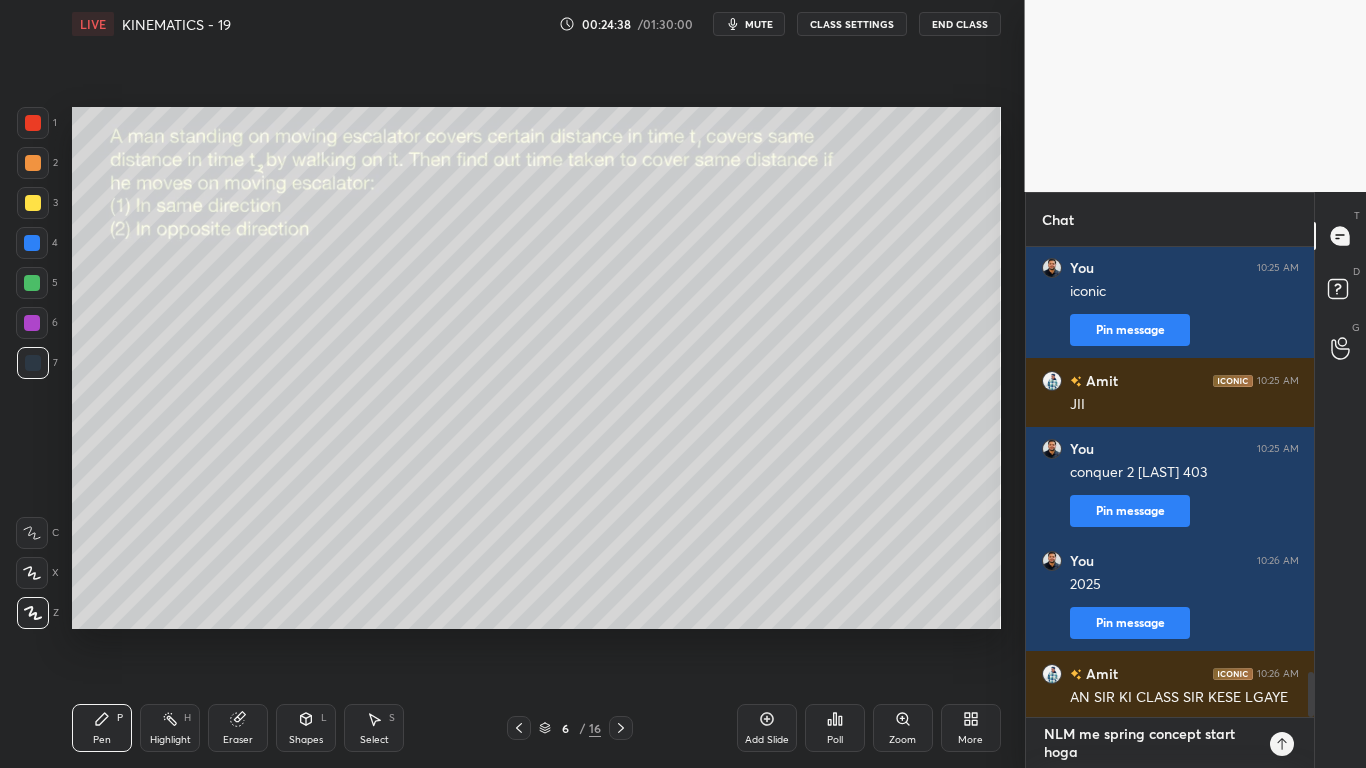 type 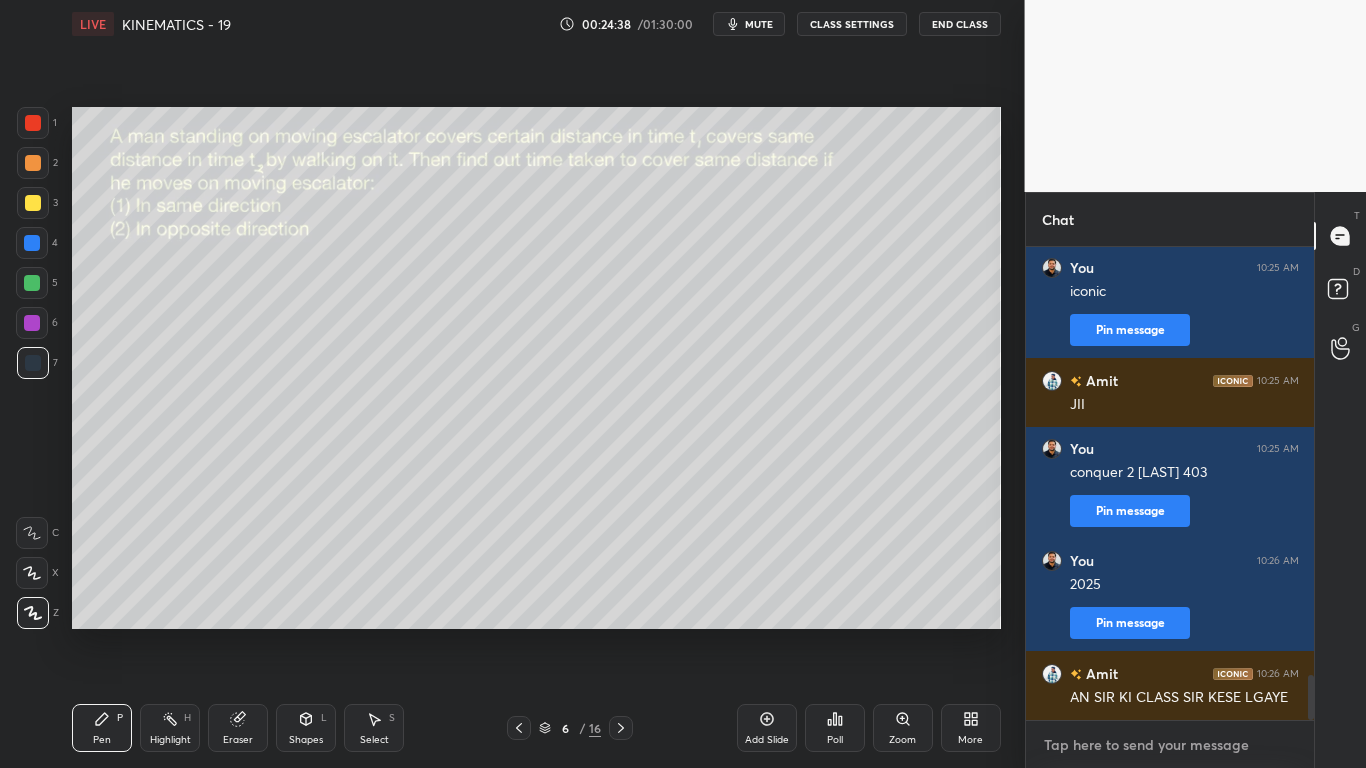 scroll, scrollTop: 7, scrollLeft: 7, axis: both 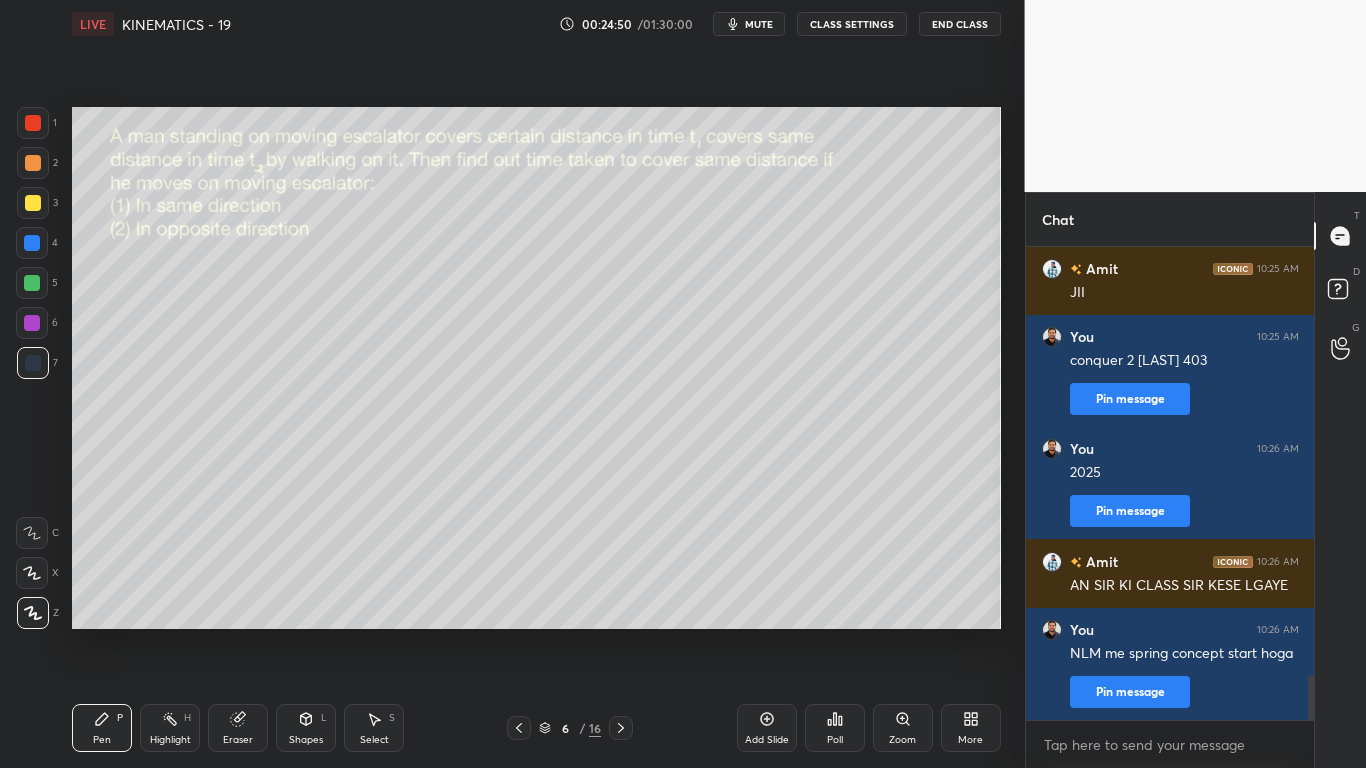 click 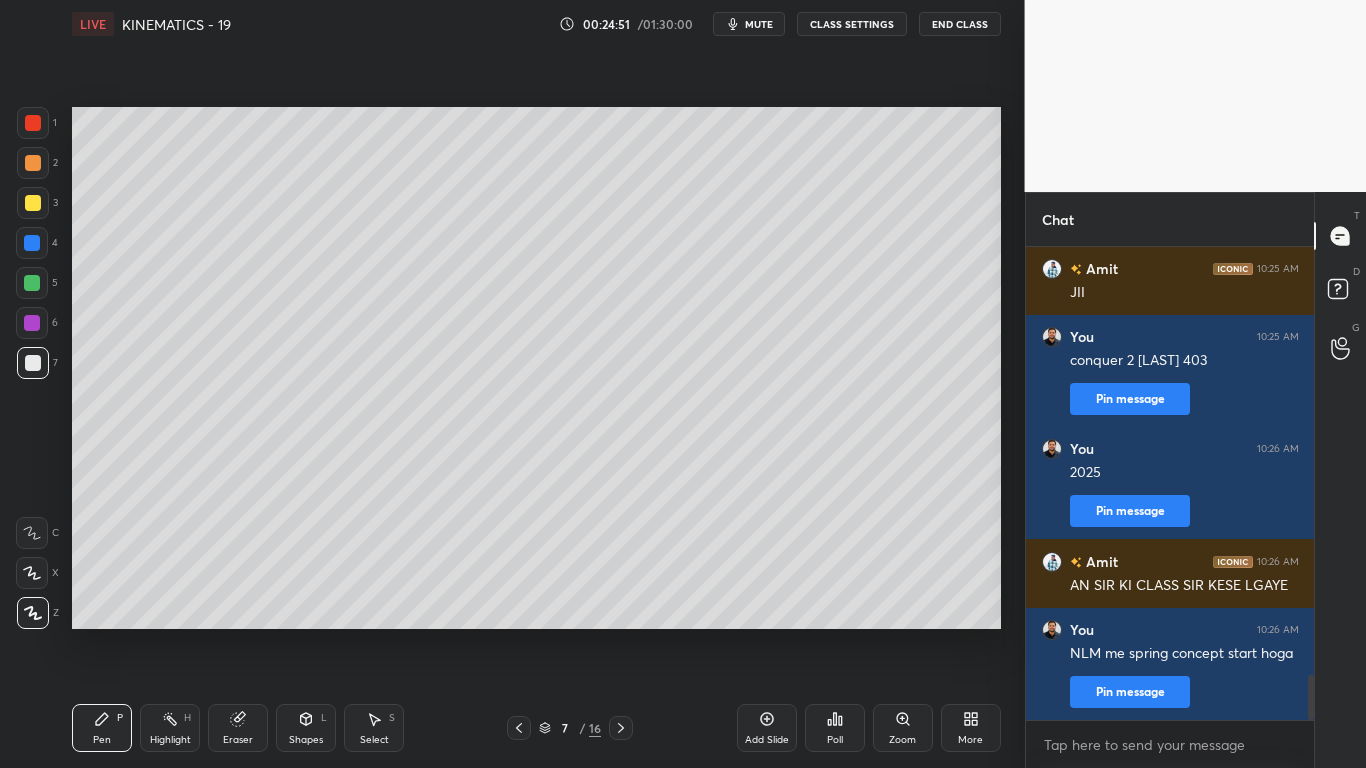click 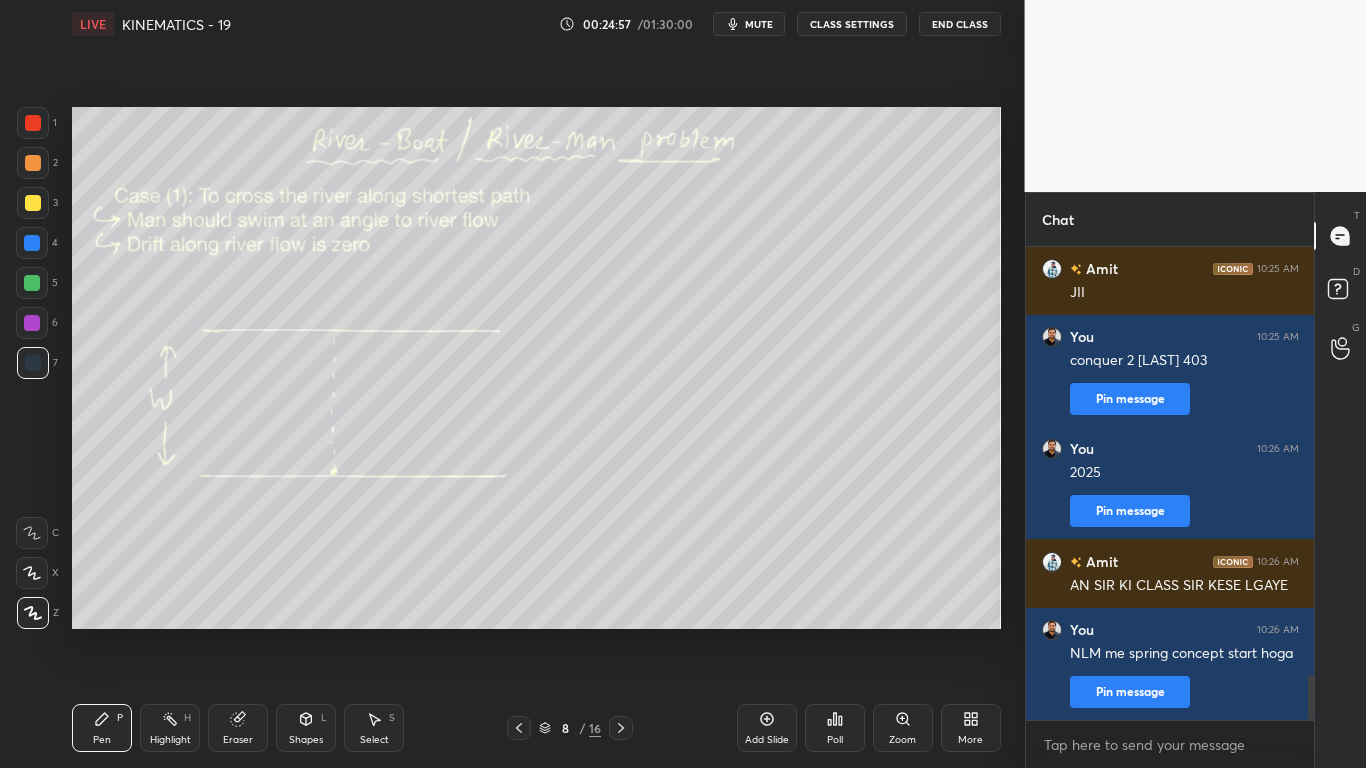 click at bounding box center [33, 203] 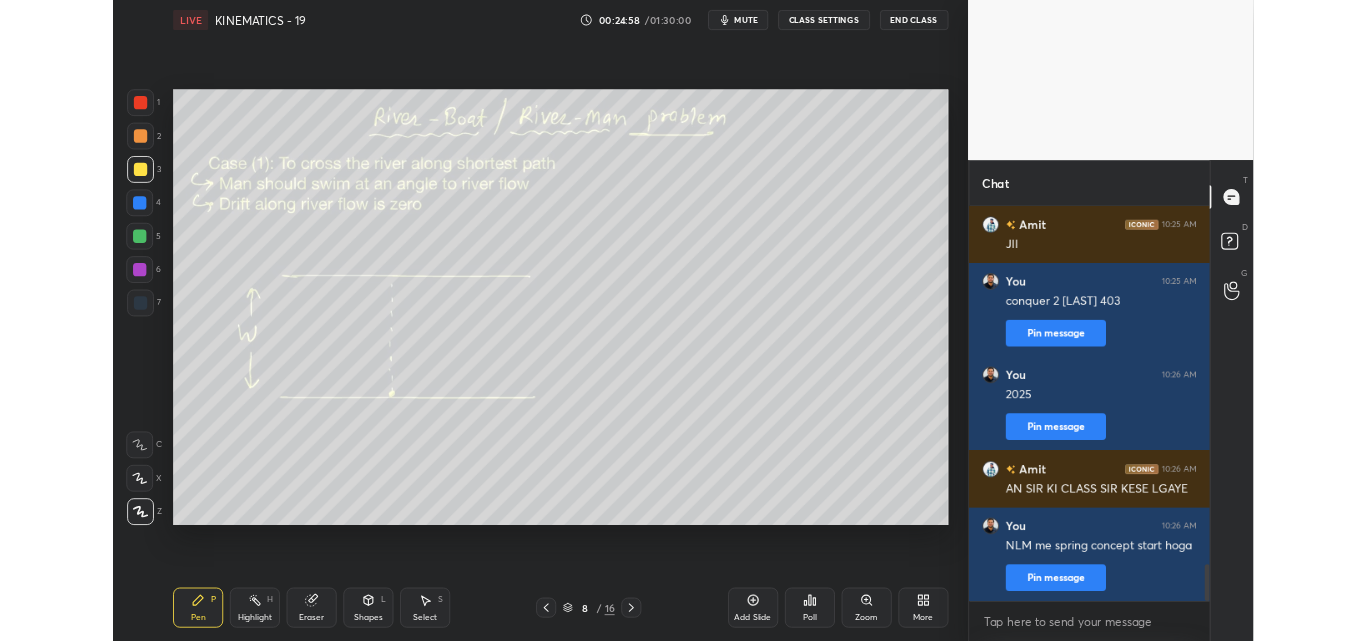 scroll, scrollTop: 4621, scrollLeft: 0, axis: vertical 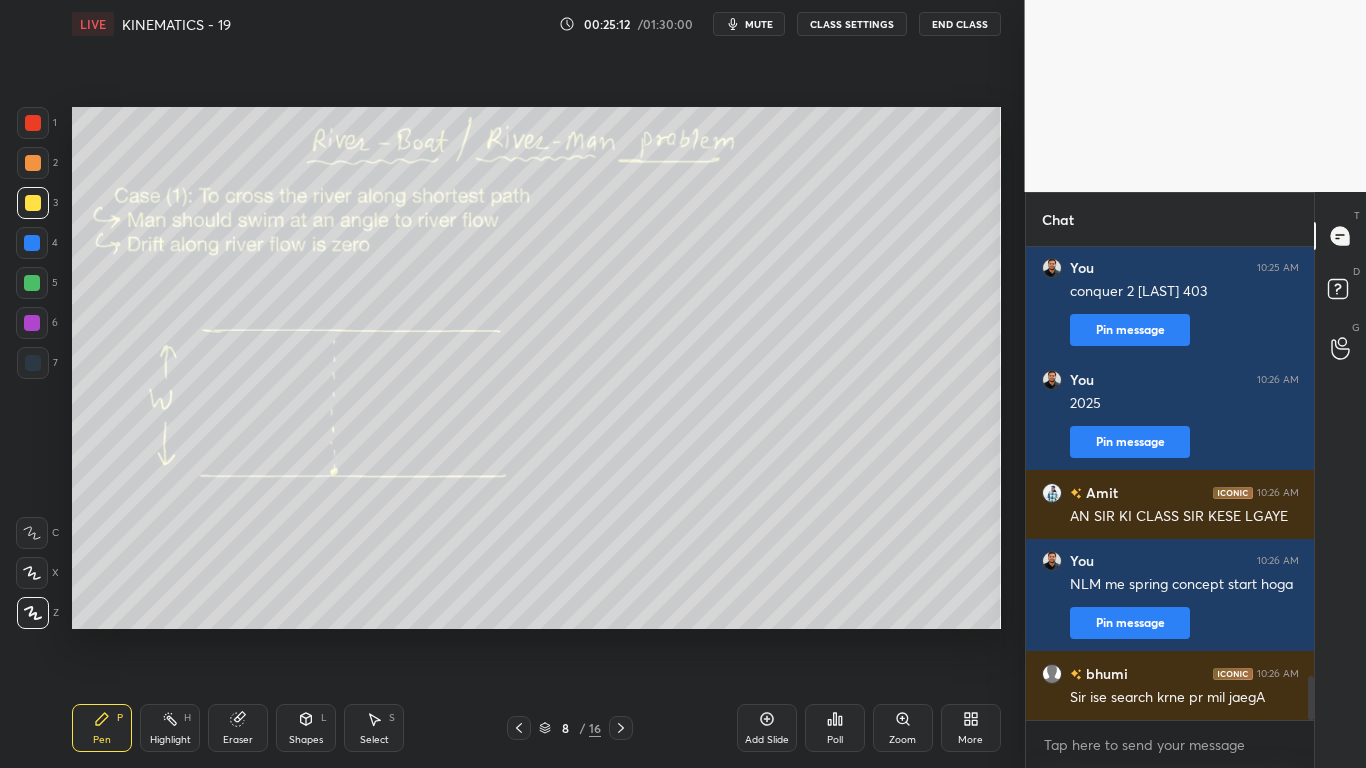 click 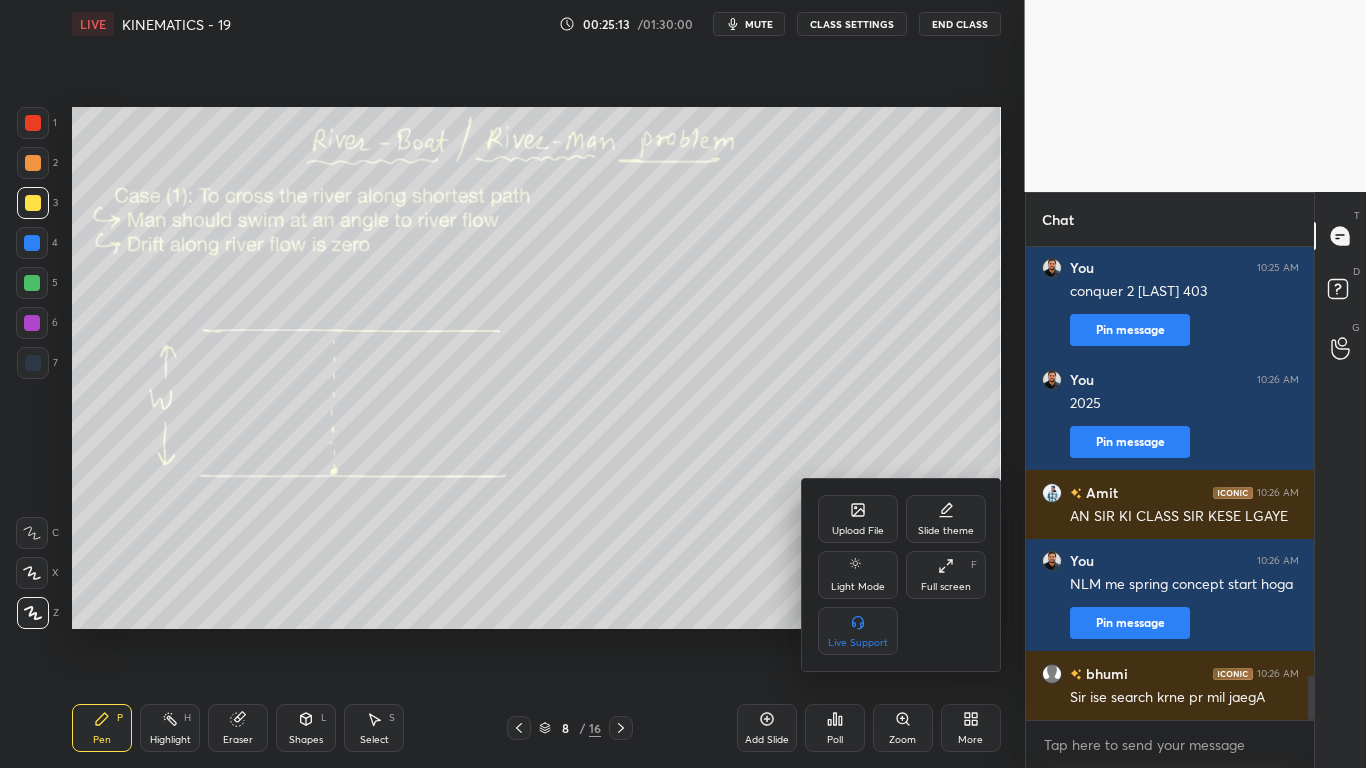 click on "Full screen F" at bounding box center [946, 575] 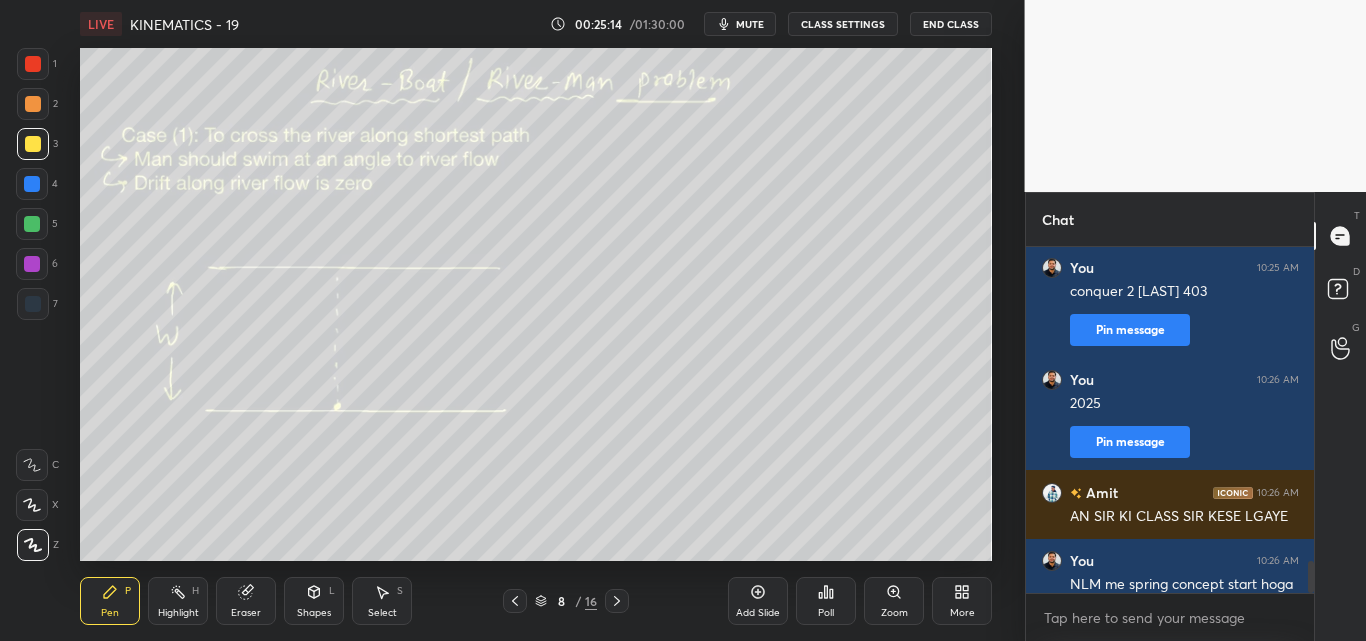 type on "x" 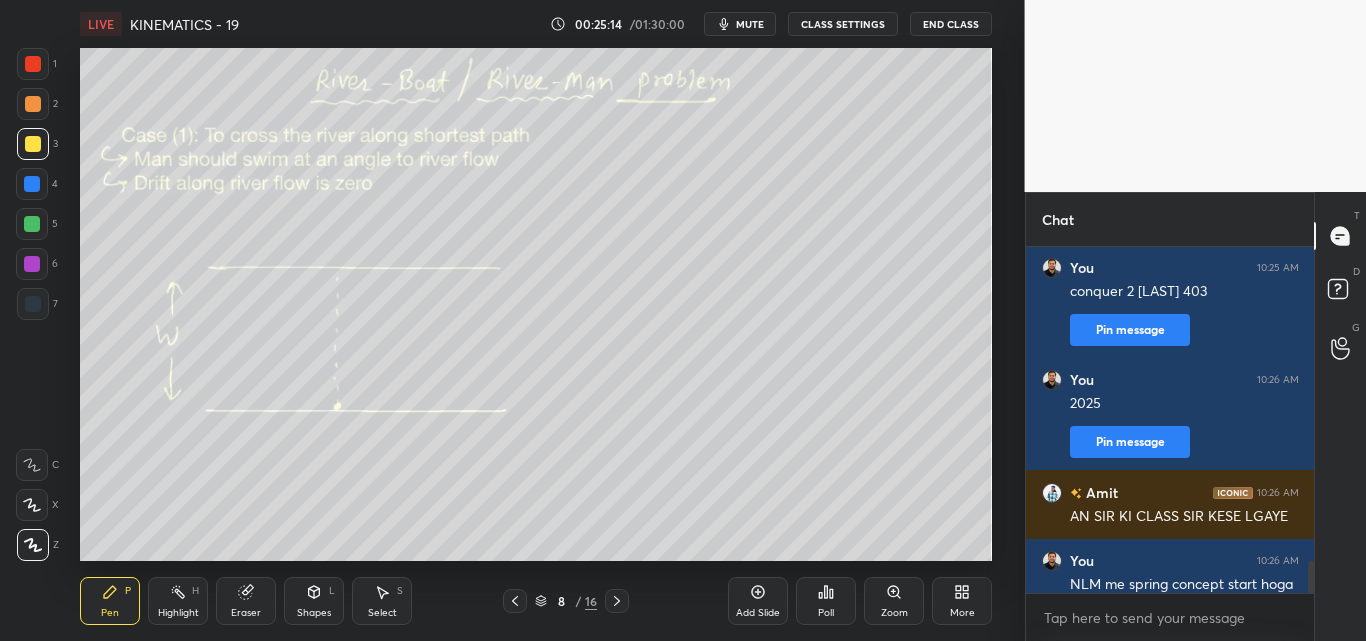 scroll, scrollTop: 513, scrollLeft: 944, axis: both 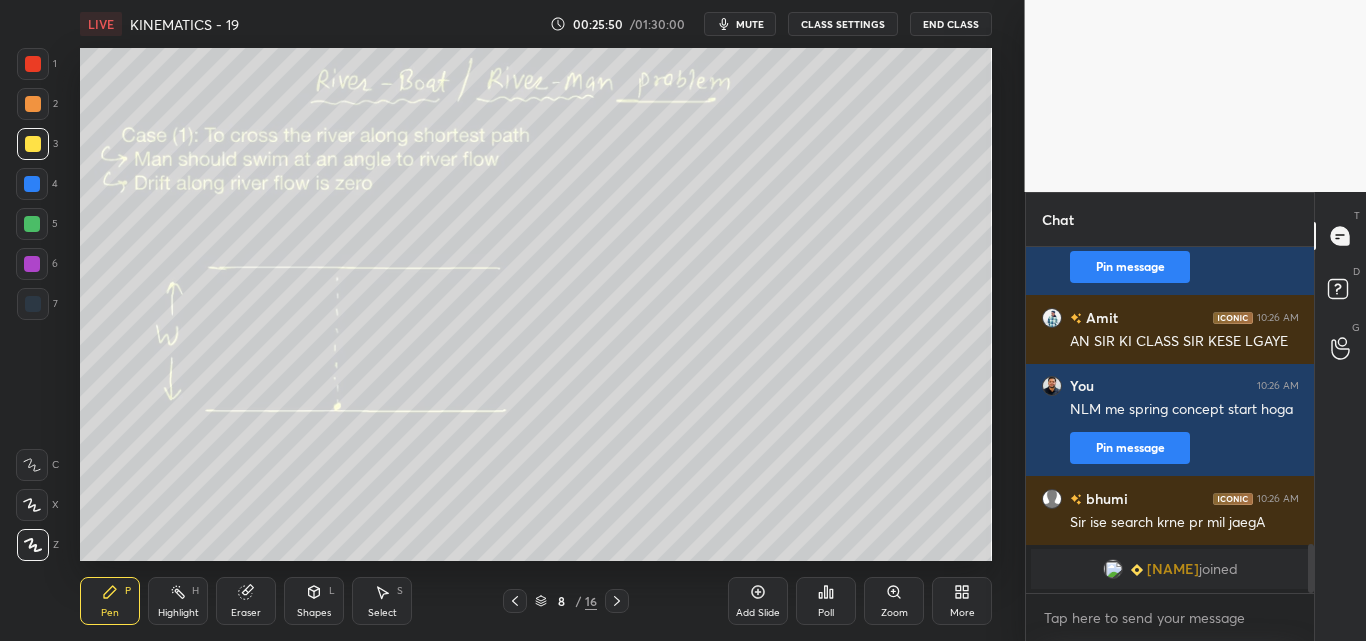 click on "More" at bounding box center [962, 601] 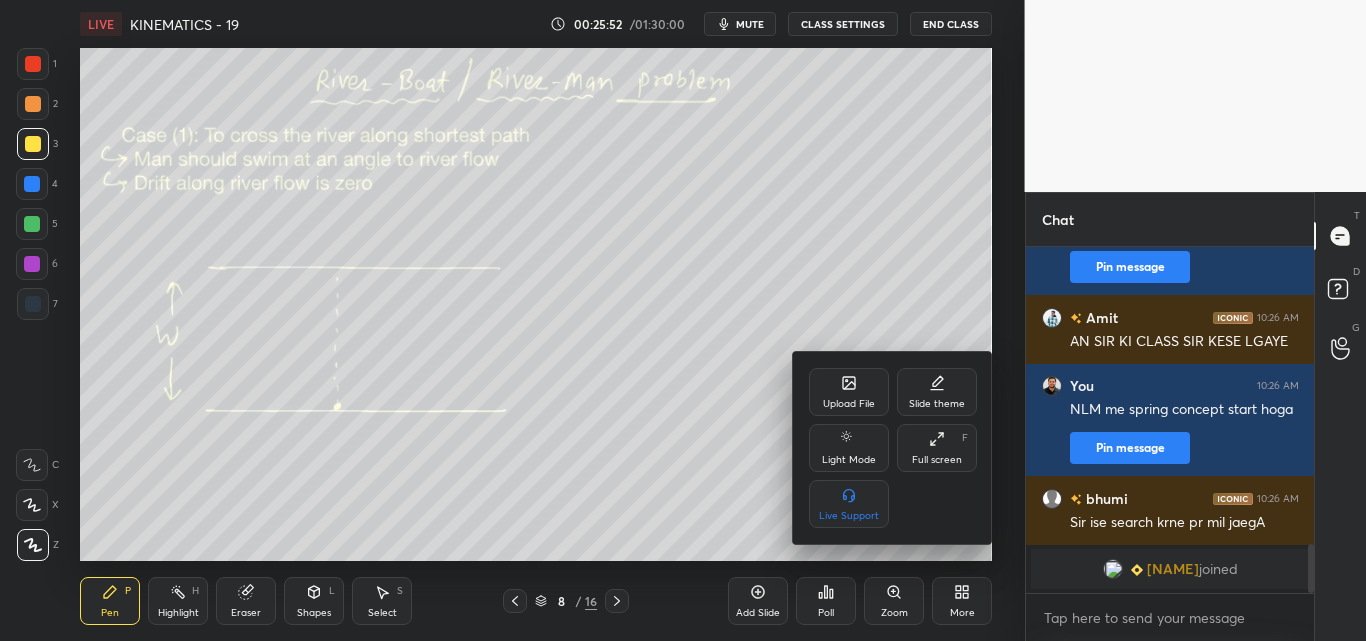 click on "Full screen F" at bounding box center (937, 448) 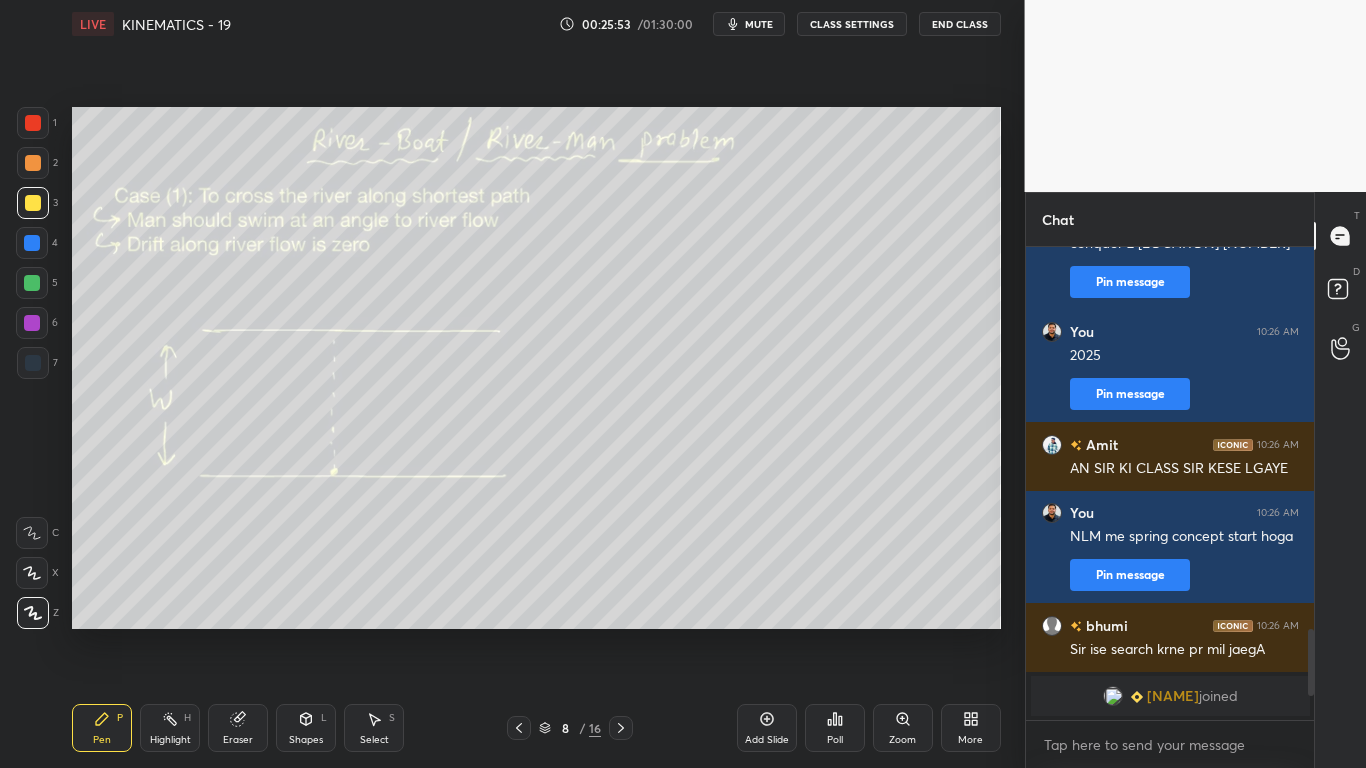 scroll, scrollTop: 99360, scrollLeft: 99055, axis: both 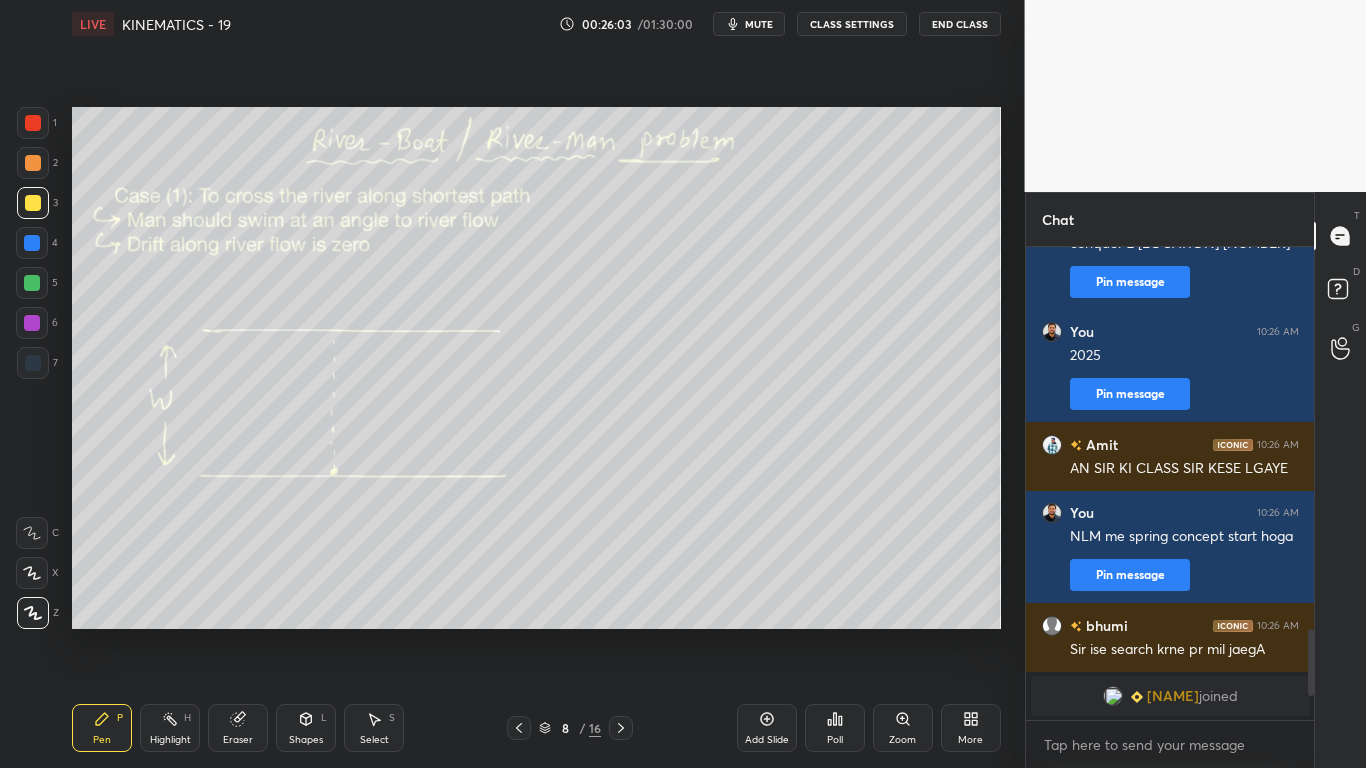 click 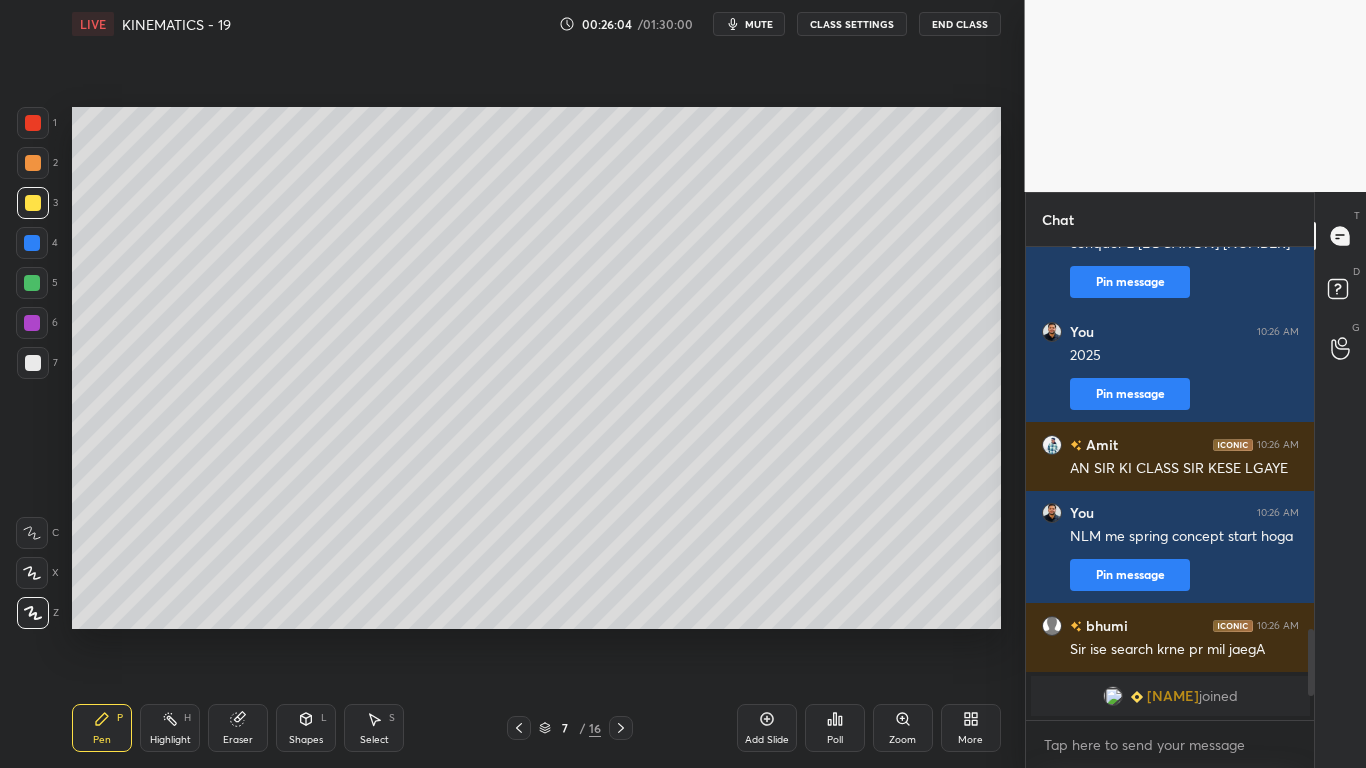 click 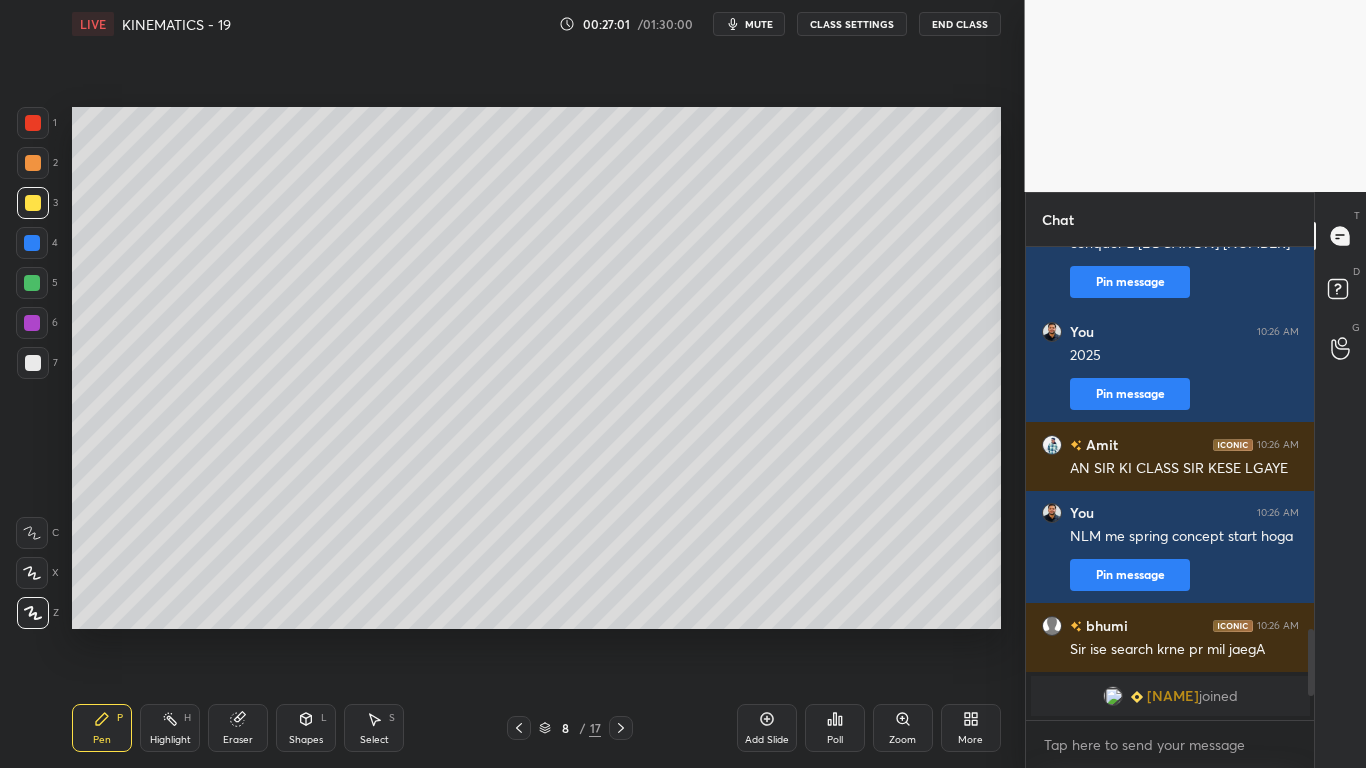 drag, startPoint x: 31, startPoint y: 358, endPoint x: 63, endPoint y: 356, distance: 32.06244 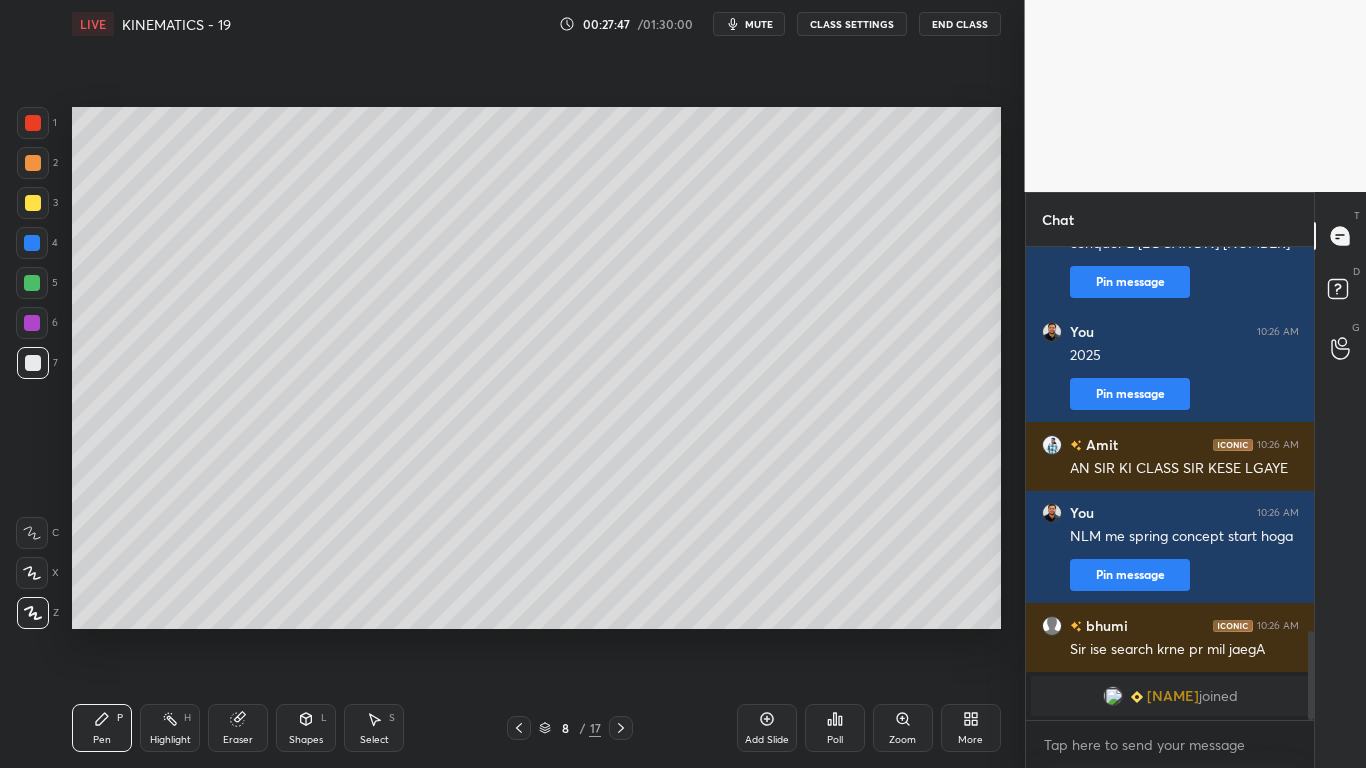 scroll, scrollTop: 2051, scrollLeft: 0, axis: vertical 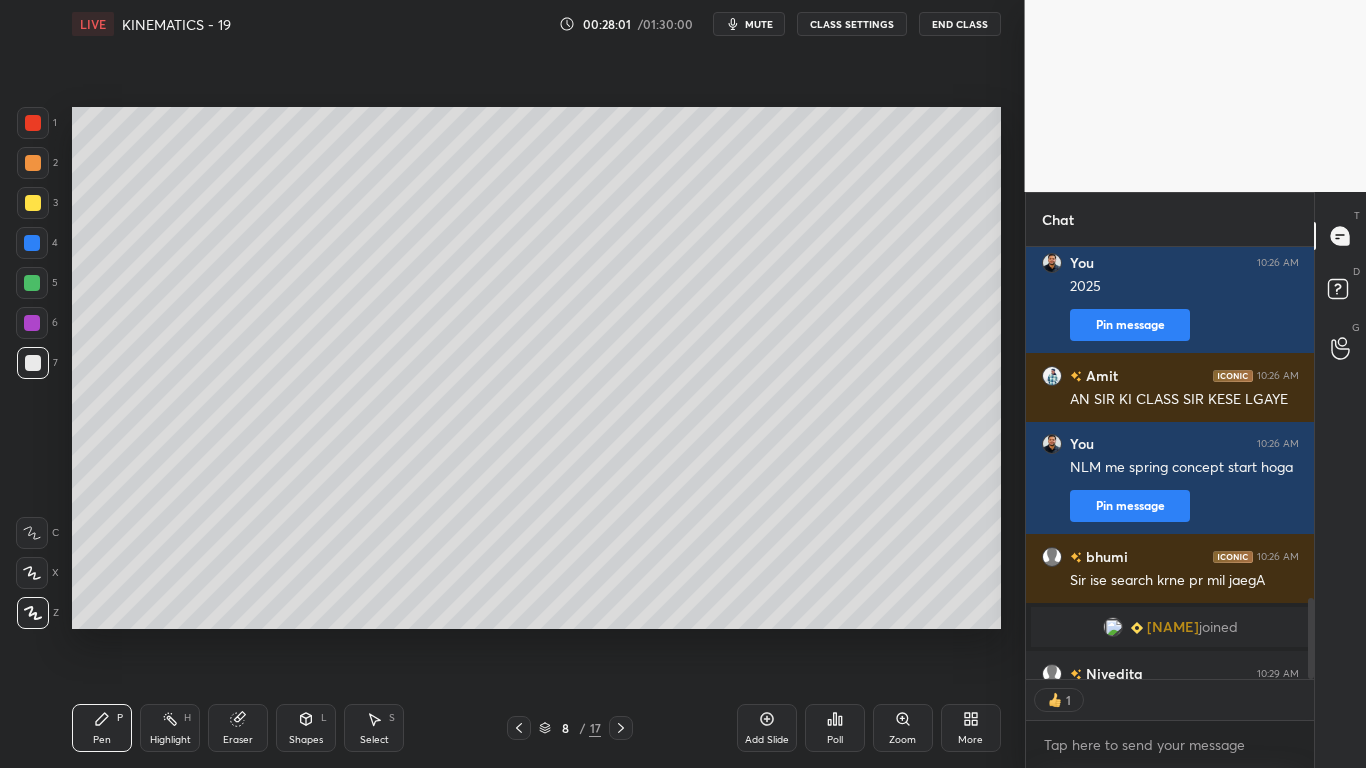 click 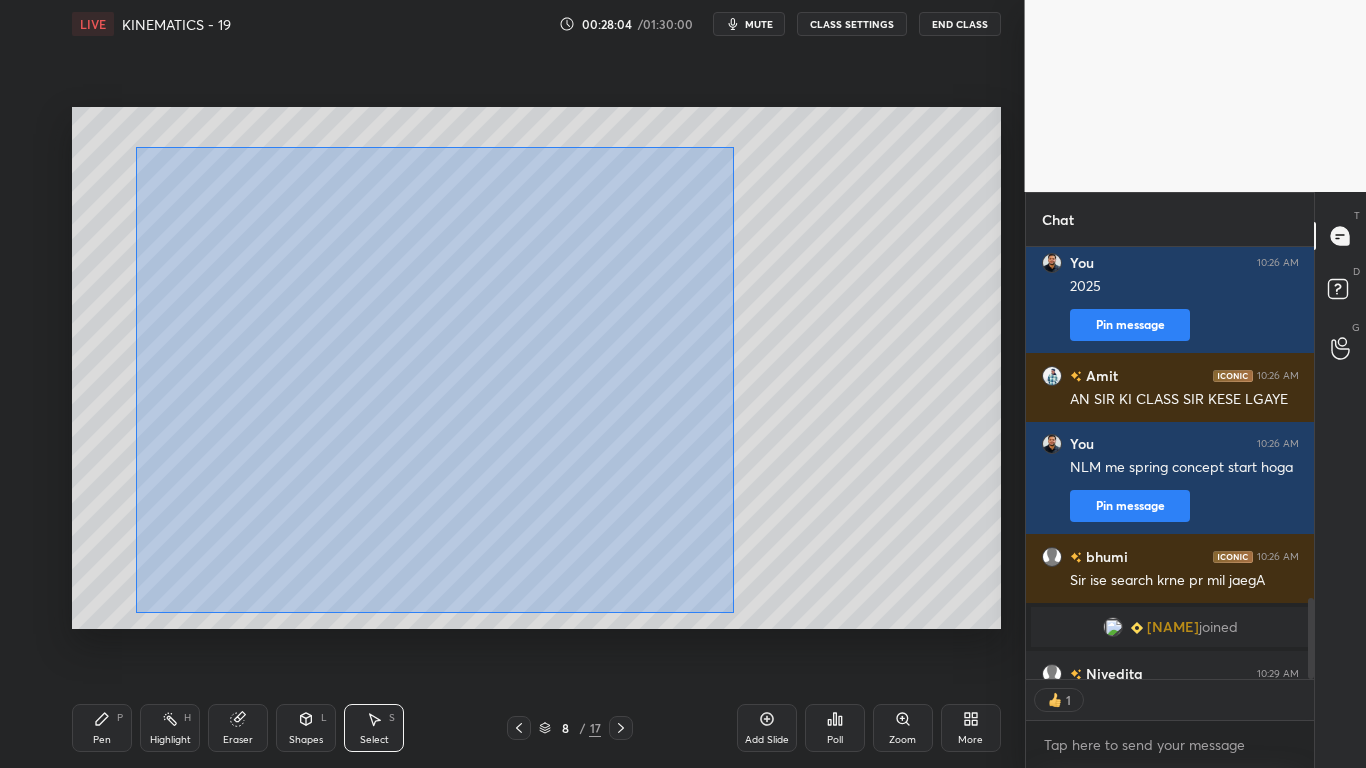 drag, startPoint x: 156, startPoint y: 310, endPoint x: 706, endPoint y: 156, distance: 571.1532 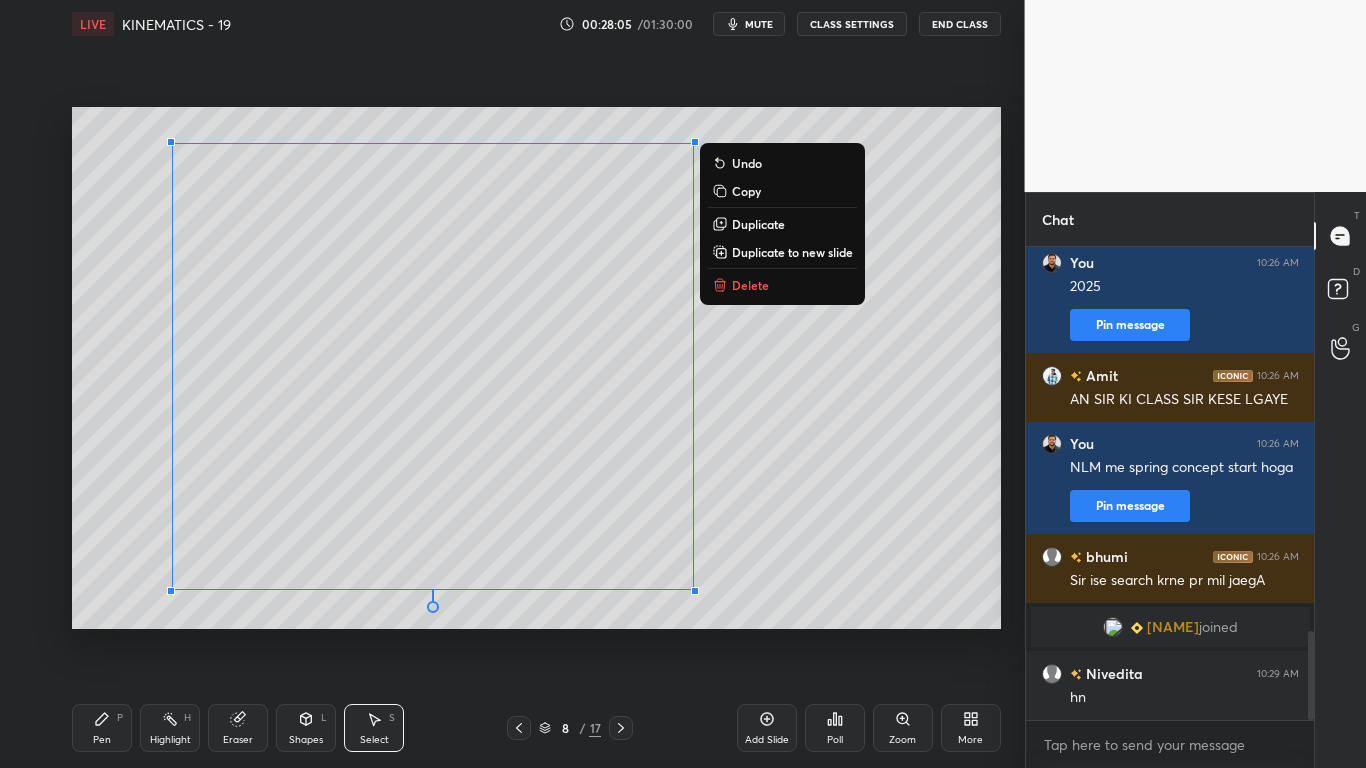 scroll, scrollTop: 7, scrollLeft: 7, axis: both 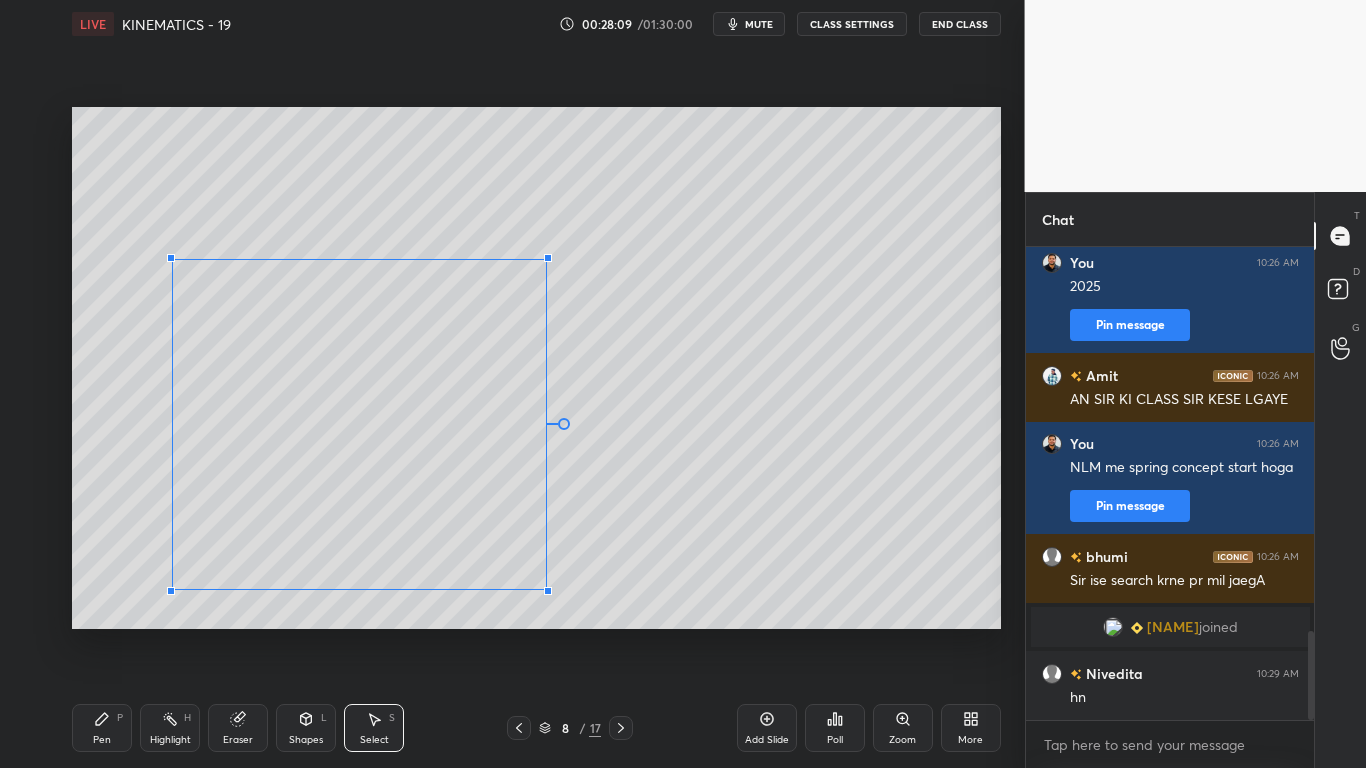 drag, startPoint x: 697, startPoint y: 142, endPoint x: 568, endPoint y: 255, distance: 171.49344 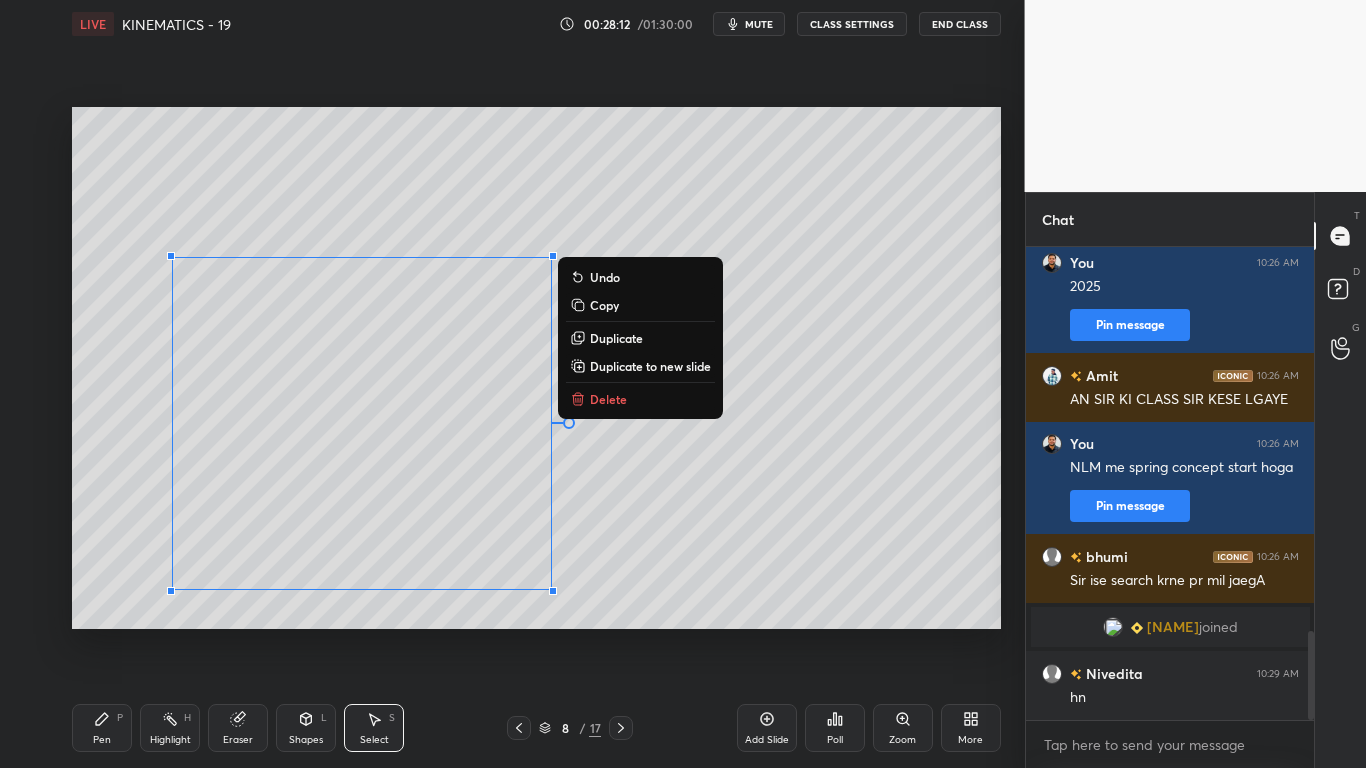 drag, startPoint x: 601, startPoint y: 307, endPoint x: 606, endPoint y: 343, distance: 36.345562 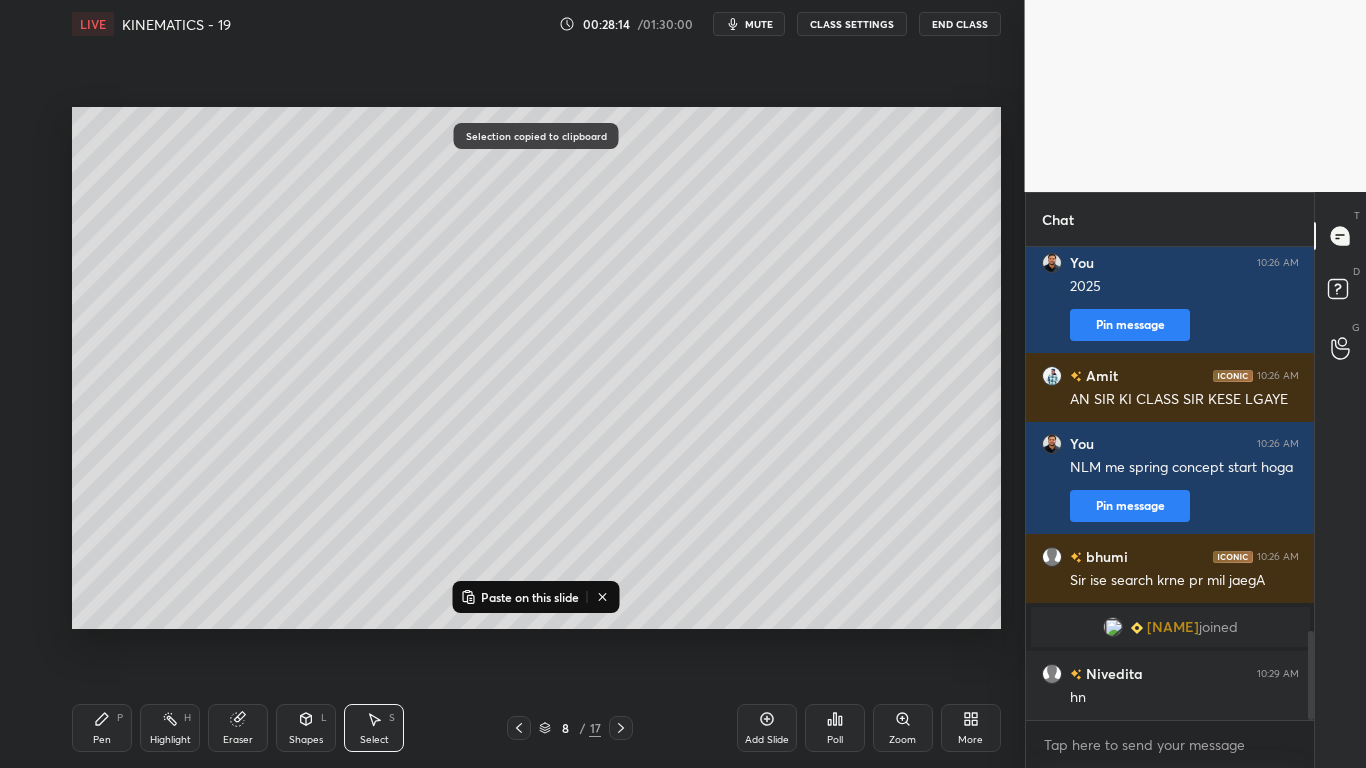 drag, startPoint x: 617, startPoint y: 724, endPoint x: 593, endPoint y: 684, distance: 46.647614 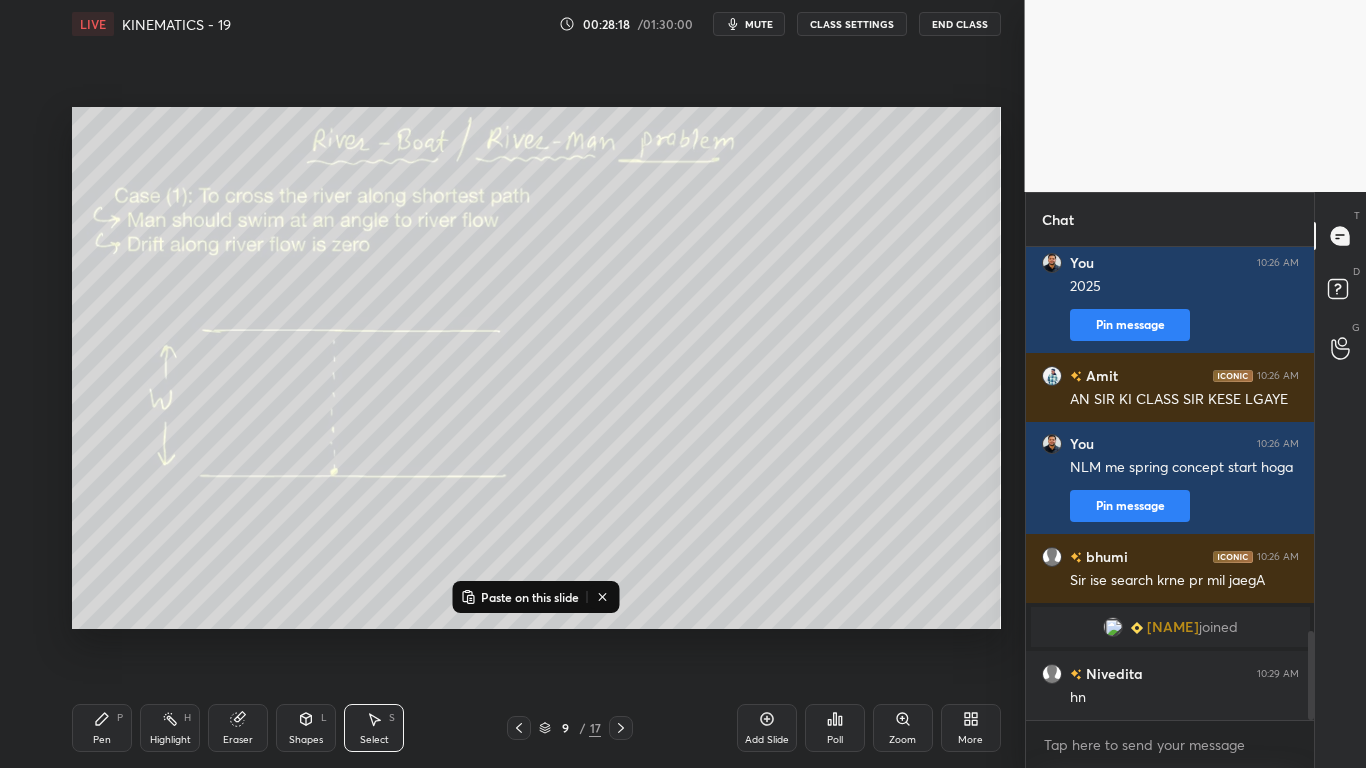 click on "Paste on this slide" at bounding box center [530, 597] 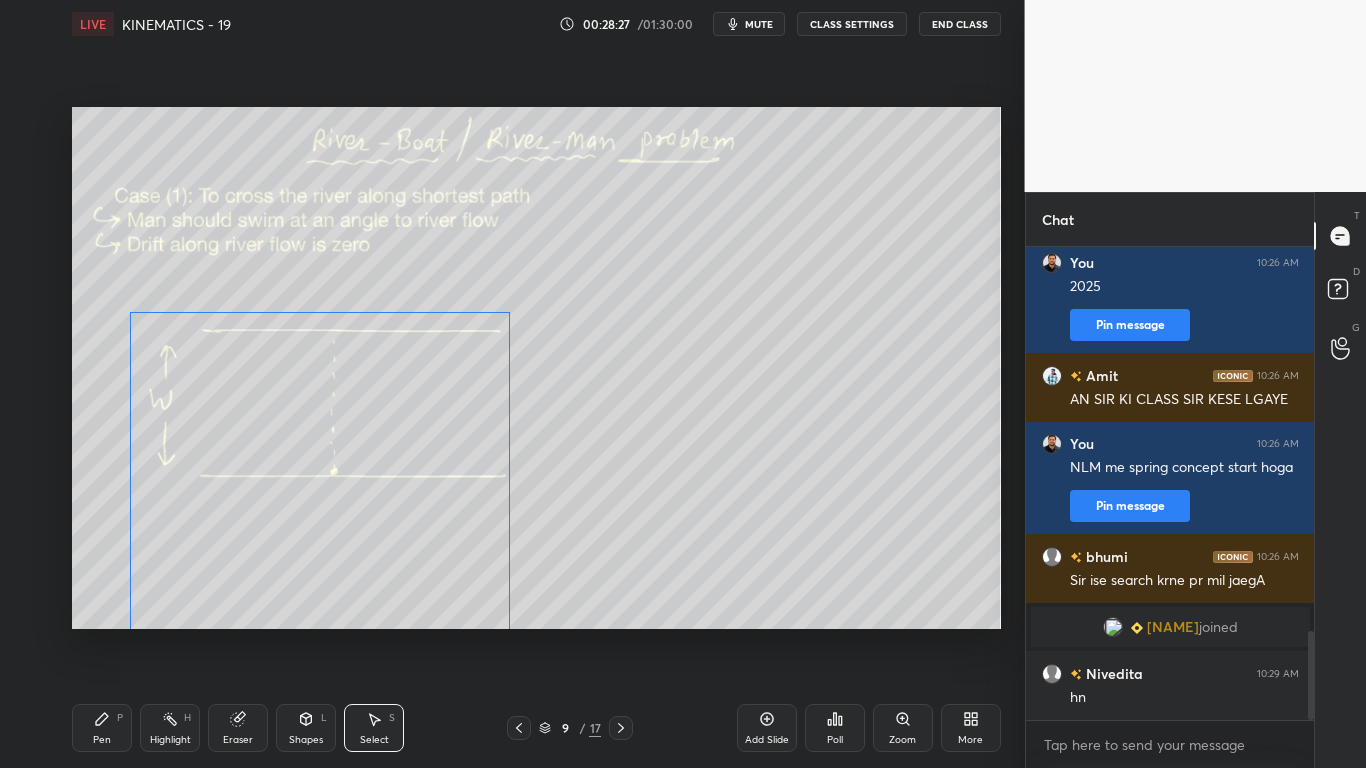 drag, startPoint x: 458, startPoint y: 496, endPoint x: 625, endPoint y: 467, distance: 169.49927 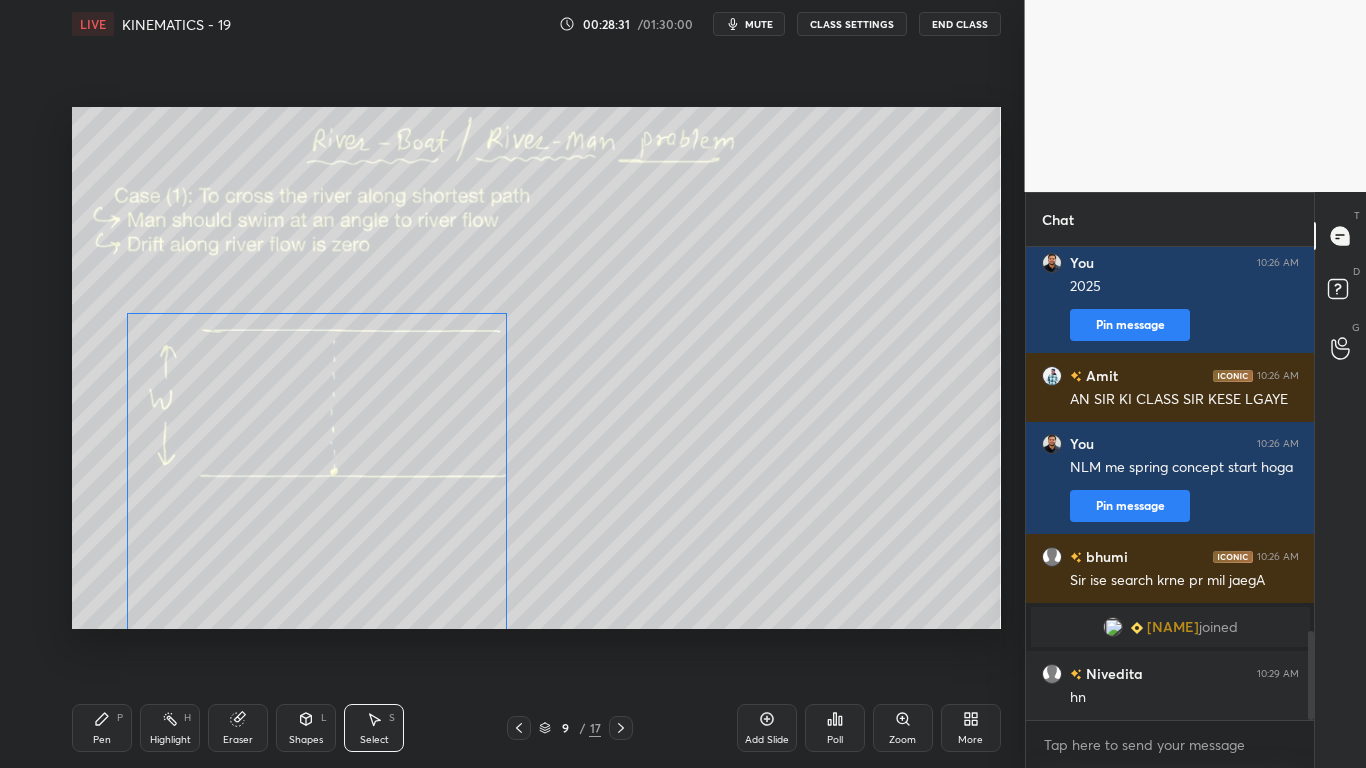 drag, startPoint x: 439, startPoint y: 505, endPoint x: 470, endPoint y: 498, distance: 31.780497 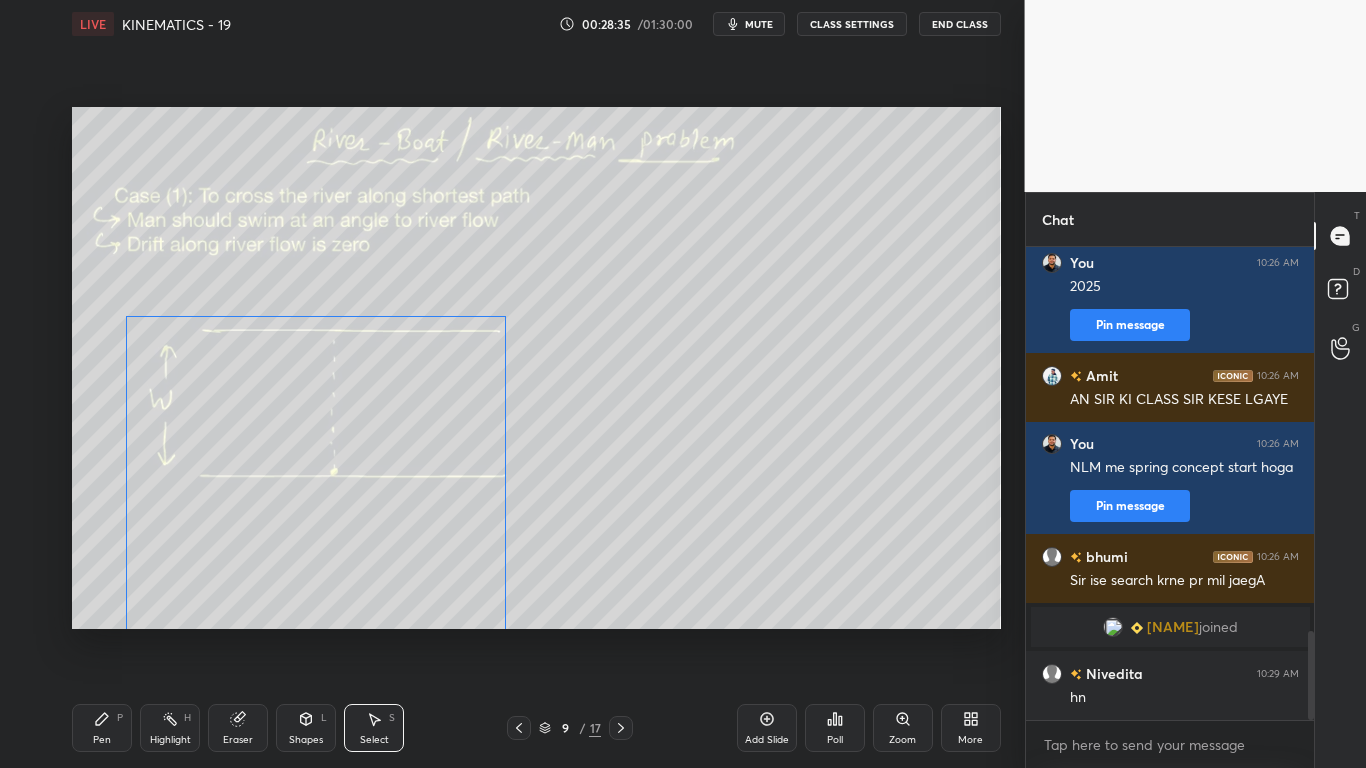 click on "0 ° Undo Copy Paste here Duplicate Duplicate to new slide Delete" at bounding box center (536, 368) 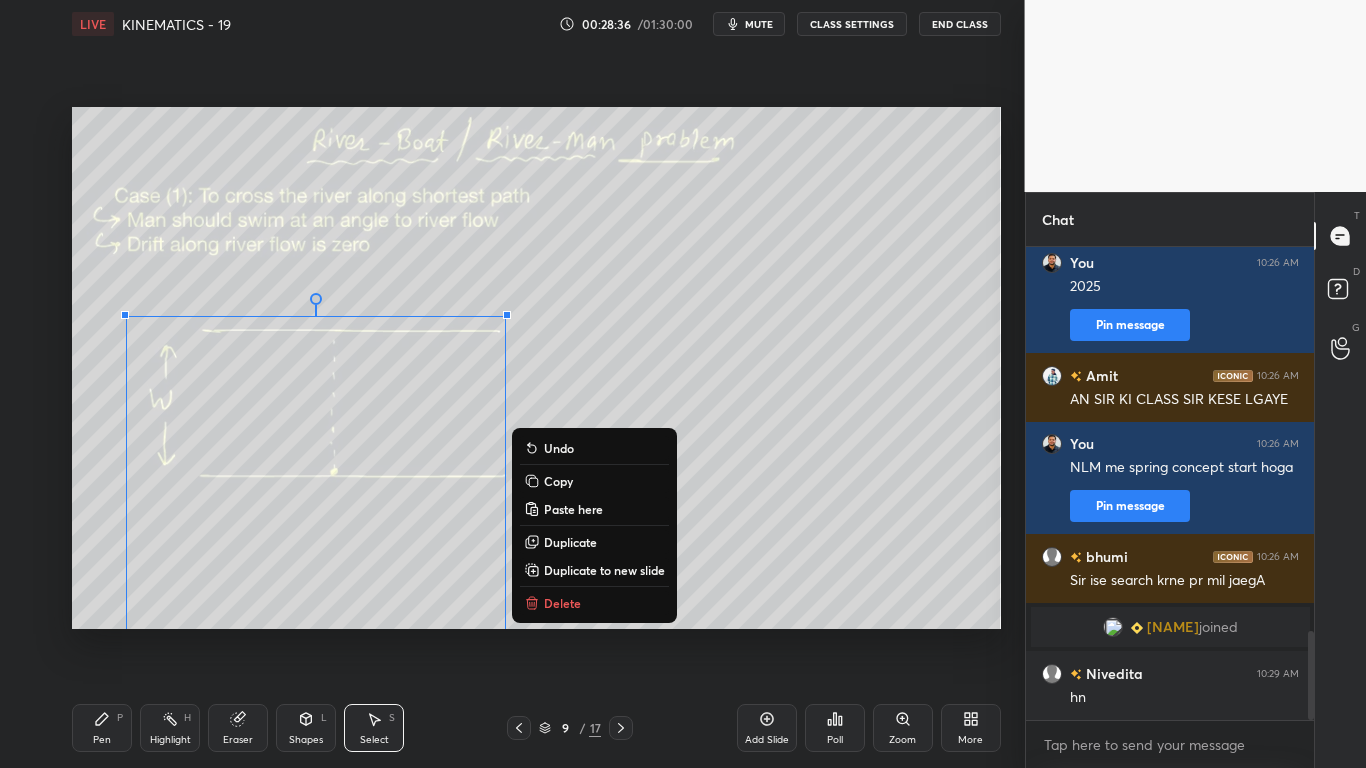 click on "0 ° Undo Copy Paste here Duplicate Duplicate to new slide Delete" at bounding box center (536, 368) 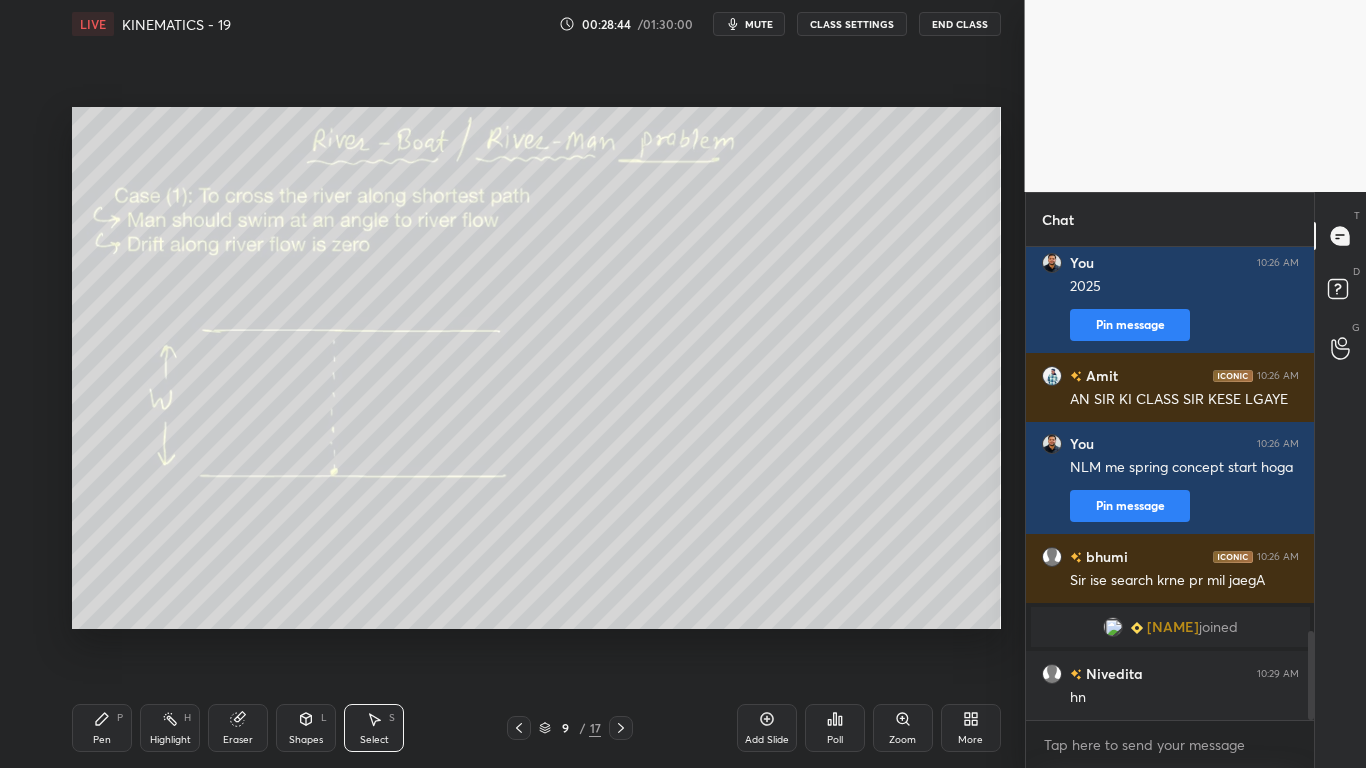 drag, startPoint x: 104, startPoint y: 723, endPoint x: 149, endPoint y: 675, distance: 65.795135 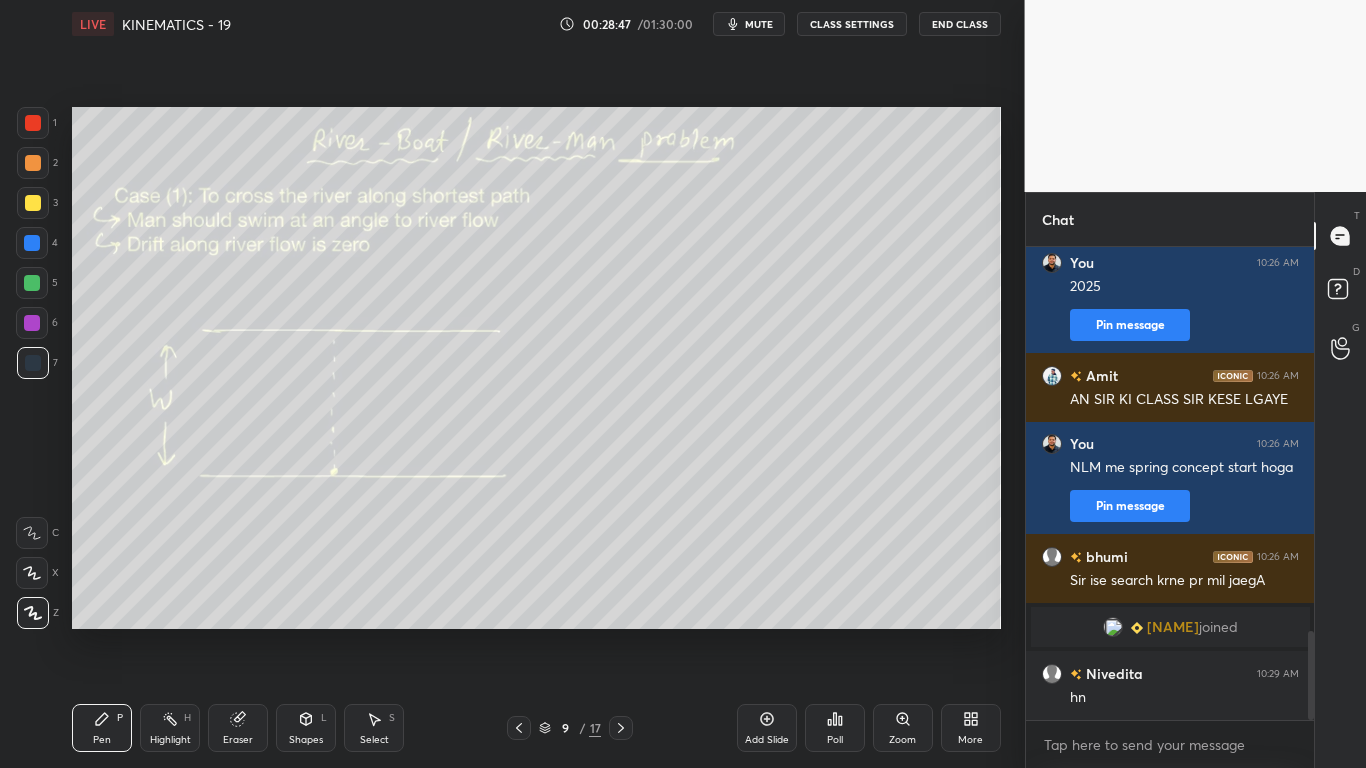 click at bounding box center (33, 203) 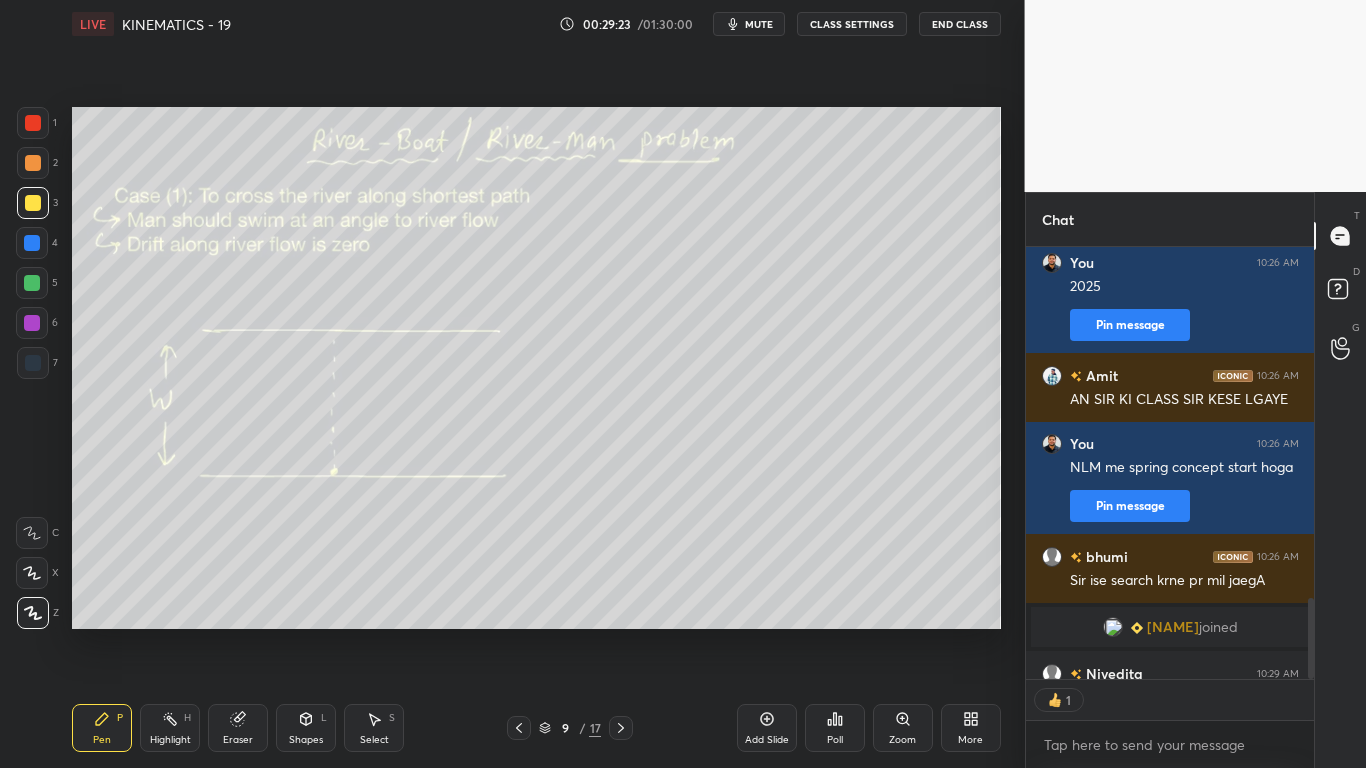 scroll, scrollTop: 426, scrollLeft: 282, axis: both 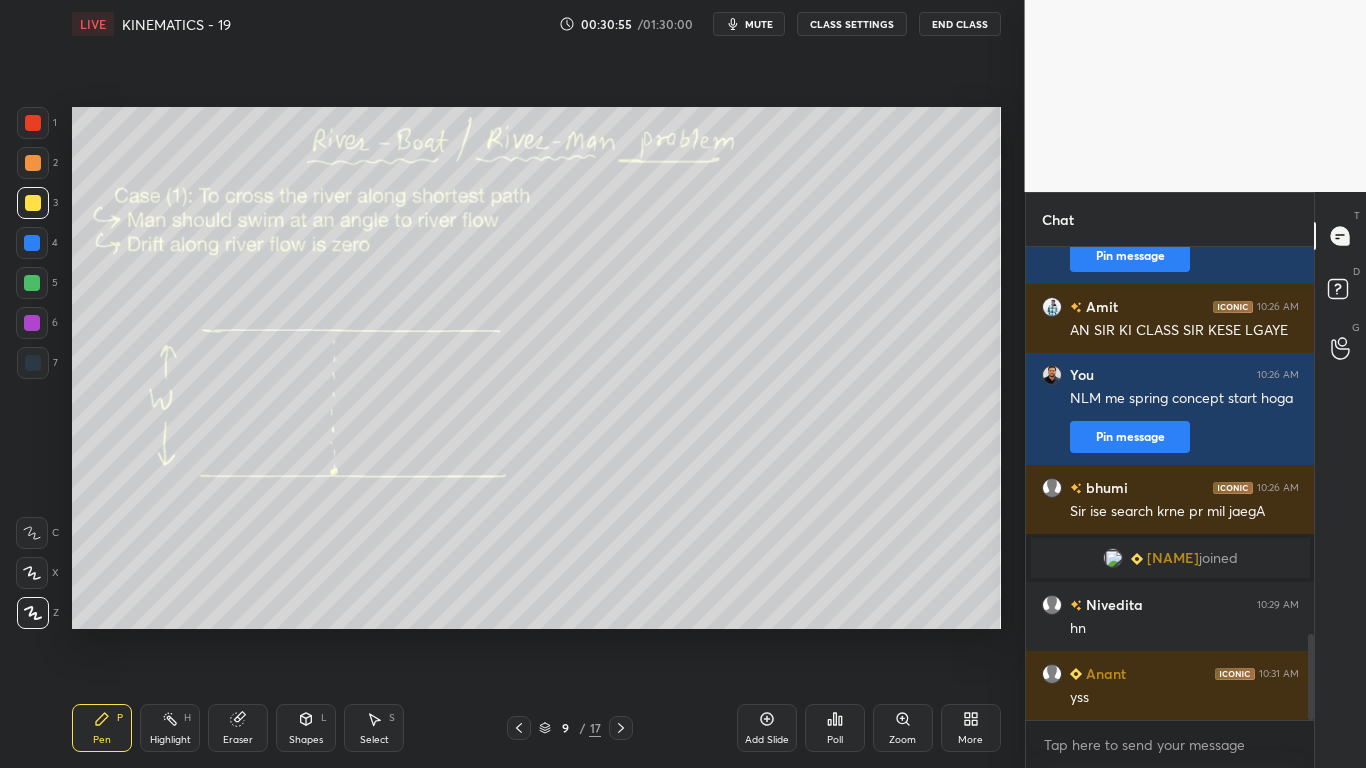 drag, startPoint x: 191, startPoint y: 730, endPoint x: 176, endPoint y: 716, distance: 20.518284 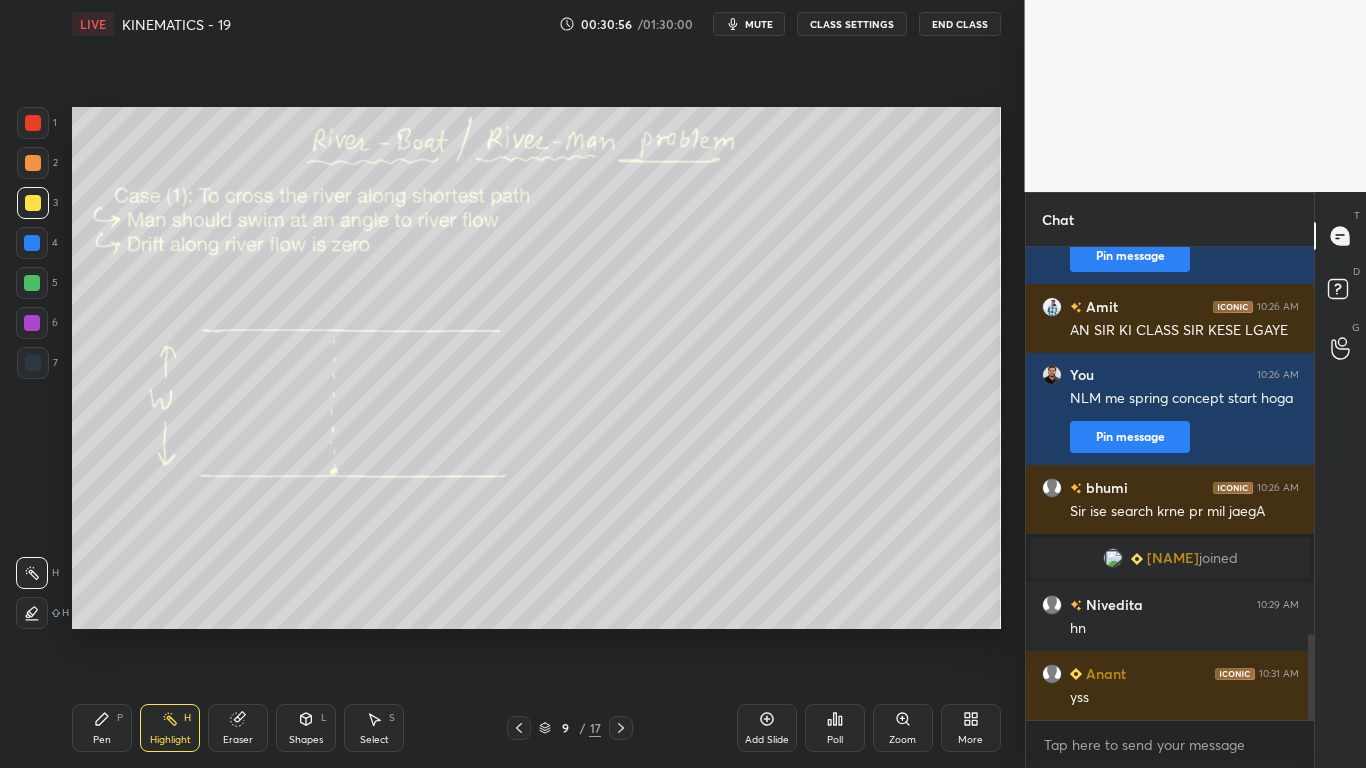 drag, startPoint x: 27, startPoint y: 613, endPoint x: 67, endPoint y: 616, distance: 40.112343 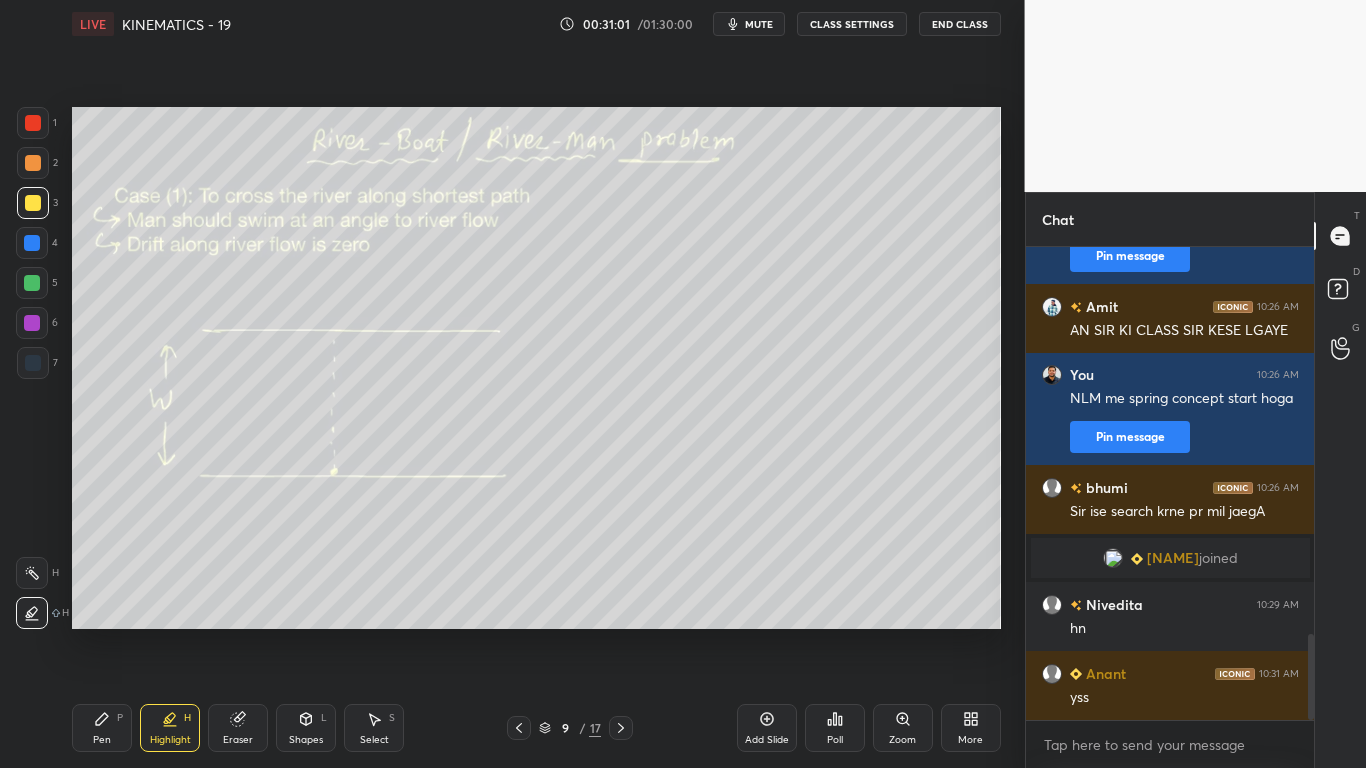 click on "Pen" at bounding box center (102, 740) 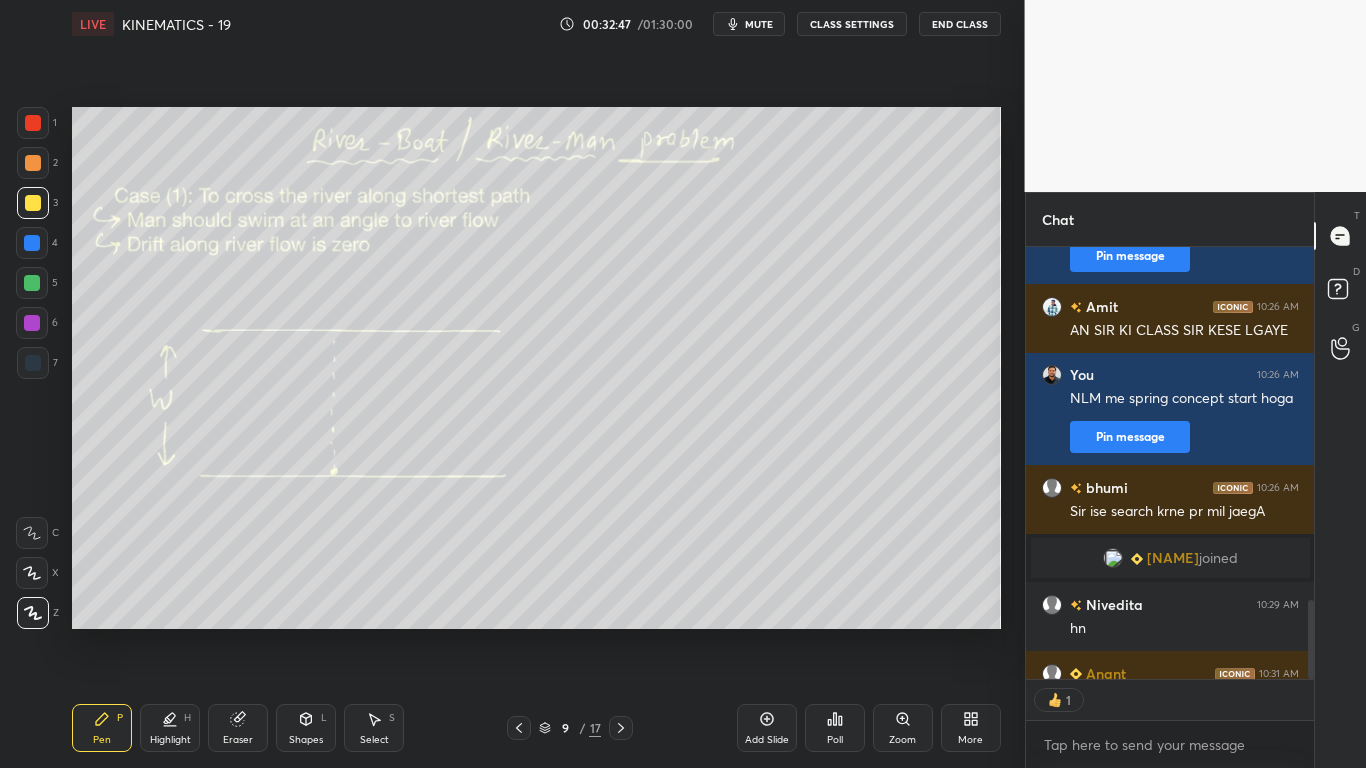 scroll, scrollTop: 426, scrollLeft: 282, axis: both 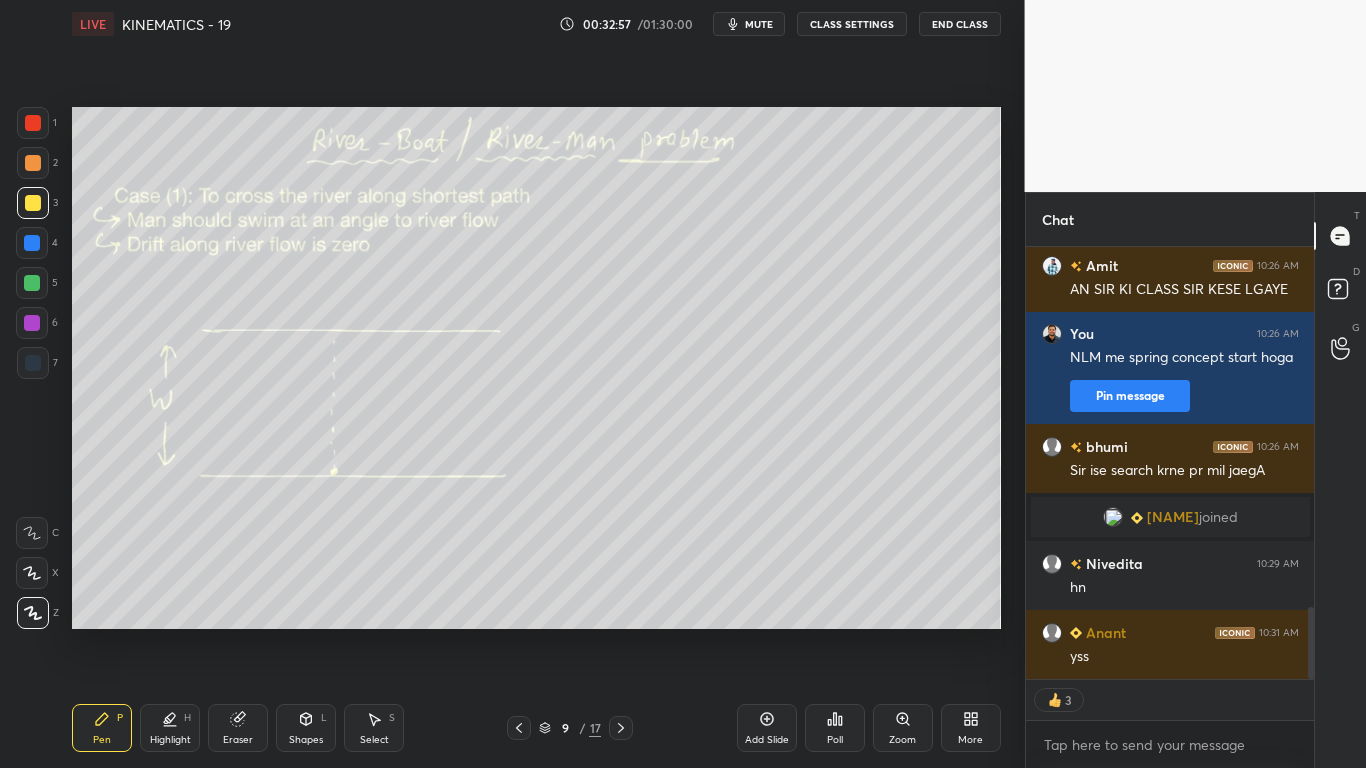 drag, startPoint x: 770, startPoint y: 721, endPoint x: 738, endPoint y: 698, distance: 39.40812 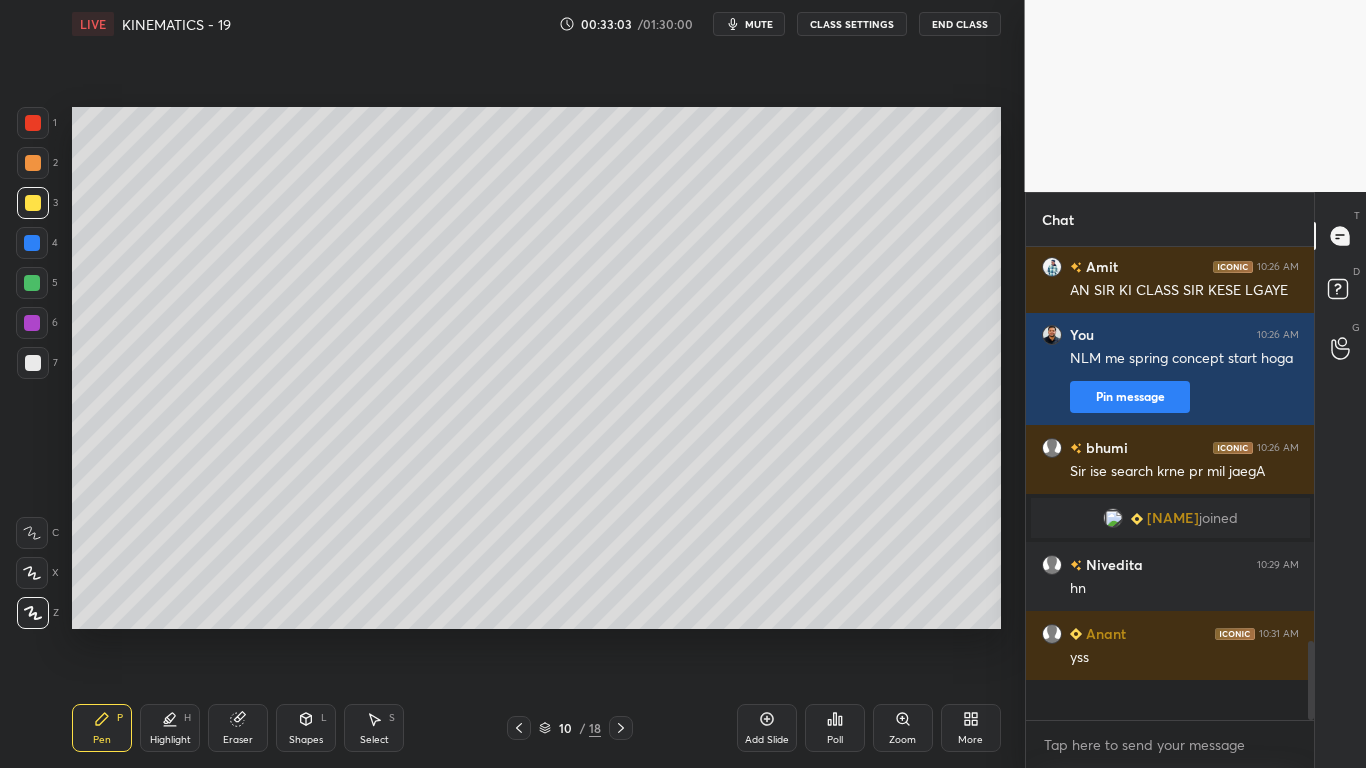 scroll, scrollTop: 7, scrollLeft: 7, axis: both 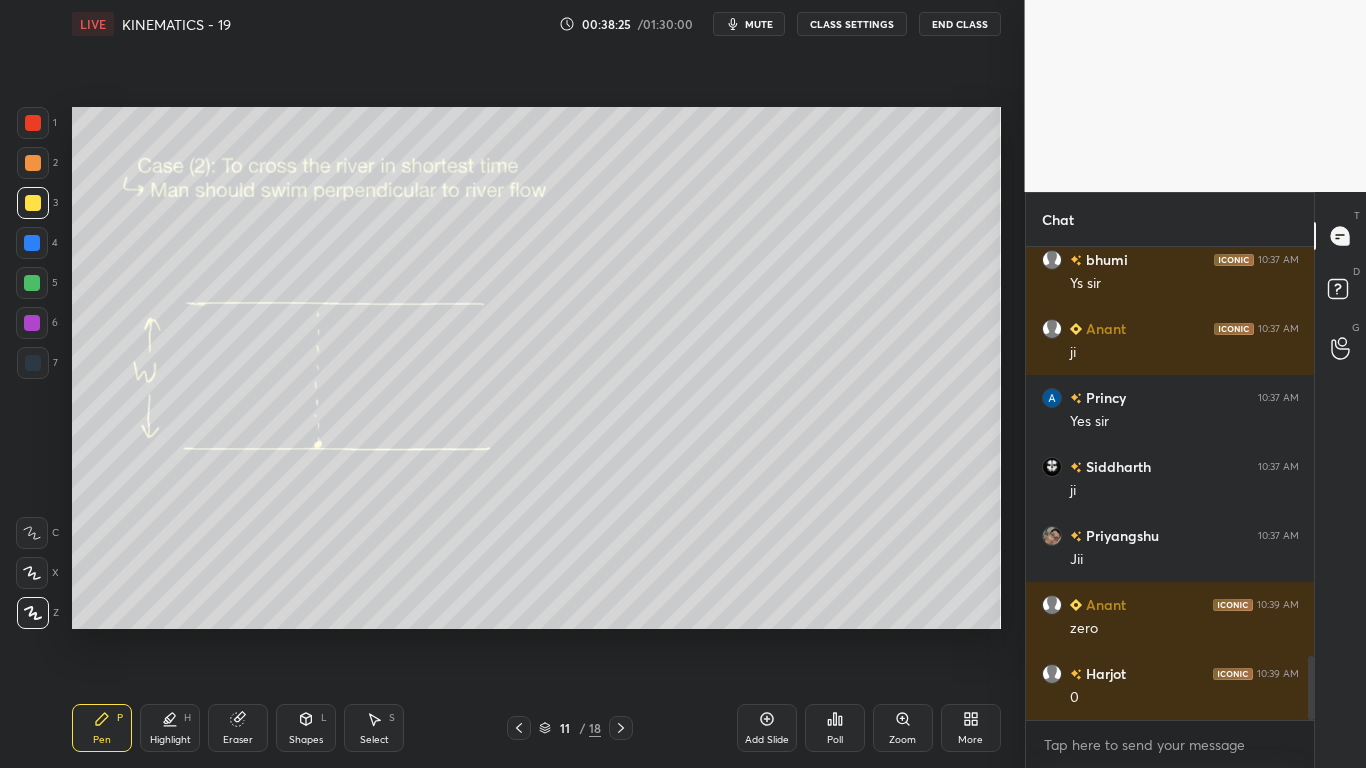 click 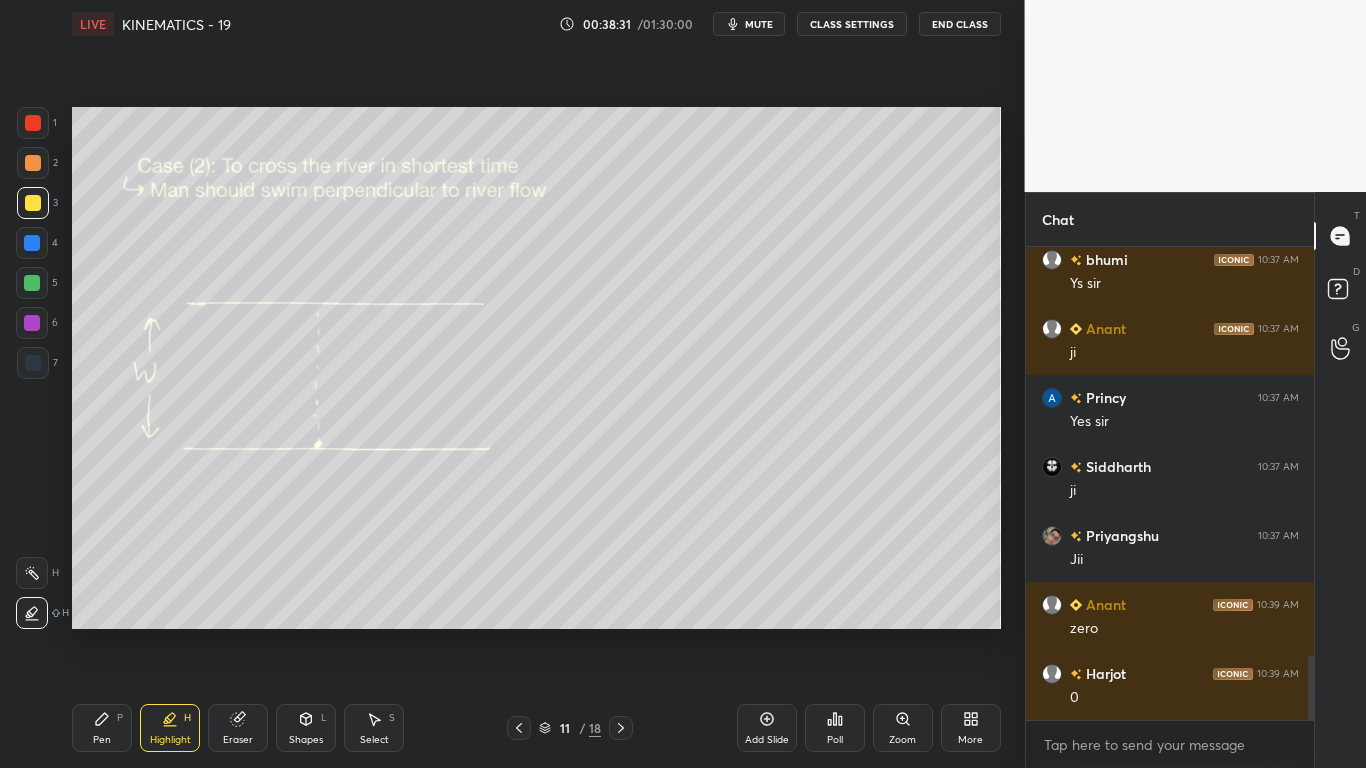 click on "Pen" at bounding box center [102, 740] 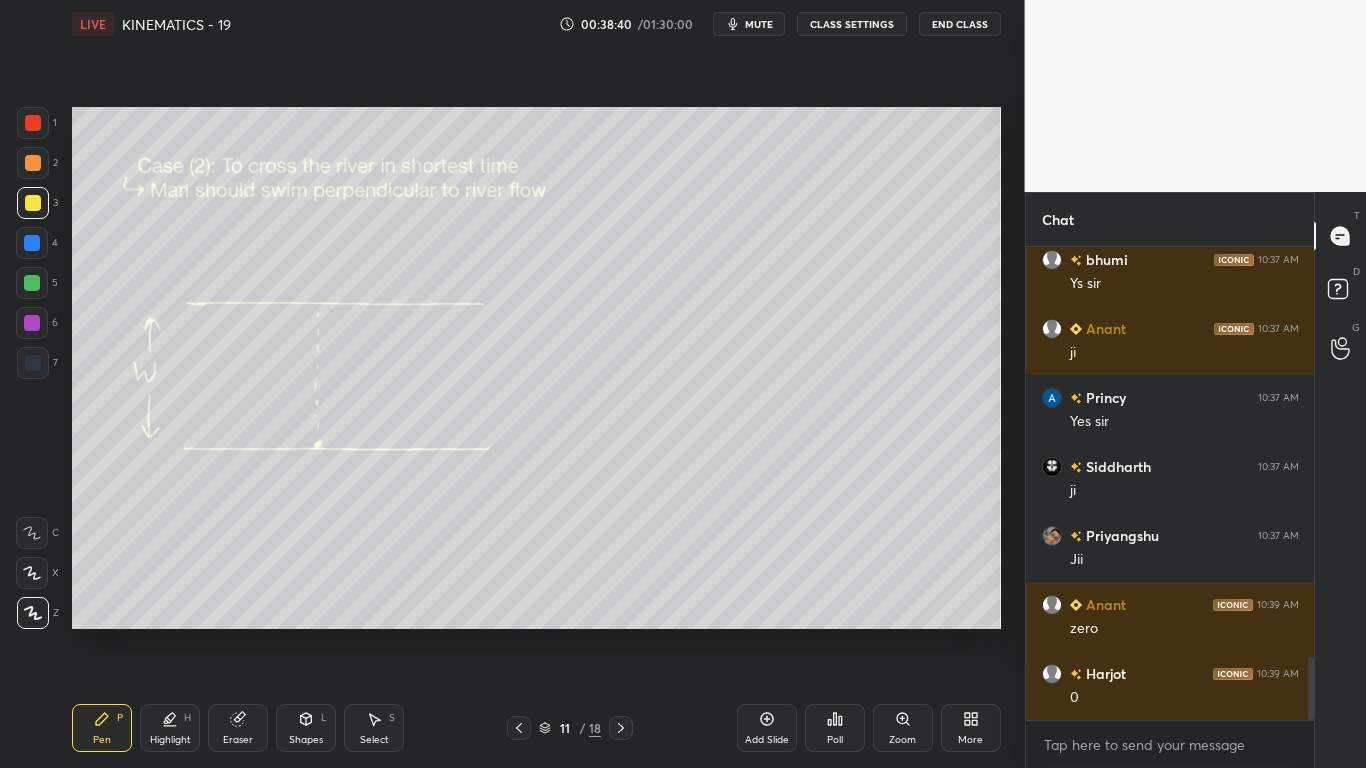 scroll, scrollTop: 3067, scrollLeft: 0, axis: vertical 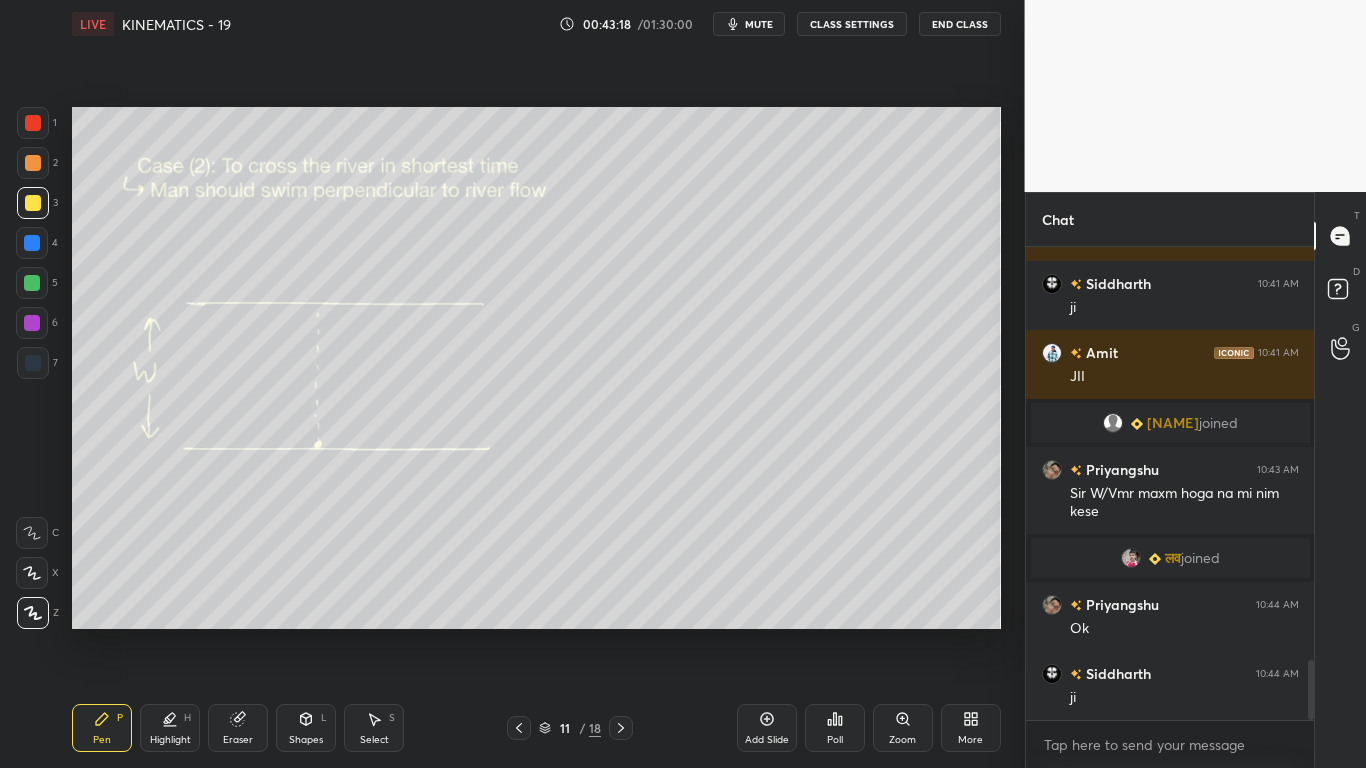 click 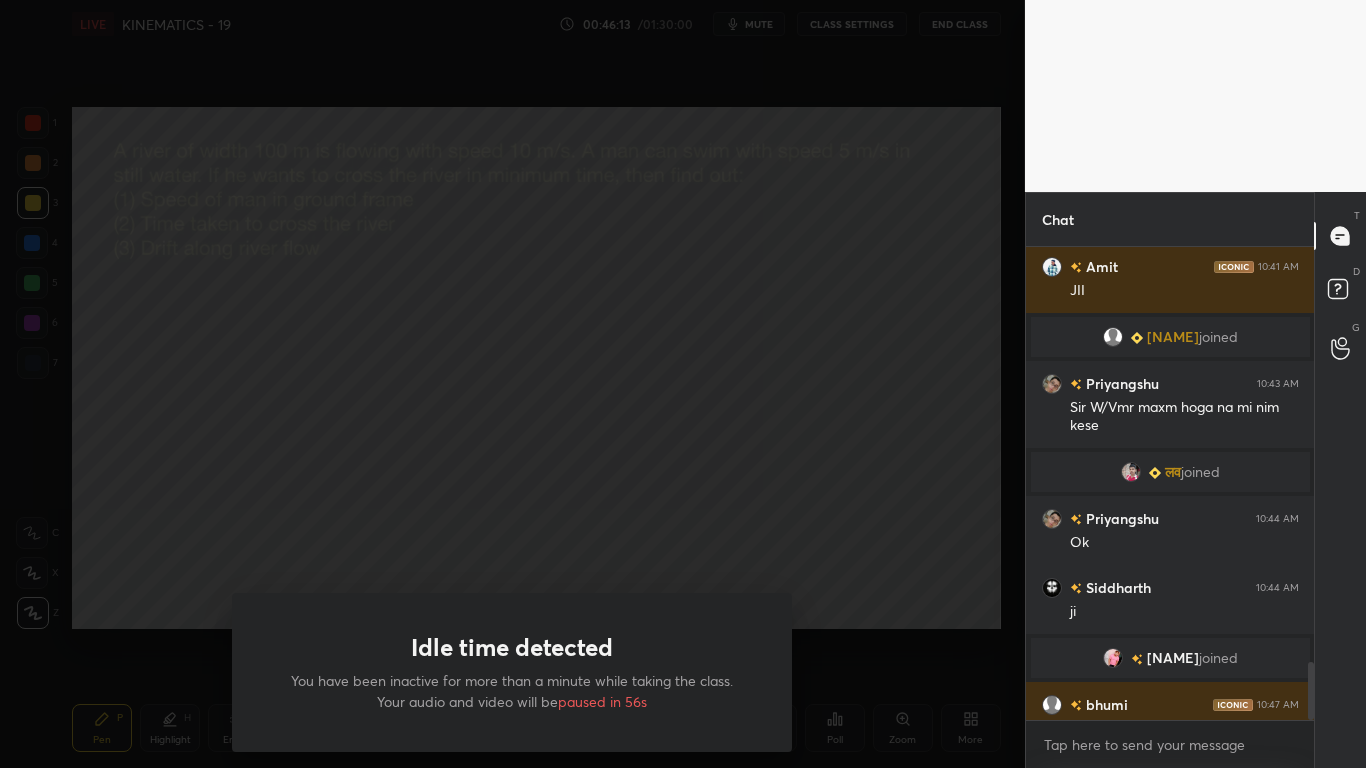 scroll, scrollTop: 3362, scrollLeft: 0, axis: vertical 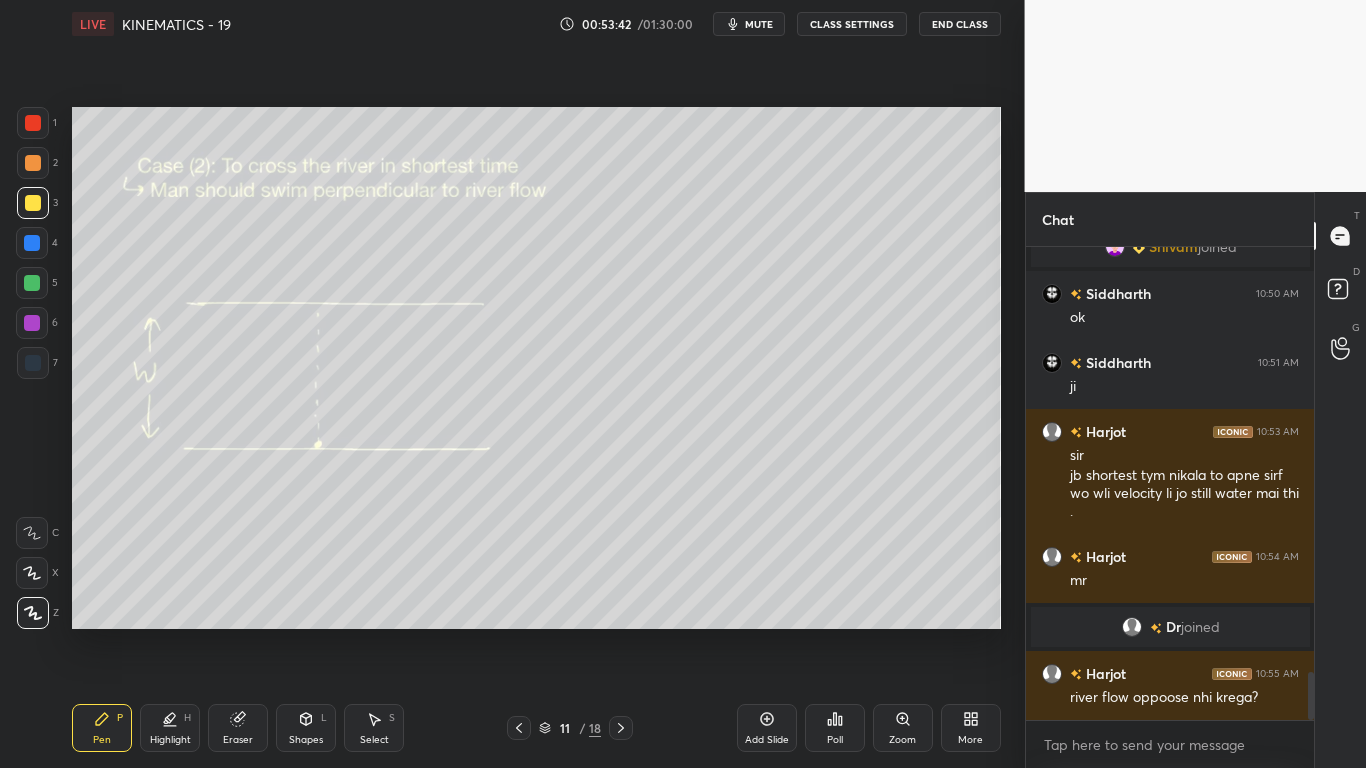 click on "Add Slide" at bounding box center [767, 728] 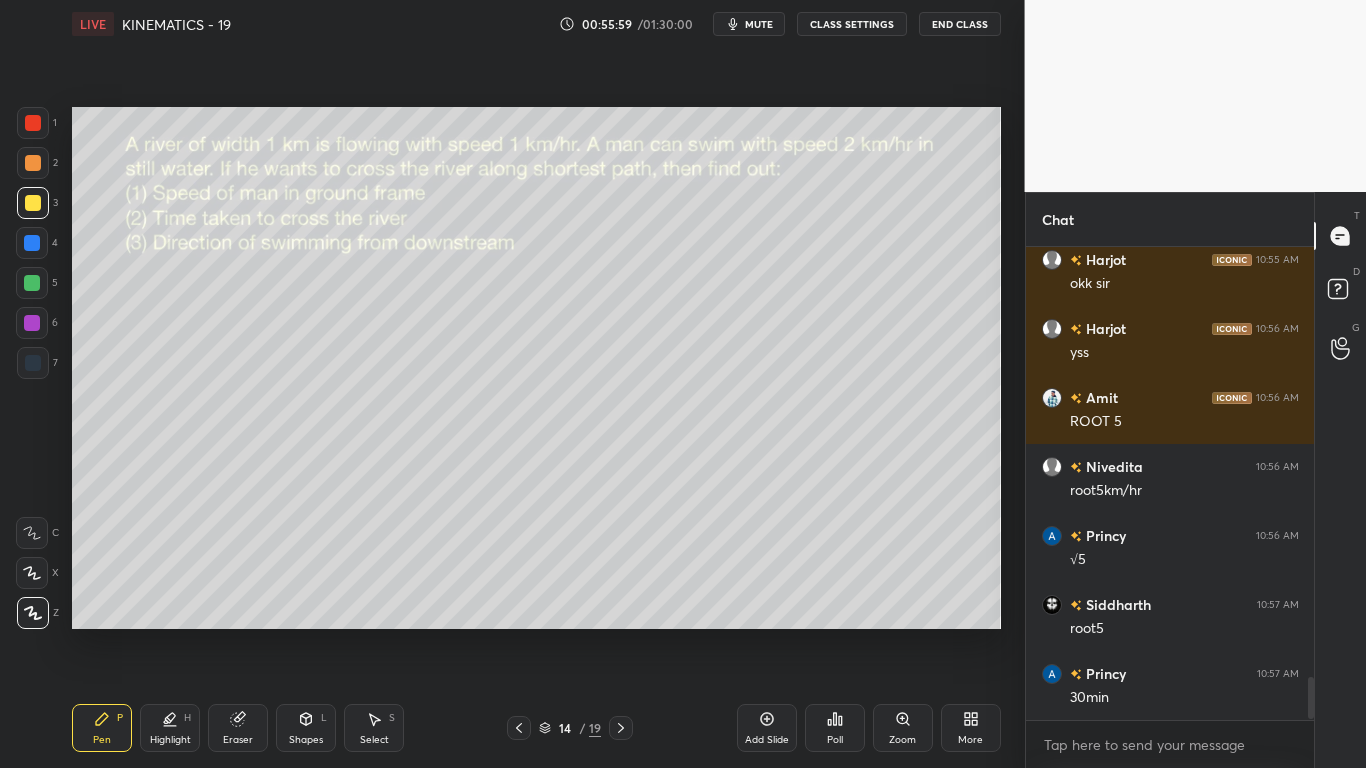 scroll, scrollTop: 4812, scrollLeft: 0, axis: vertical 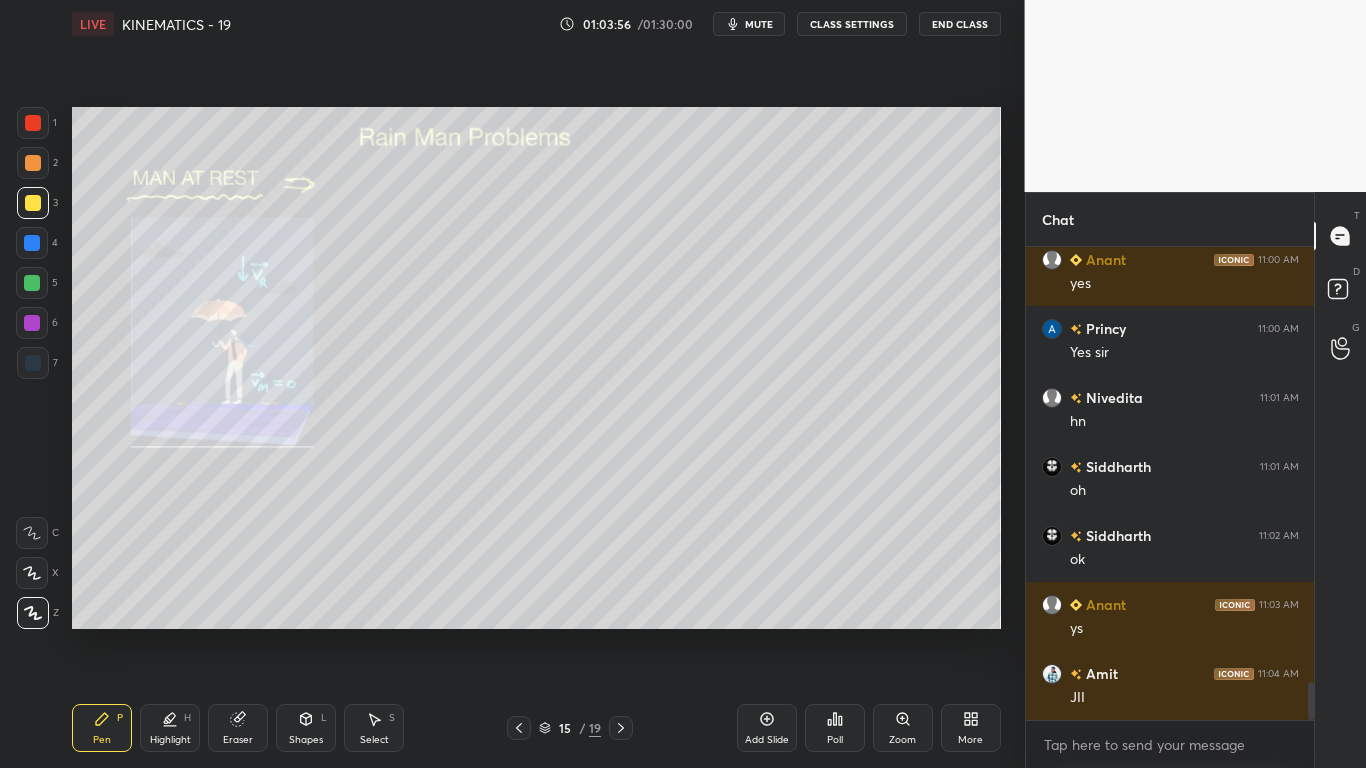 click 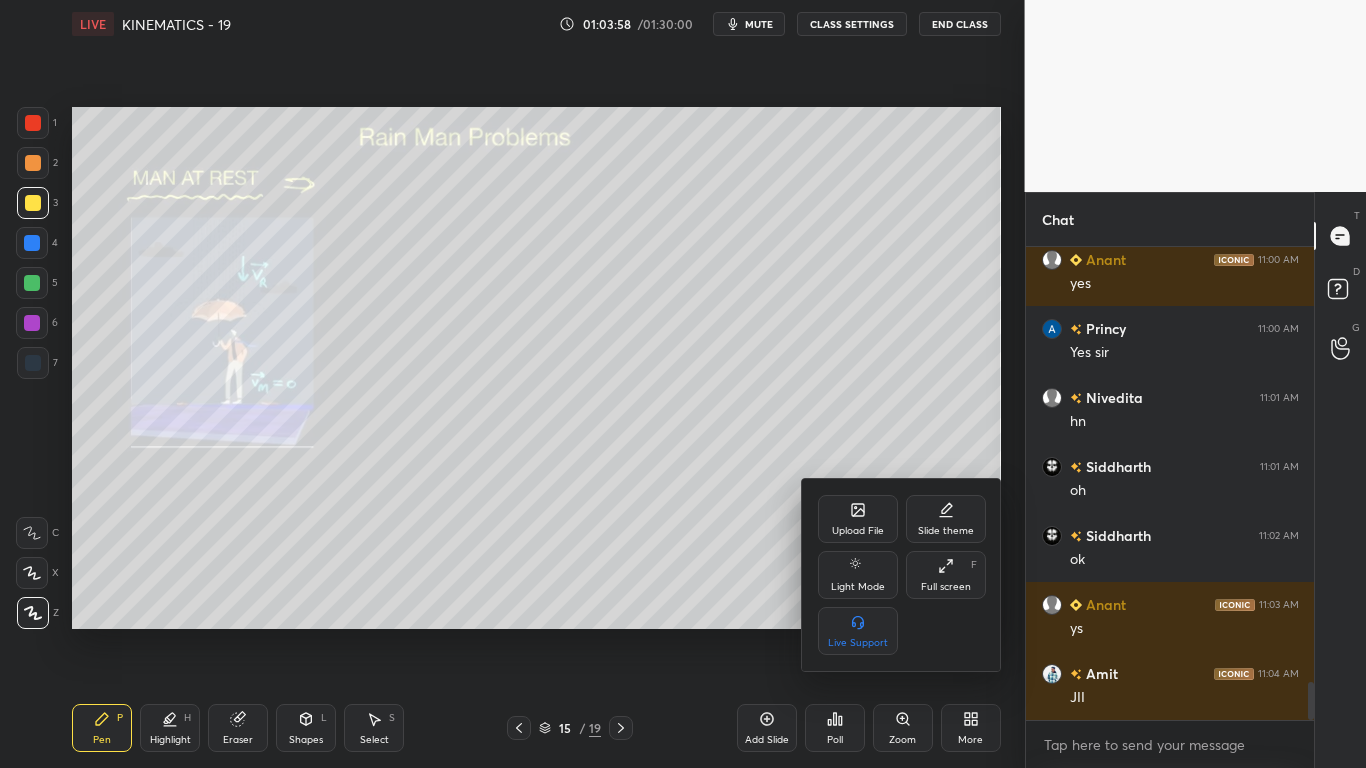 drag, startPoint x: 944, startPoint y: 577, endPoint x: 948, endPoint y: 482, distance: 95.084175 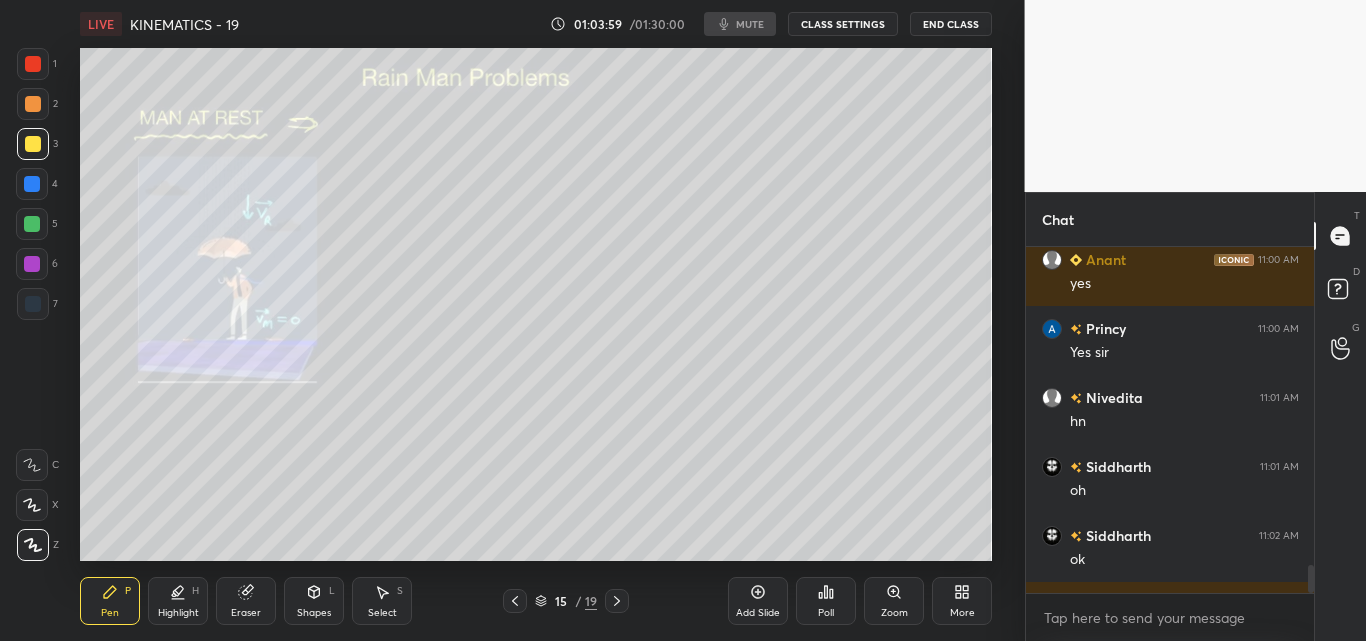 scroll, scrollTop: 513, scrollLeft: 944, axis: both 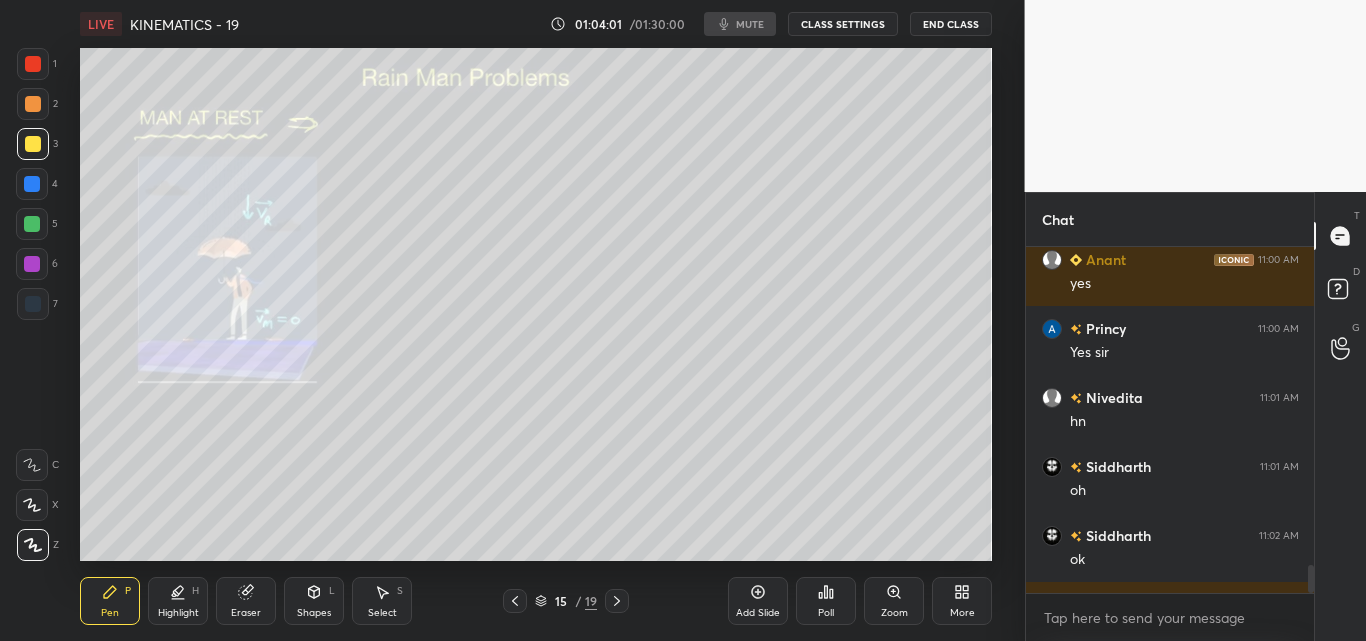 type on "x" 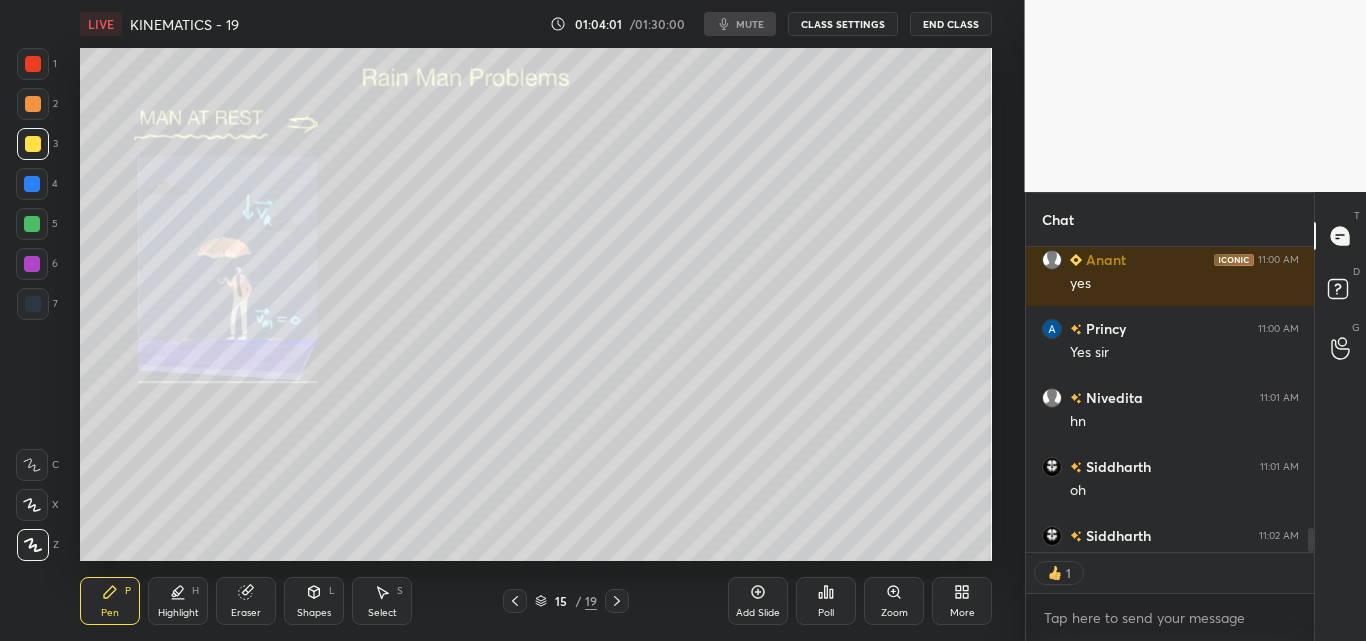 scroll, scrollTop: 299, scrollLeft: 282, axis: both 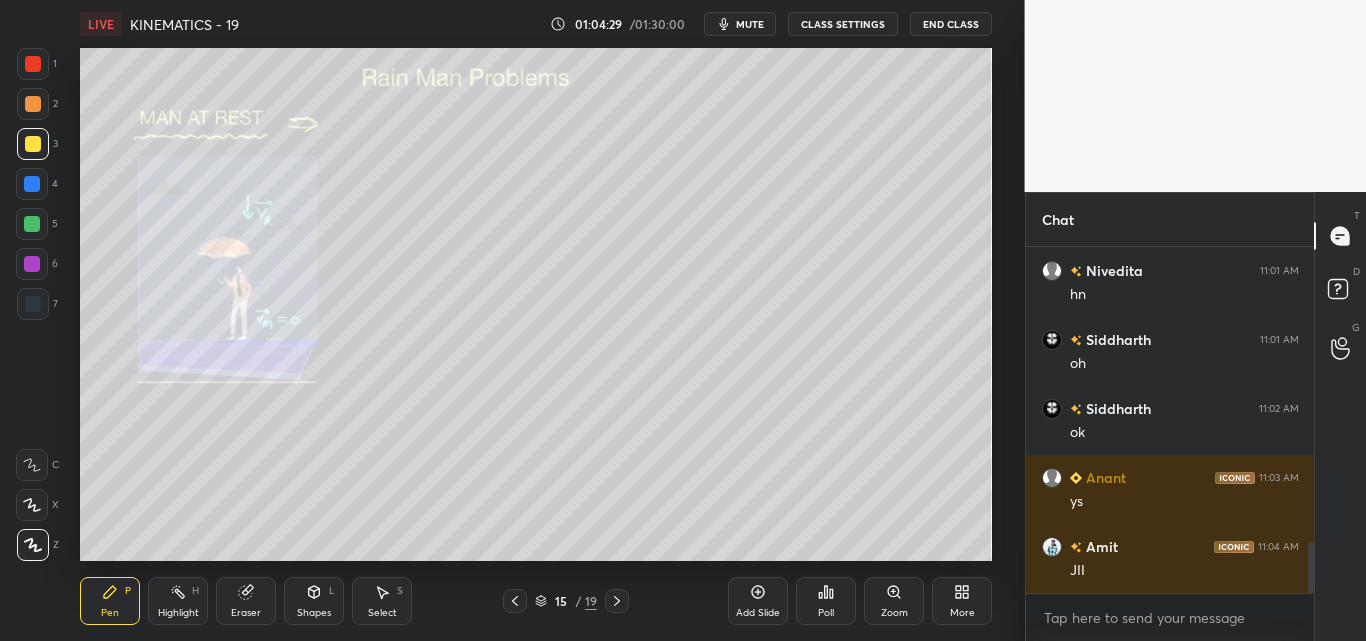 click 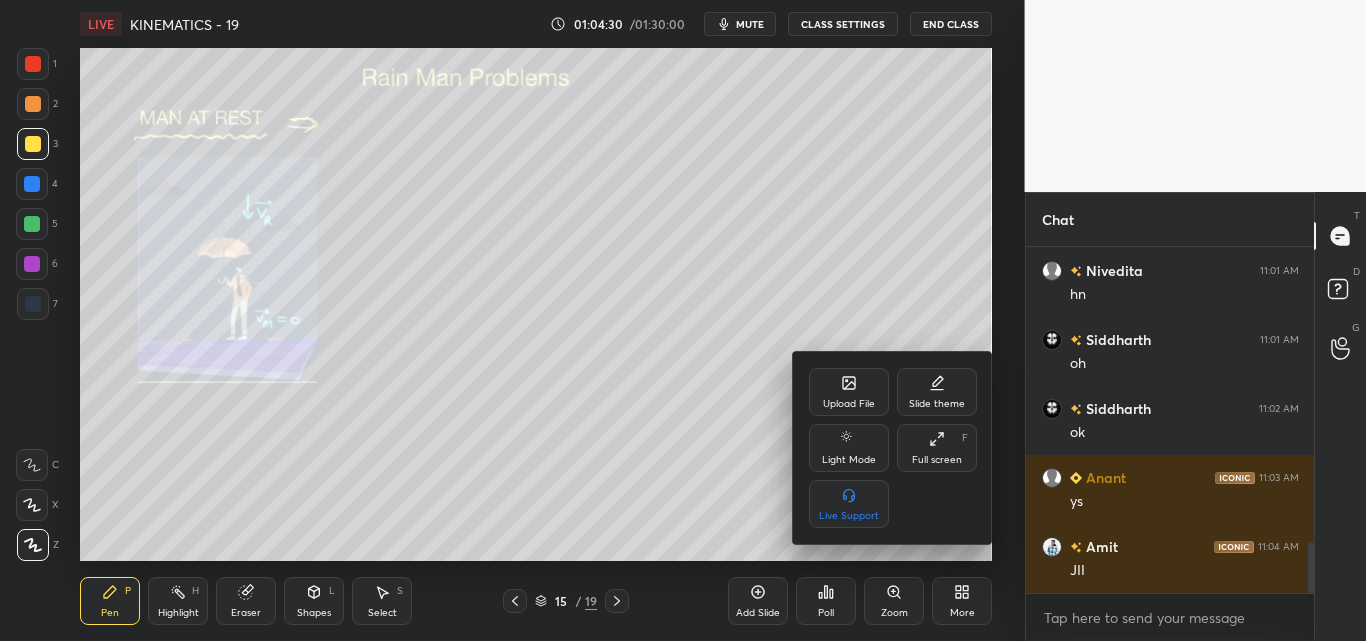 click on "Full screen F" at bounding box center (937, 448) 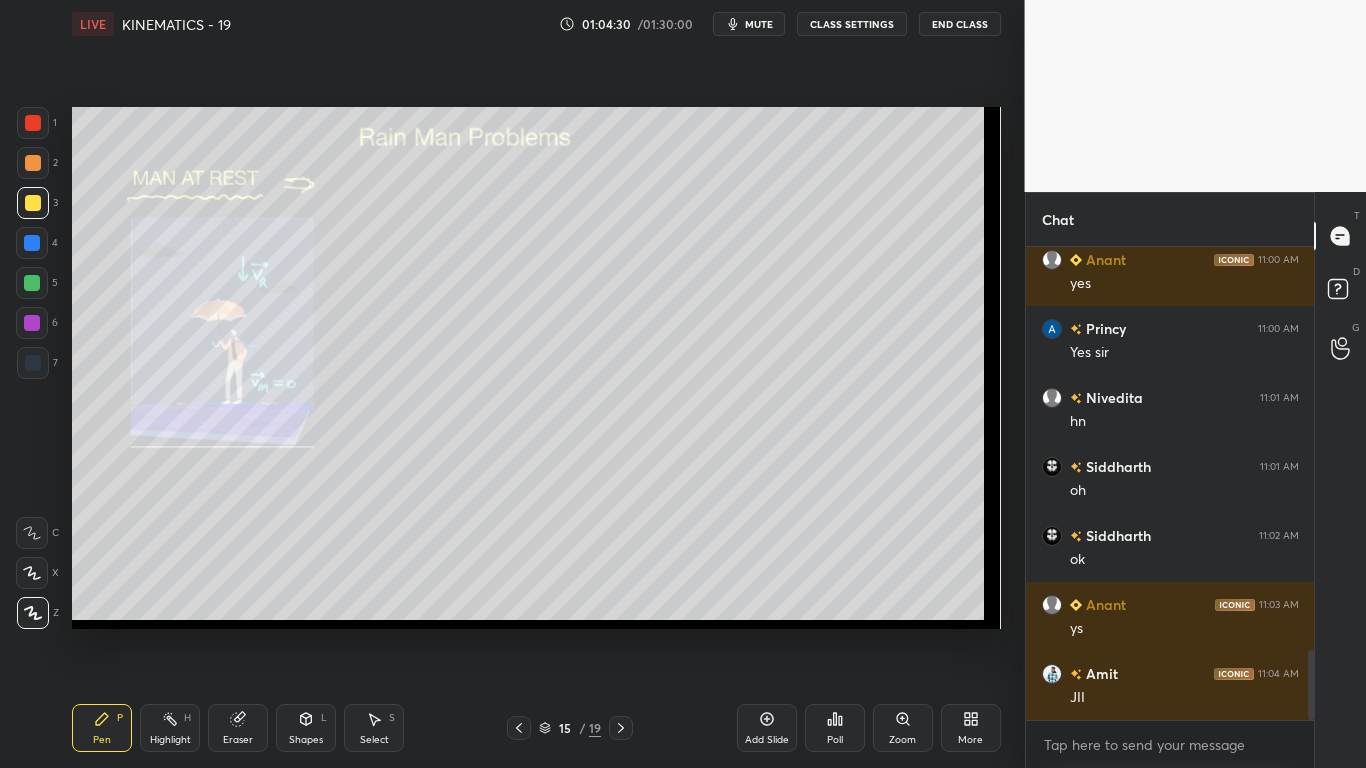 scroll, scrollTop: 99360, scrollLeft: 99055, axis: both 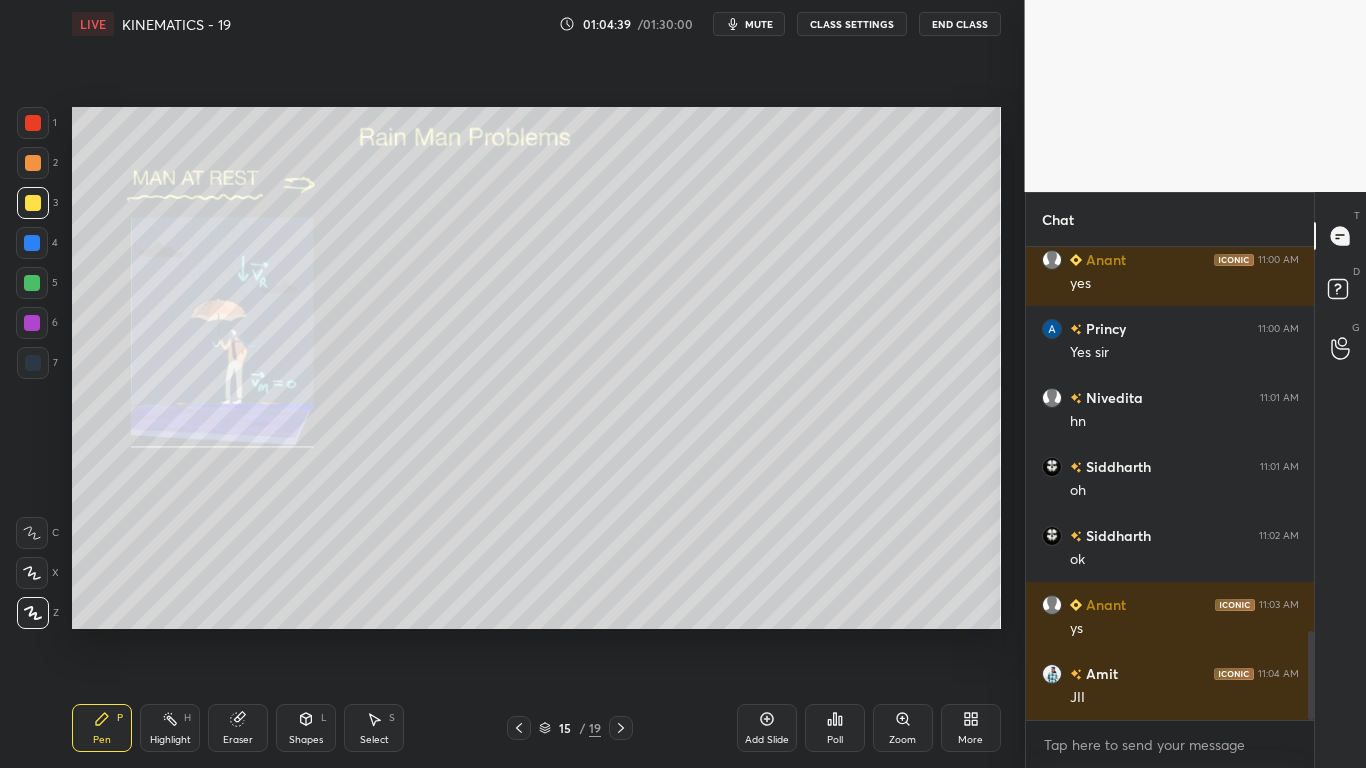 click on "Highlight H" at bounding box center [170, 728] 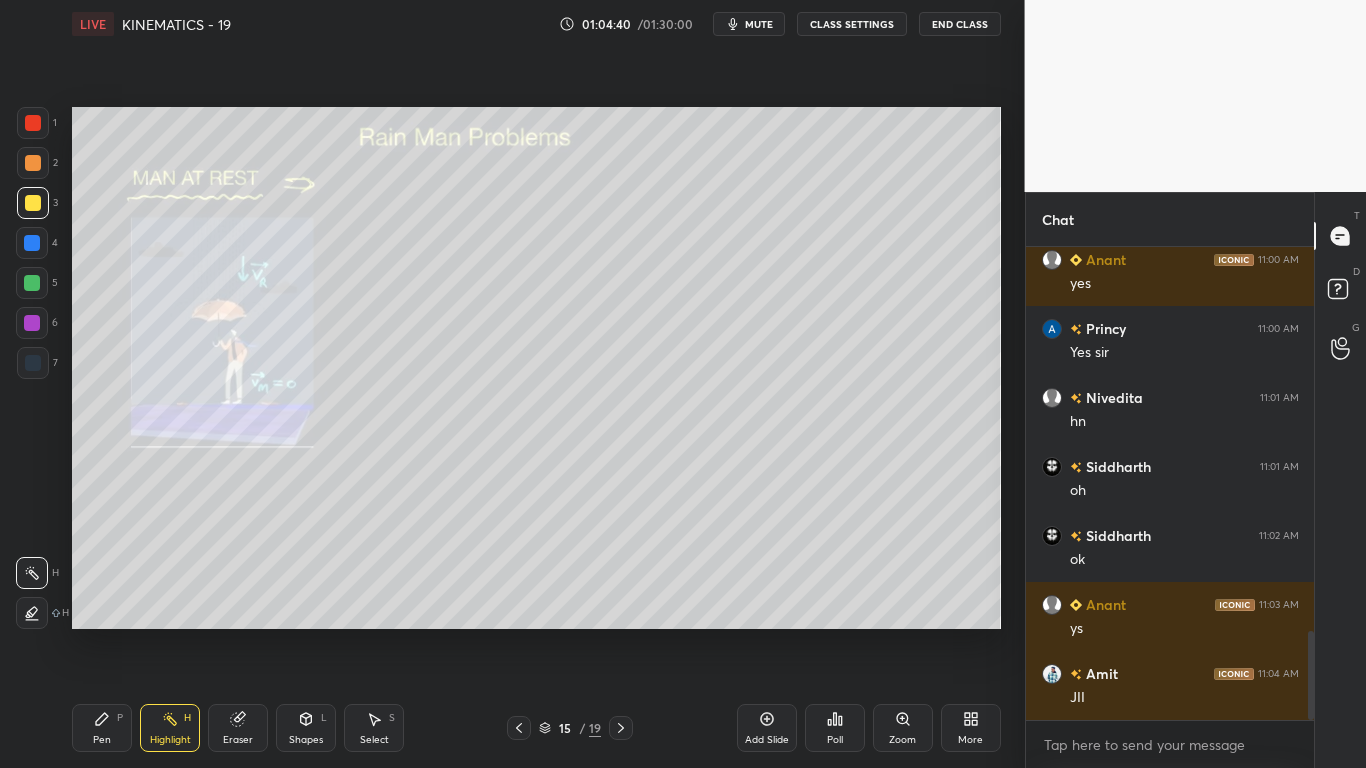 drag, startPoint x: 25, startPoint y: 612, endPoint x: 45, endPoint y: 612, distance: 20 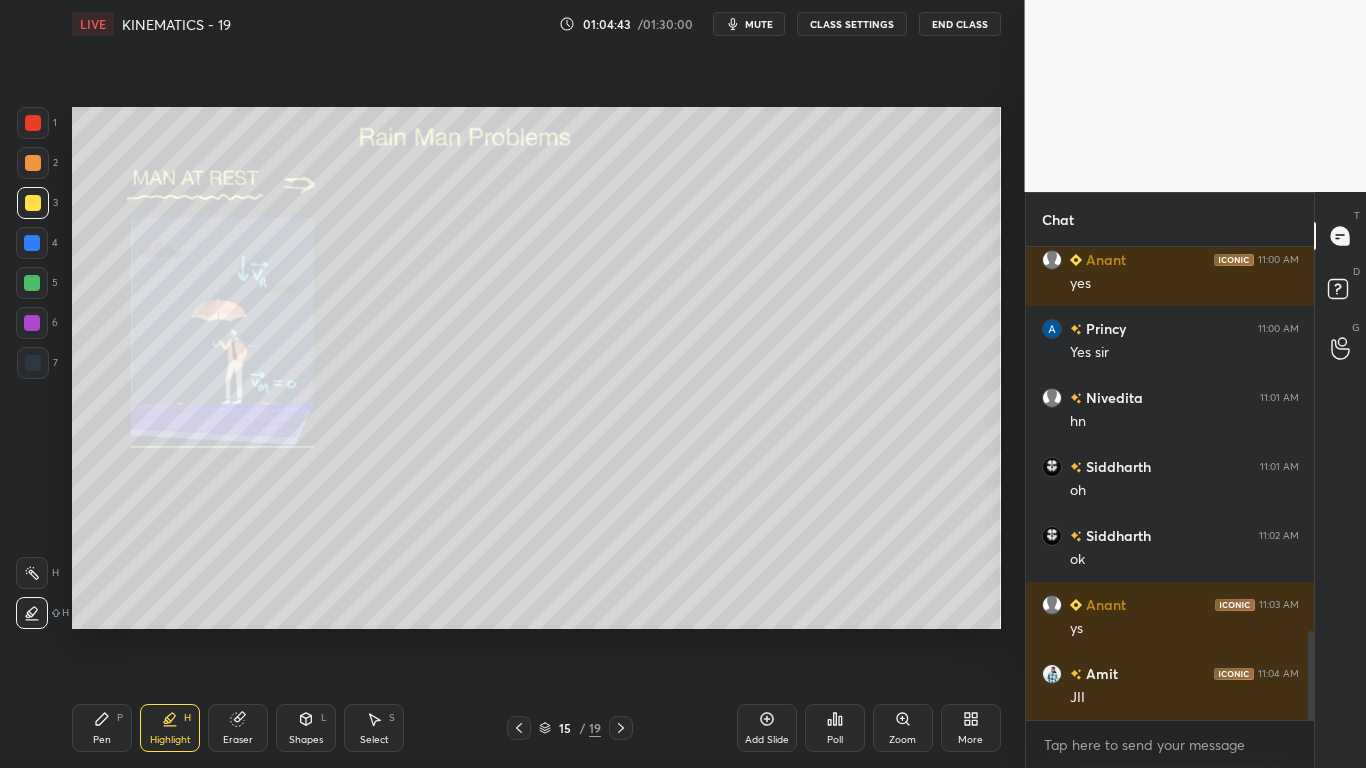 click on "Pen P" at bounding box center [102, 728] 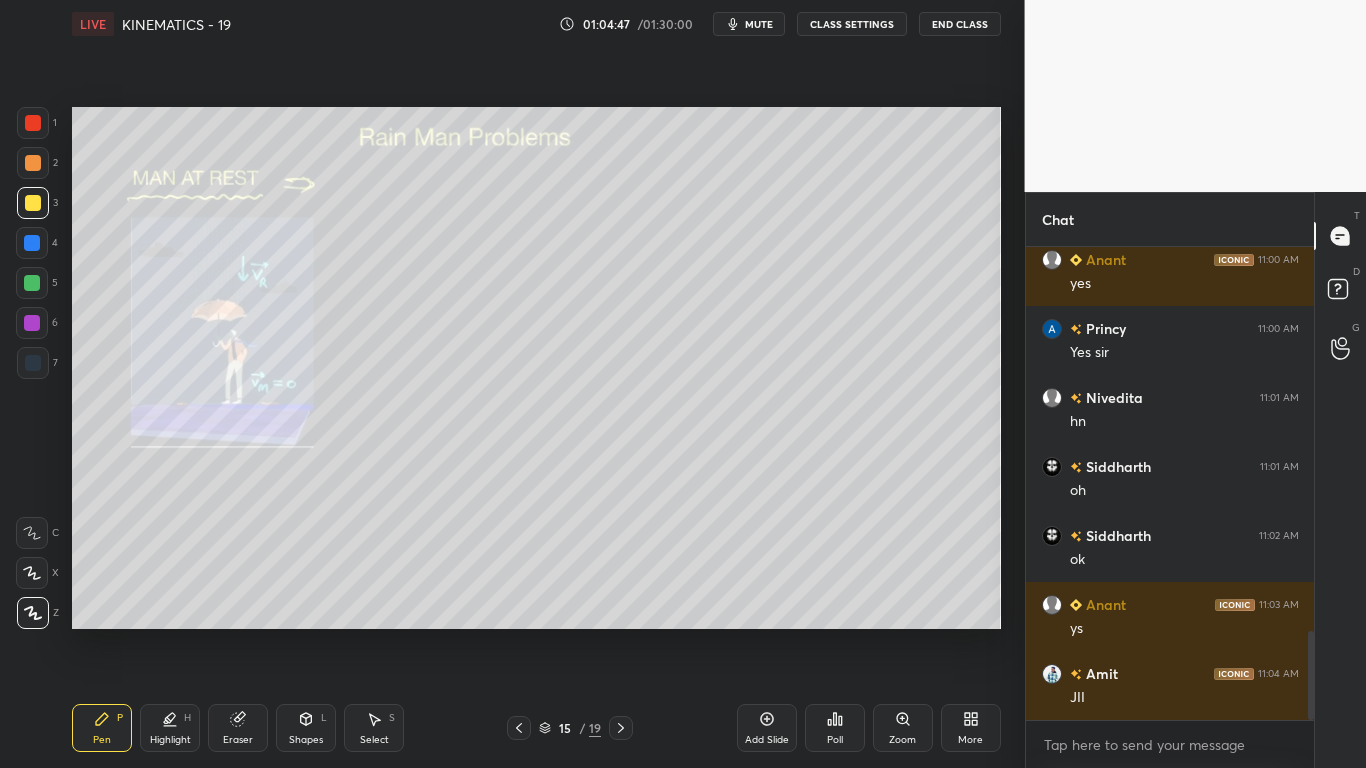 click 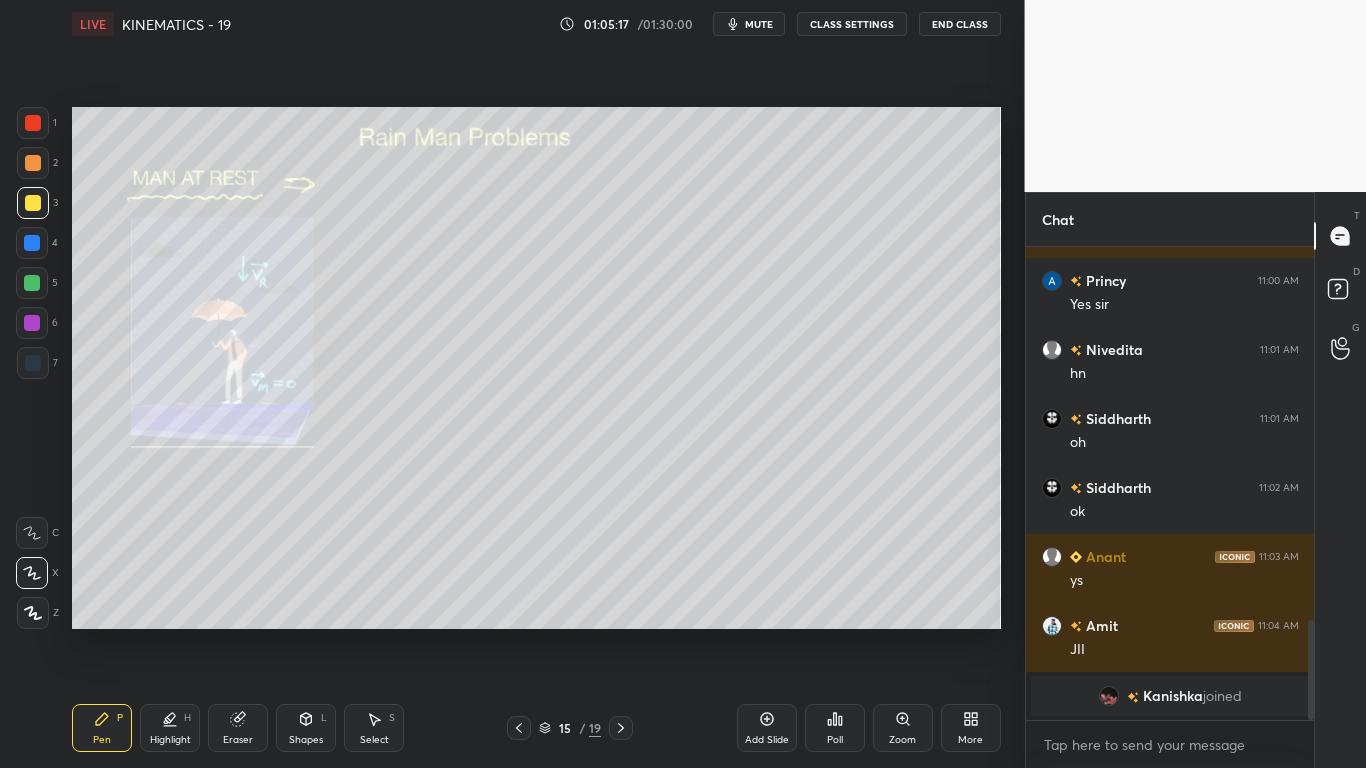 scroll, scrollTop: 1763, scrollLeft: 0, axis: vertical 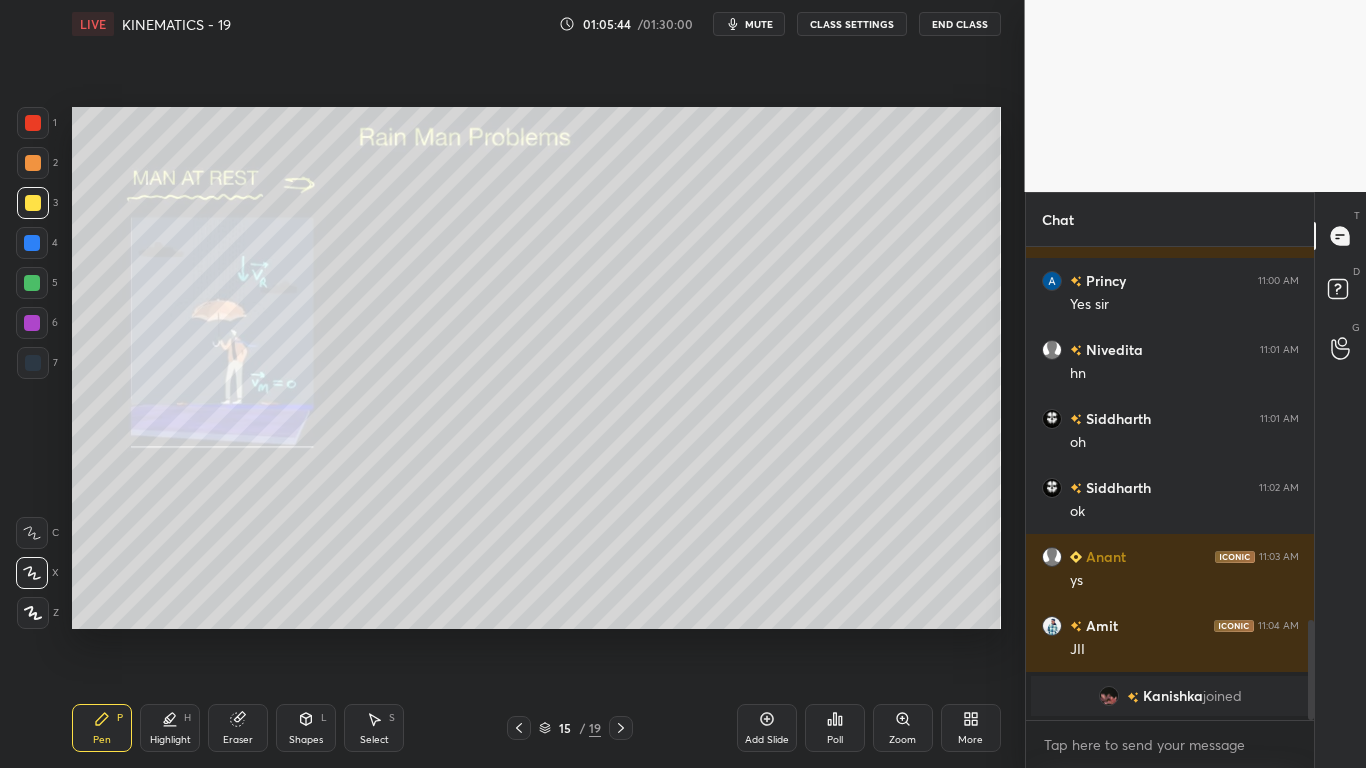 click 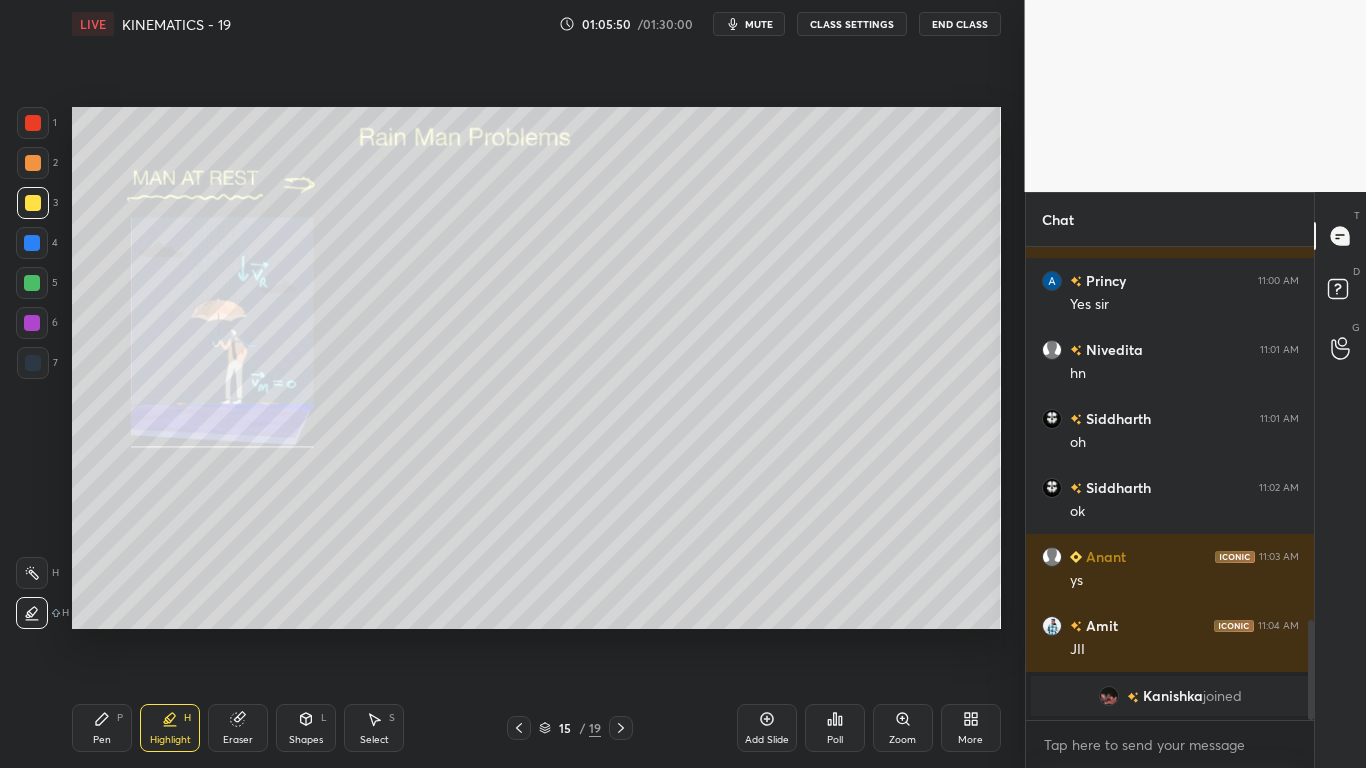 drag, startPoint x: 89, startPoint y: 722, endPoint x: 234, endPoint y: 691, distance: 148.27676 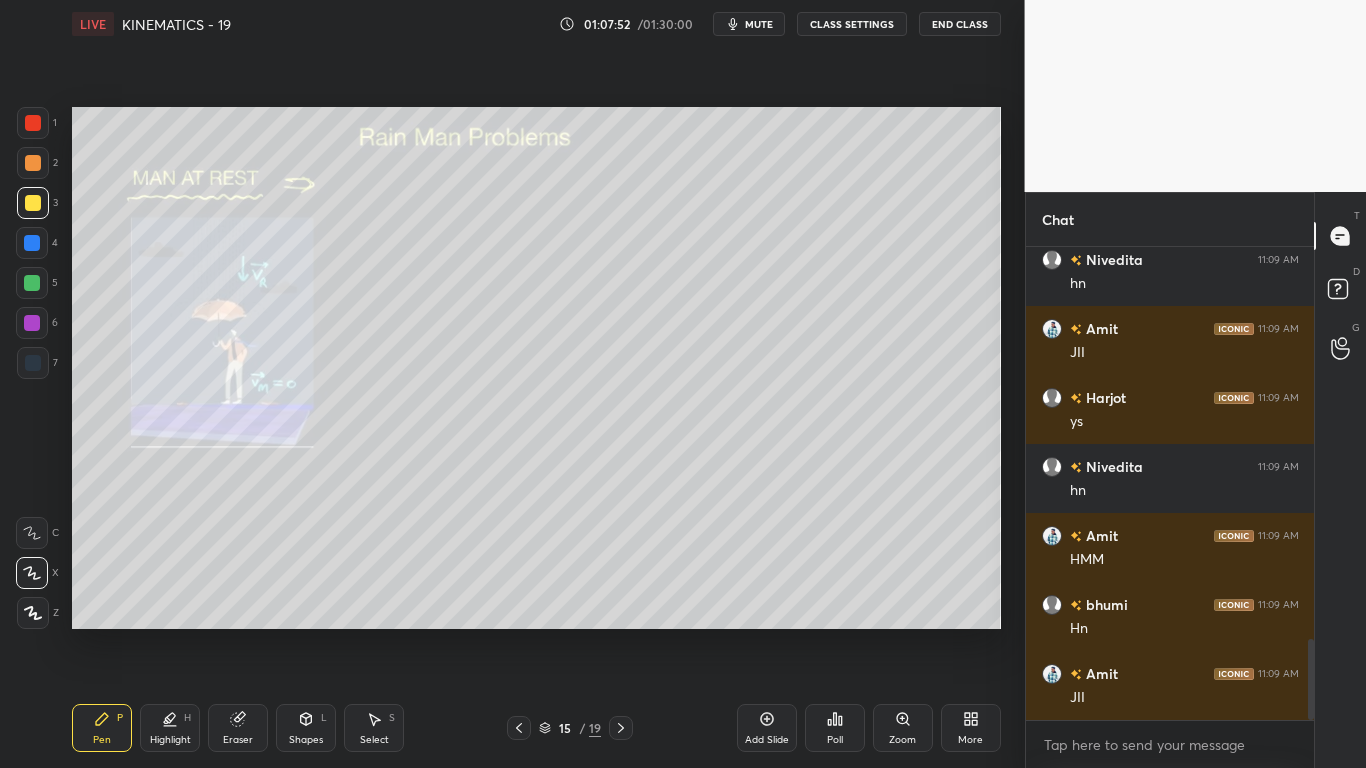 scroll, scrollTop: 2300, scrollLeft: 0, axis: vertical 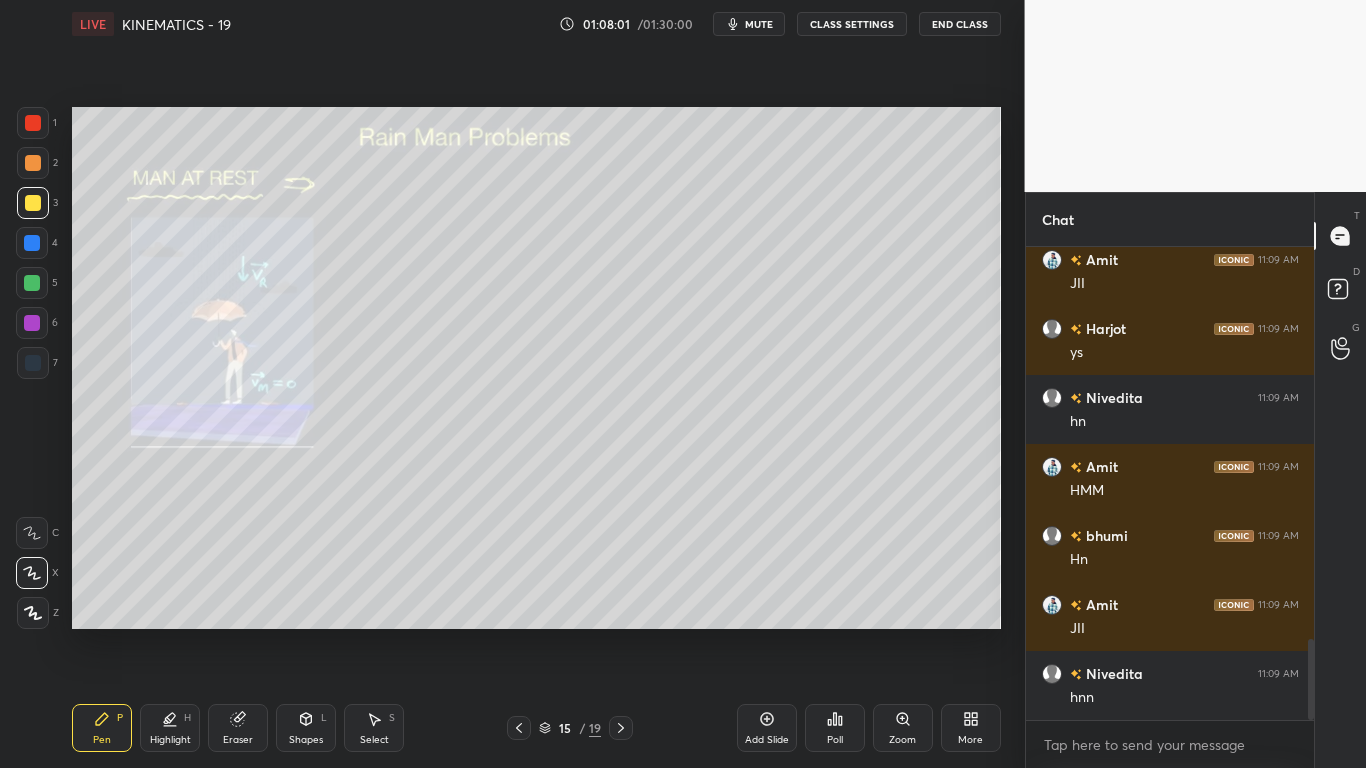 drag, startPoint x: 762, startPoint y: 718, endPoint x: 751, endPoint y: 679, distance: 40.5216 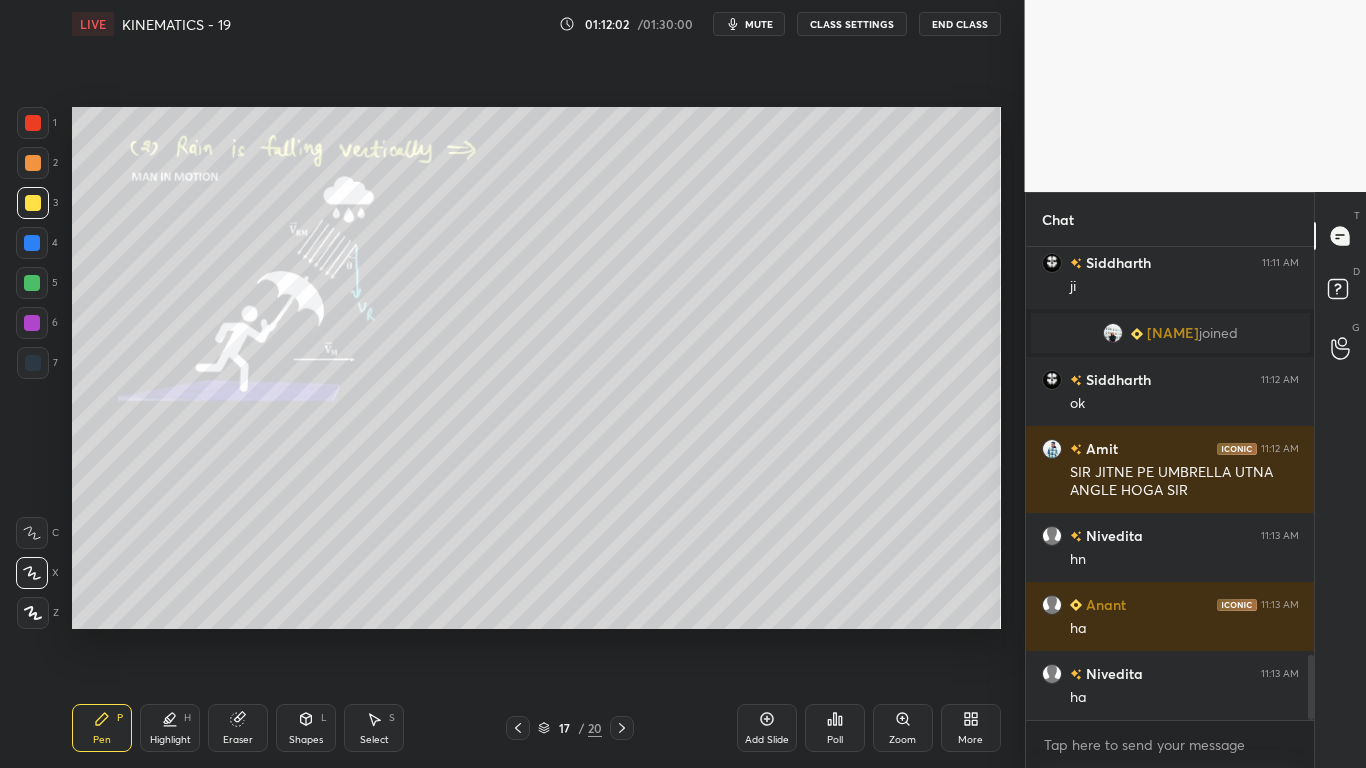 scroll, scrollTop: 2978, scrollLeft: 0, axis: vertical 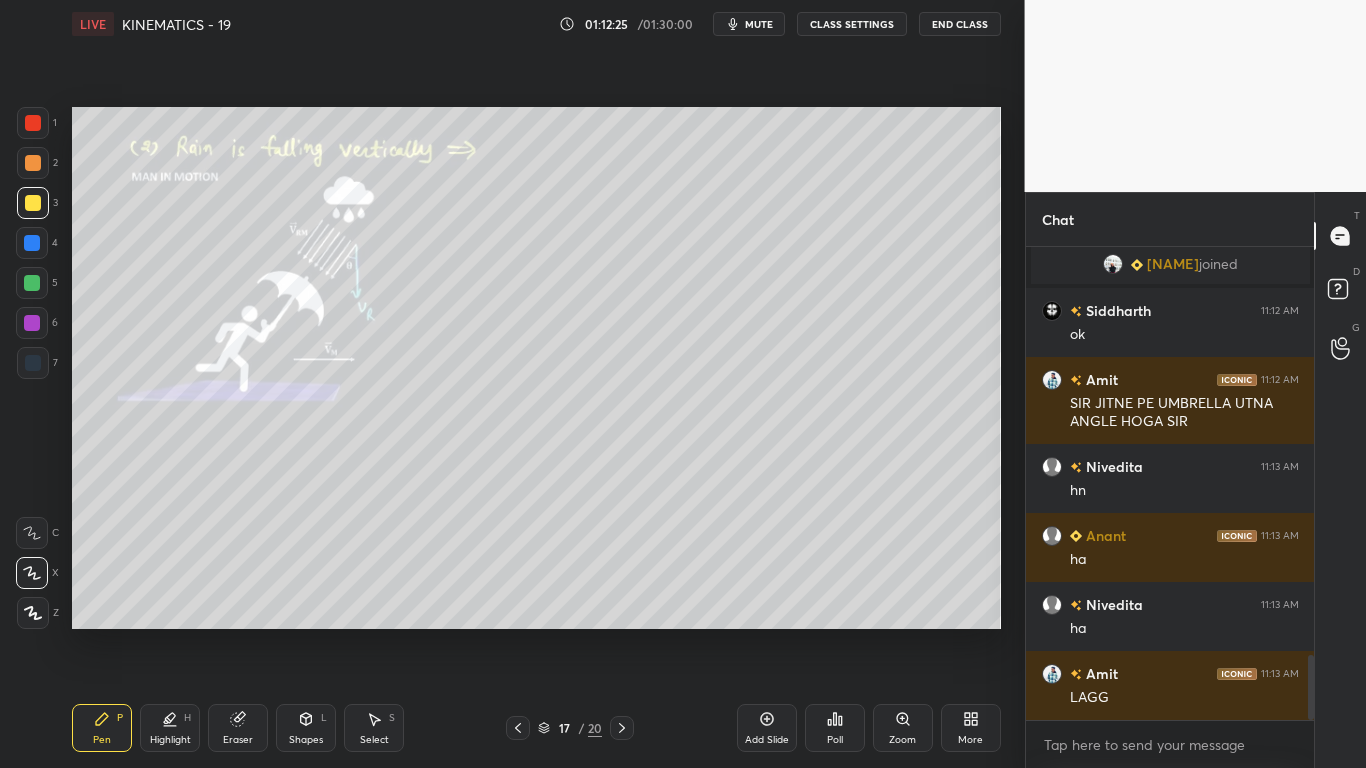 click on "Highlight H" at bounding box center (170, 728) 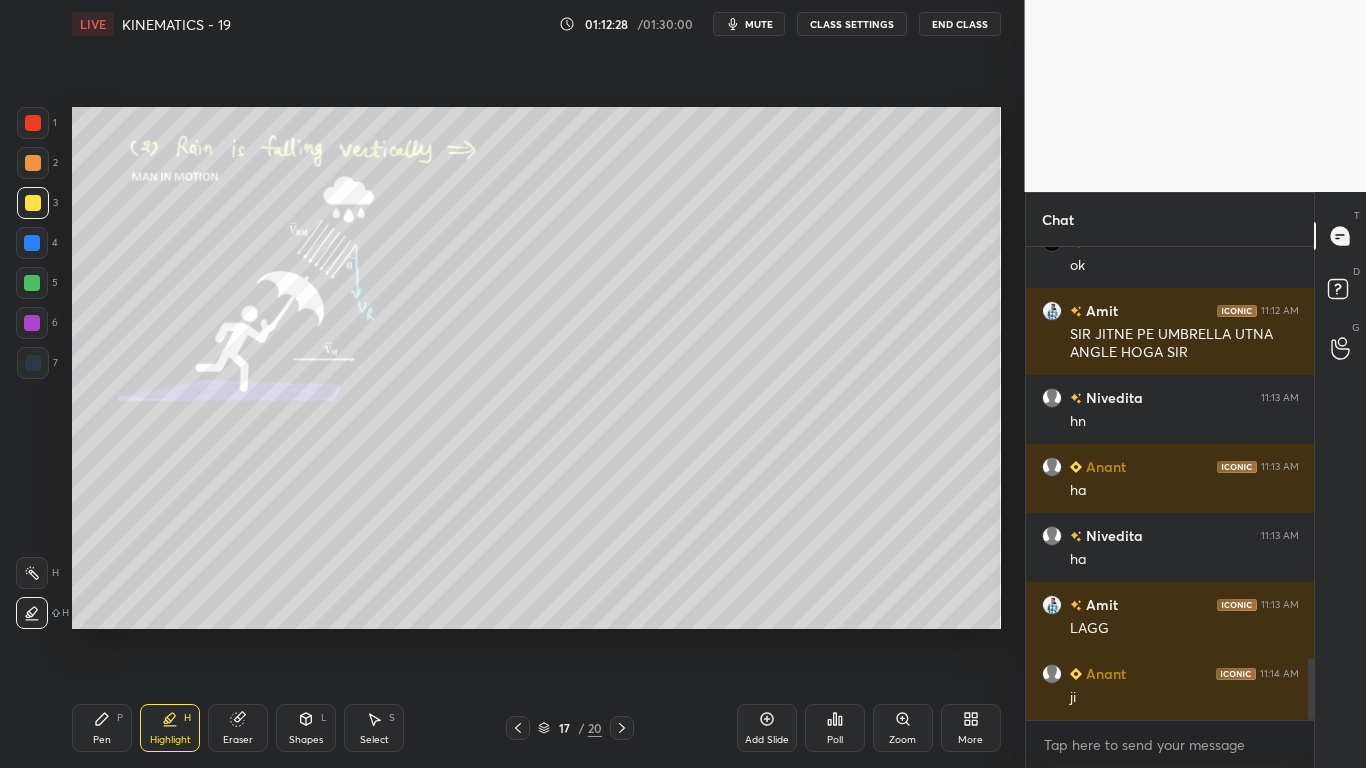 scroll, scrollTop: 3116, scrollLeft: 0, axis: vertical 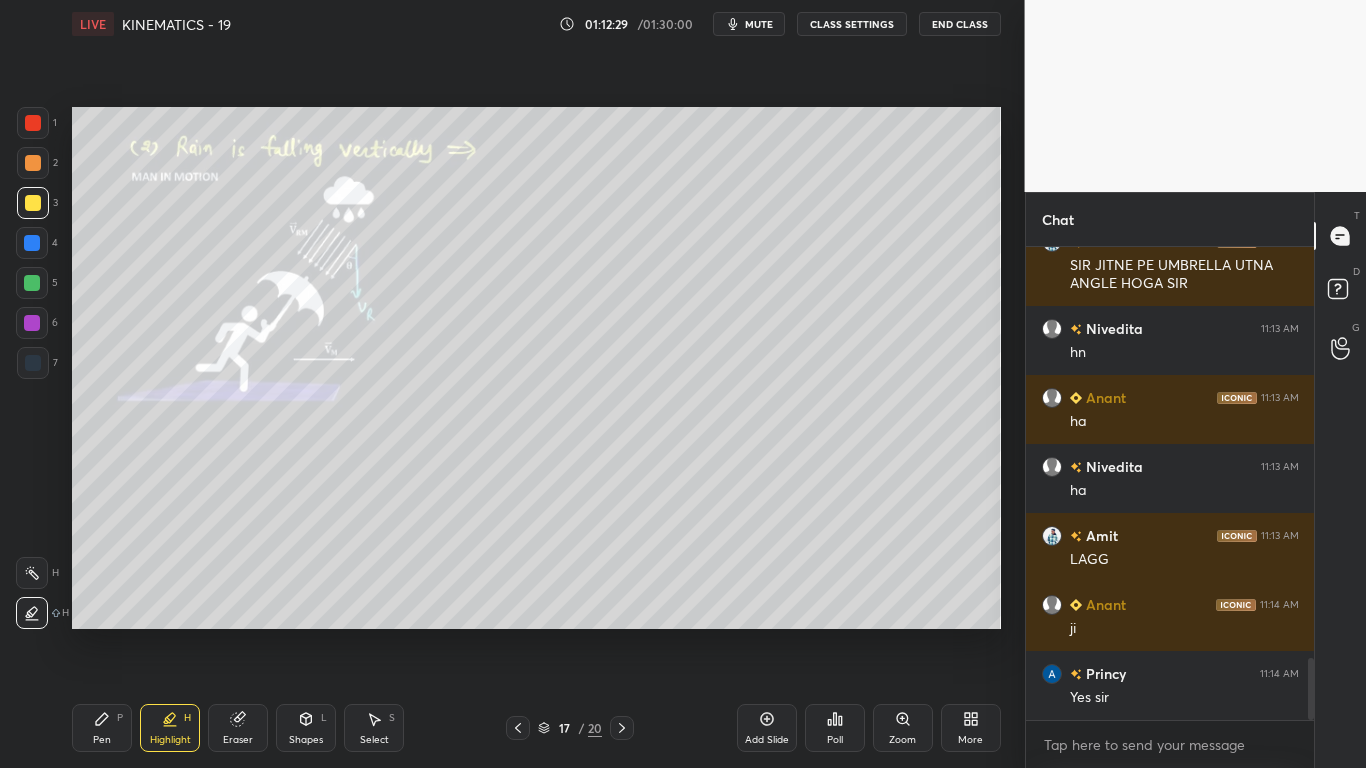 click on "Pen P" at bounding box center [102, 728] 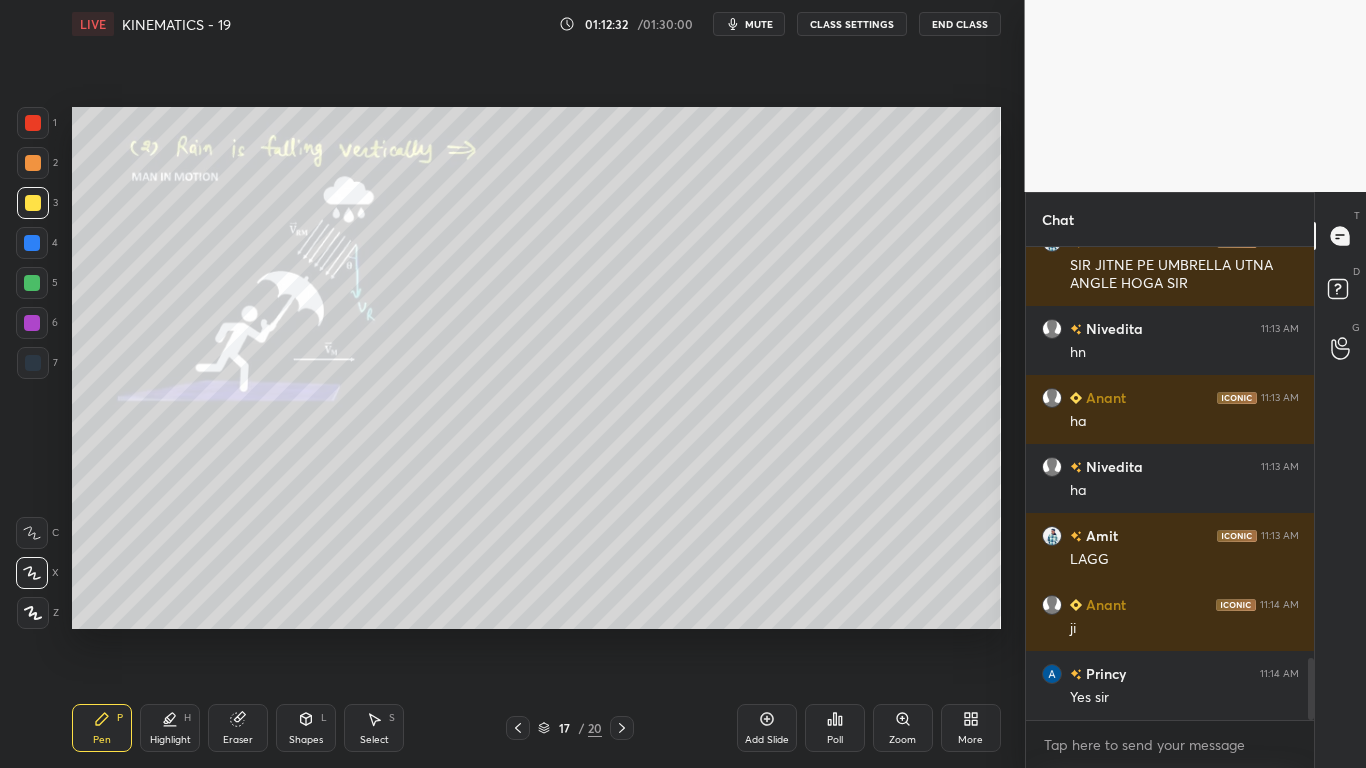 drag, startPoint x: 174, startPoint y: 724, endPoint x: 217, endPoint y: 670, distance: 69.02898 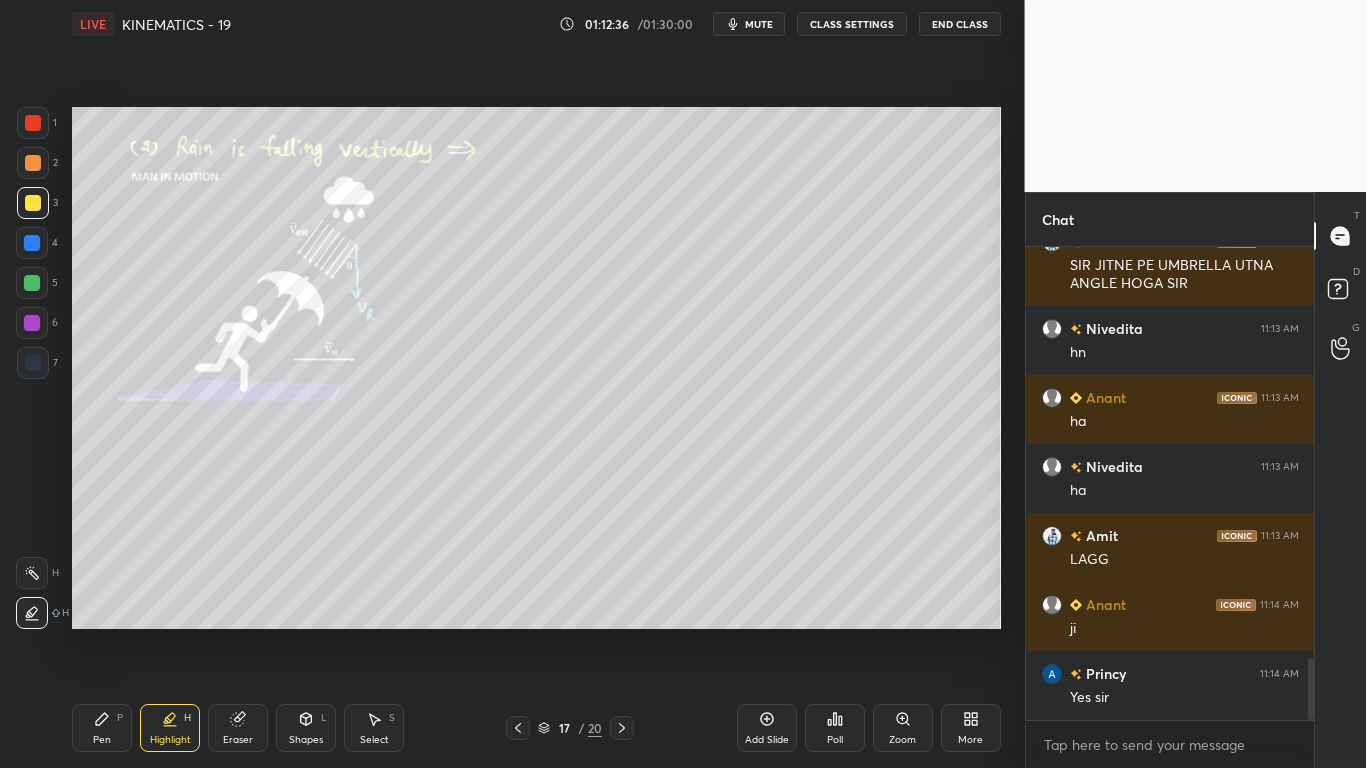 drag, startPoint x: 94, startPoint y: 755, endPoint x: 100, endPoint y: 746, distance: 10.816654 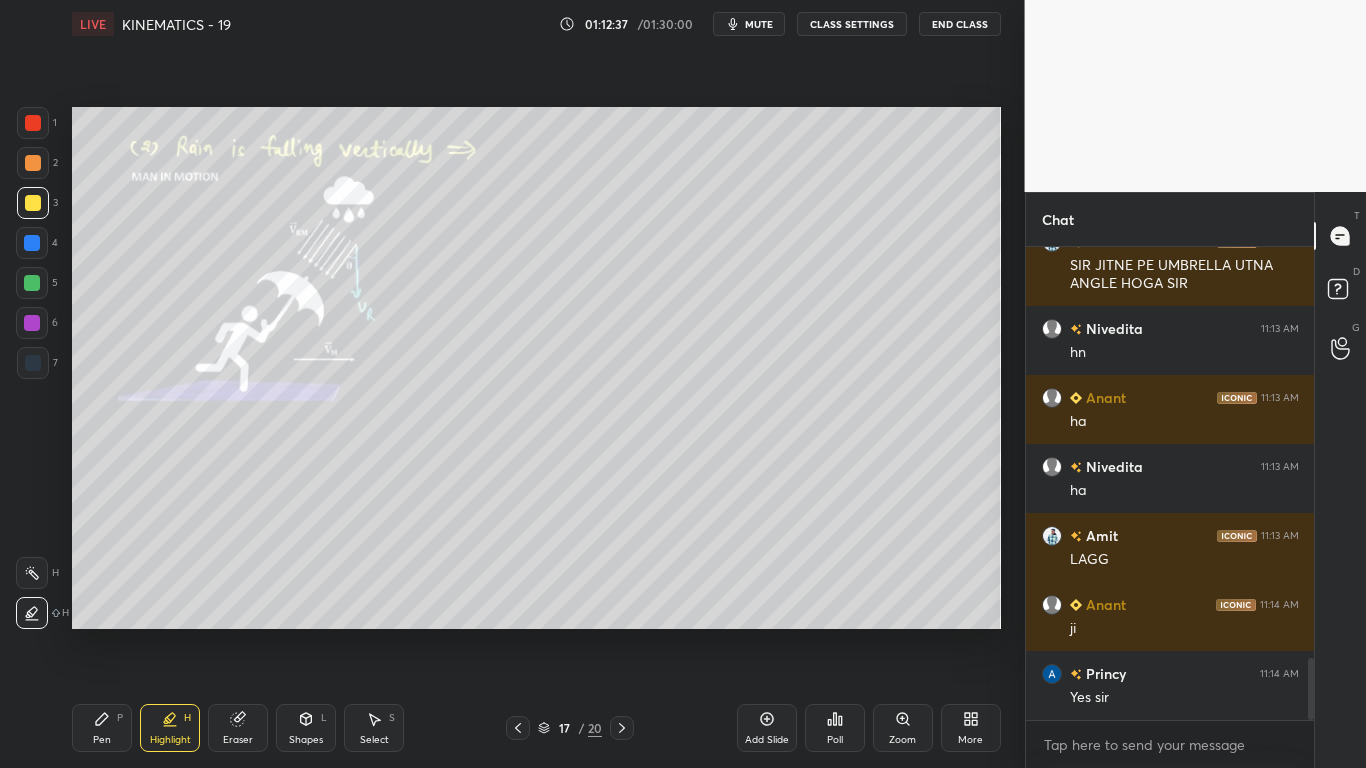 drag, startPoint x: 112, startPoint y: 735, endPoint x: 138, endPoint y: 725, distance: 27.856777 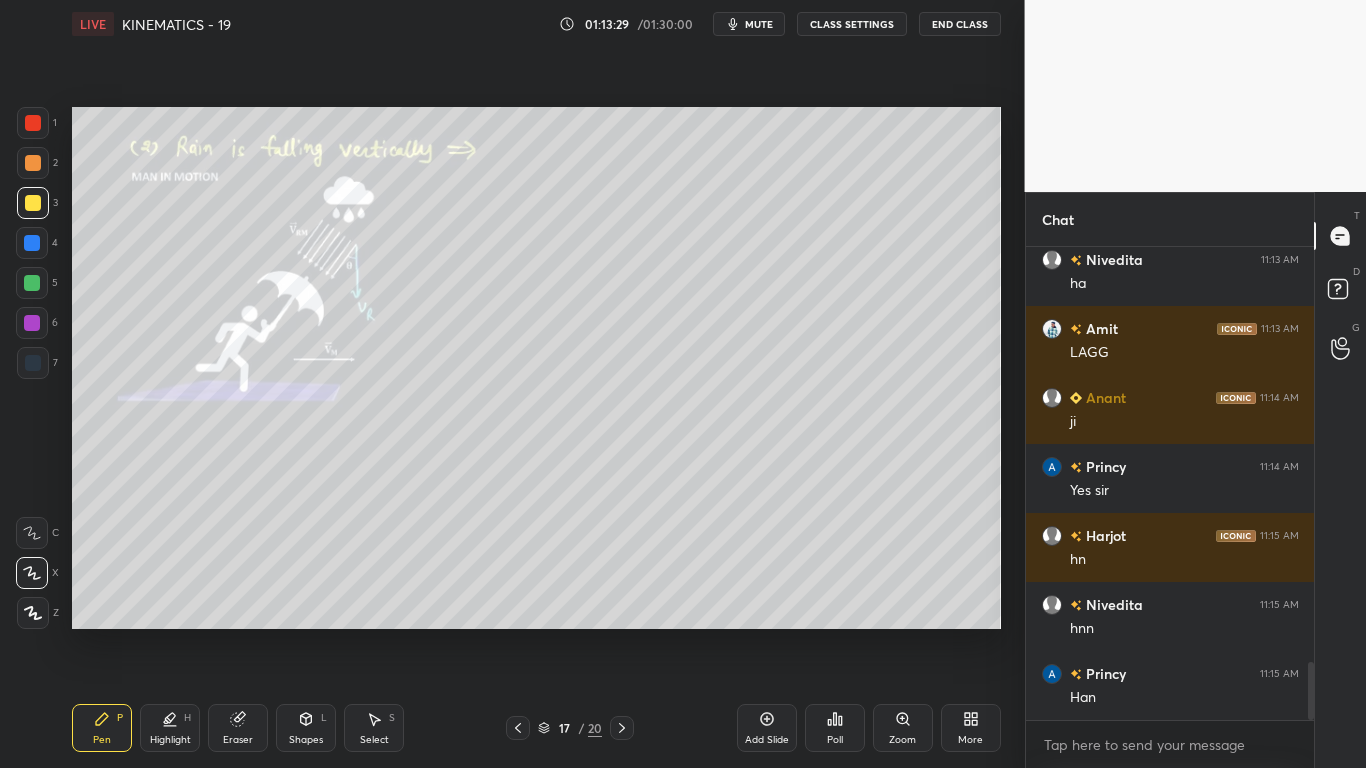scroll, scrollTop: 3392, scrollLeft: 0, axis: vertical 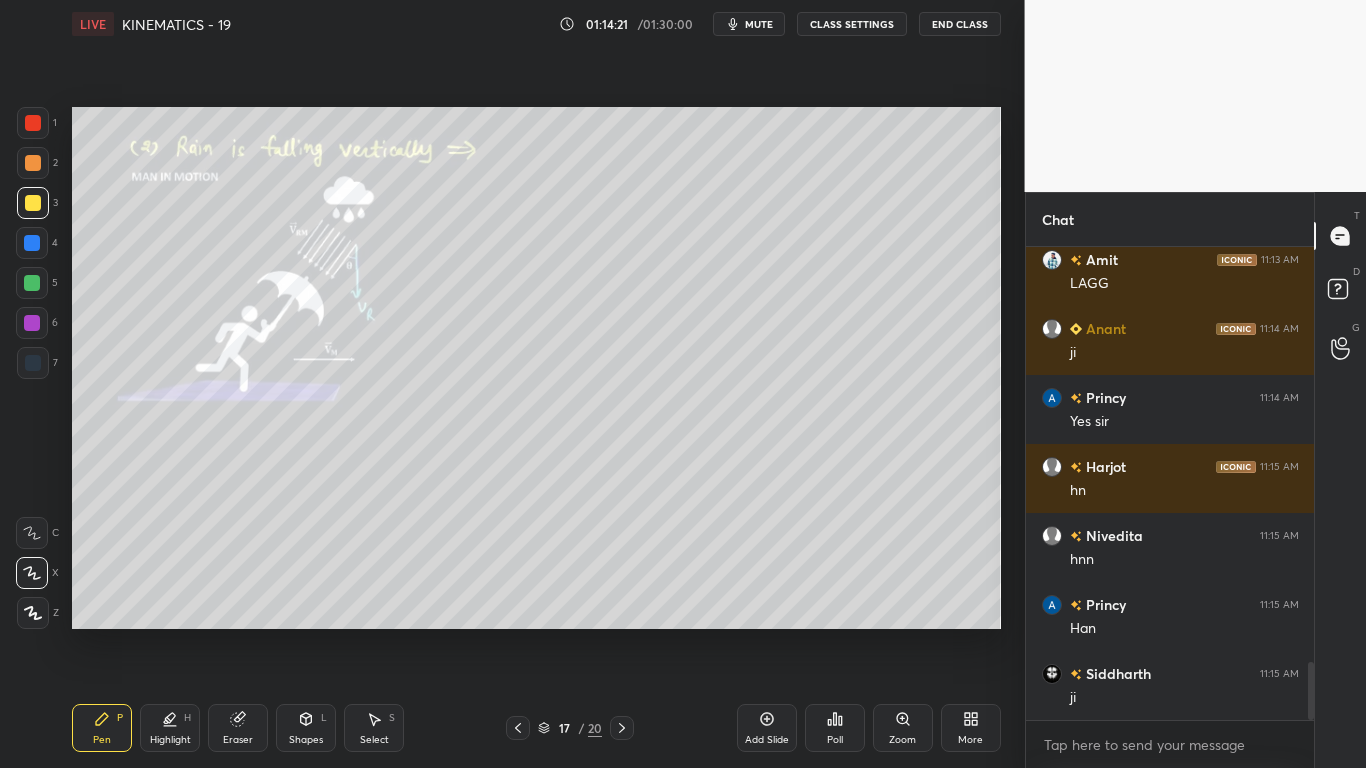 click on "Highlight H" at bounding box center (170, 728) 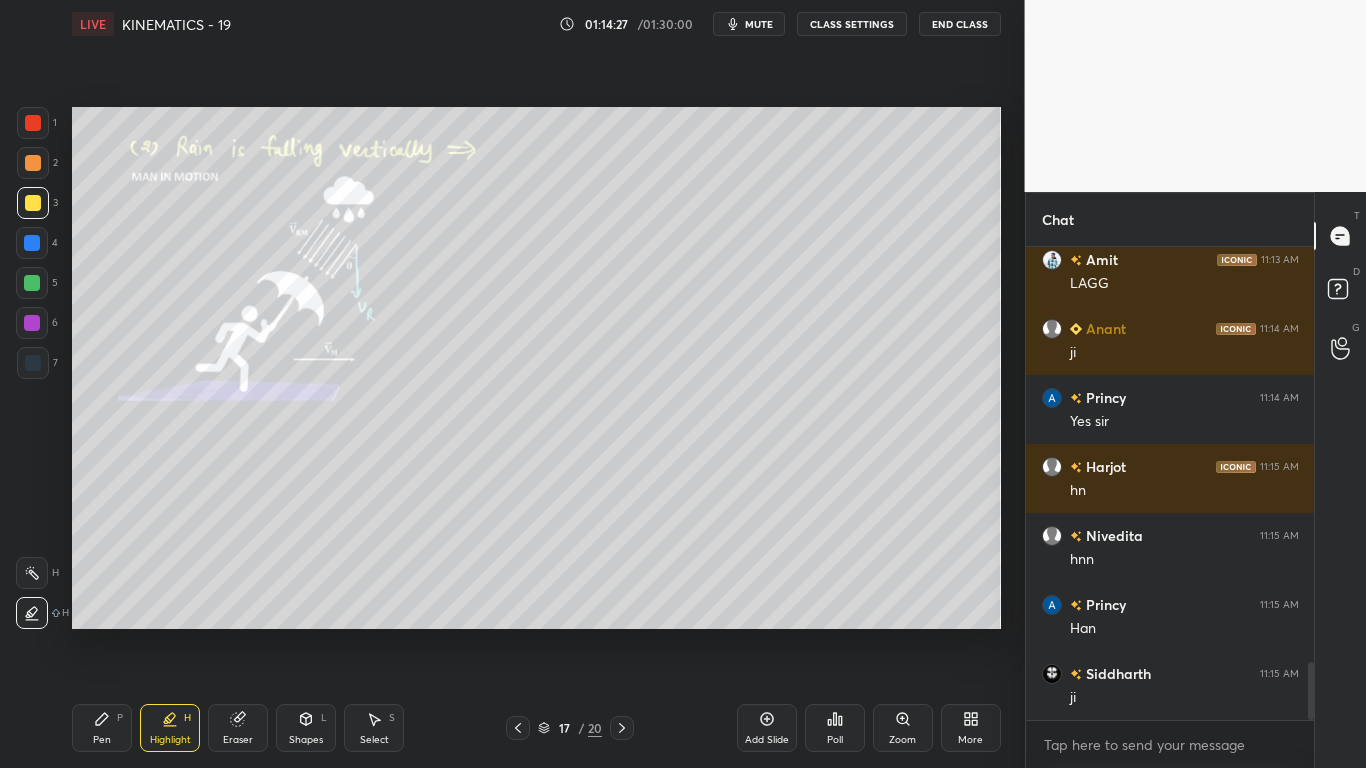 drag, startPoint x: 94, startPoint y: 724, endPoint x: 265, endPoint y: 705, distance: 172.05232 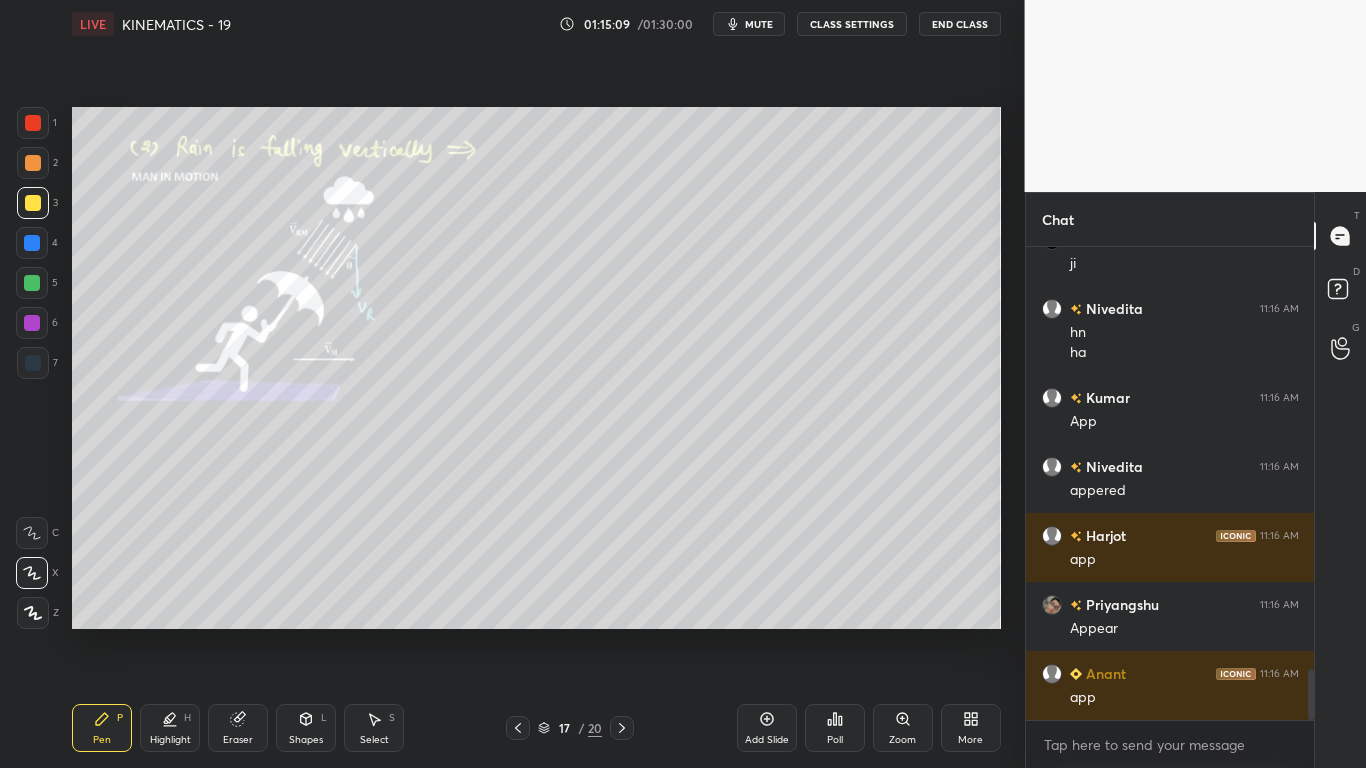 scroll, scrollTop: 3895, scrollLeft: 0, axis: vertical 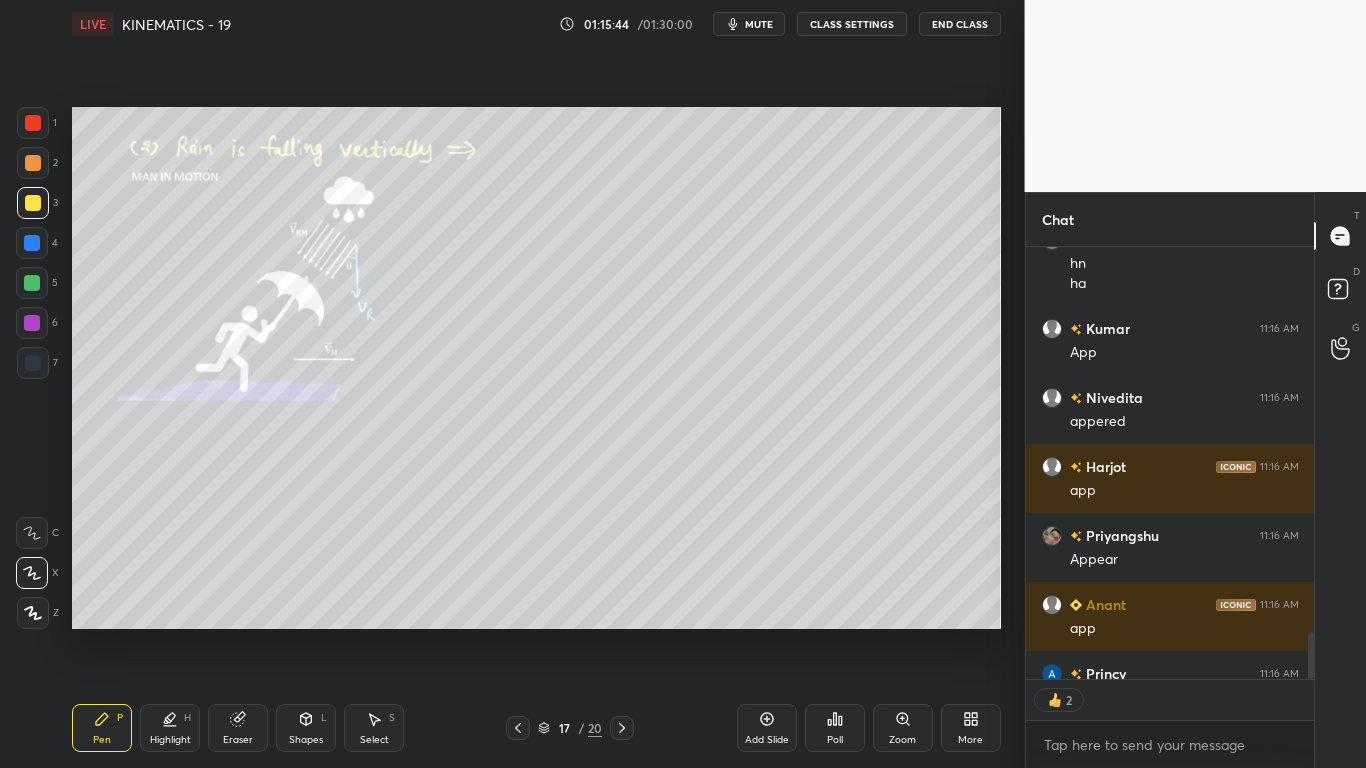 click 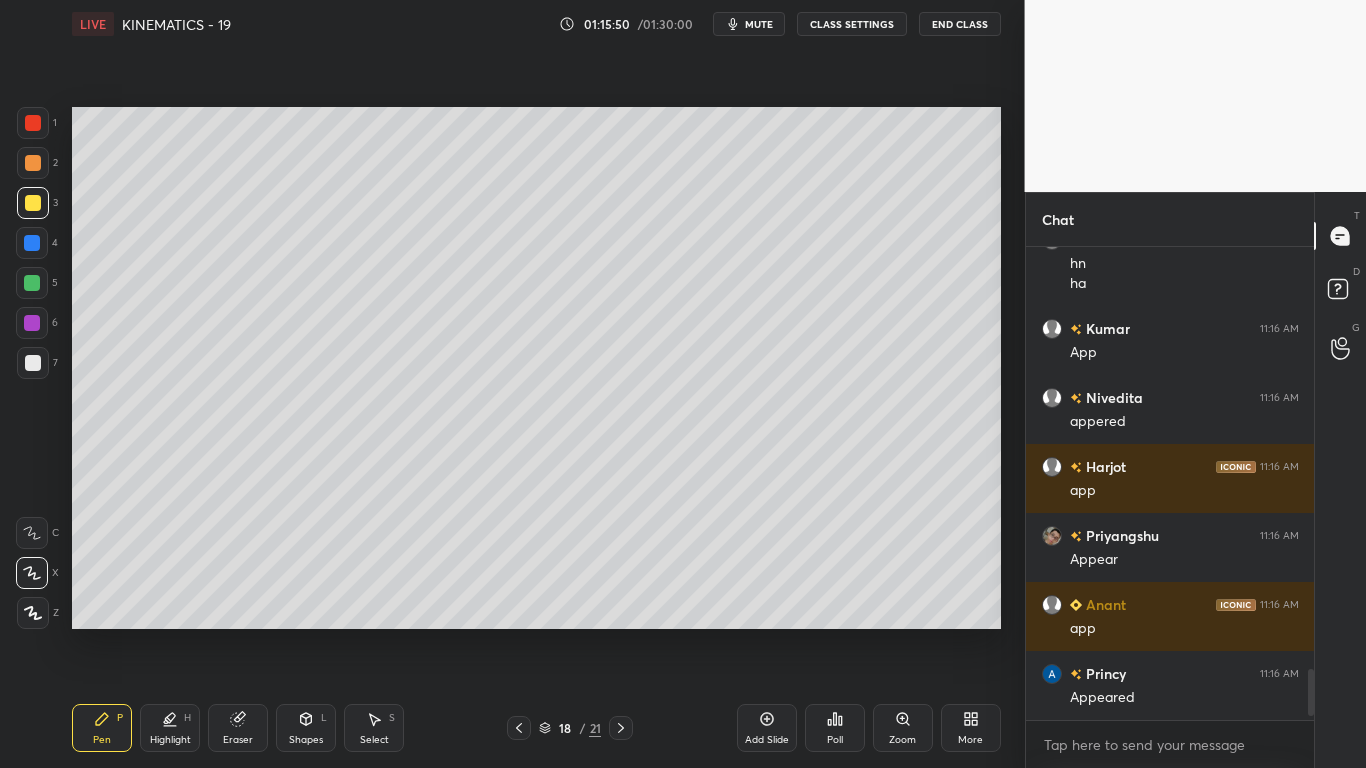 scroll, scrollTop: 7, scrollLeft: 7, axis: both 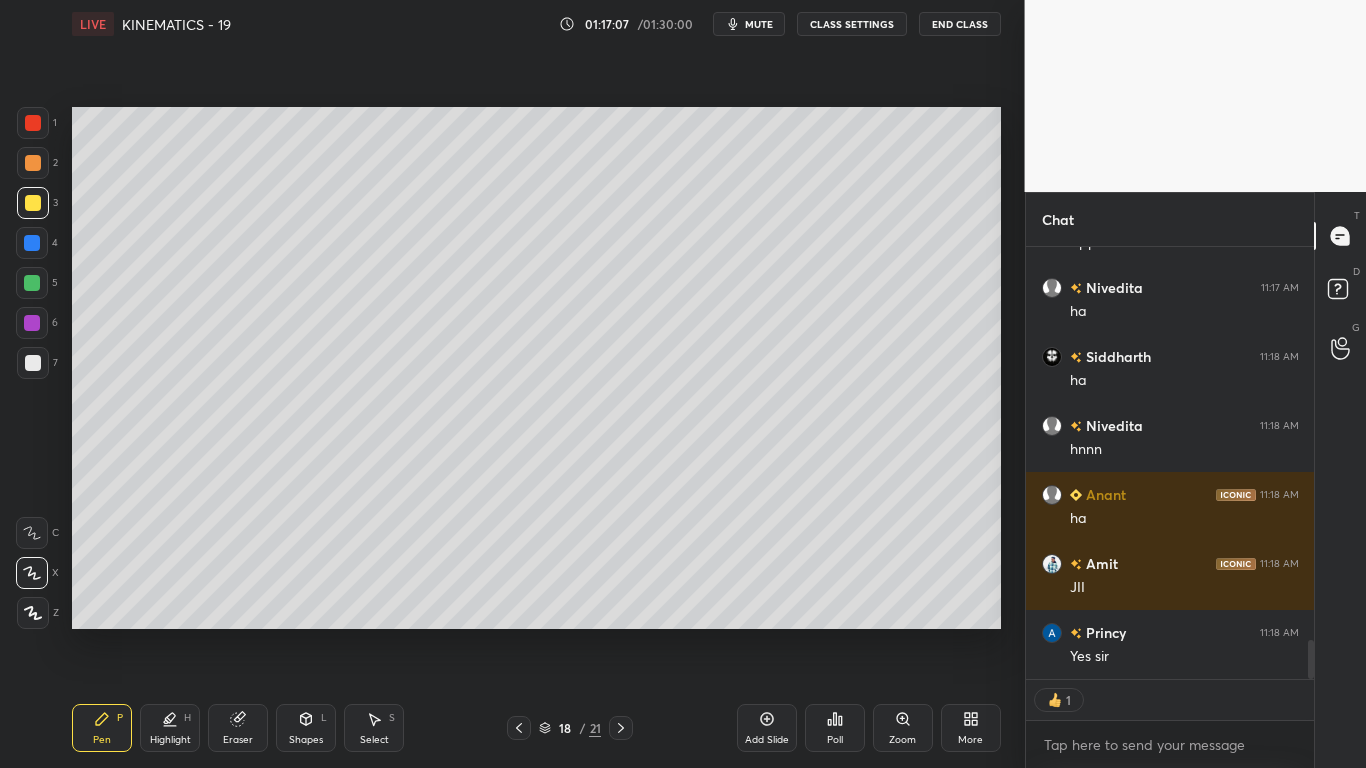 drag, startPoint x: 901, startPoint y: 723, endPoint x: 841, endPoint y: 659, distance: 87.72685 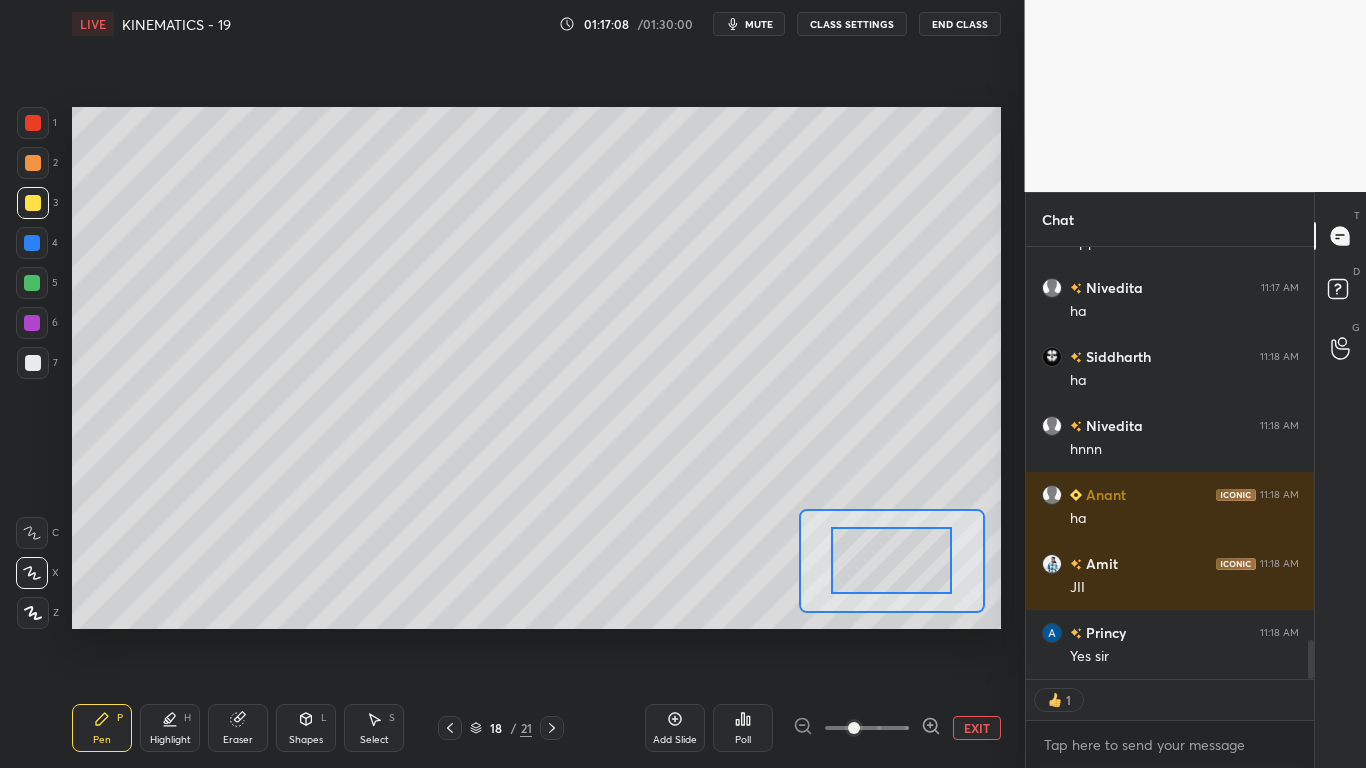 click at bounding box center [892, 561] 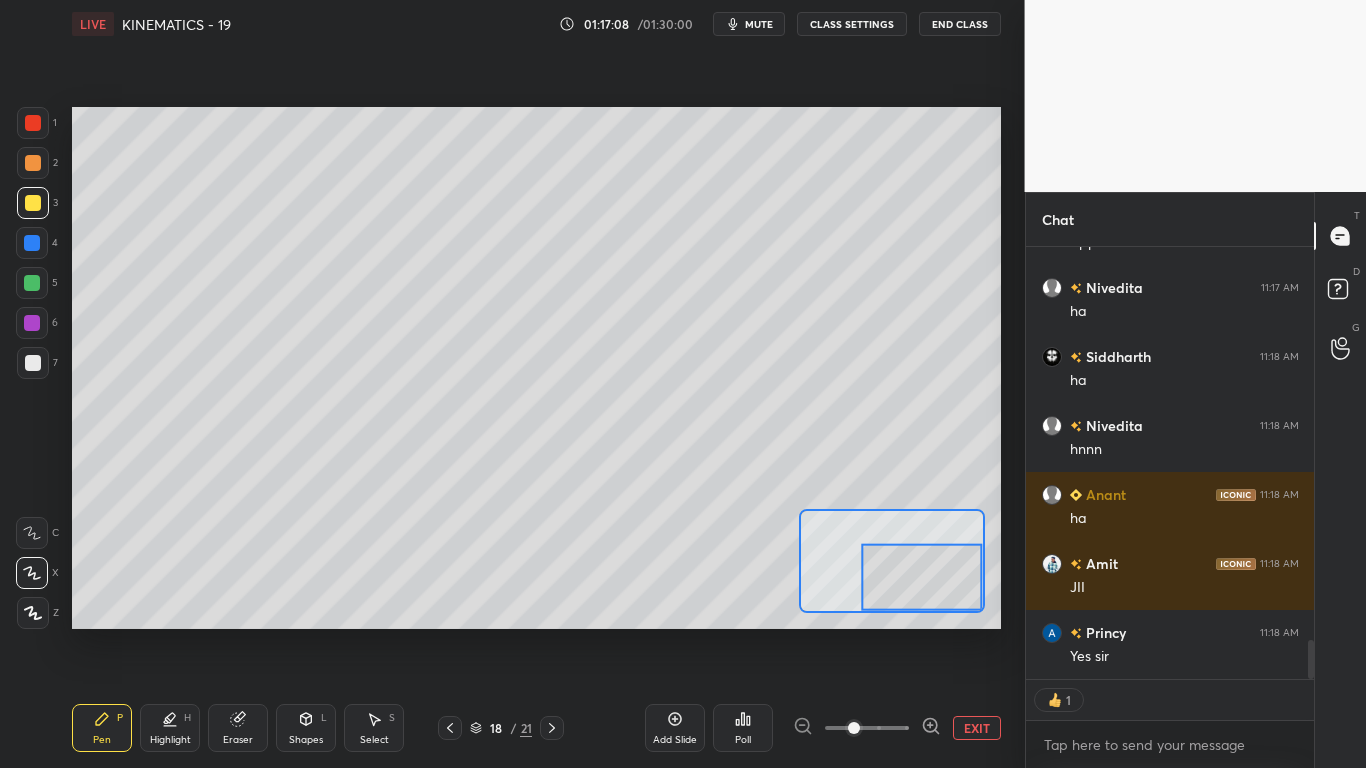 click at bounding box center [892, 561] 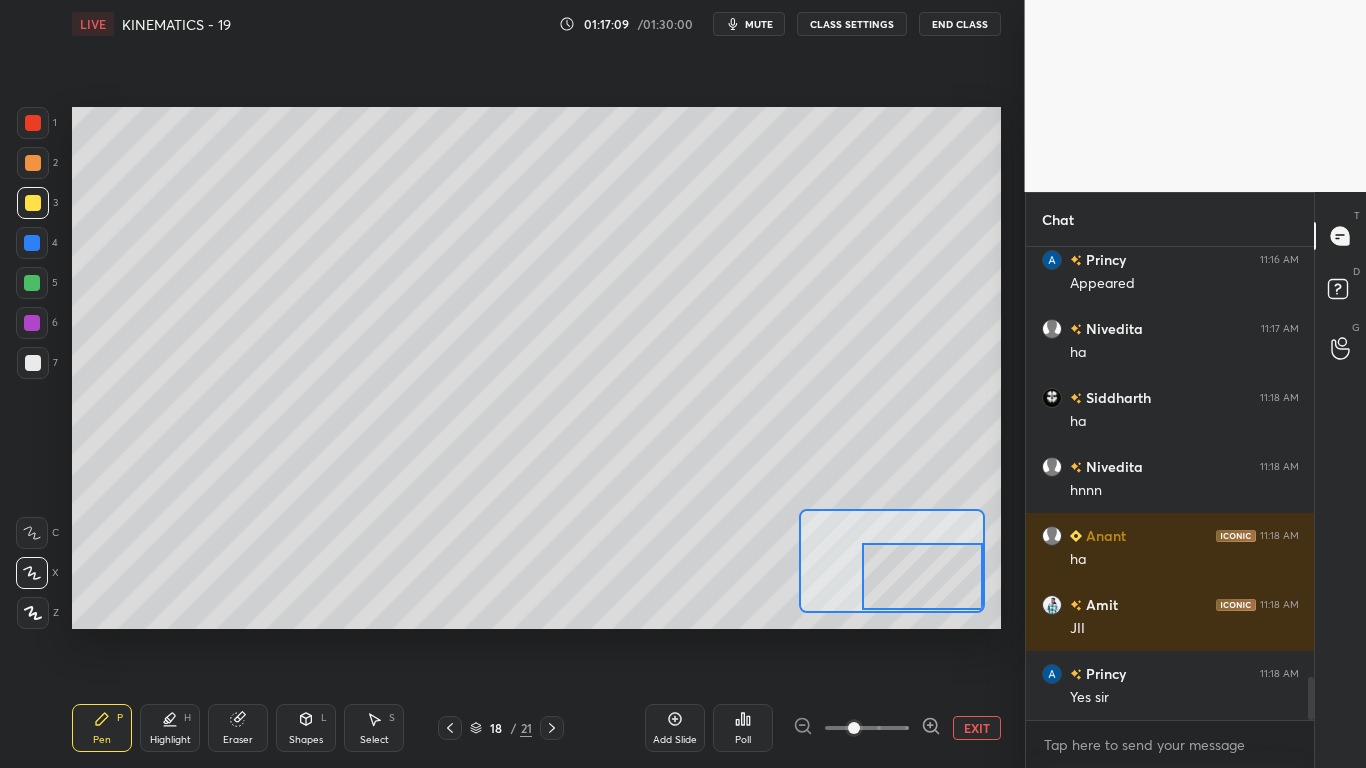 scroll, scrollTop: 7, scrollLeft: 7, axis: both 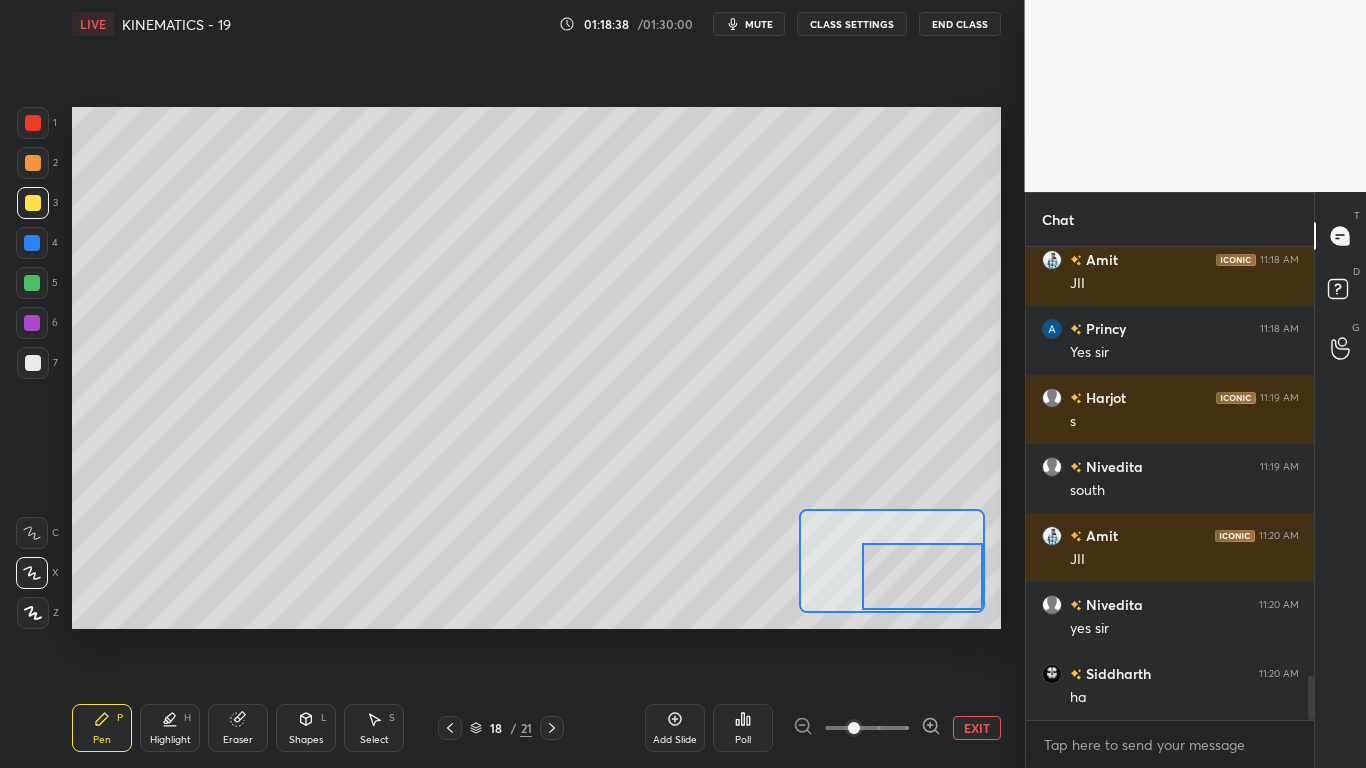 click on "Add Slide" at bounding box center [675, 728] 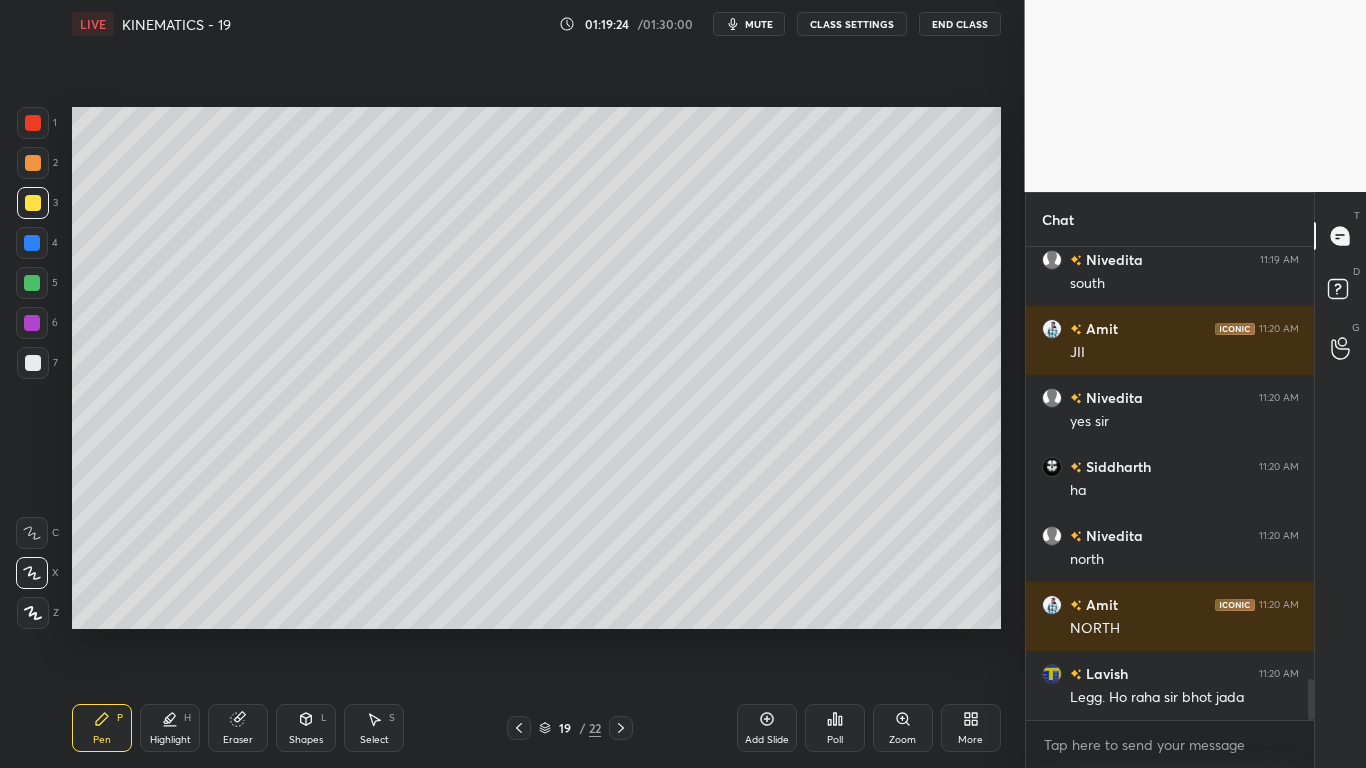 scroll, scrollTop: 4930, scrollLeft: 0, axis: vertical 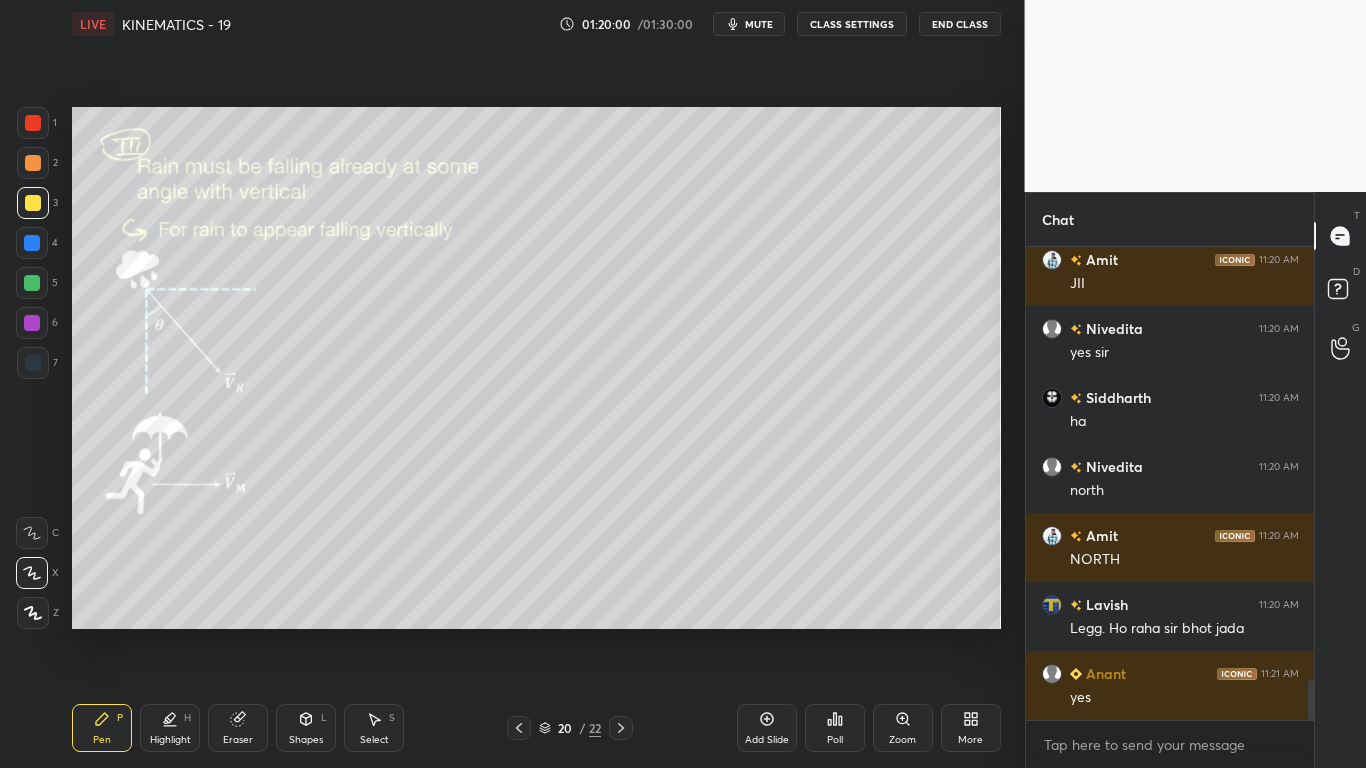 click on "Eraser" at bounding box center [238, 728] 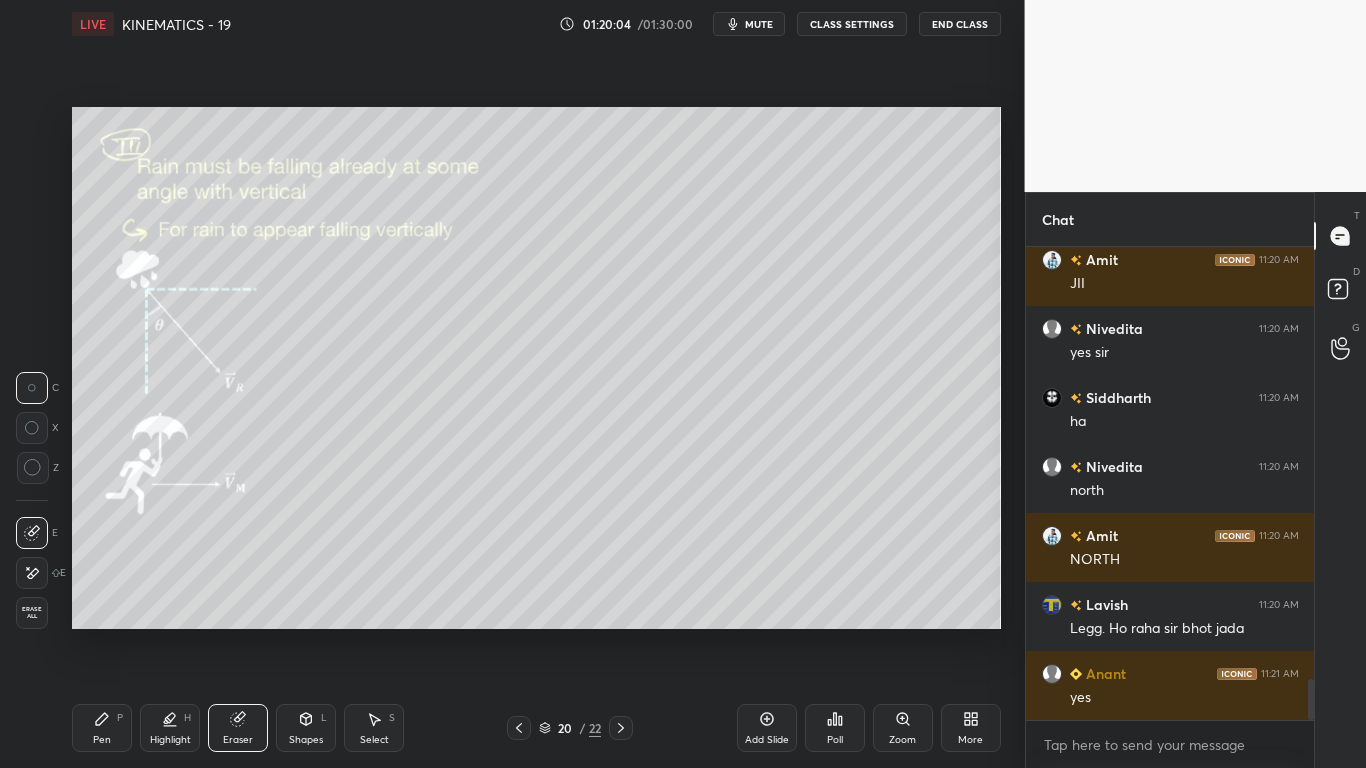 drag, startPoint x: 103, startPoint y: 737, endPoint x: 209, endPoint y: 681, distance: 119.88328 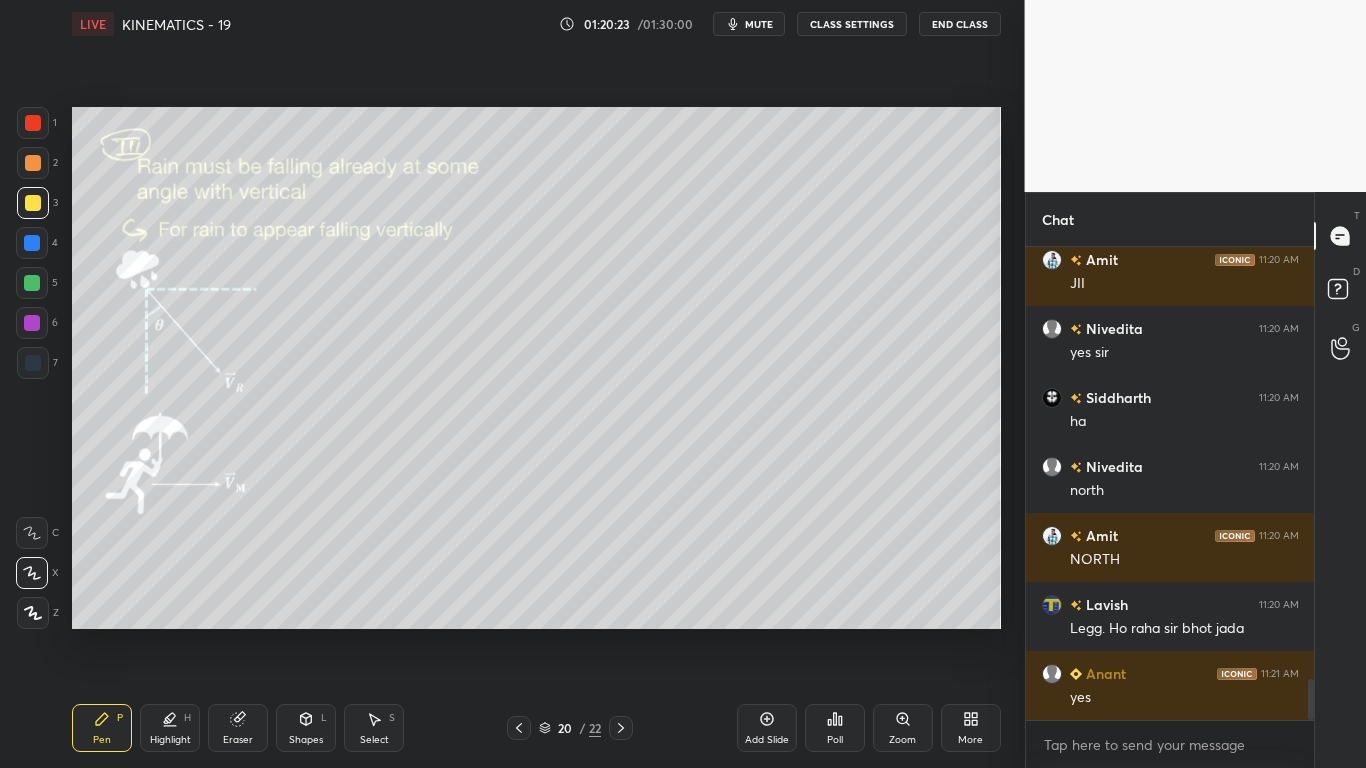 drag, startPoint x: 31, startPoint y: 164, endPoint x: 64, endPoint y: 172, distance: 33.955853 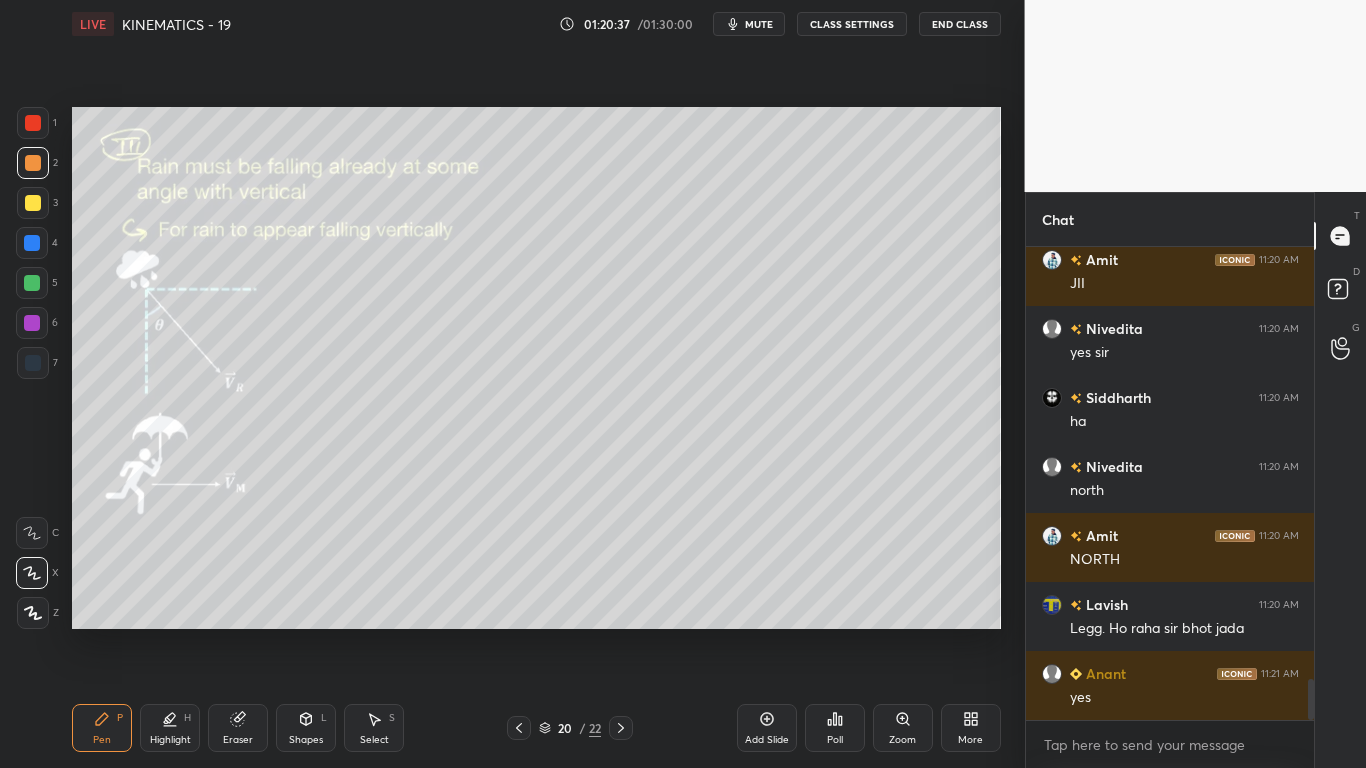 click on "Select S" at bounding box center [374, 728] 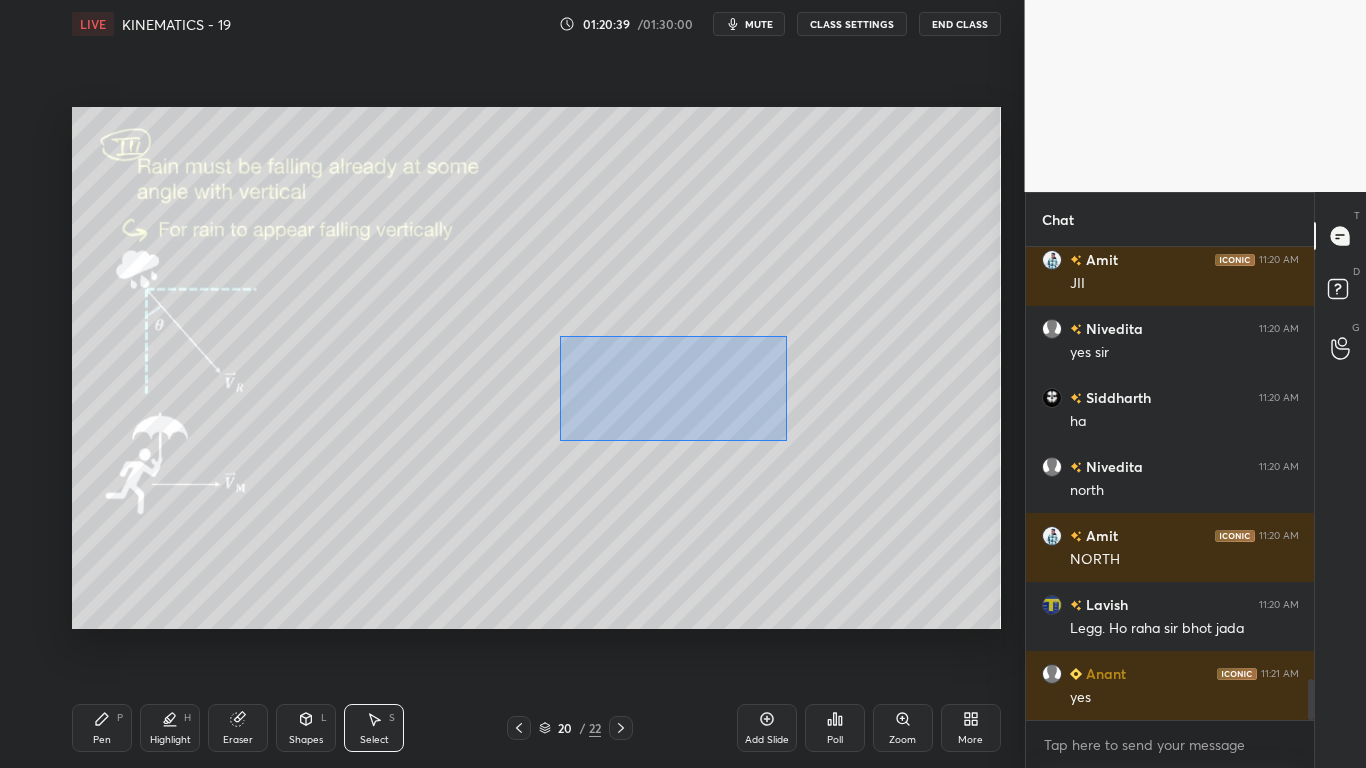 drag, startPoint x: 568, startPoint y: 386, endPoint x: 699, endPoint y: 396, distance: 131.38112 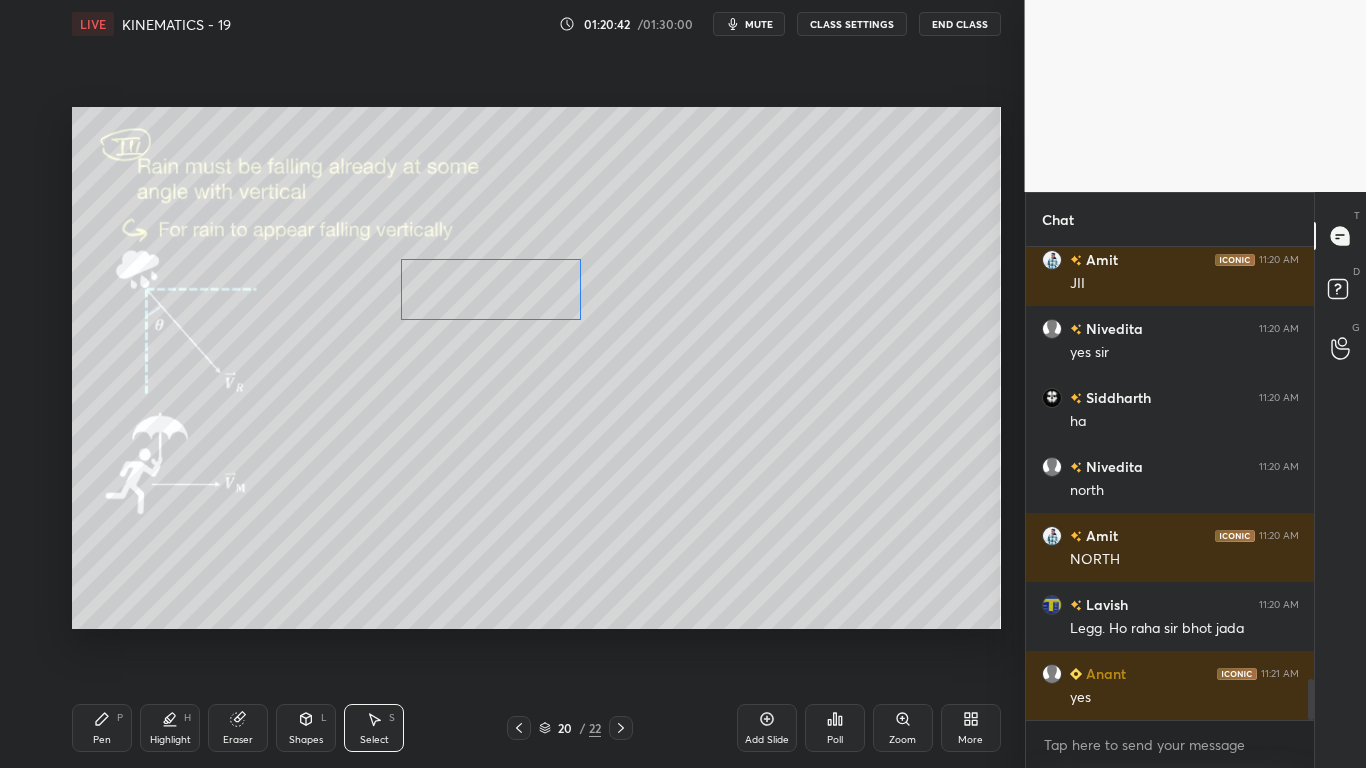 drag, startPoint x: 564, startPoint y: 343, endPoint x: 515, endPoint y: 304, distance: 62.625874 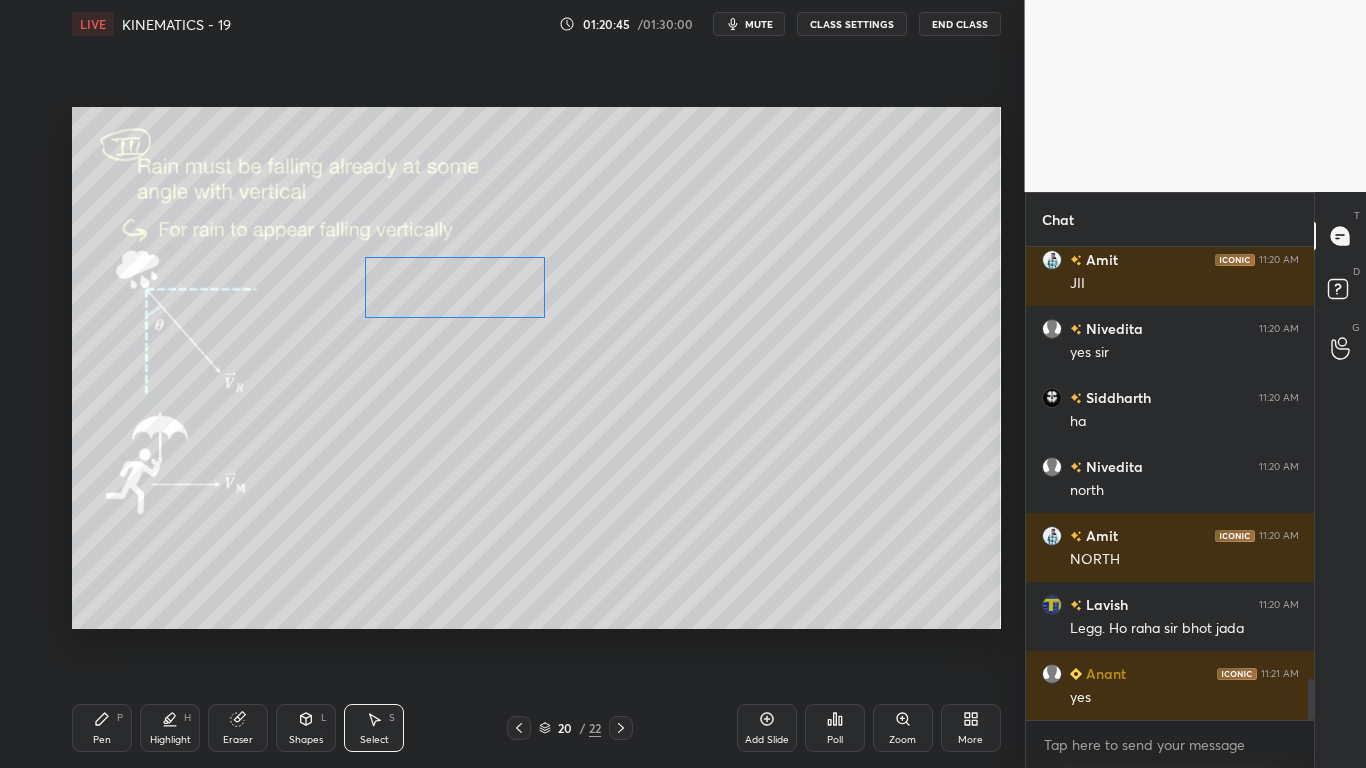 drag, startPoint x: 488, startPoint y: 292, endPoint x: 475, endPoint y: 324, distance: 34.539833 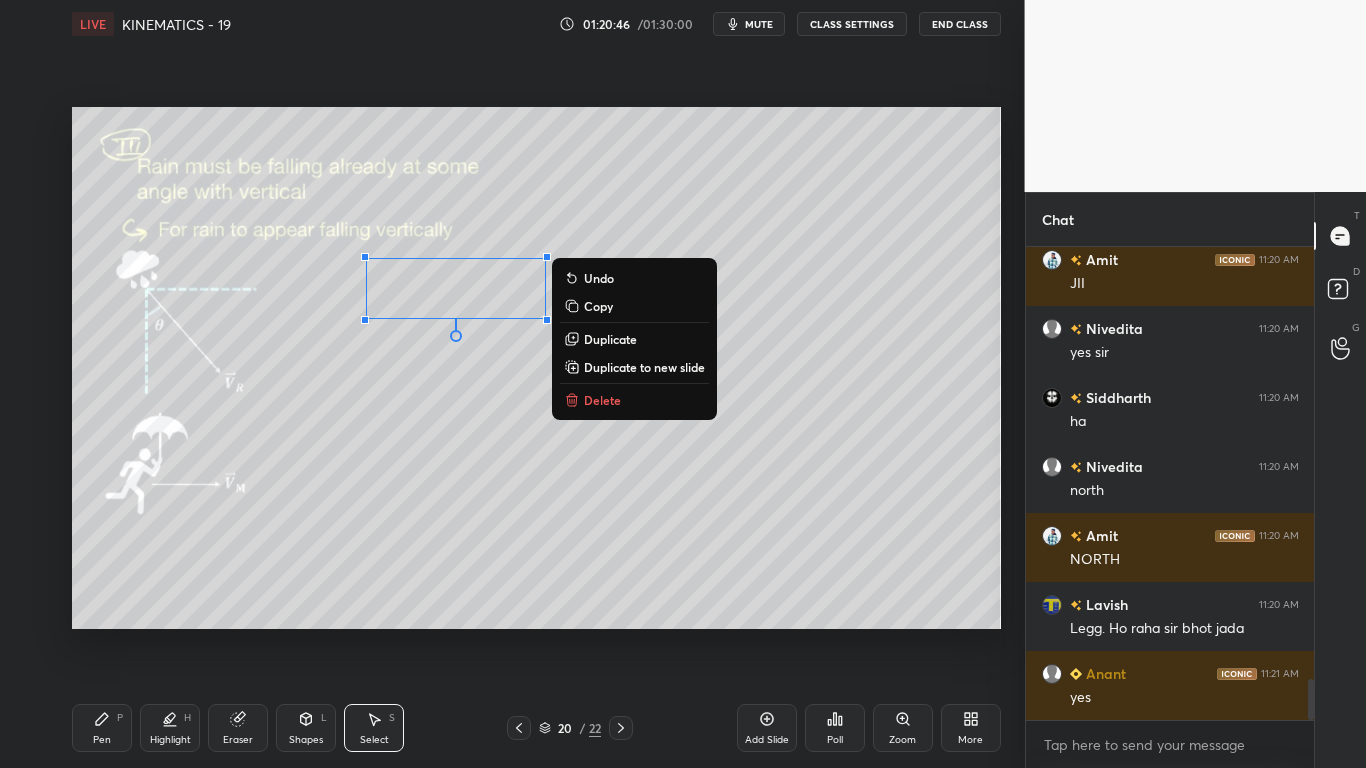 drag, startPoint x: 308, startPoint y: 536, endPoint x: 228, endPoint y: 623, distance: 118.19052 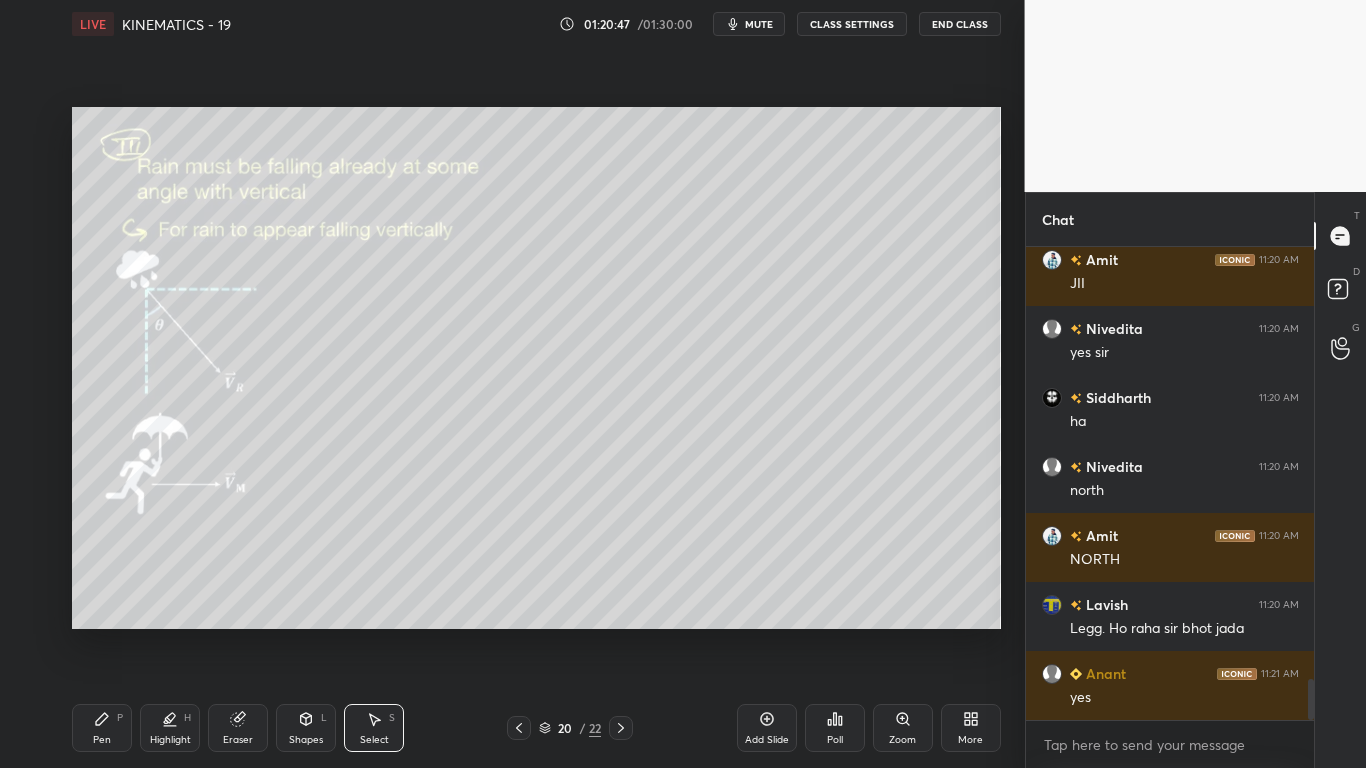 drag, startPoint x: 99, startPoint y: 728, endPoint x: 118, endPoint y: 717, distance: 21.954498 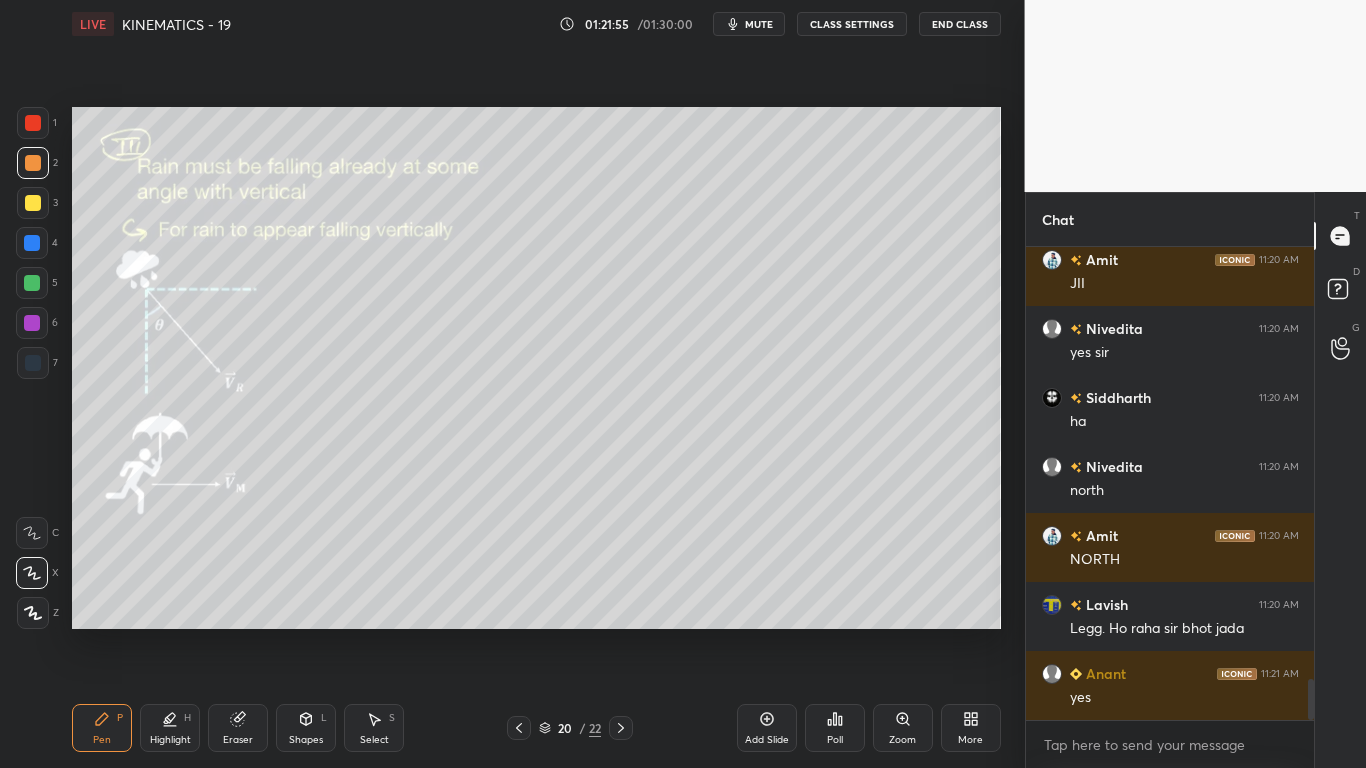 drag, startPoint x: 367, startPoint y: 724, endPoint x: 448, endPoint y: 668, distance: 98.47334 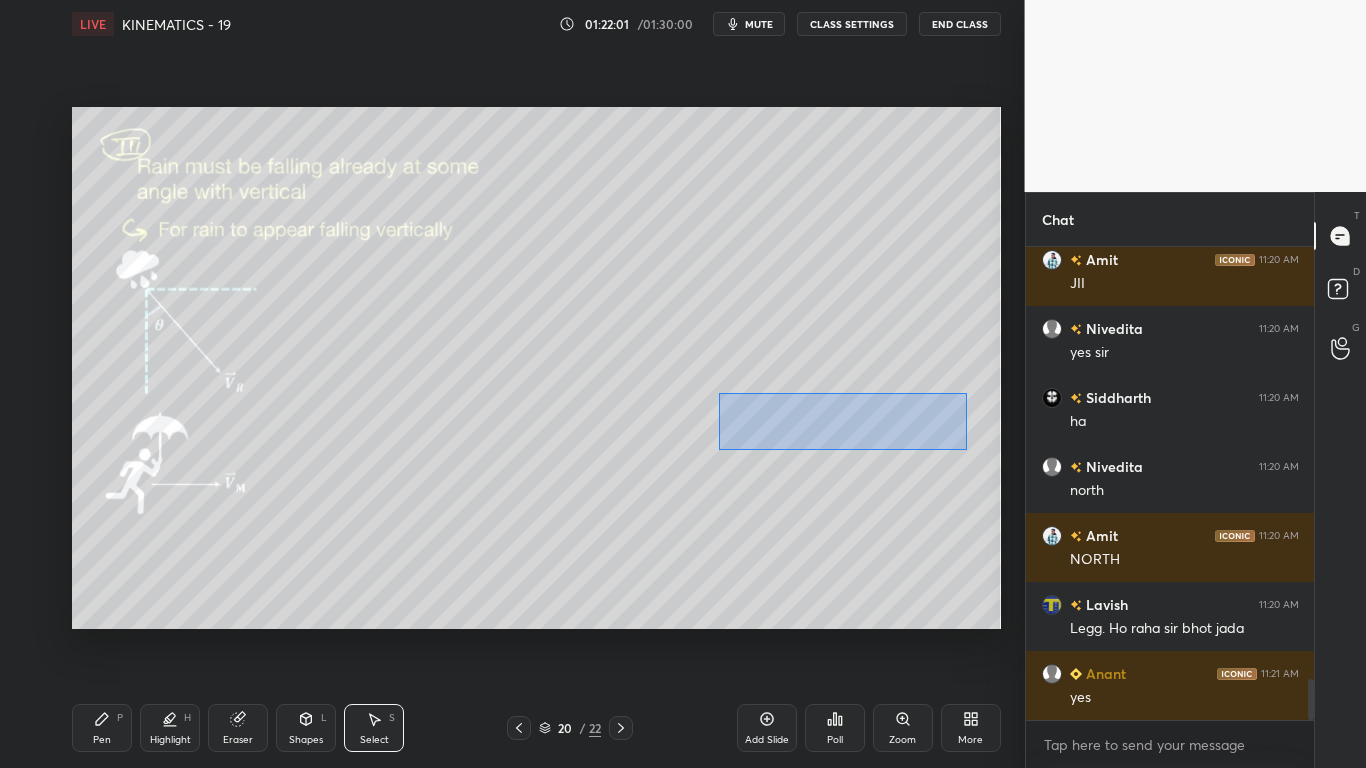 drag, startPoint x: 742, startPoint y: 425, endPoint x: 924, endPoint y: 440, distance: 182.61708 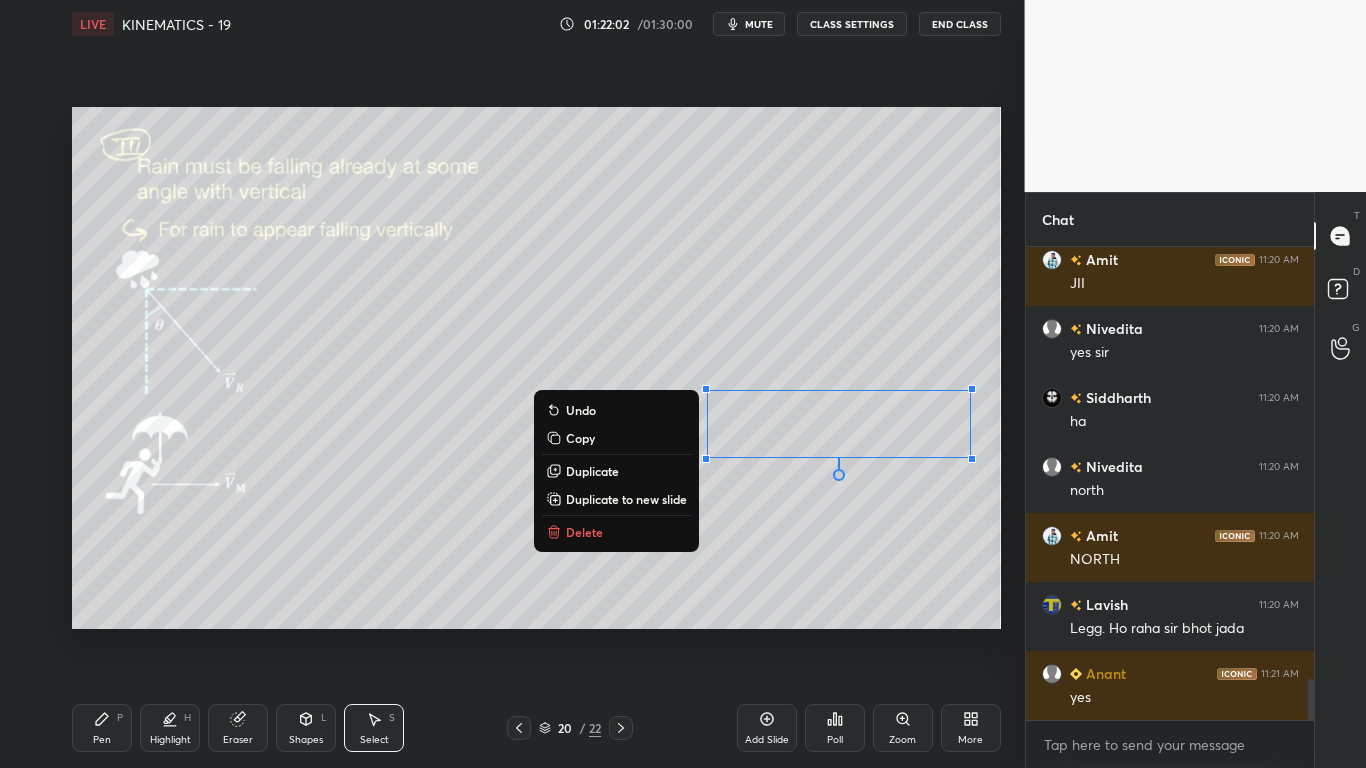 click on "Duplicate" at bounding box center (592, 471) 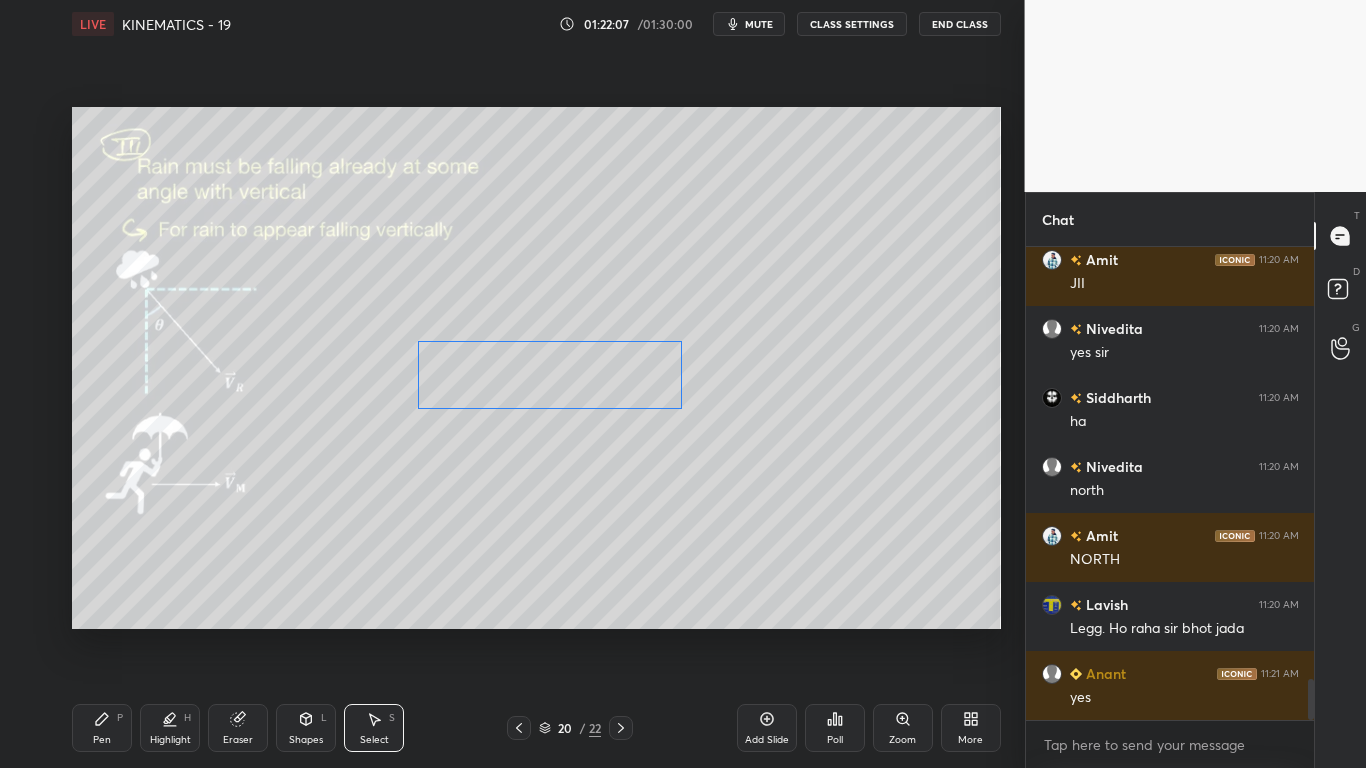 drag, startPoint x: 721, startPoint y: 418, endPoint x: 498, endPoint y: 497, distance: 236.5798 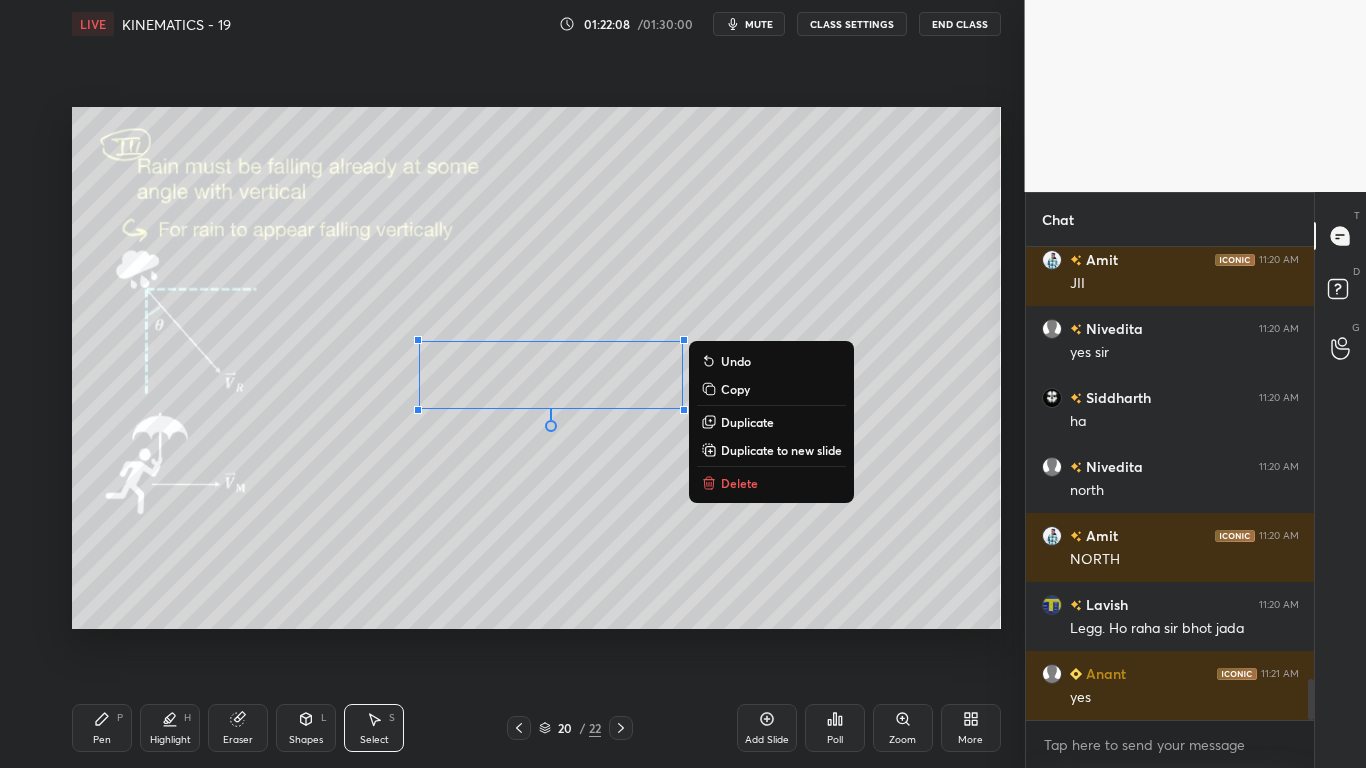 click on "0 ° Undo Copy Duplicate Duplicate to new slide Delete" at bounding box center (536, 368) 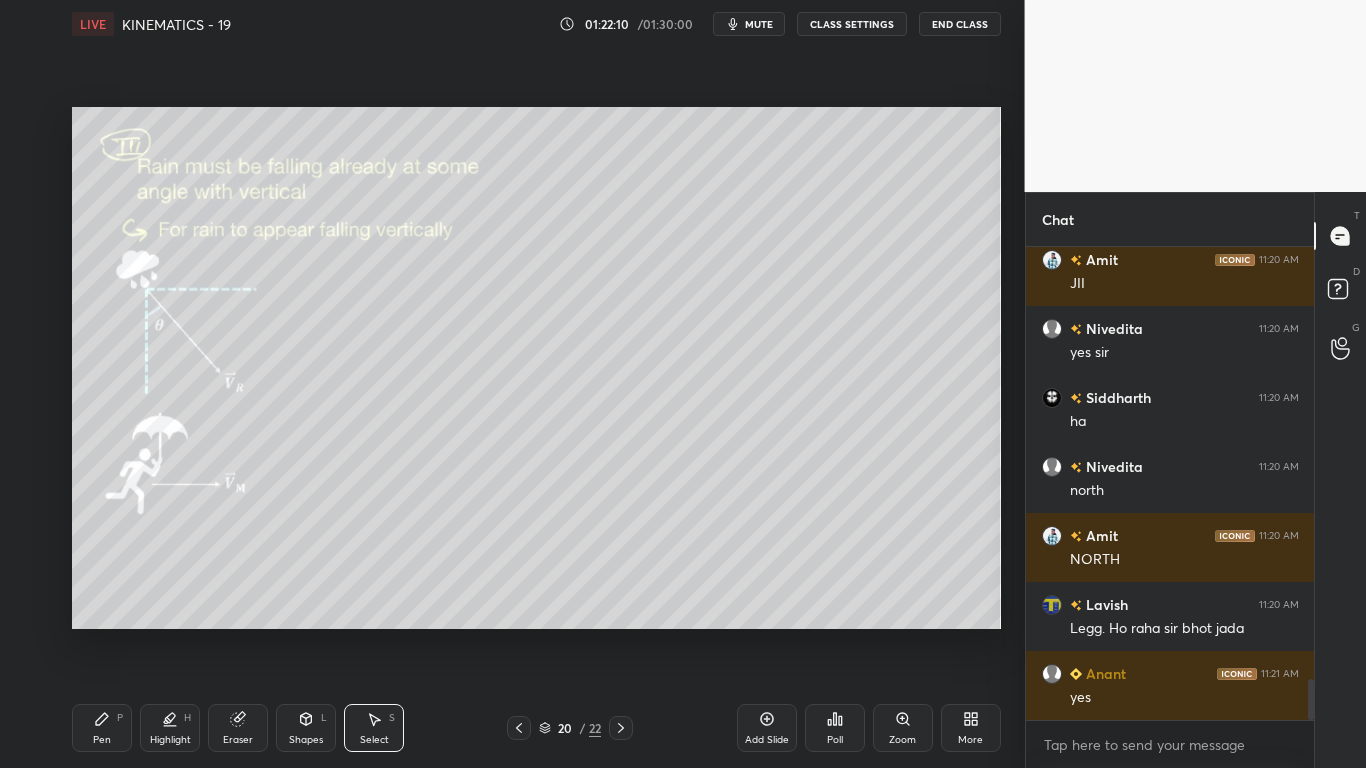 drag, startPoint x: 237, startPoint y: 735, endPoint x: 306, endPoint y: 690, distance: 82.37718 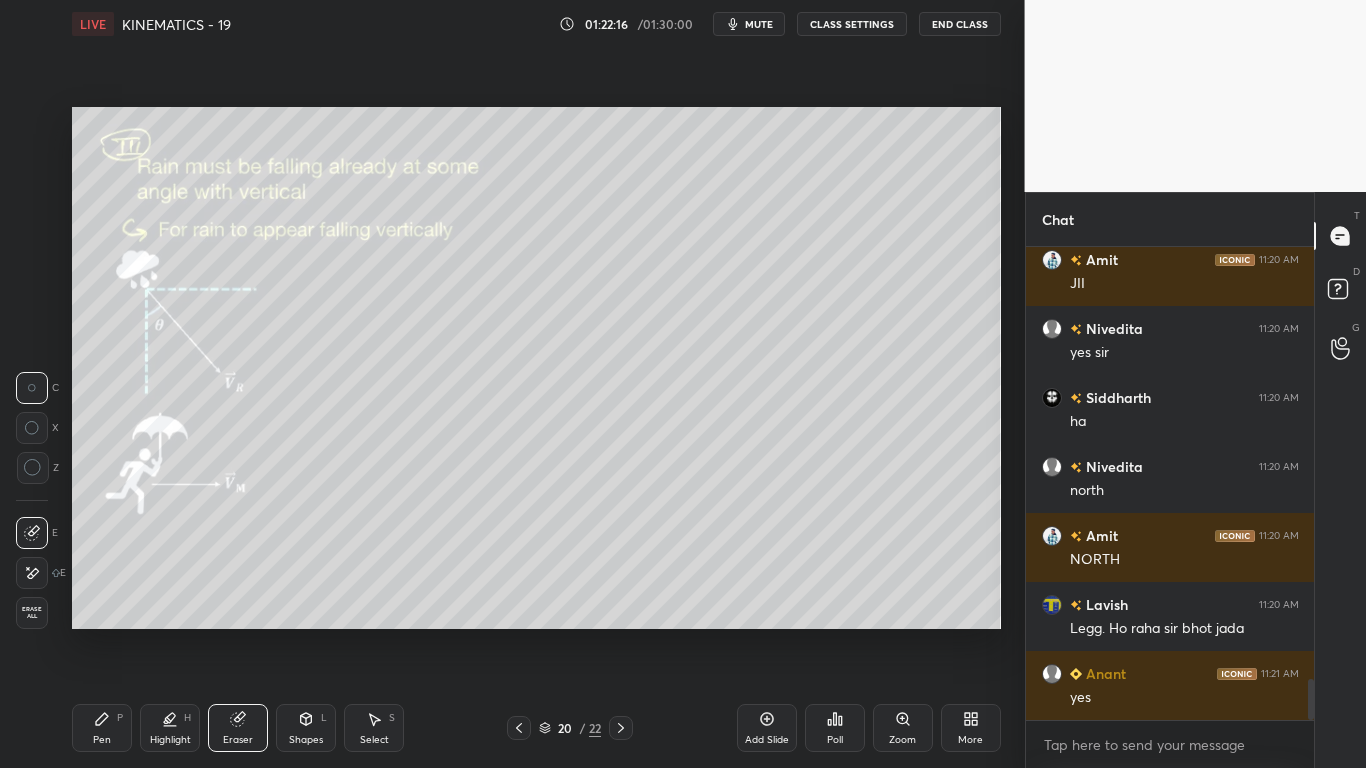drag, startPoint x: 375, startPoint y: 726, endPoint x: 422, endPoint y: 655, distance: 85.146935 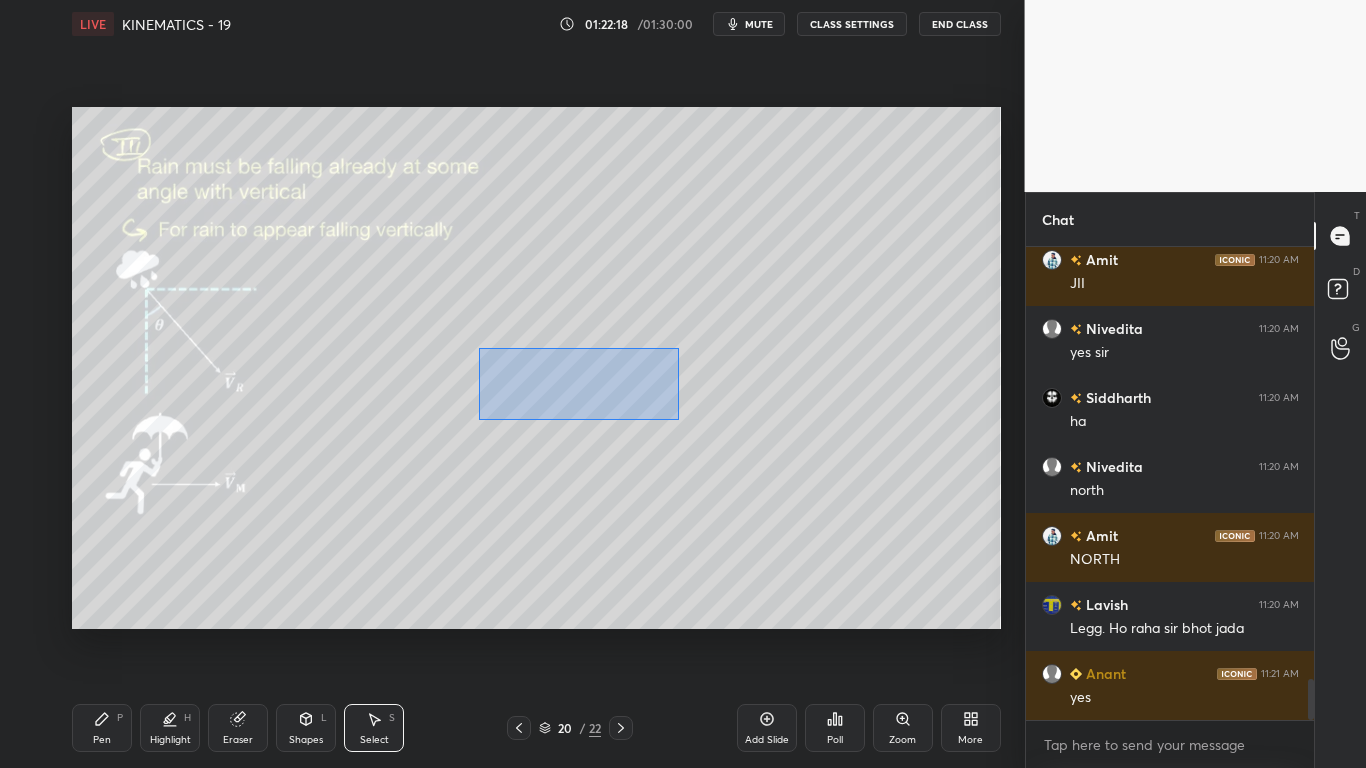 drag, startPoint x: 489, startPoint y: 371, endPoint x: 617, endPoint y: 382, distance: 128.47179 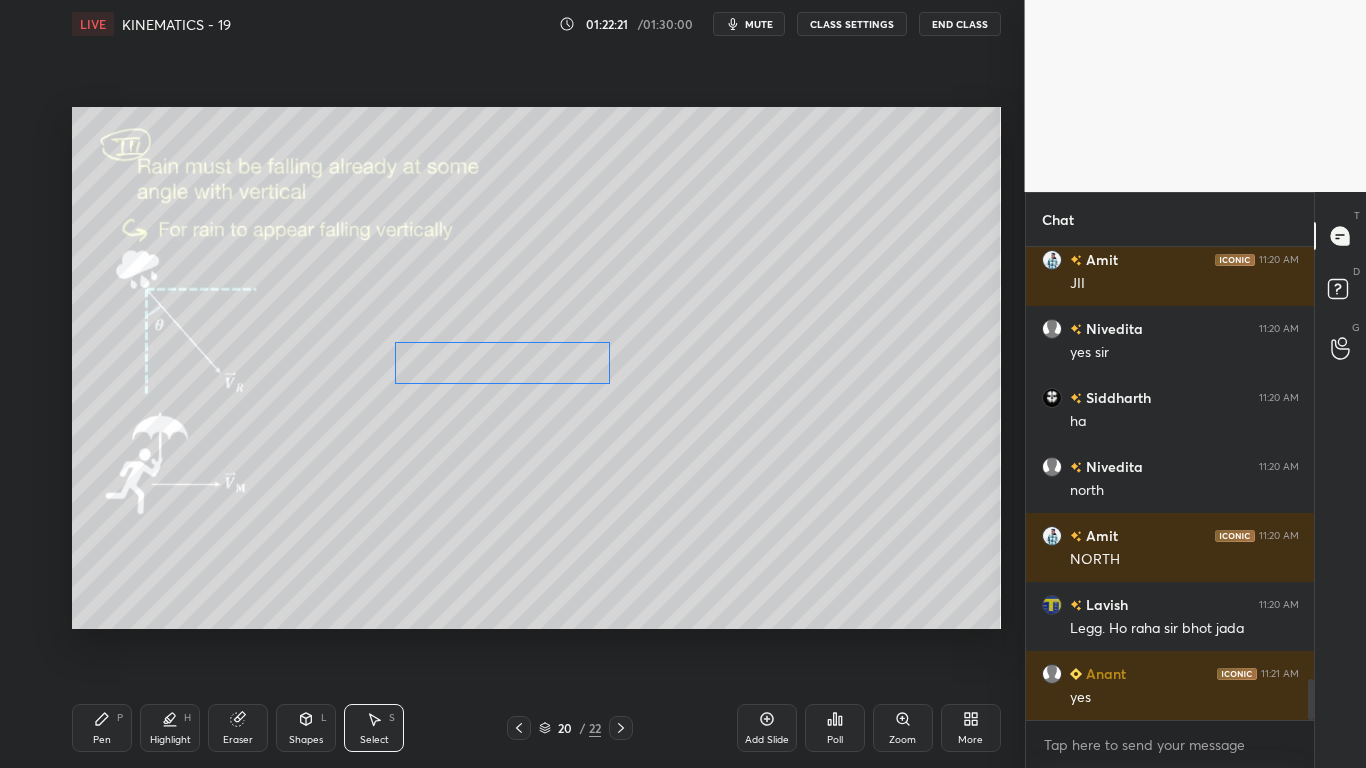 drag, startPoint x: 554, startPoint y: 368, endPoint x: 539, endPoint y: 444, distance: 77.46612 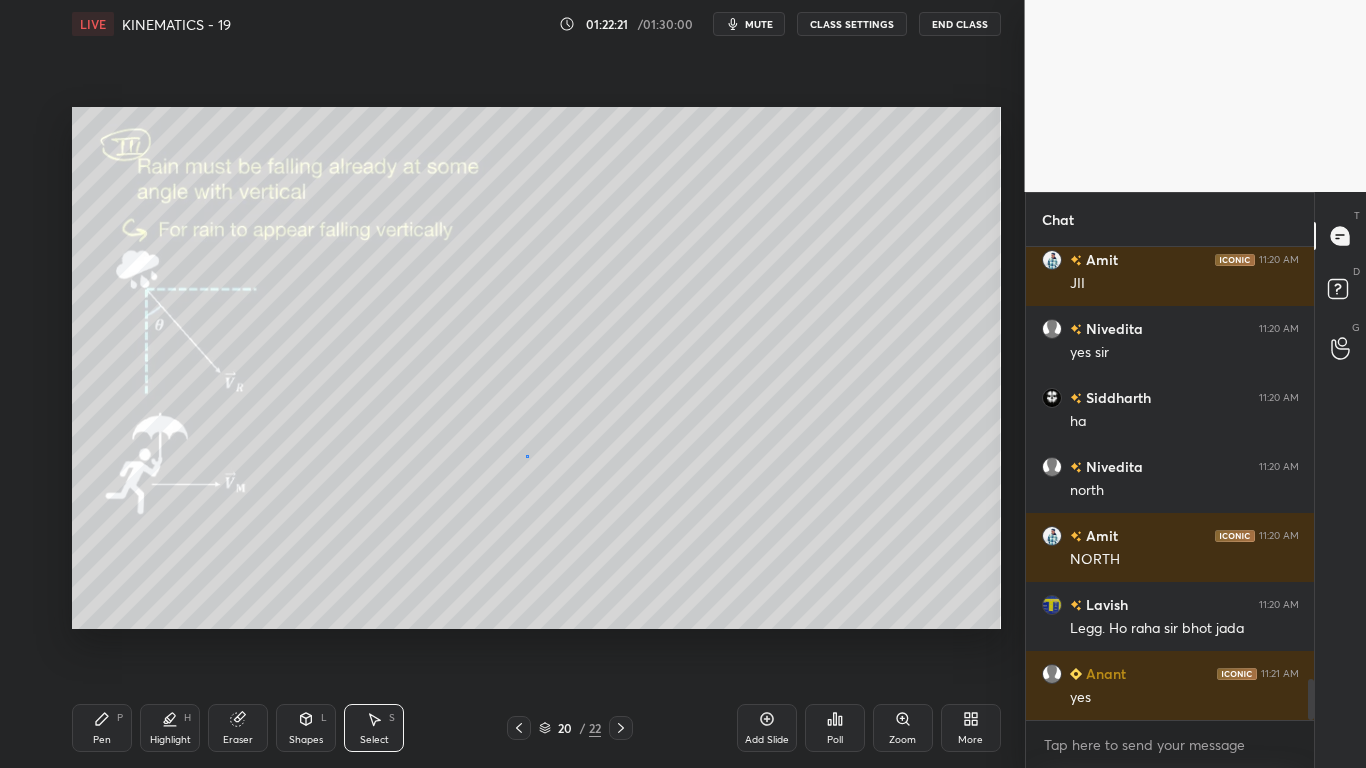 click on "0 ° Undo Copy Duplicate Duplicate to new slide Delete" at bounding box center [536, 368] 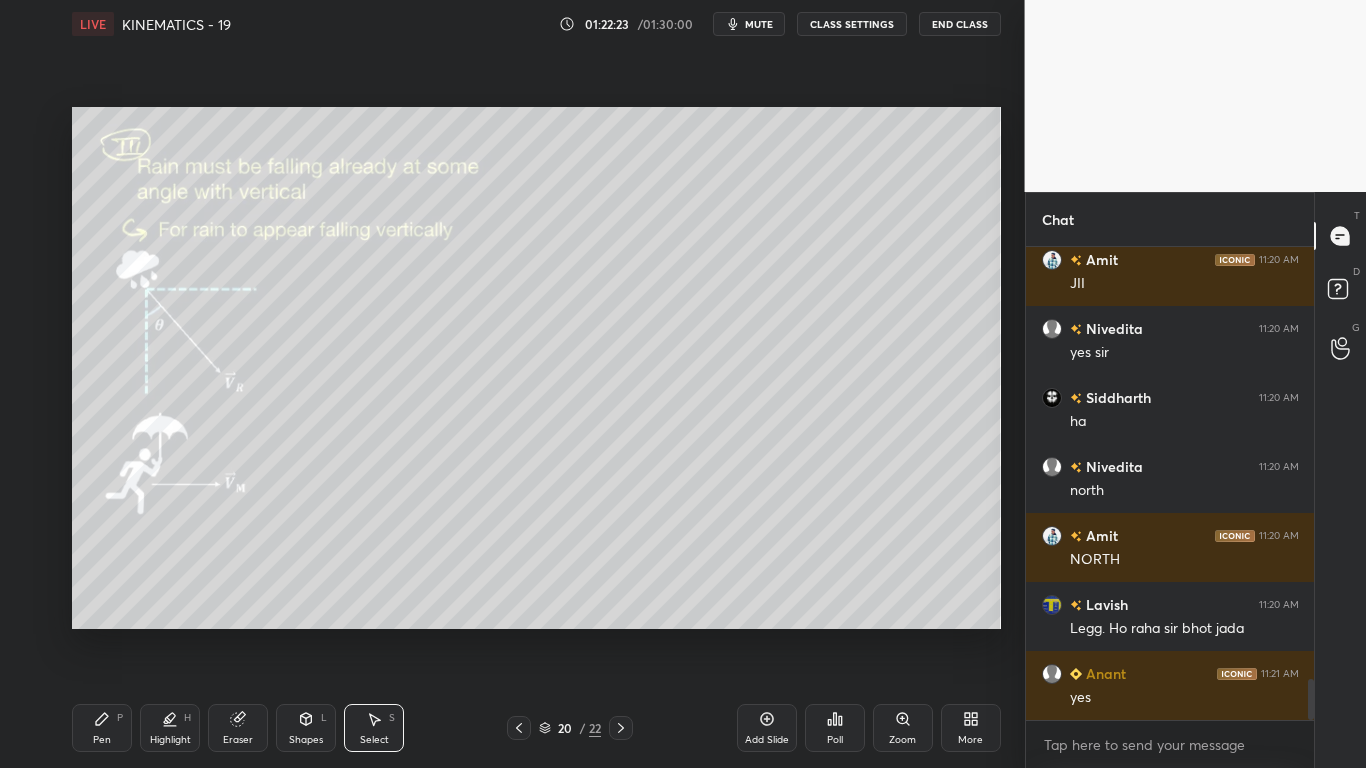 click on "Pen" at bounding box center (102, 740) 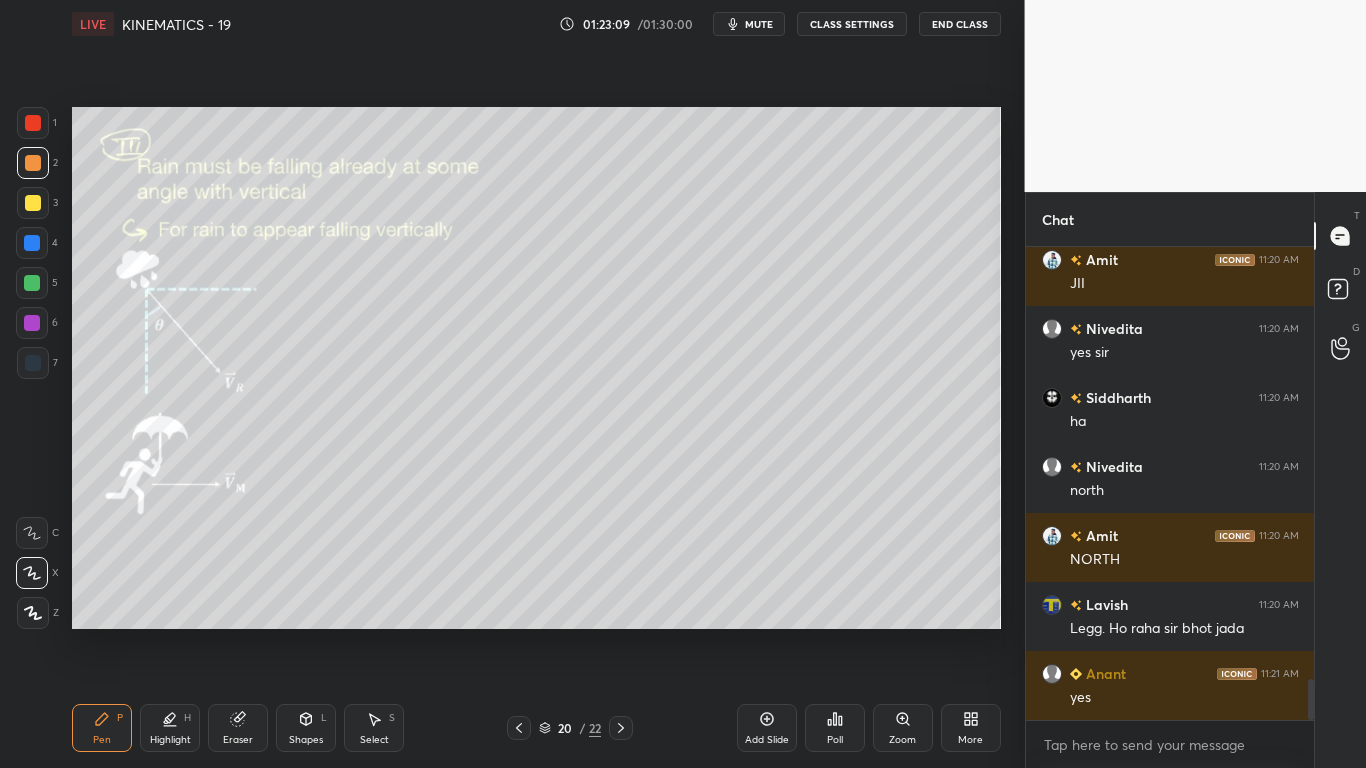 scroll, scrollTop: 4999, scrollLeft: 0, axis: vertical 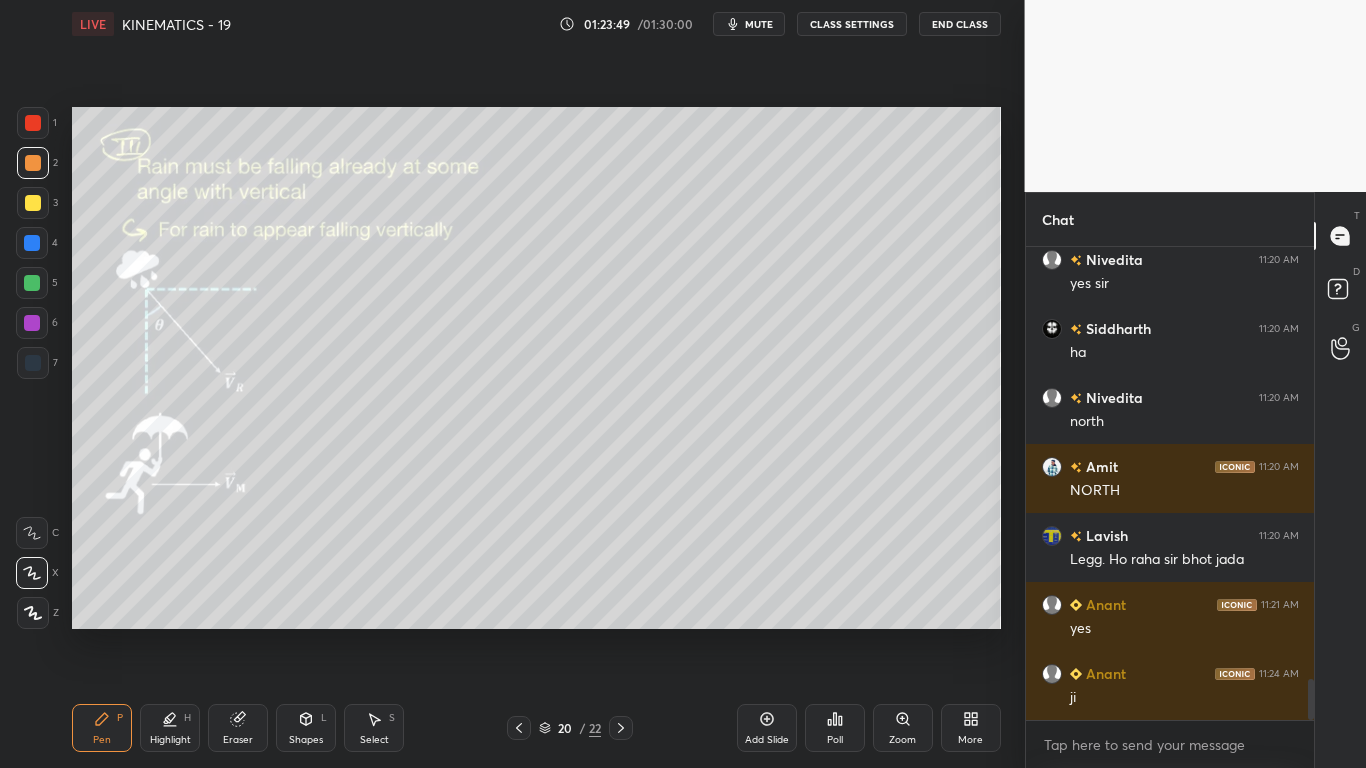 click on "Highlight H" at bounding box center [170, 728] 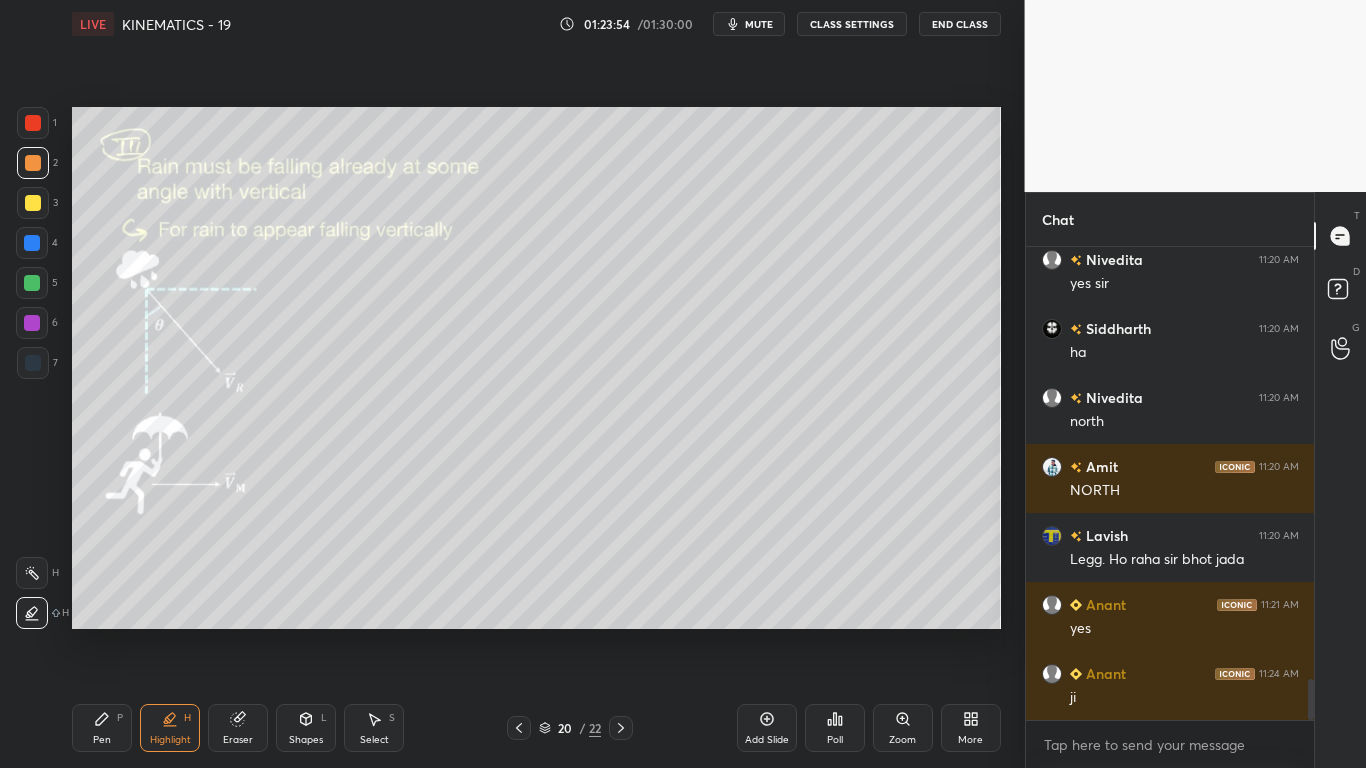 drag, startPoint x: 40, startPoint y: 204, endPoint x: 62, endPoint y: 258, distance: 58.30952 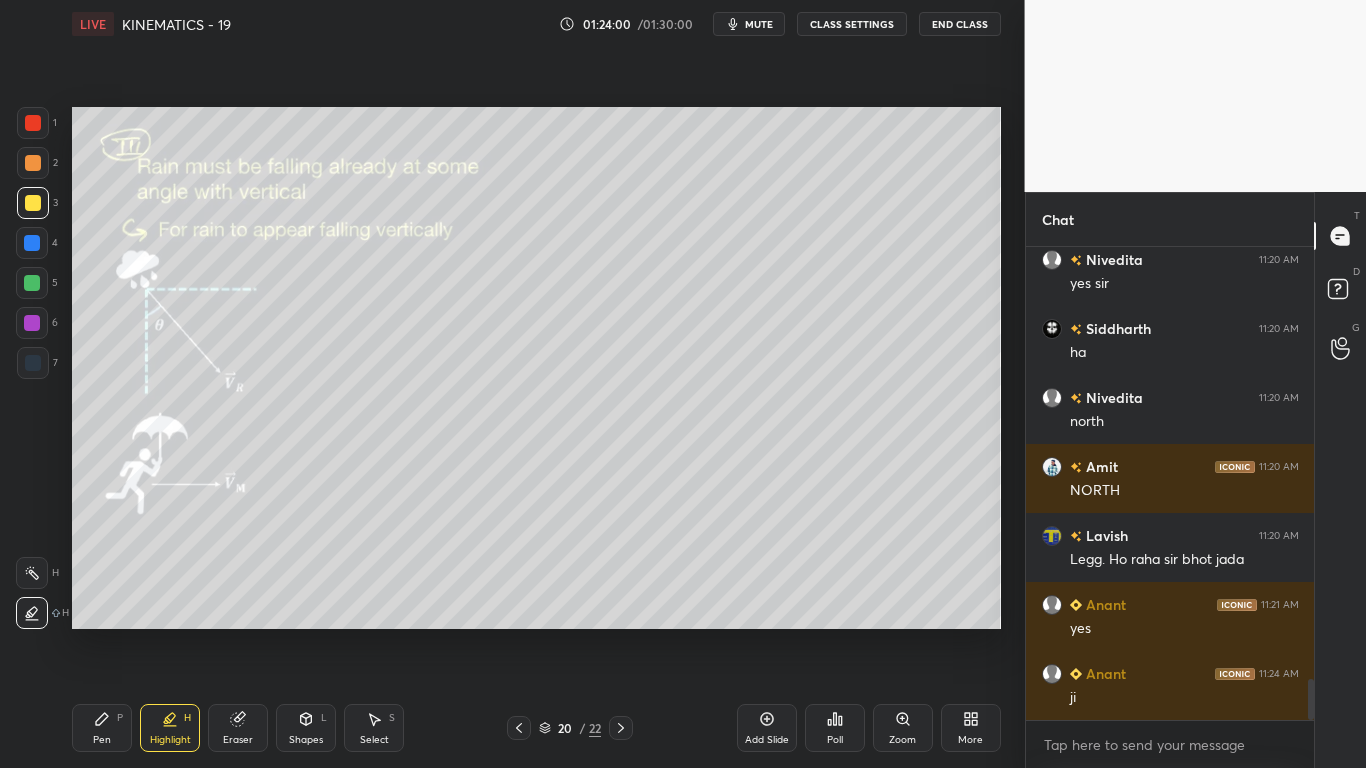 drag, startPoint x: 102, startPoint y: 726, endPoint x: 181, endPoint y: 717, distance: 79.51101 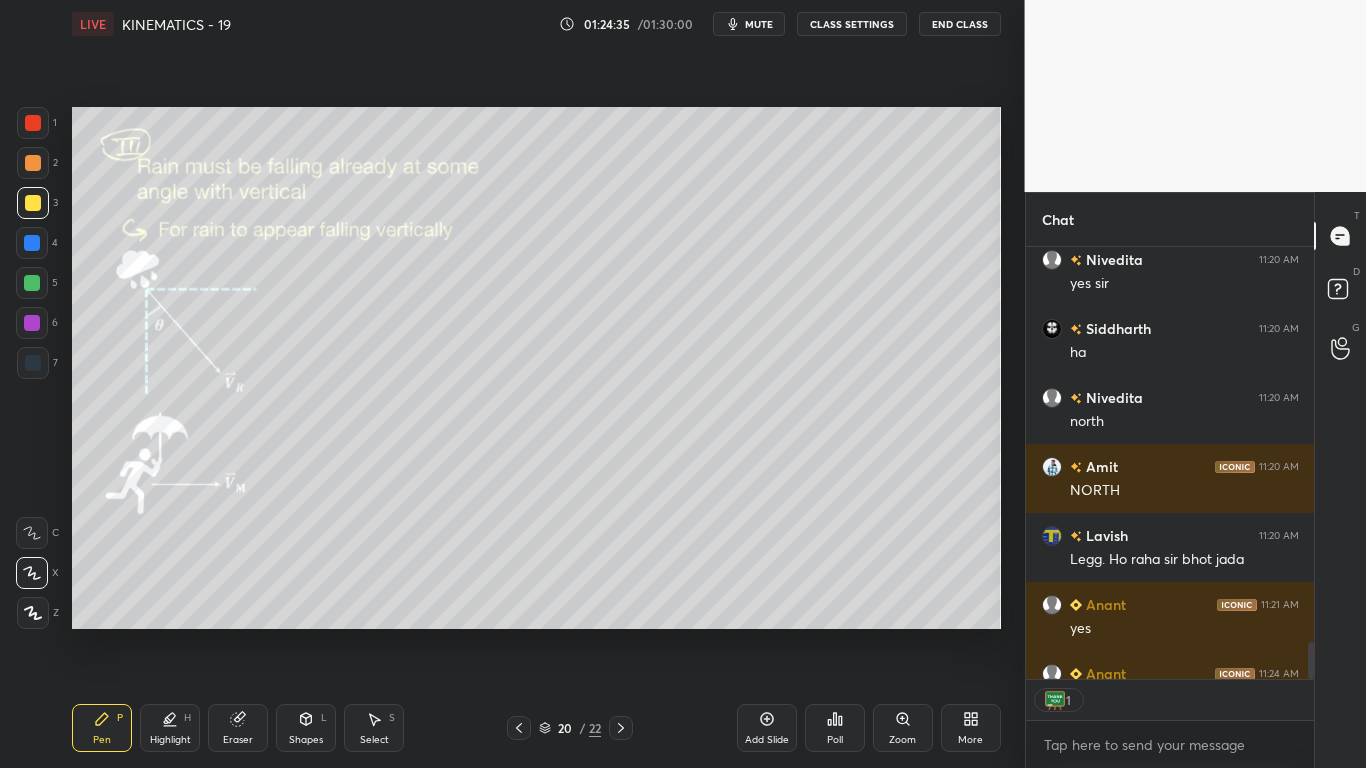 scroll, scrollTop: 426, scrollLeft: 282, axis: both 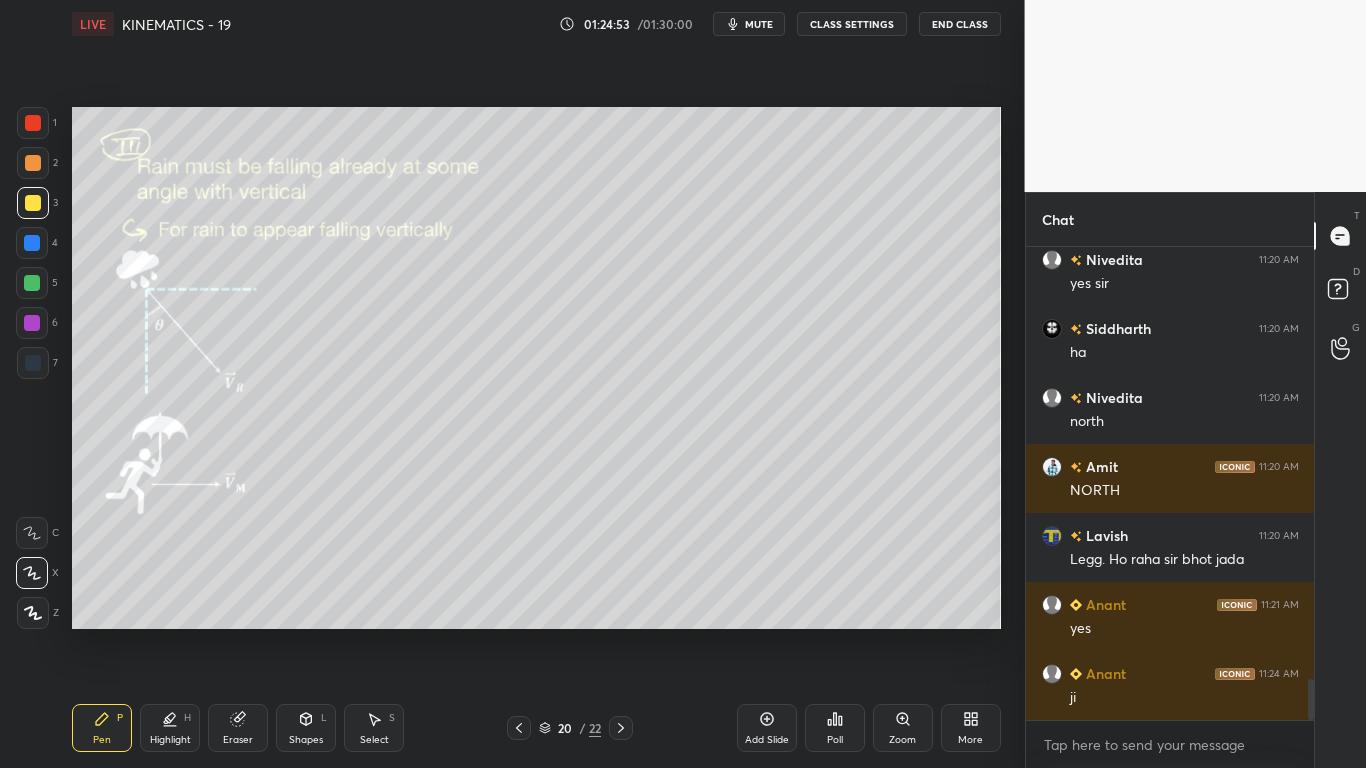 click 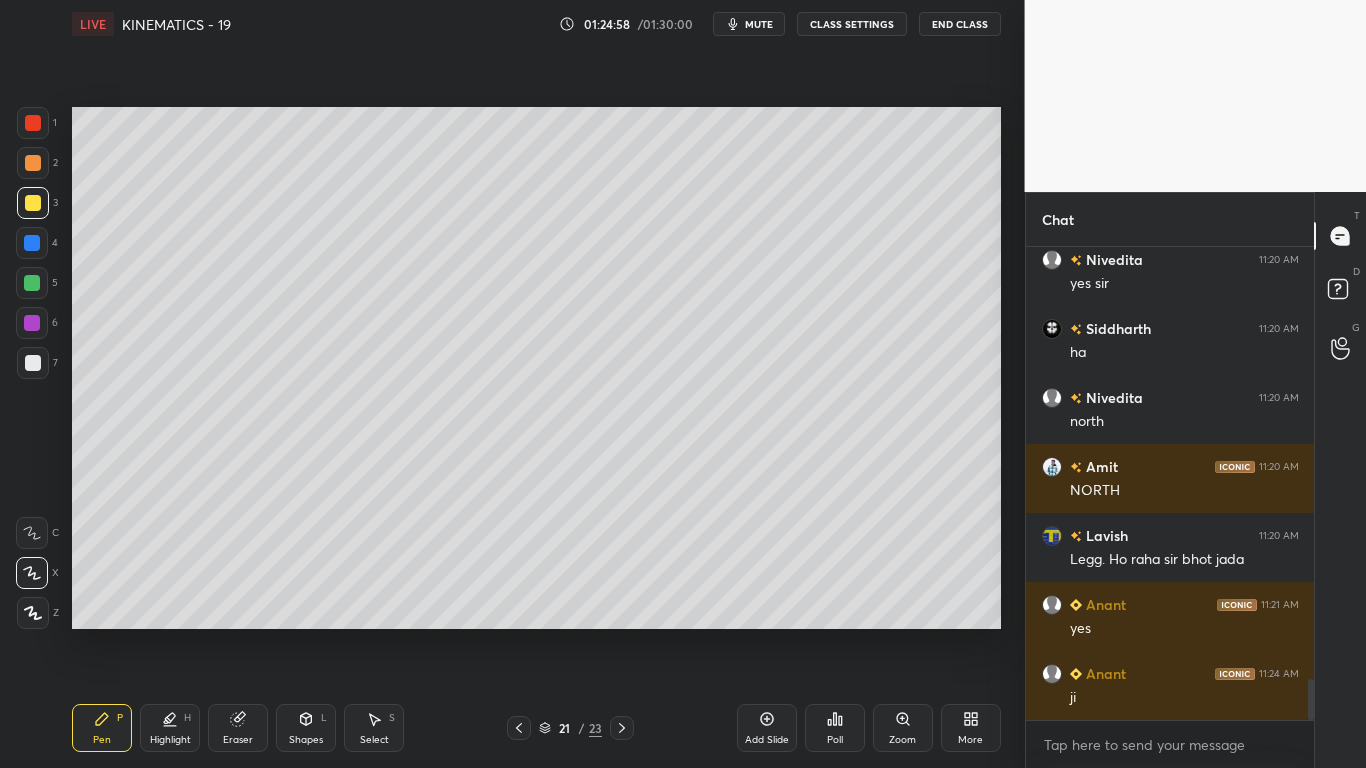 scroll, scrollTop: 5047, scrollLeft: 0, axis: vertical 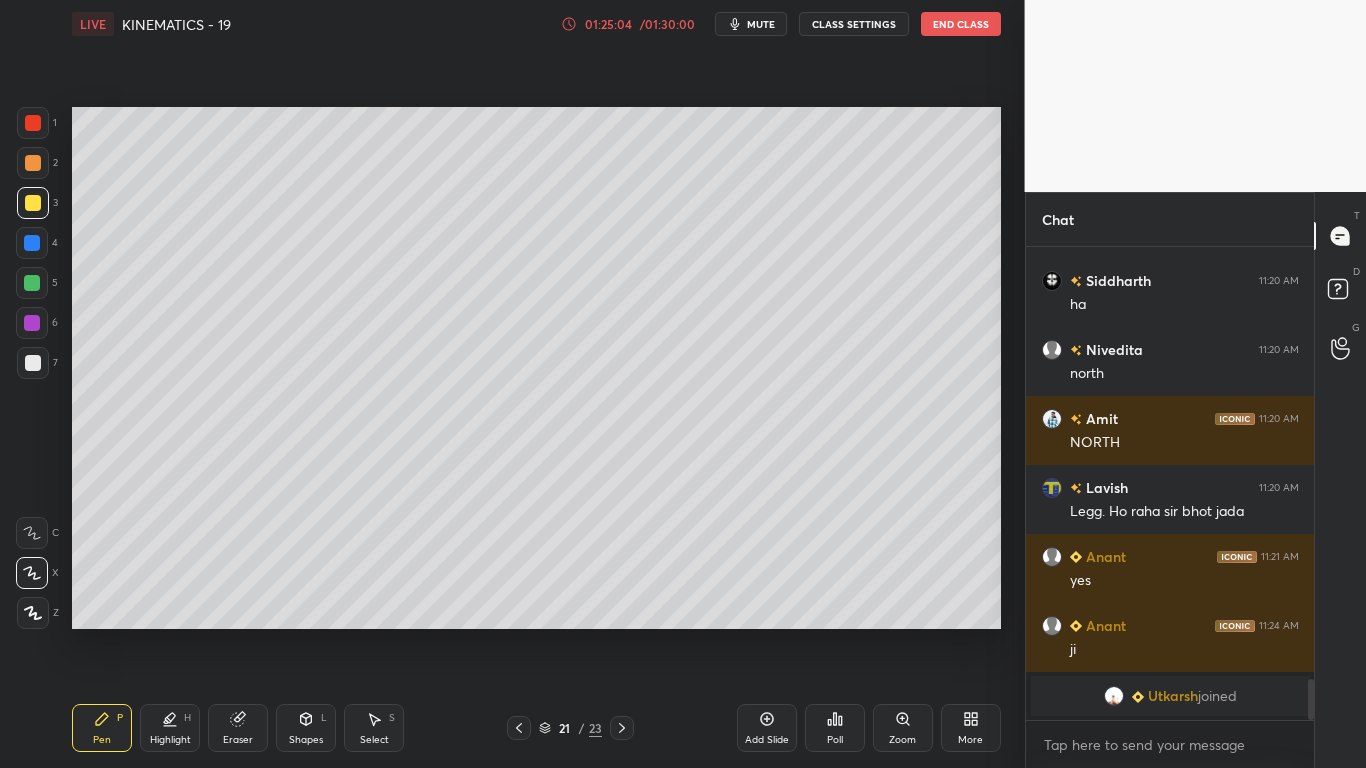 click on "01:25:04" at bounding box center [609, 24] 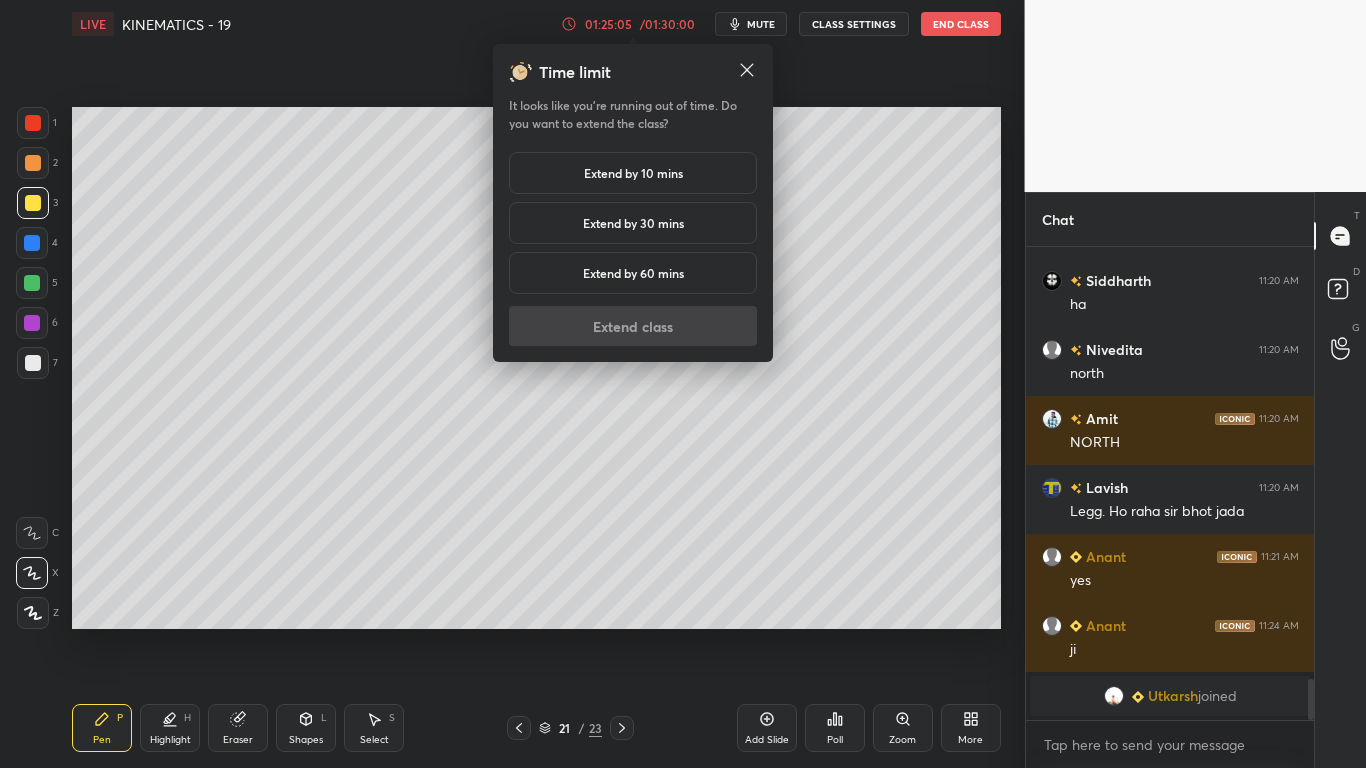 click on "Extend by 10 mins" at bounding box center (633, 173) 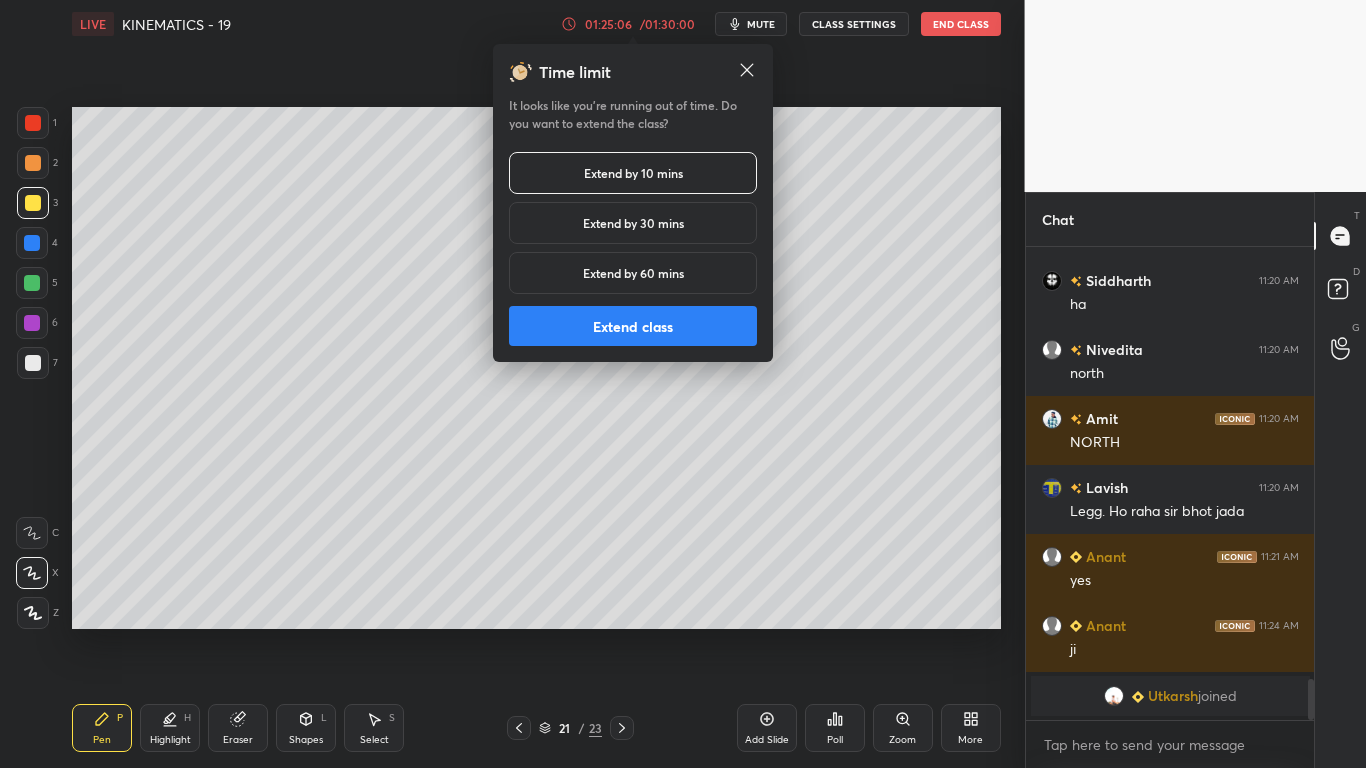 click on "Extend class" at bounding box center (633, 326) 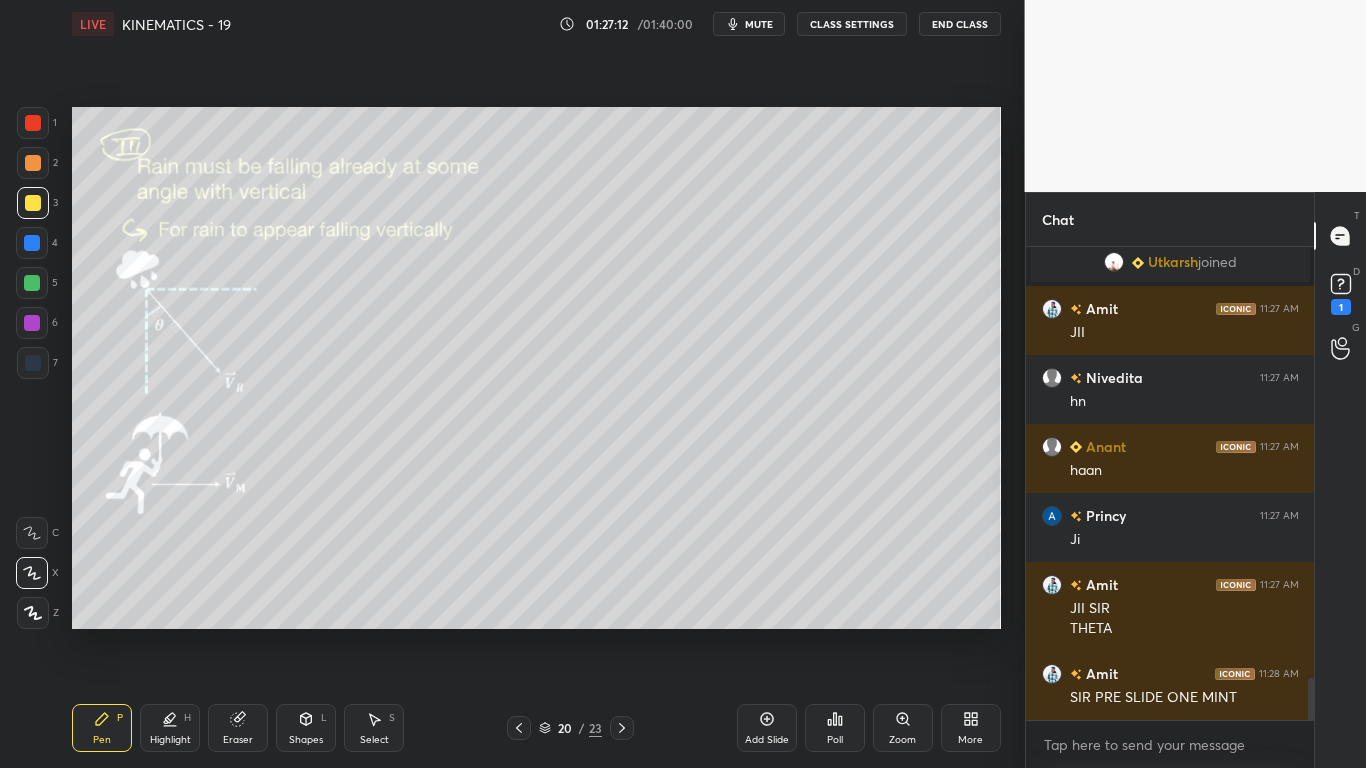 scroll, scrollTop: 4868, scrollLeft: 0, axis: vertical 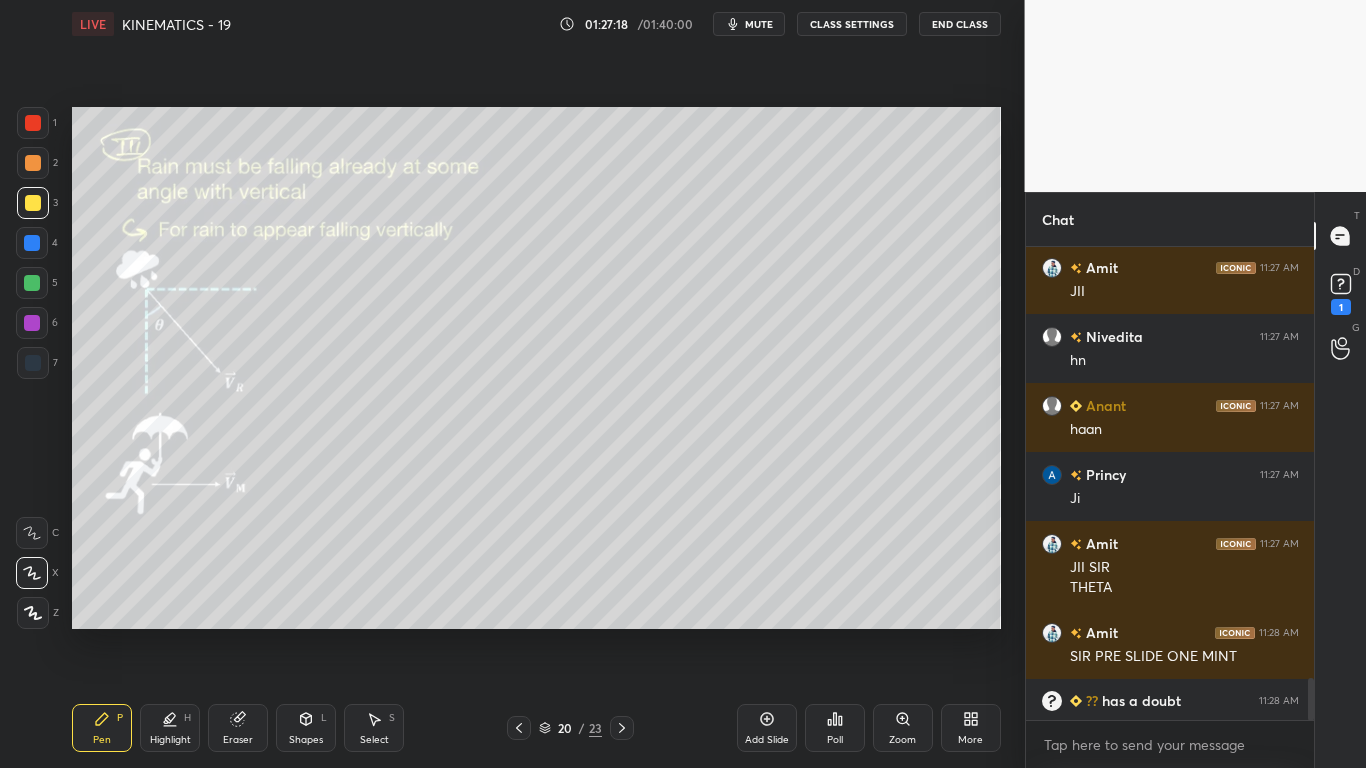 click on "Utkarsh  joined Amit 11:27 AM JII Nivedita 11:27 AM hn Anant 11:27 AM haan Princy 11:27 AM Ji Amit 11:27 AM JII SIR THETA Amit 11:28 AM SIR PRE SLIDE ONE MINT ??   has a doubt 11:28 AM View doubt" at bounding box center [1170, 483] 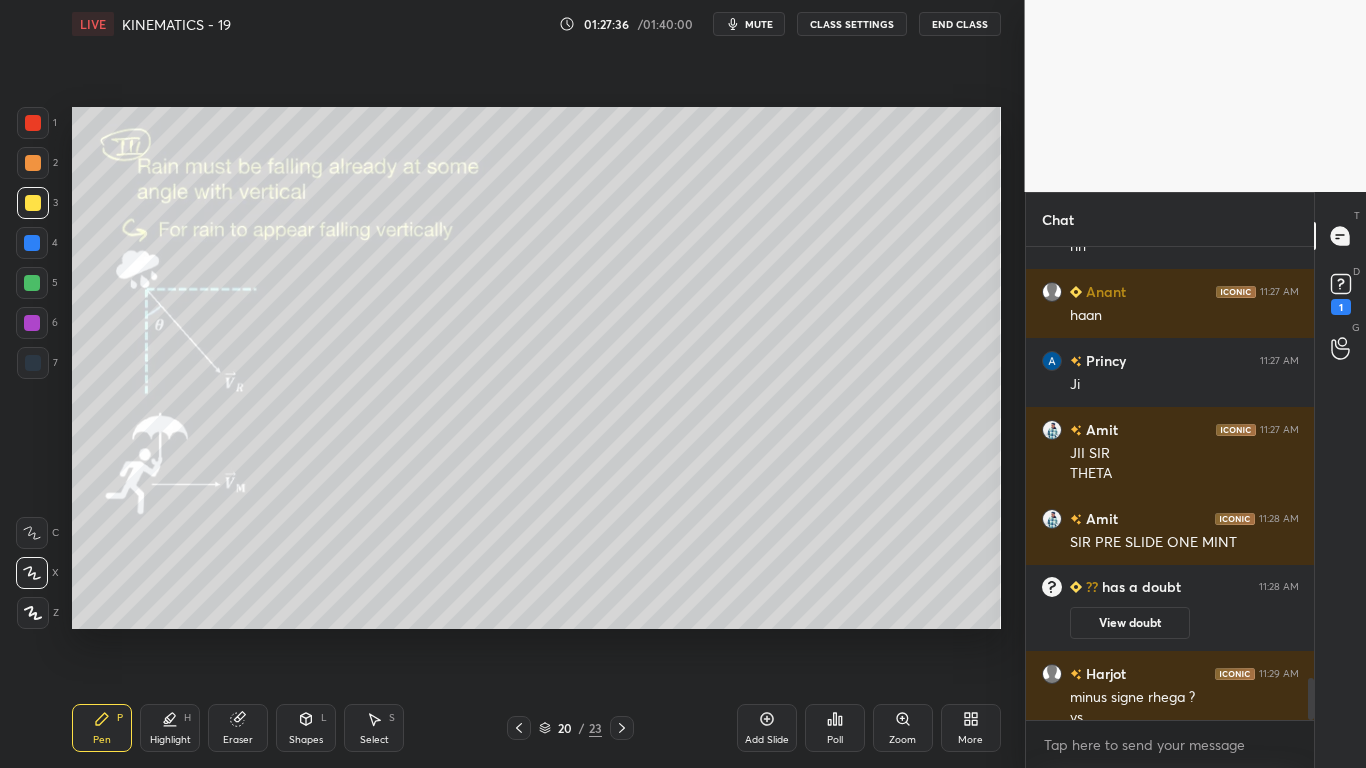 scroll, scrollTop: 4843, scrollLeft: 0, axis: vertical 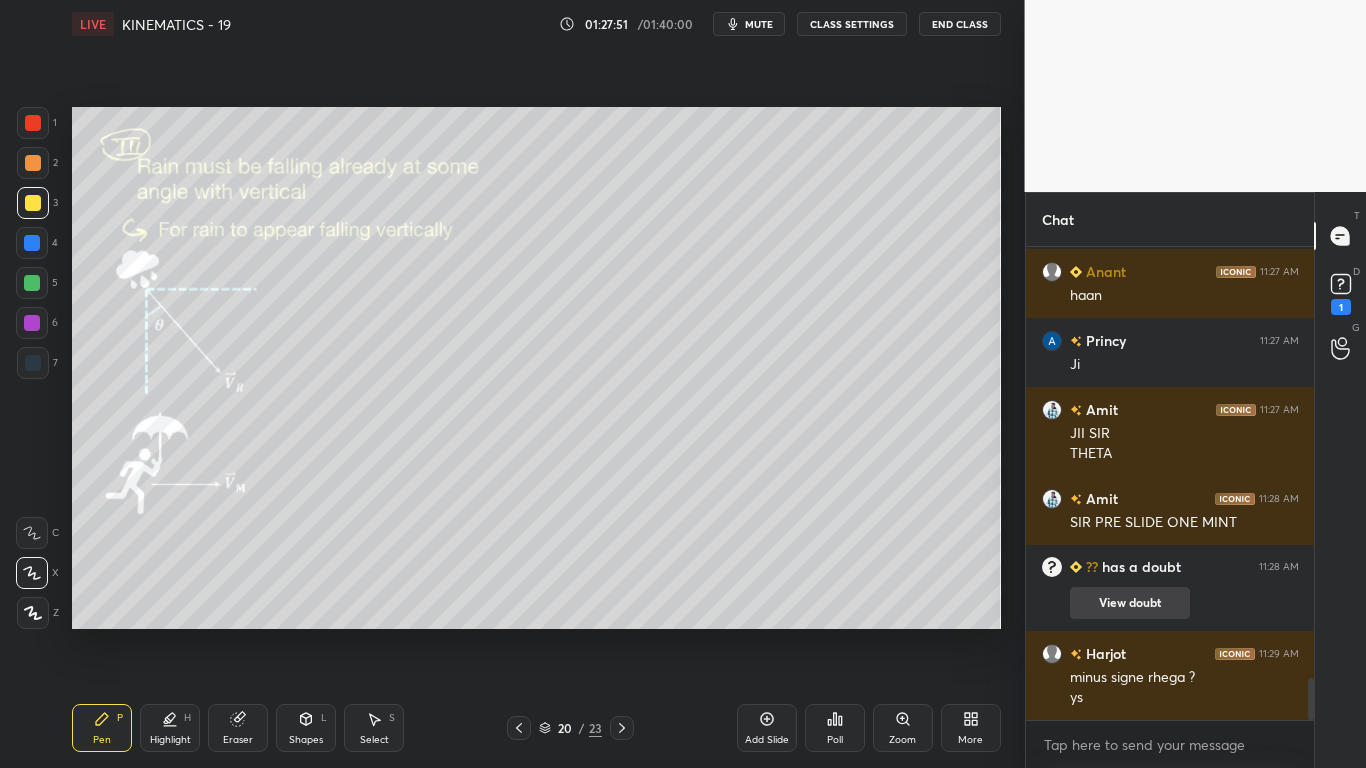 click on "View doubt" at bounding box center [1130, 603] 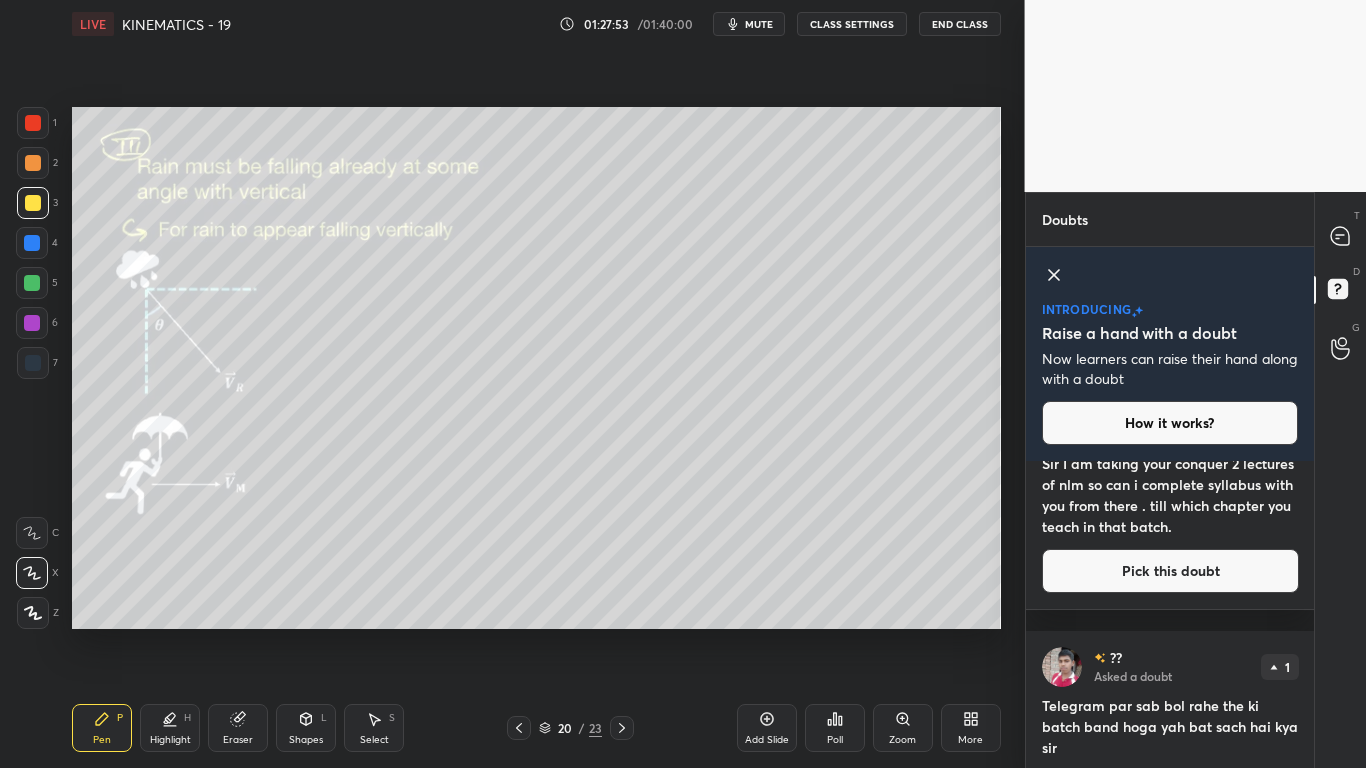 scroll, scrollTop: 135, scrollLeft: 0, axis: vertical 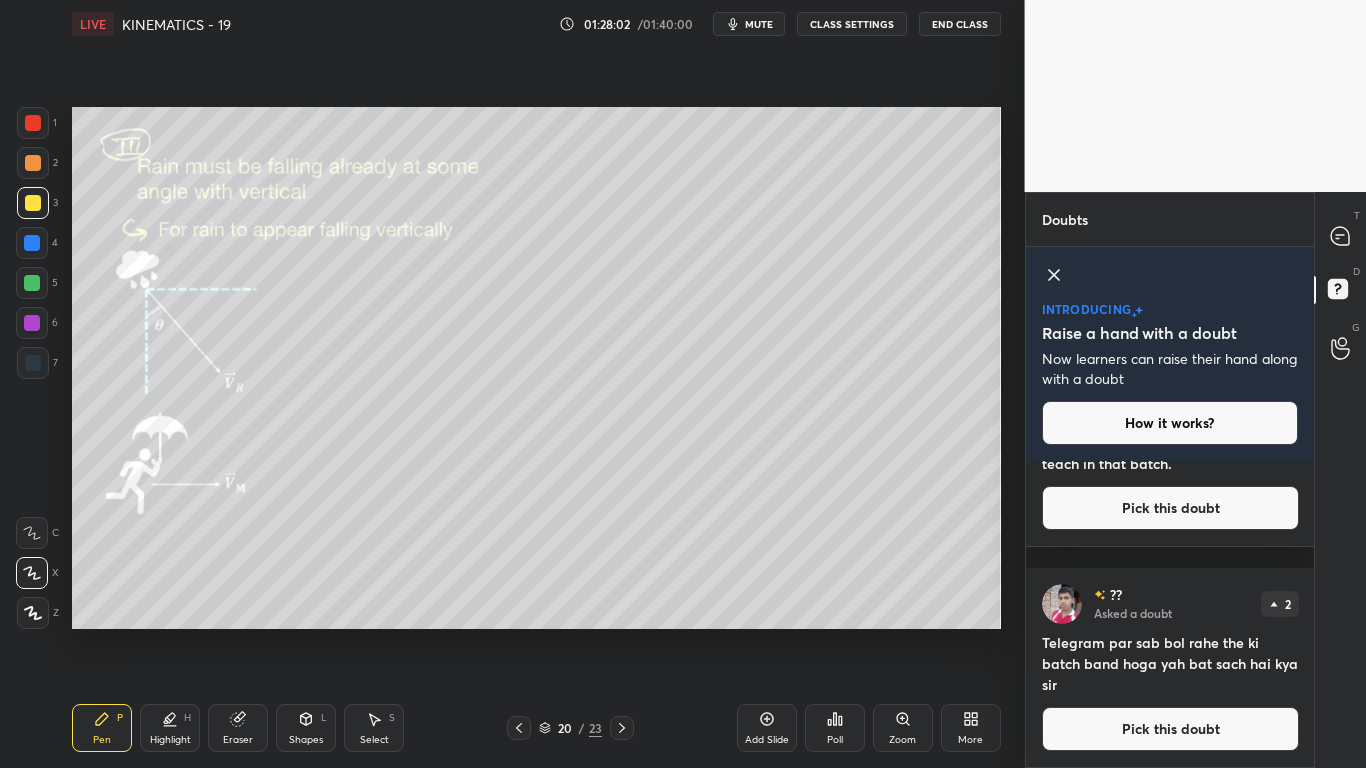 click 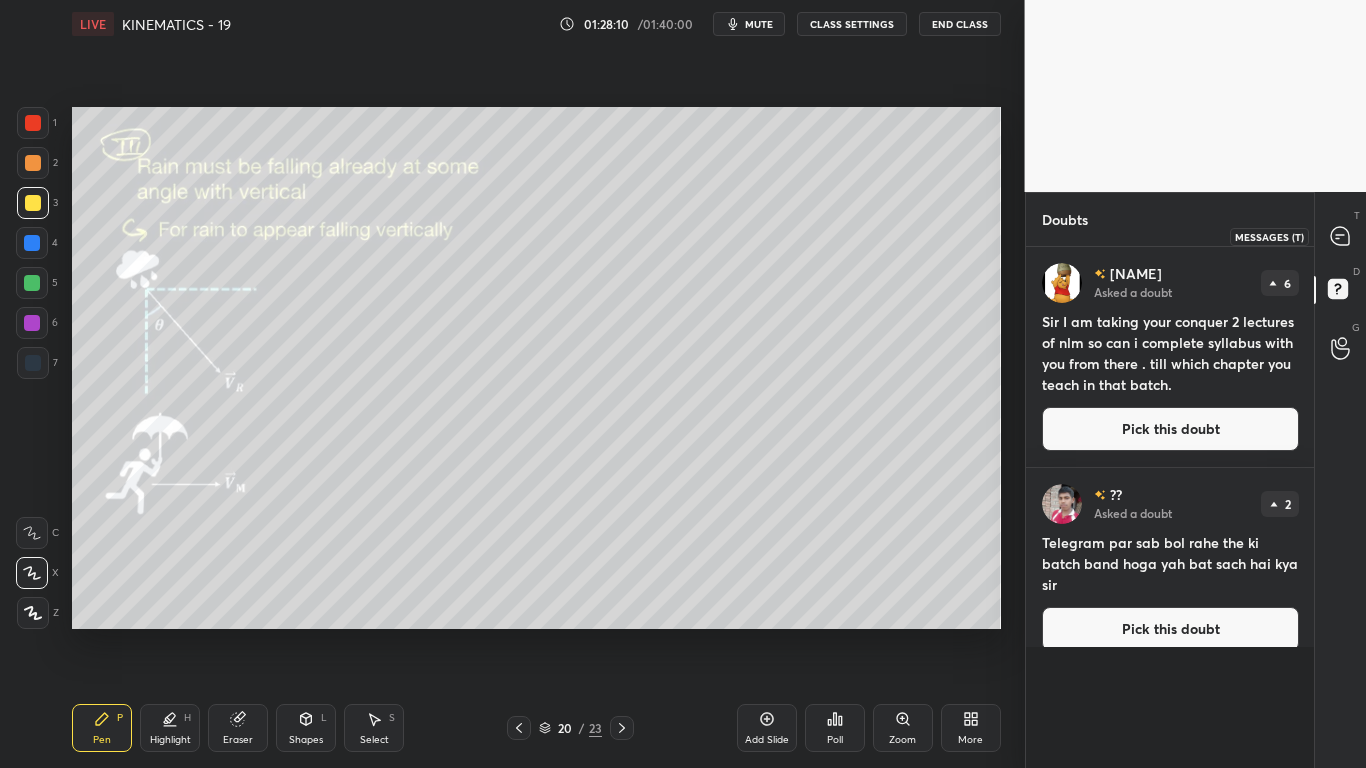 click at bounding box center (1341, 236) 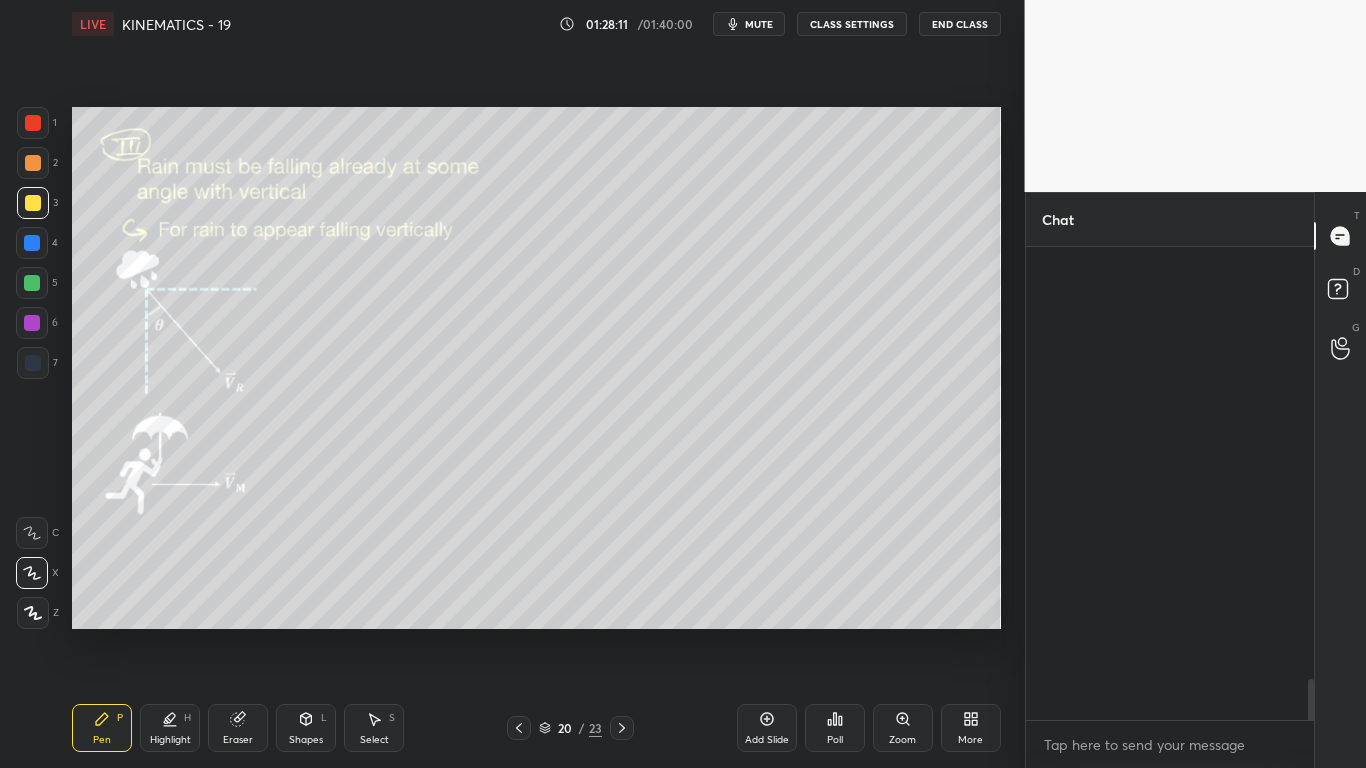 scroll, scrollTop: 5224, scrollLeft: 0, axis: vertical 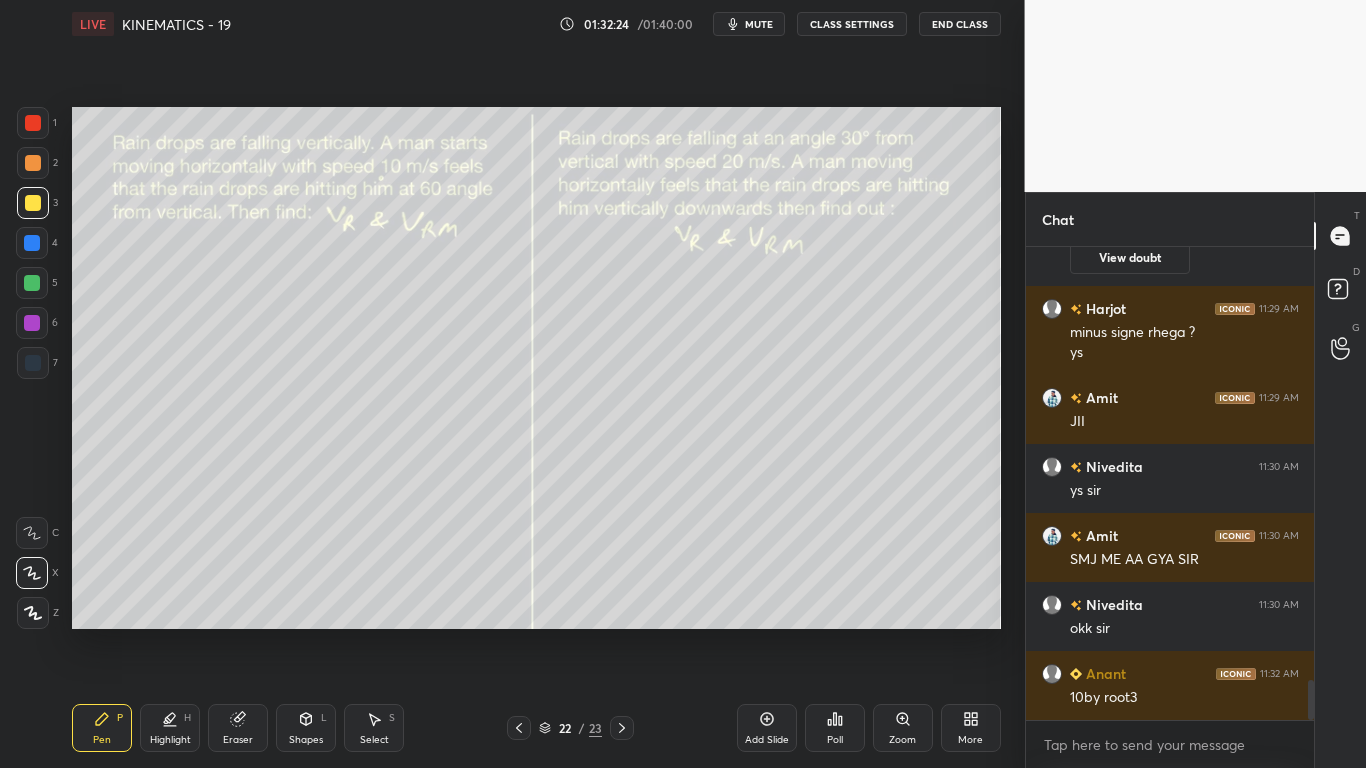 drag, startPoint x: 170, startPoint y: 719, endPoint x: 91, endPoint y: 662, distance: 97.41663 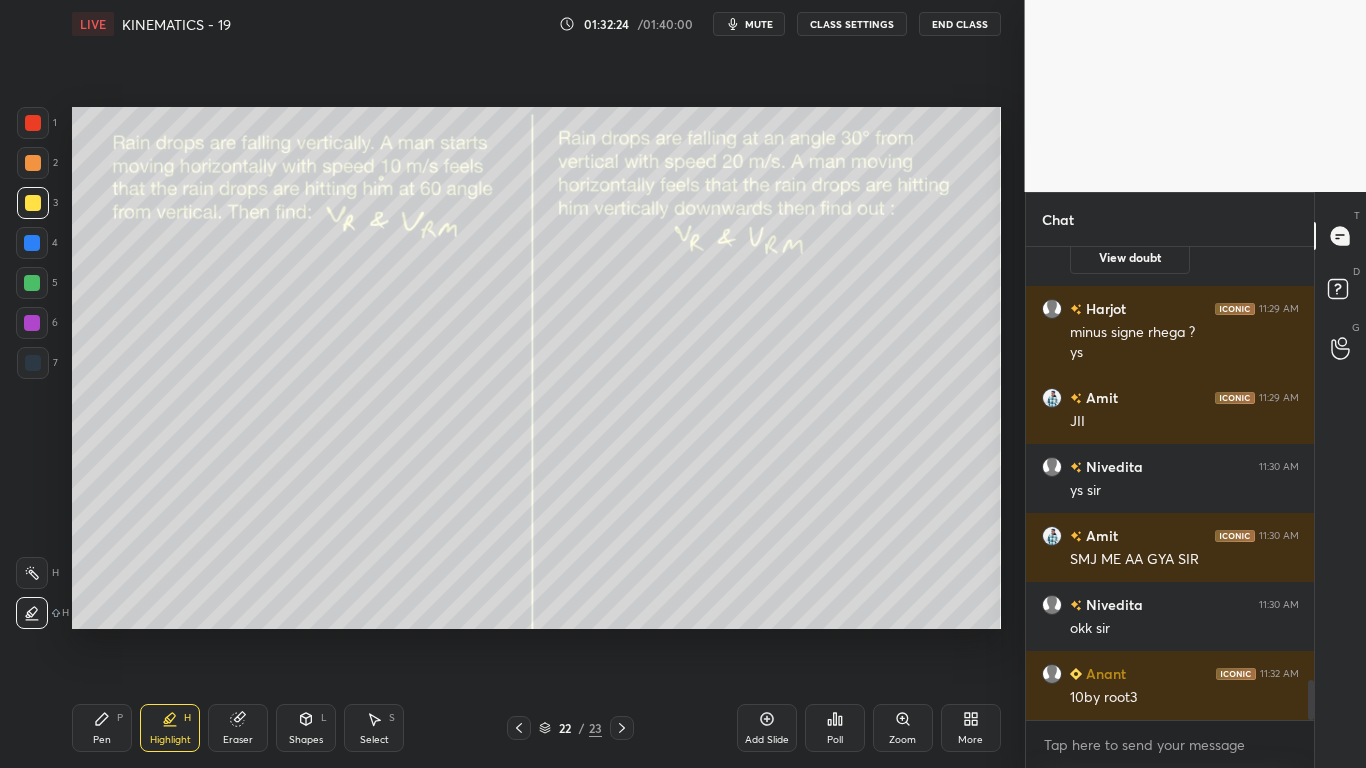 click 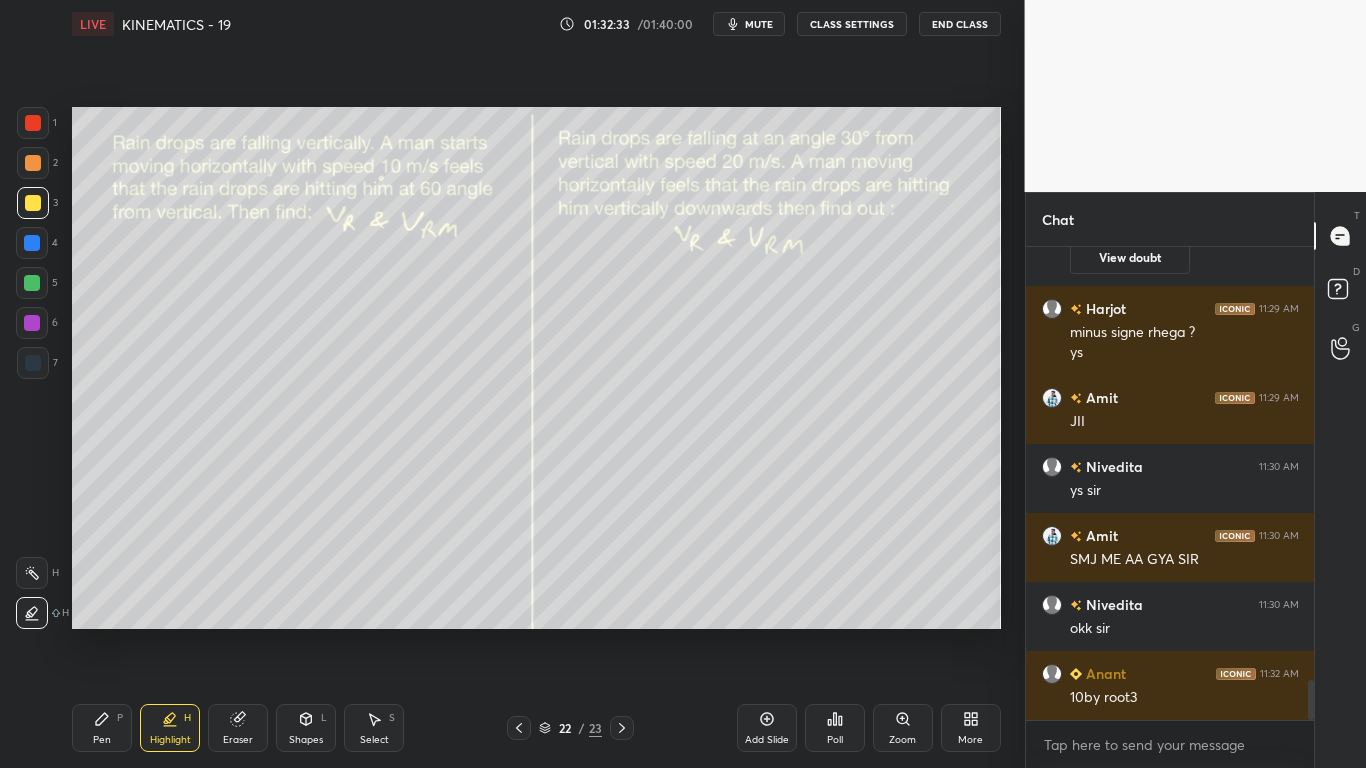 click on "Pen P" at bounding box center [102, 728] 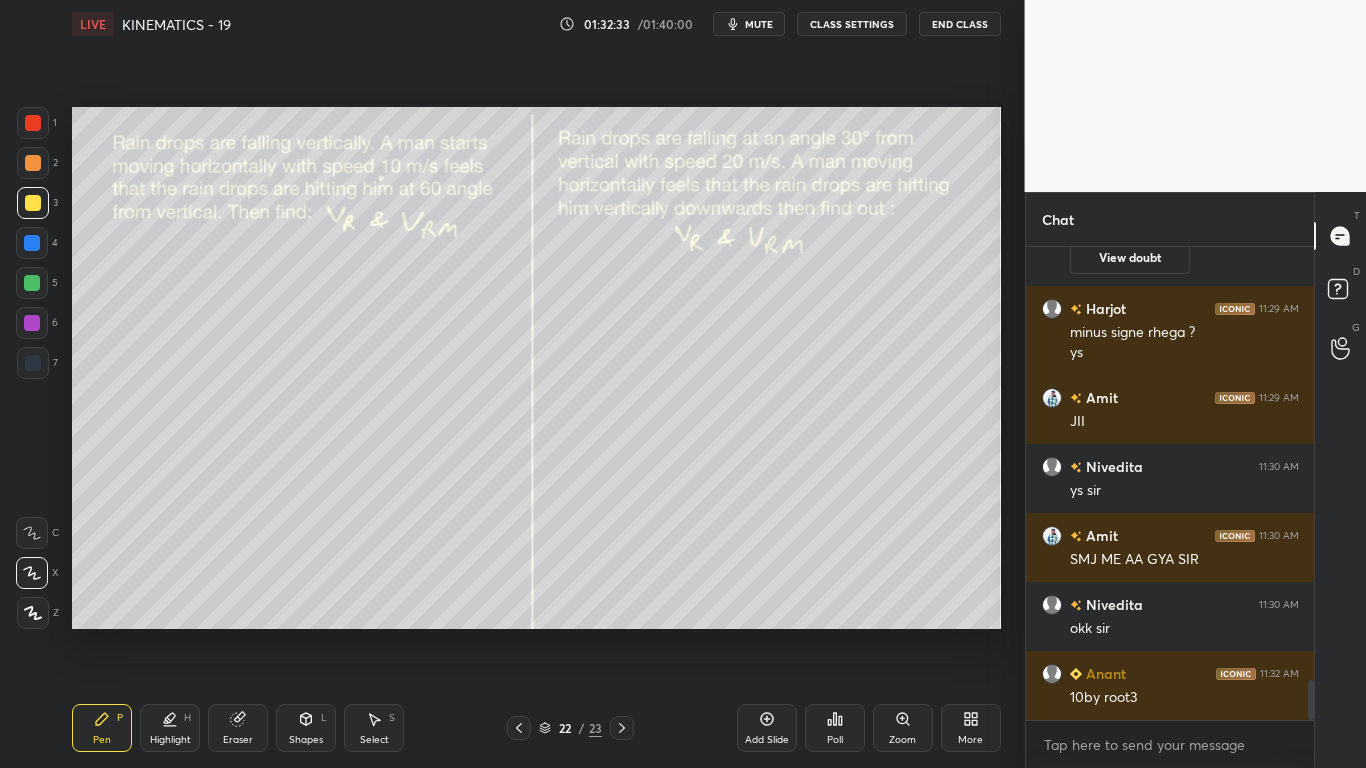 scroll, scrollTop: 5124, scrollLeft: 0, axis: vertical 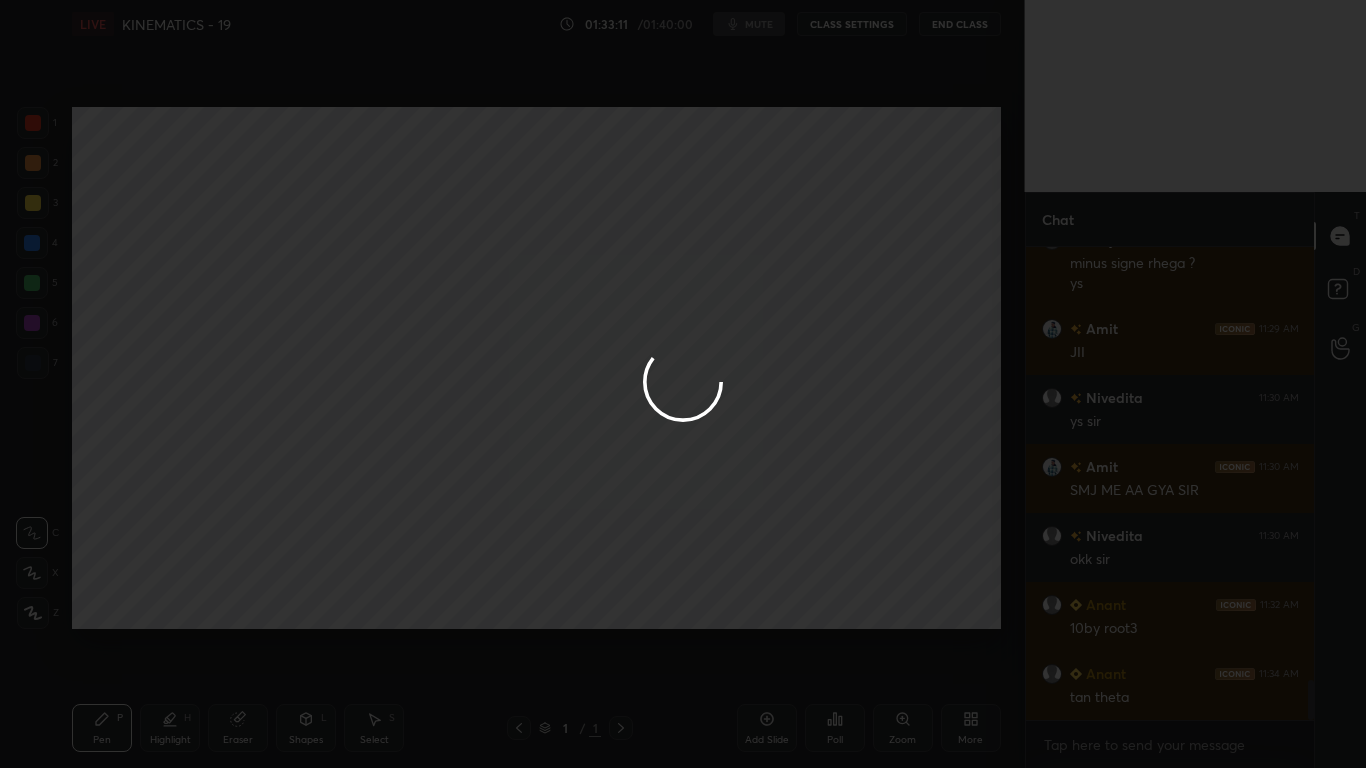 type on "x" 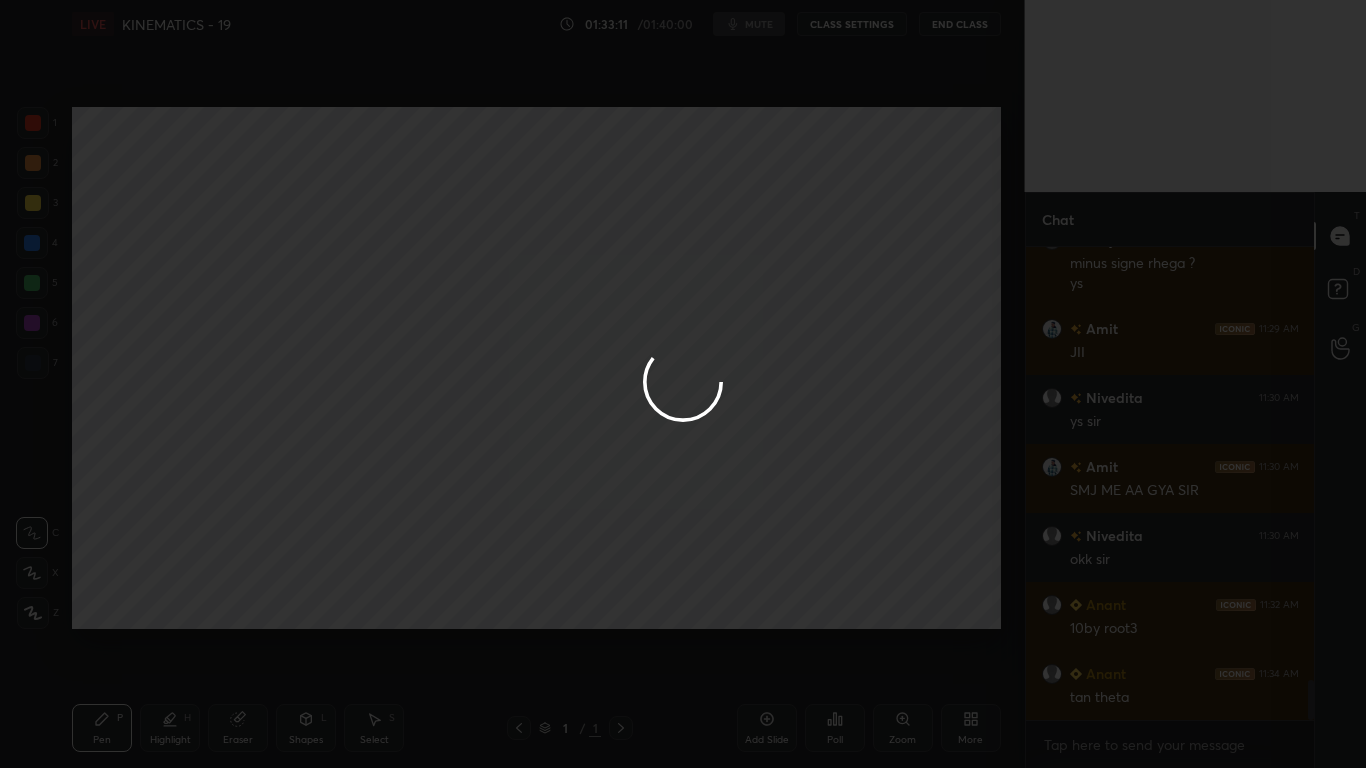 scroll, scrollTop: 426, scrollLeft: 282, axis: both 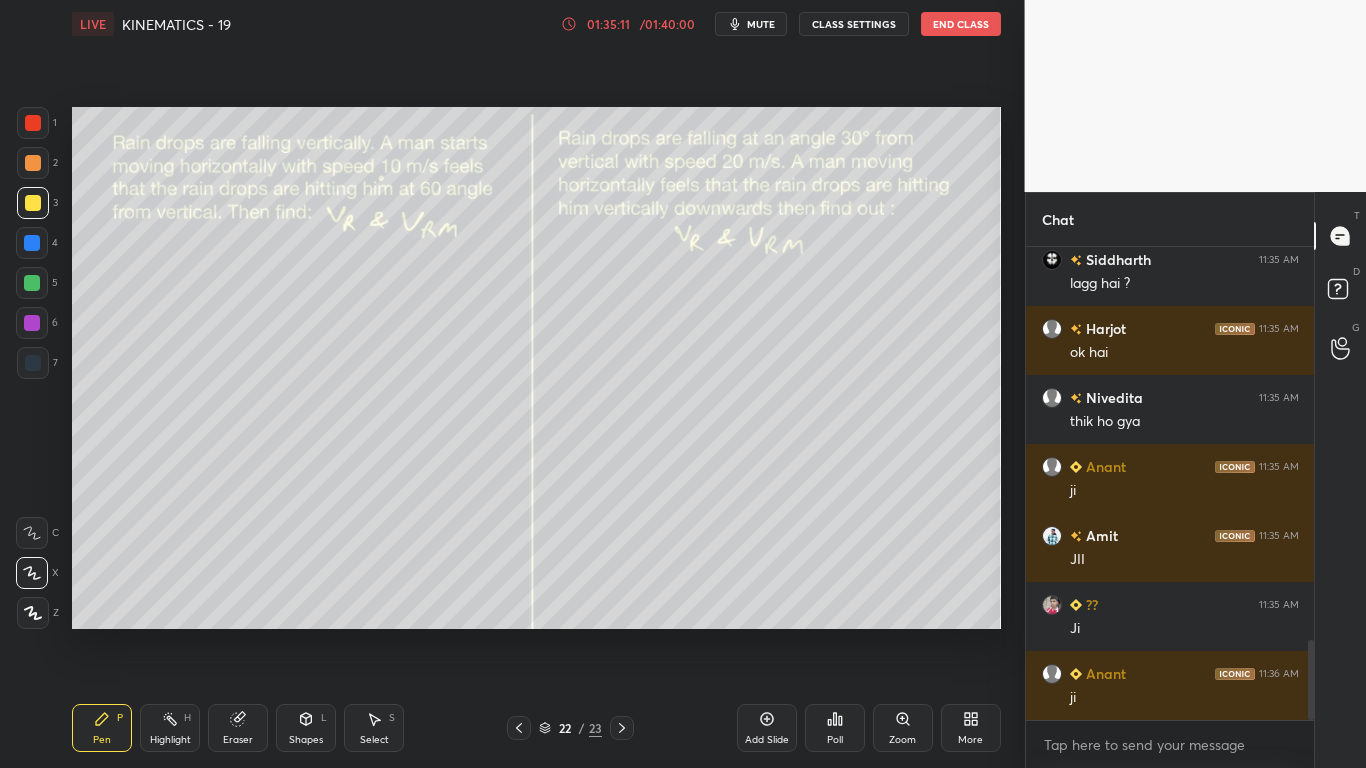 click at bounding box center [32, 243] 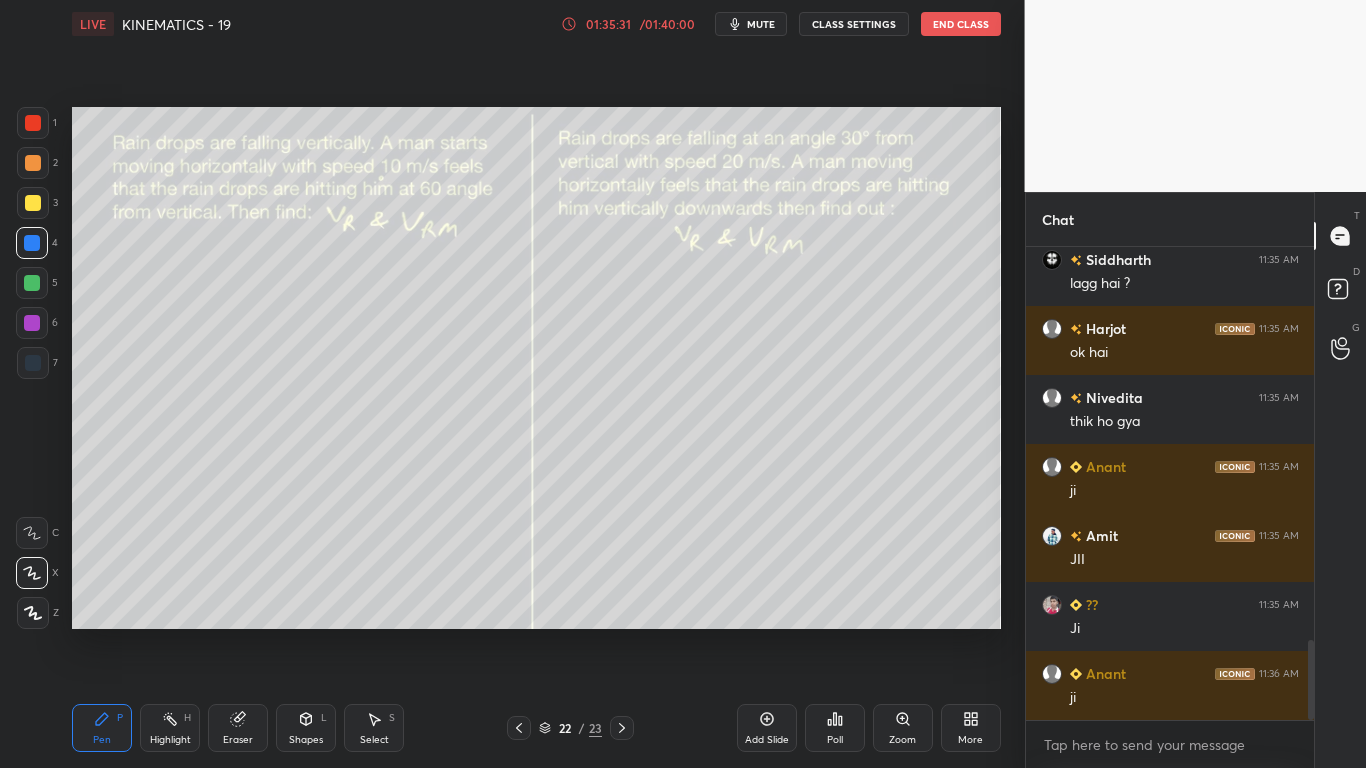 drag, startPoint x: 159, startPoint y: 721, endPoint x: 152, endPoint y: 708, distance: 14.764823 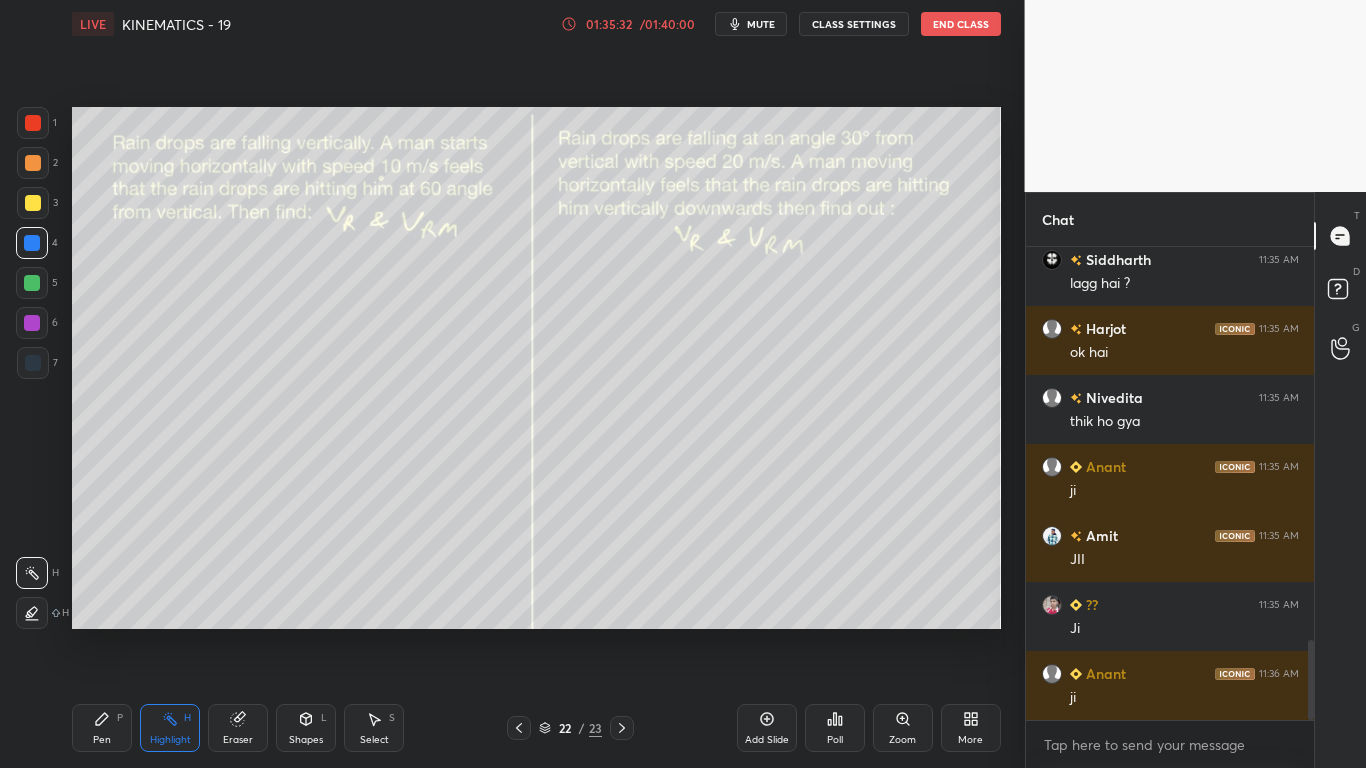 drag, startPoint x: 27, startPoint y: 610, endPoint x: 45, endPoint y: 620, distance: 20.59126 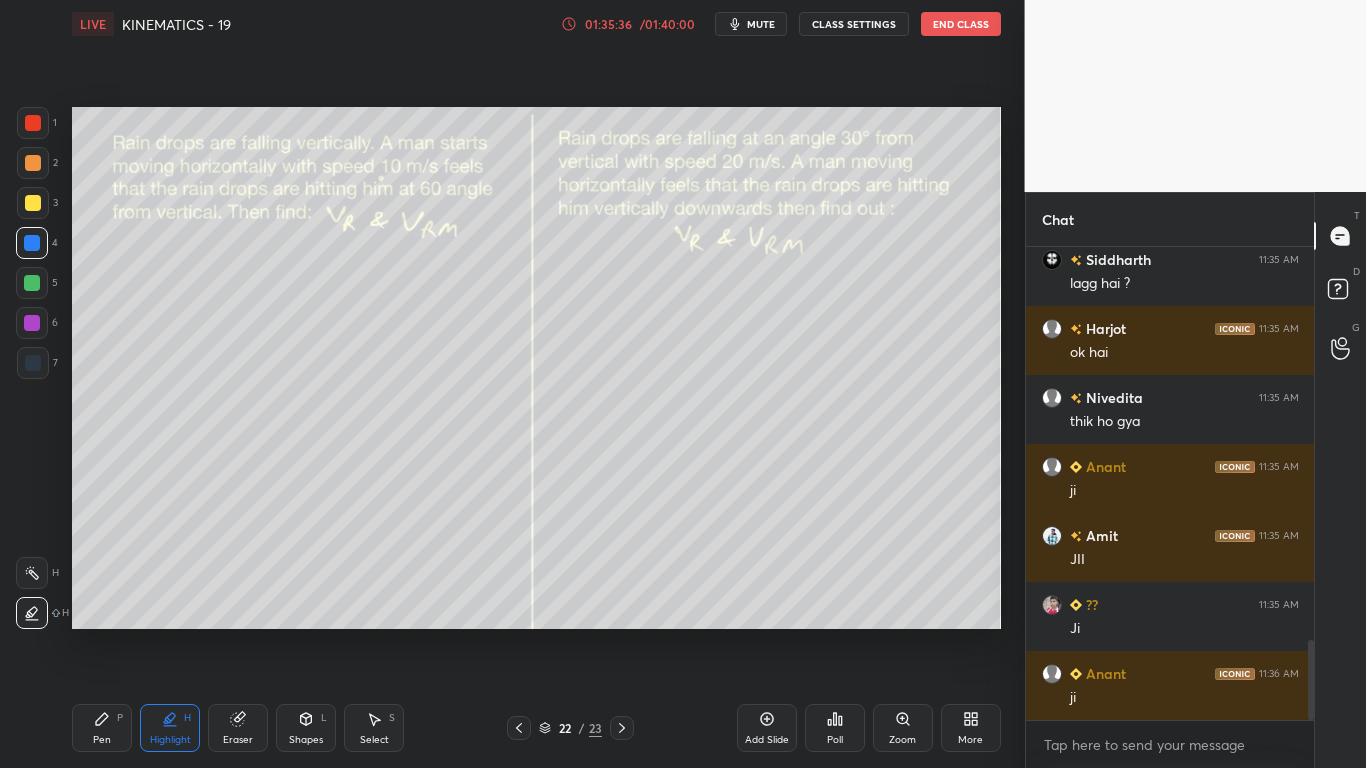click on "Pen P" at bounding box center (102, 728) 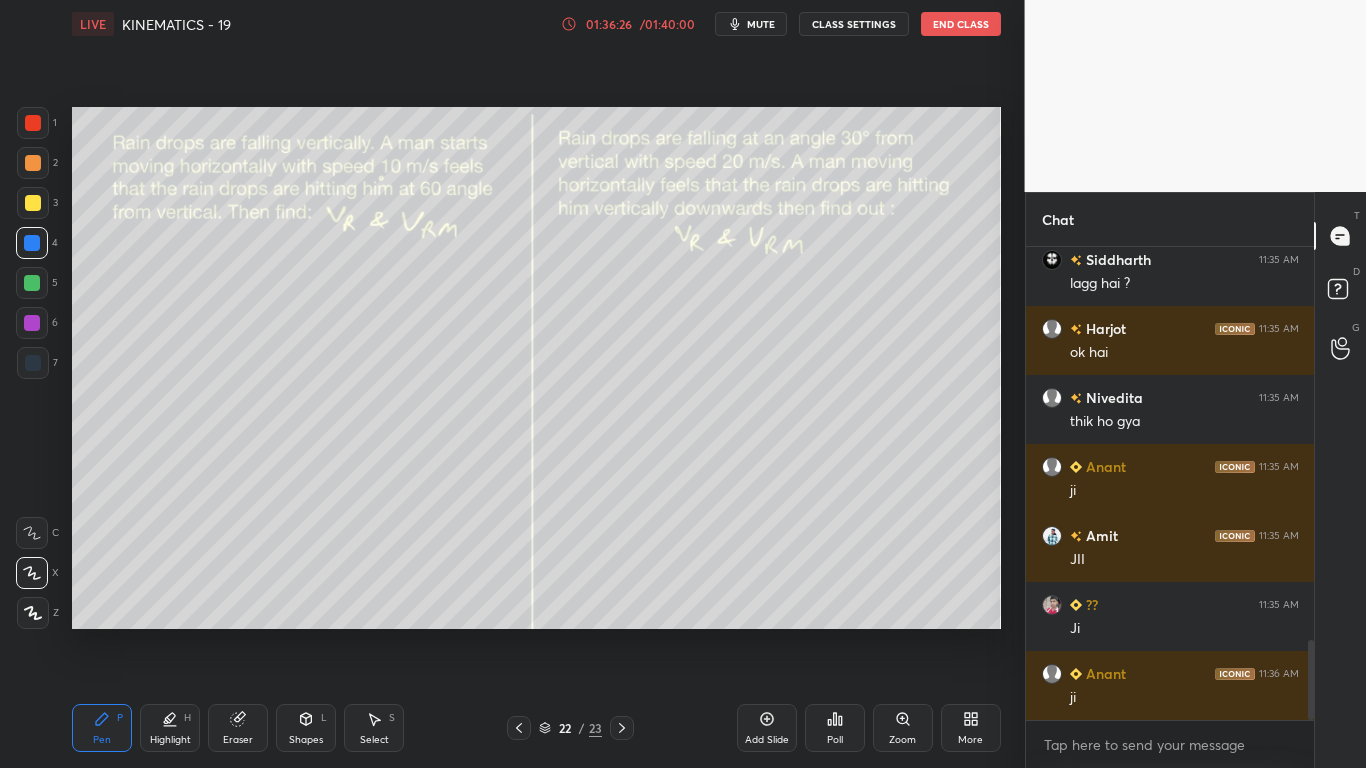 click on "Setting up your live class Poll for   secs No correct answer Start poll" at bounding box center (536, 368) 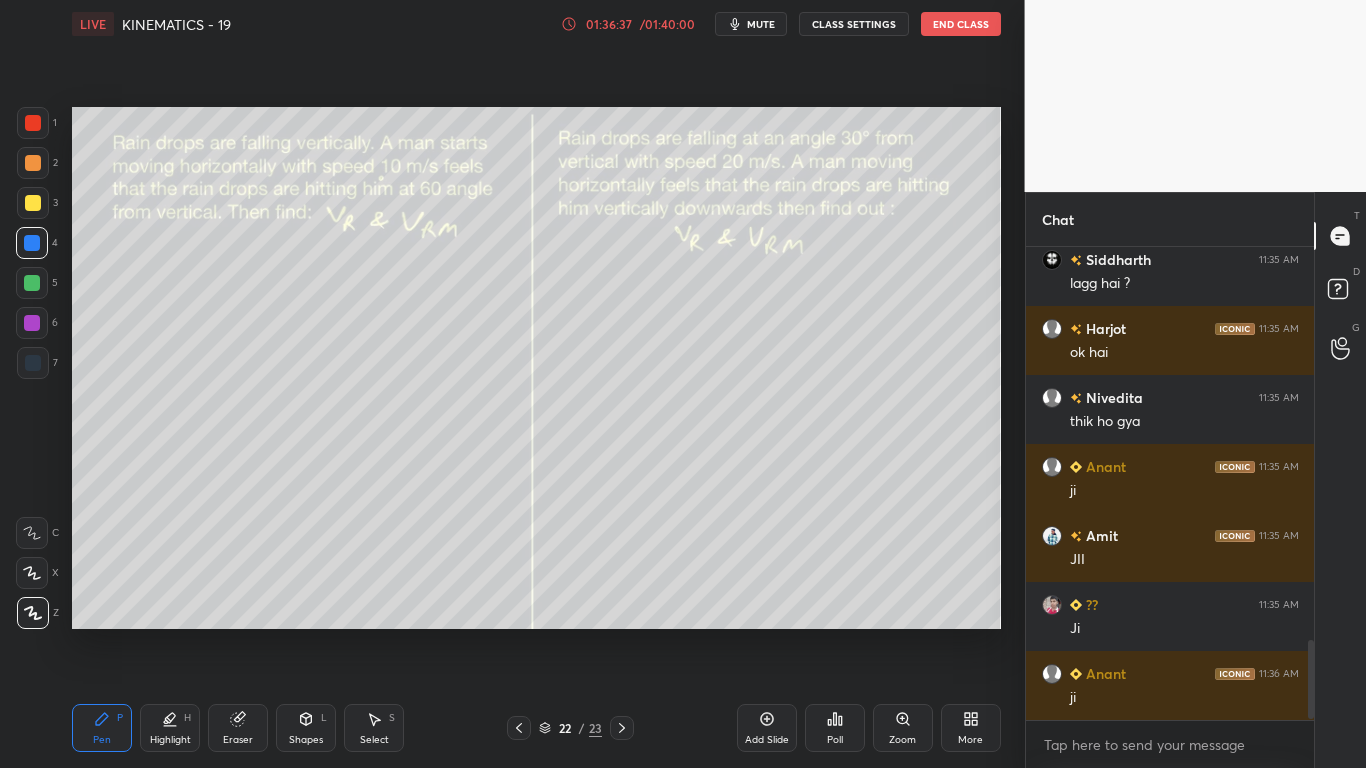 scroll, scrollTop: 2376, scrollLeft: 0, axis: vertical 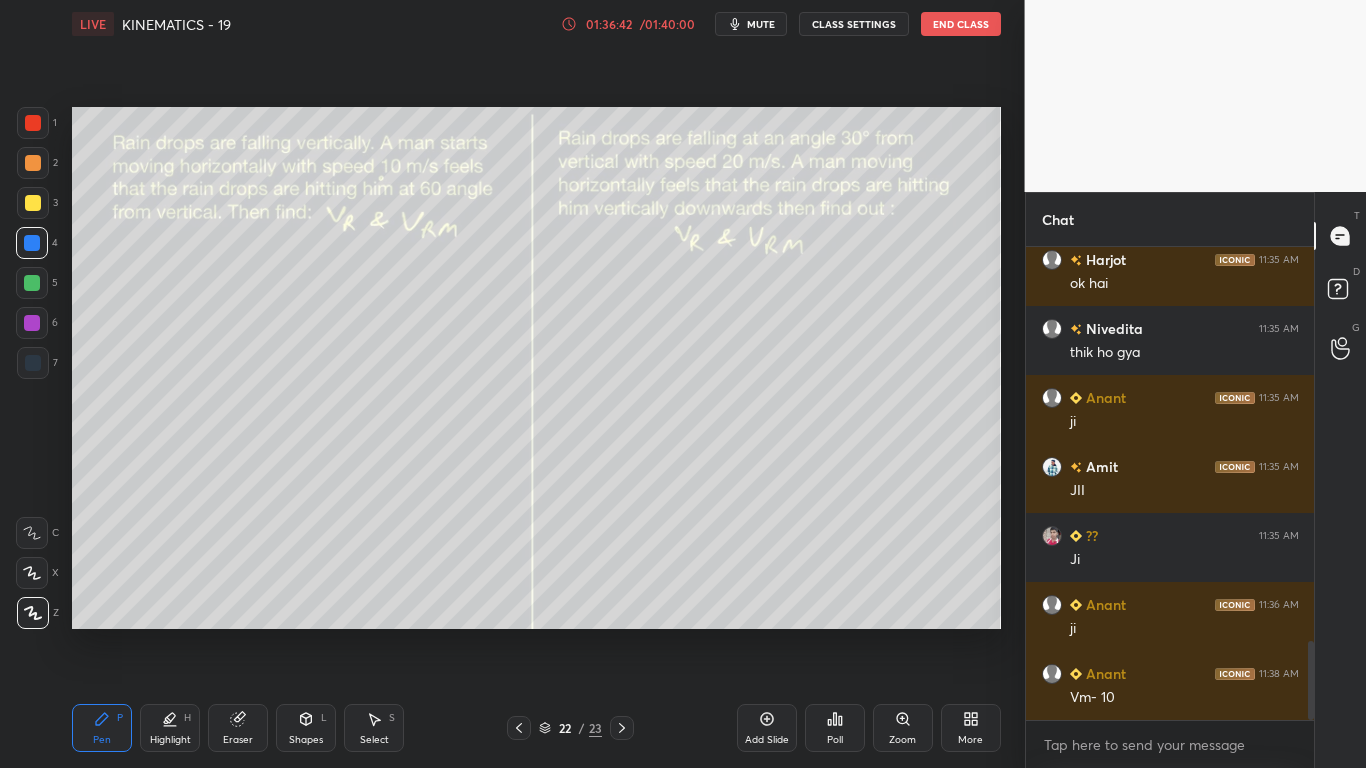click 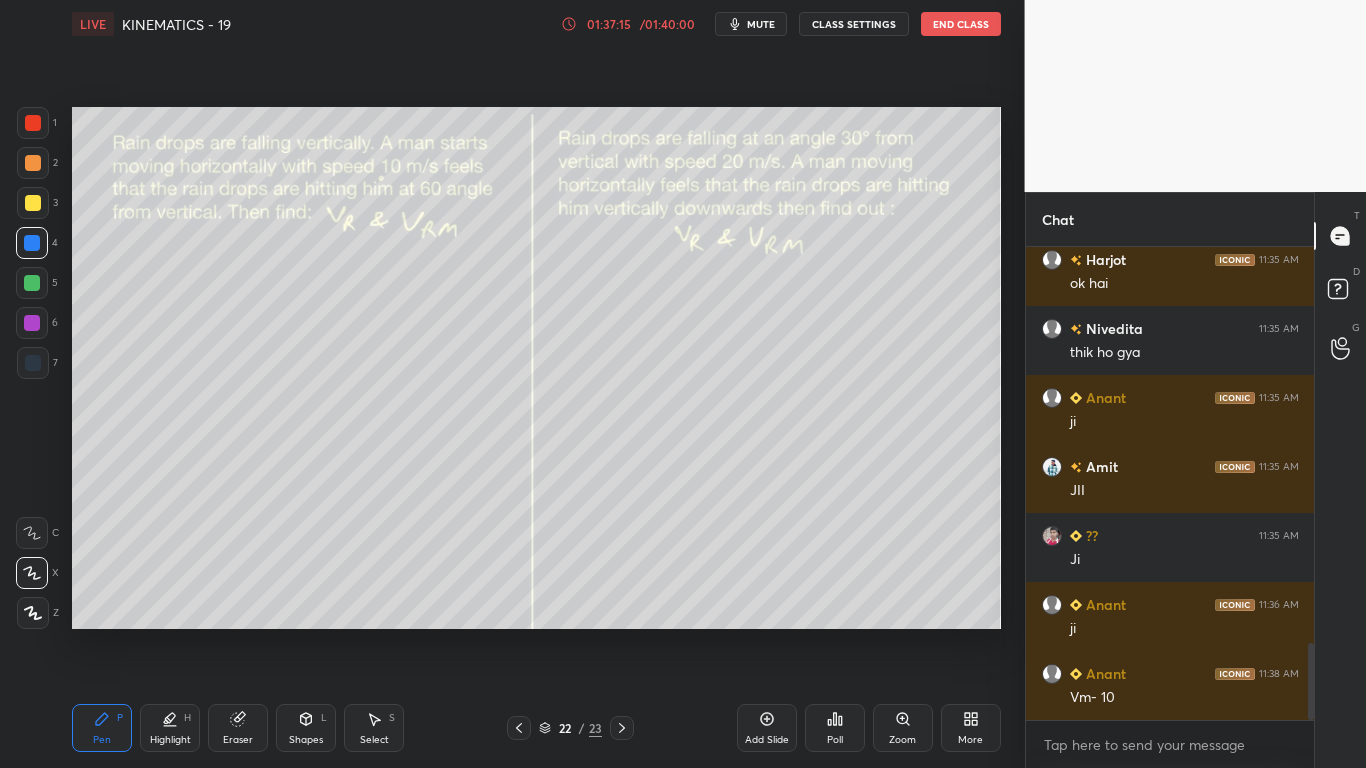 scroll, scrollTop: 2445, scrollLeft: 0, axis: vertical 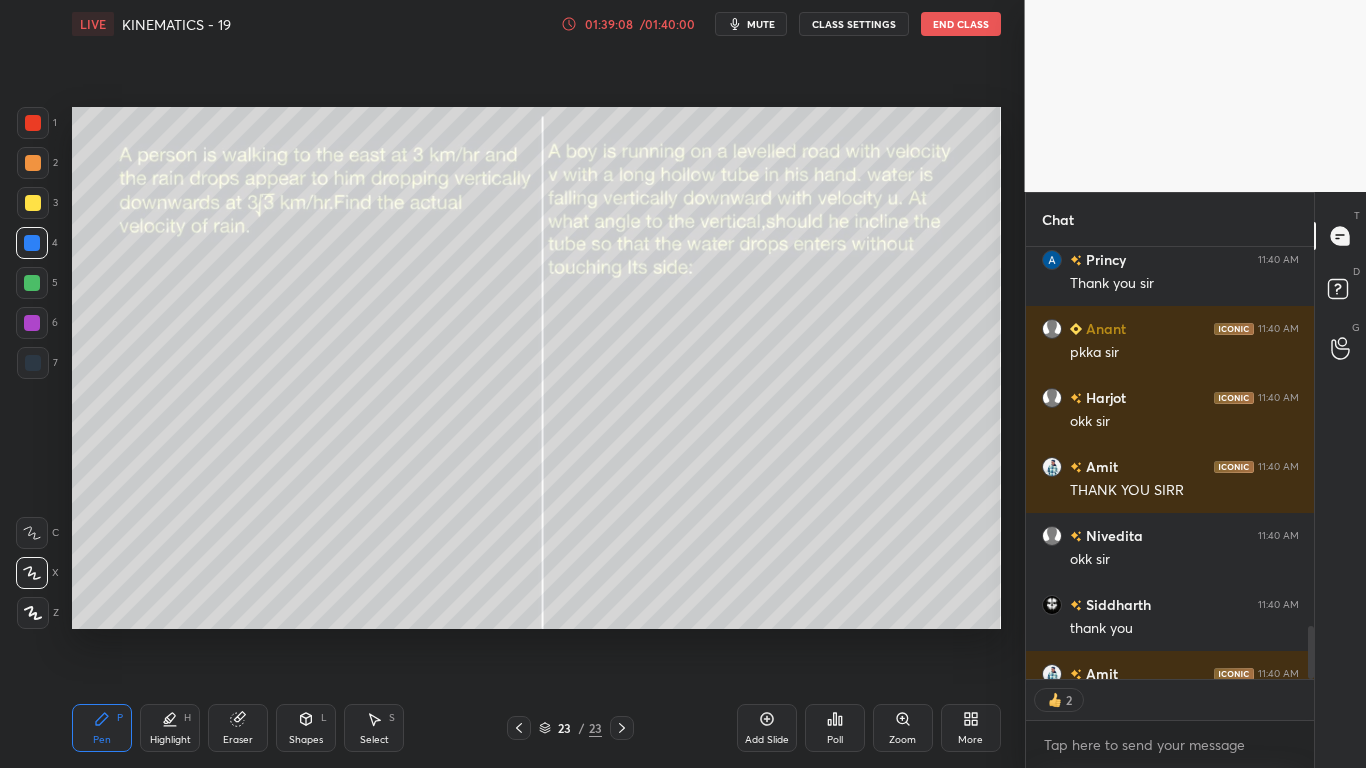 click on "End Class" at bounding box center [961, 24] 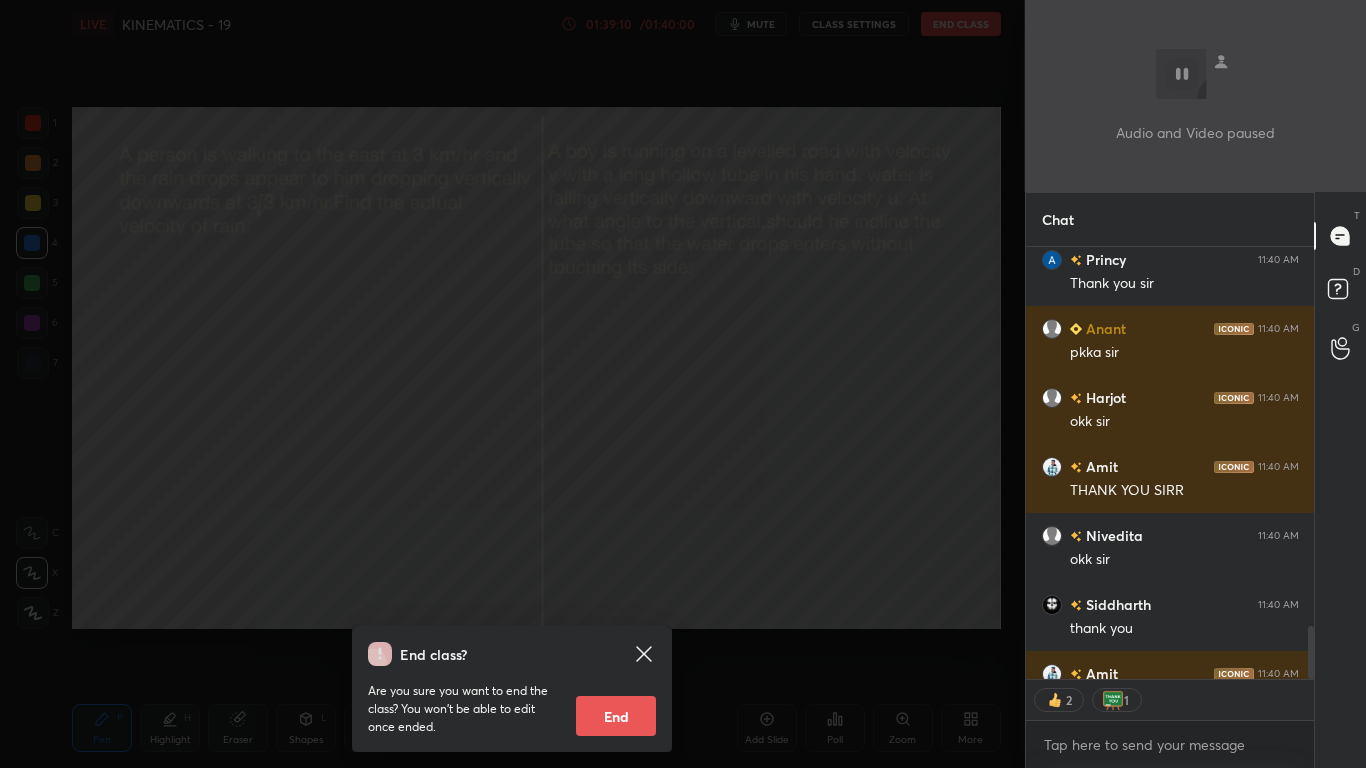 click on "End" at bounding box center [616, 716] 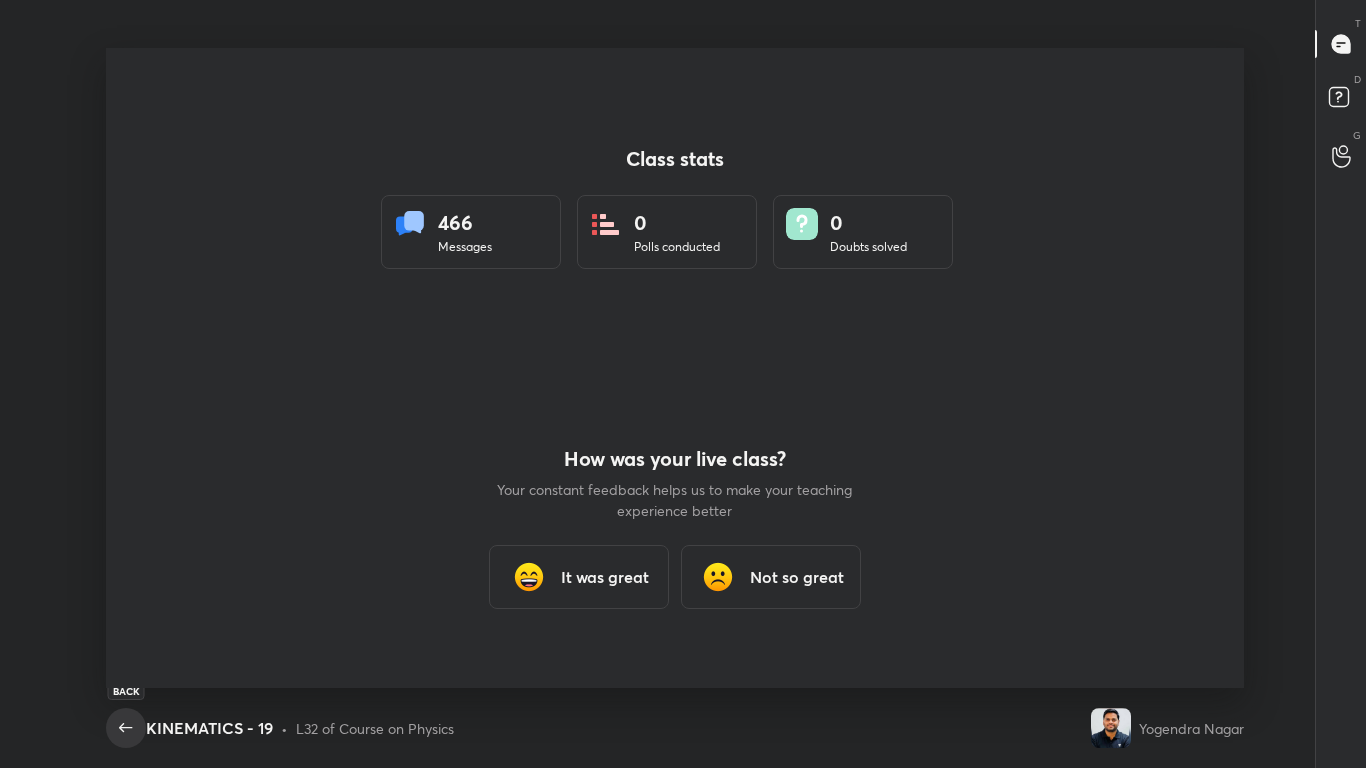 scroll, scrollTop: 99360, scrollLeft: 98650, axis: both 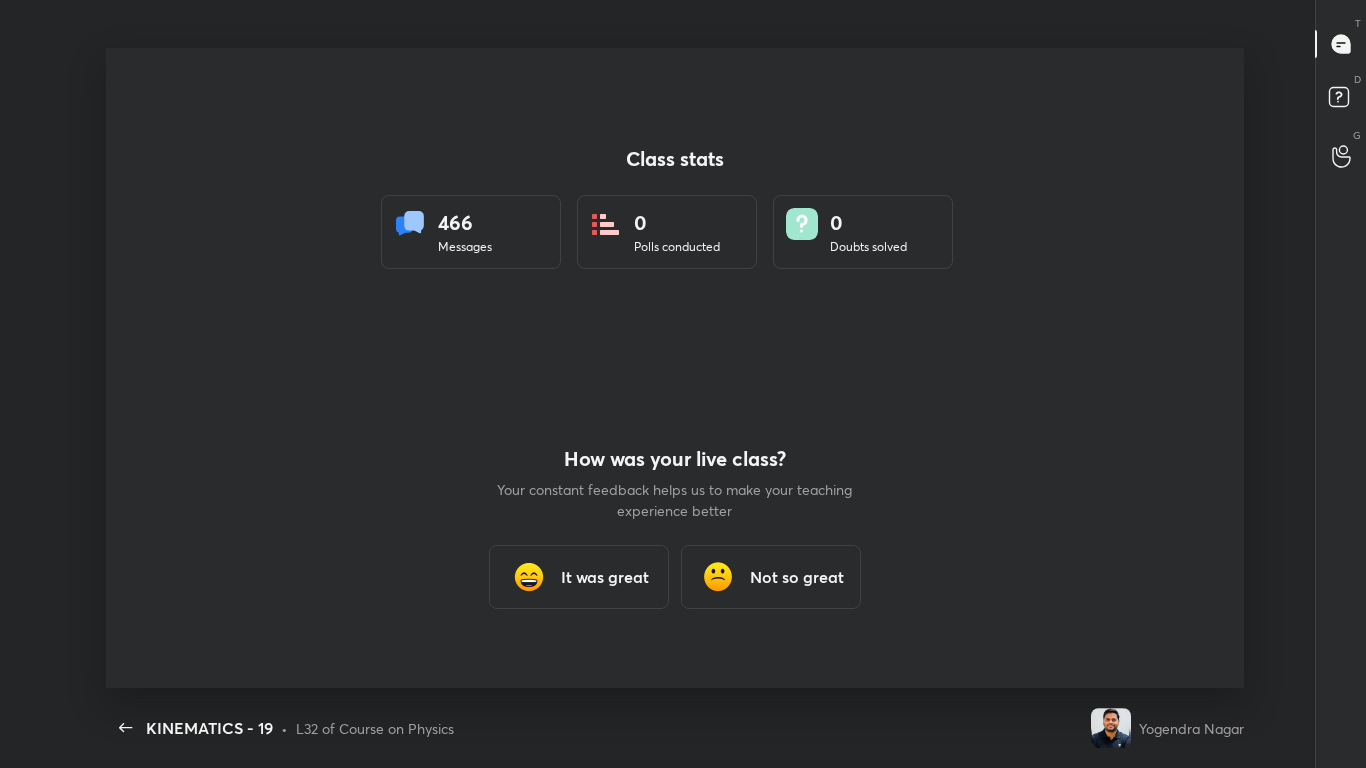 type on "x" 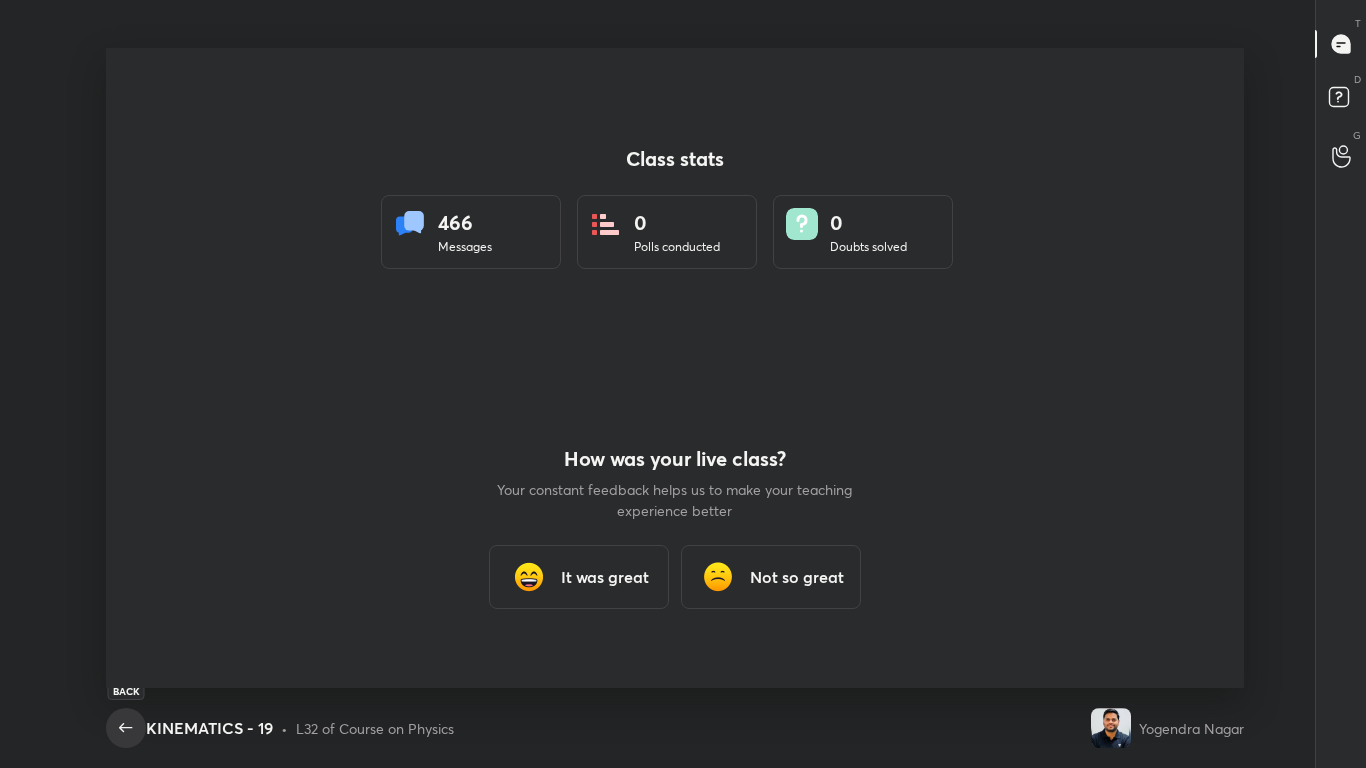click 